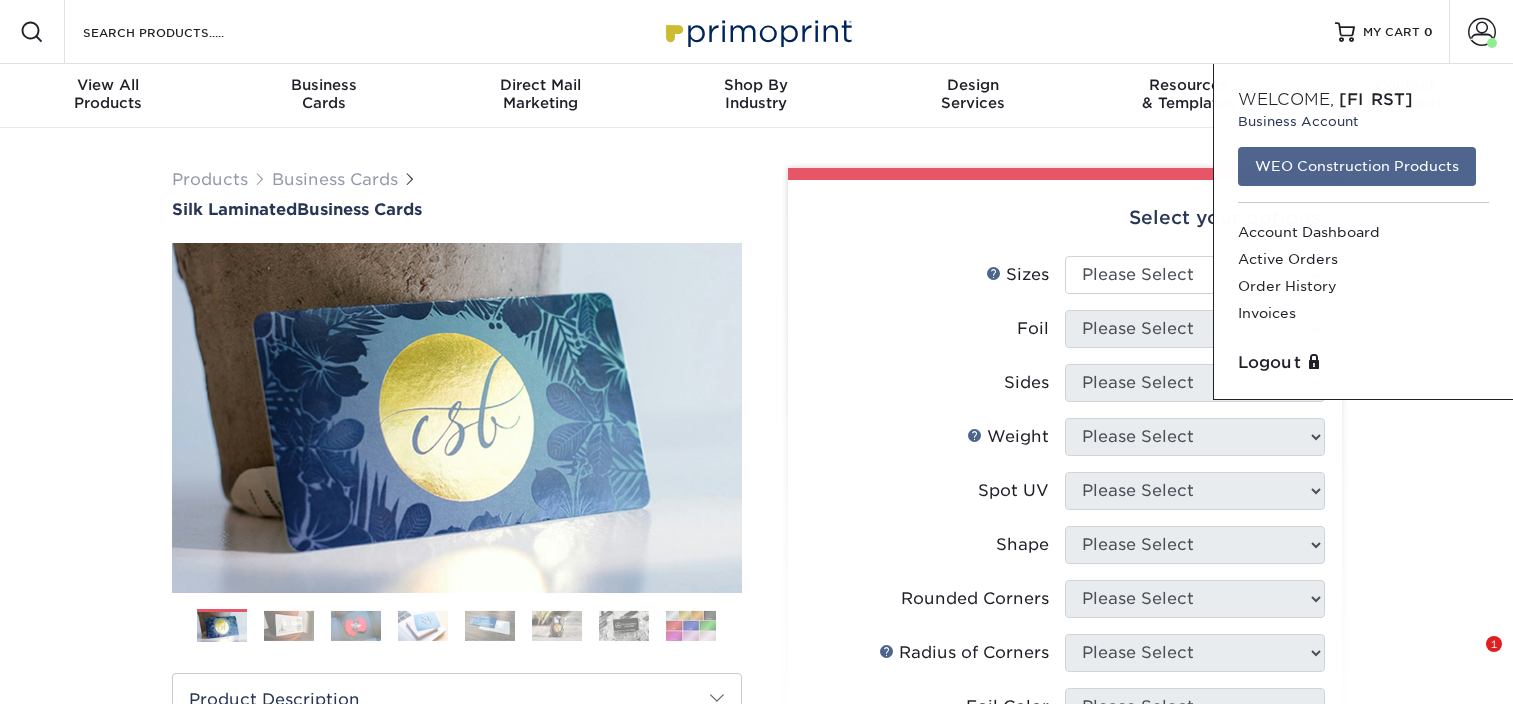 scroll, scrollTop: 0, scrollLeft: 0, axis: both 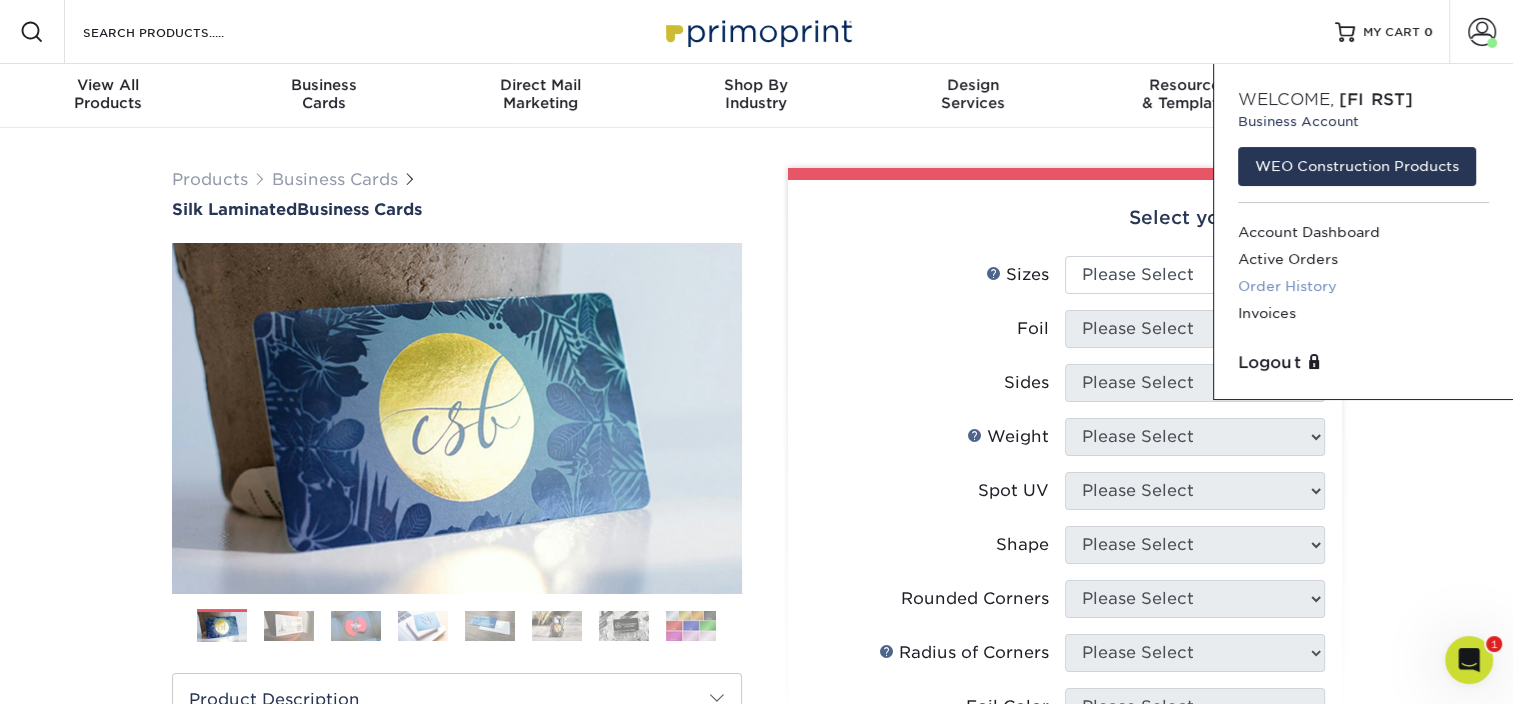 click on "Order History" at bounding box center (1363, 286) 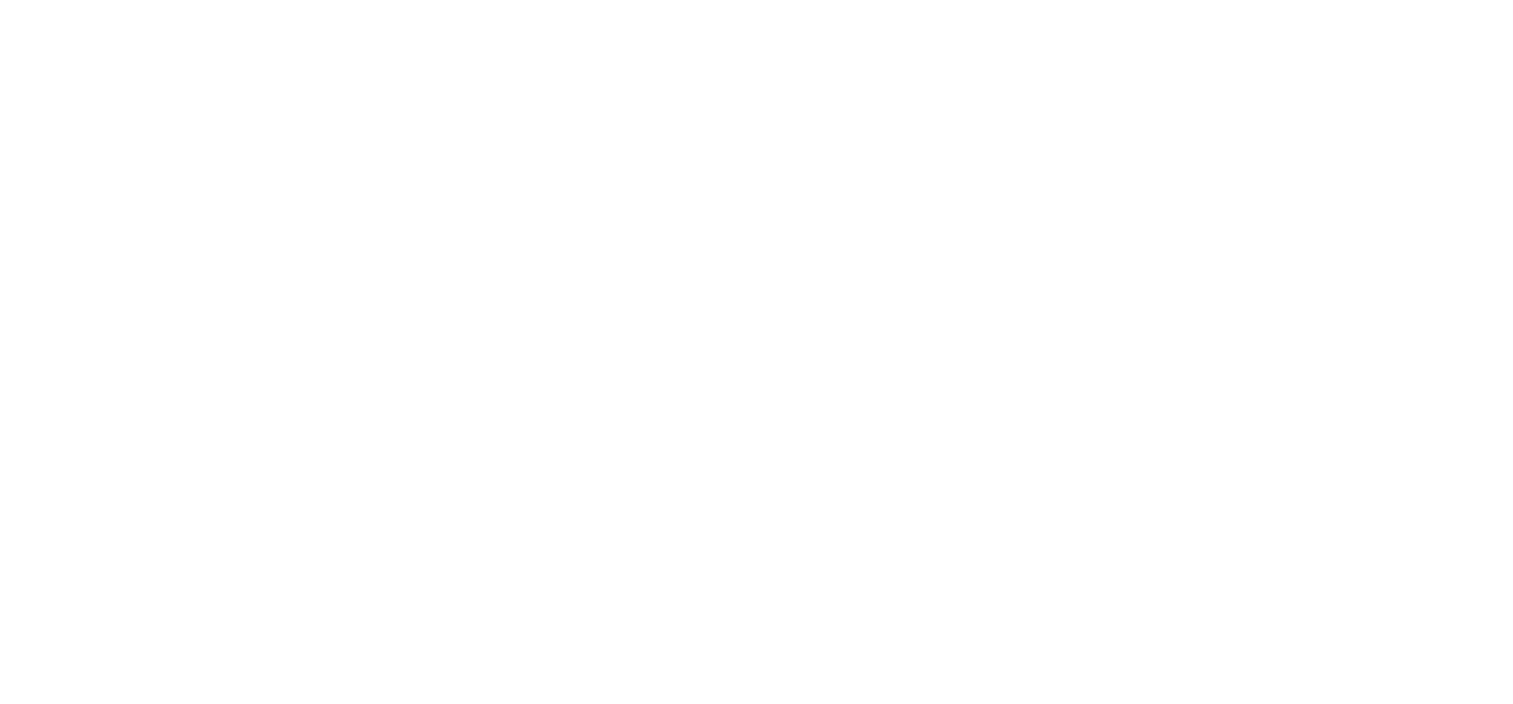 scroll, scrollTop: 0, scrollLeft: 0, axis: both 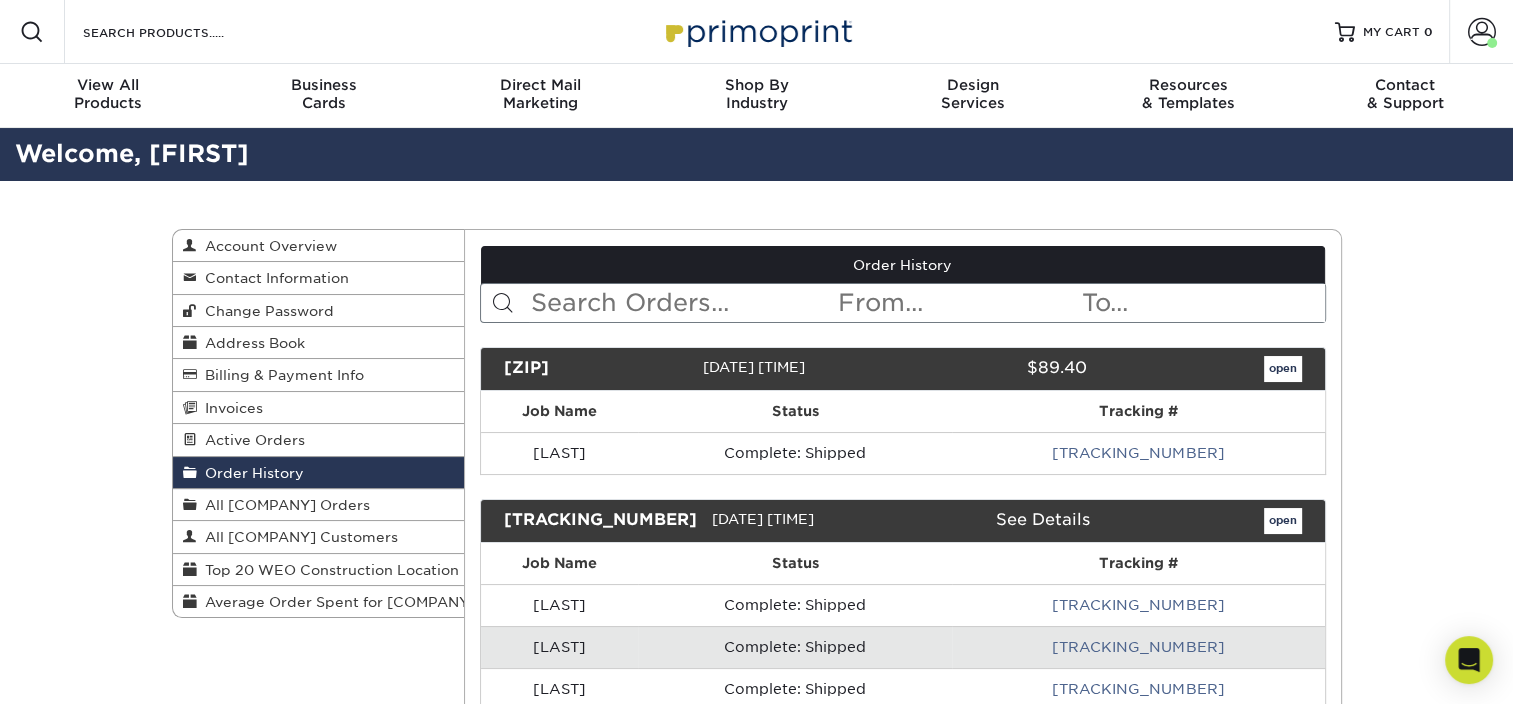 click at bounding box center [682, 303] 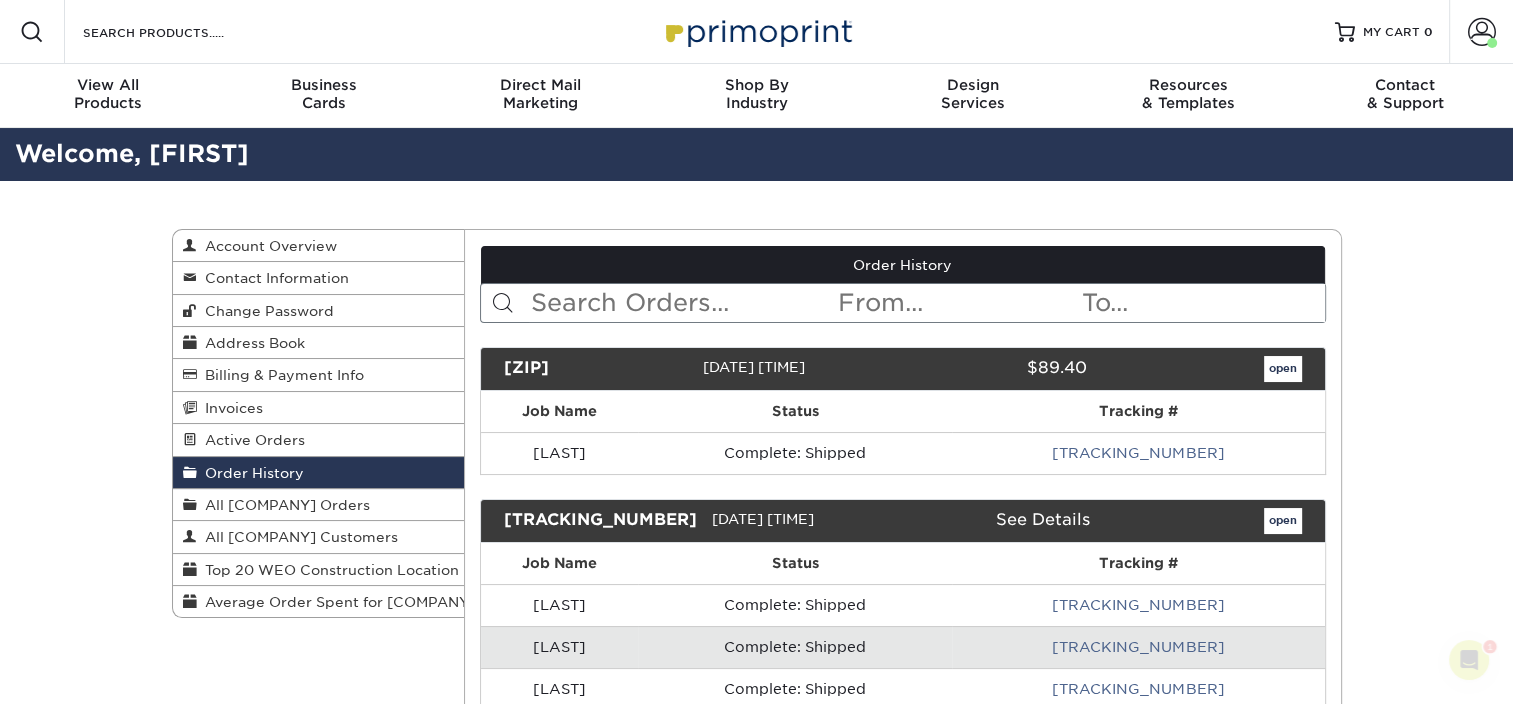 scroll, scrollTop: 0, scrollLeft: 0, axis: both 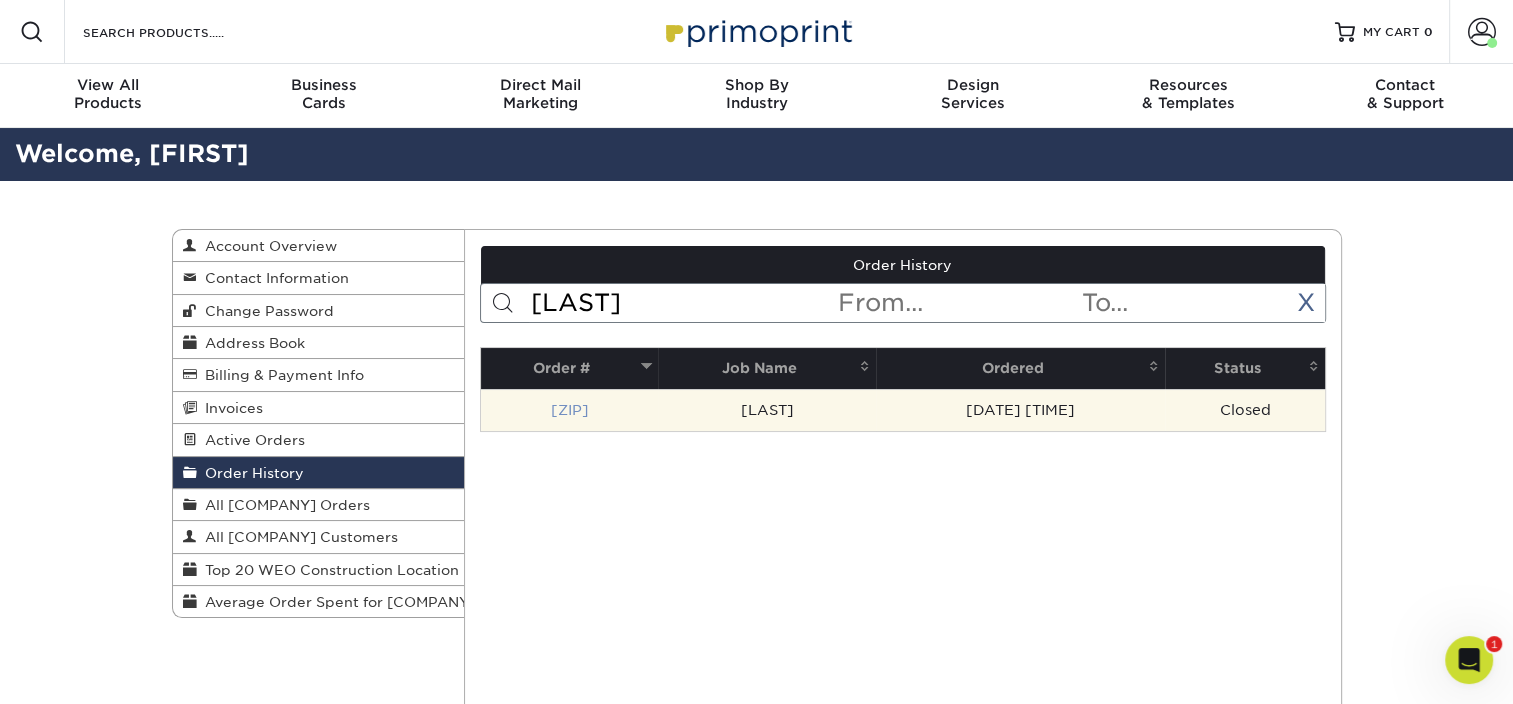 type on "dtaylor" 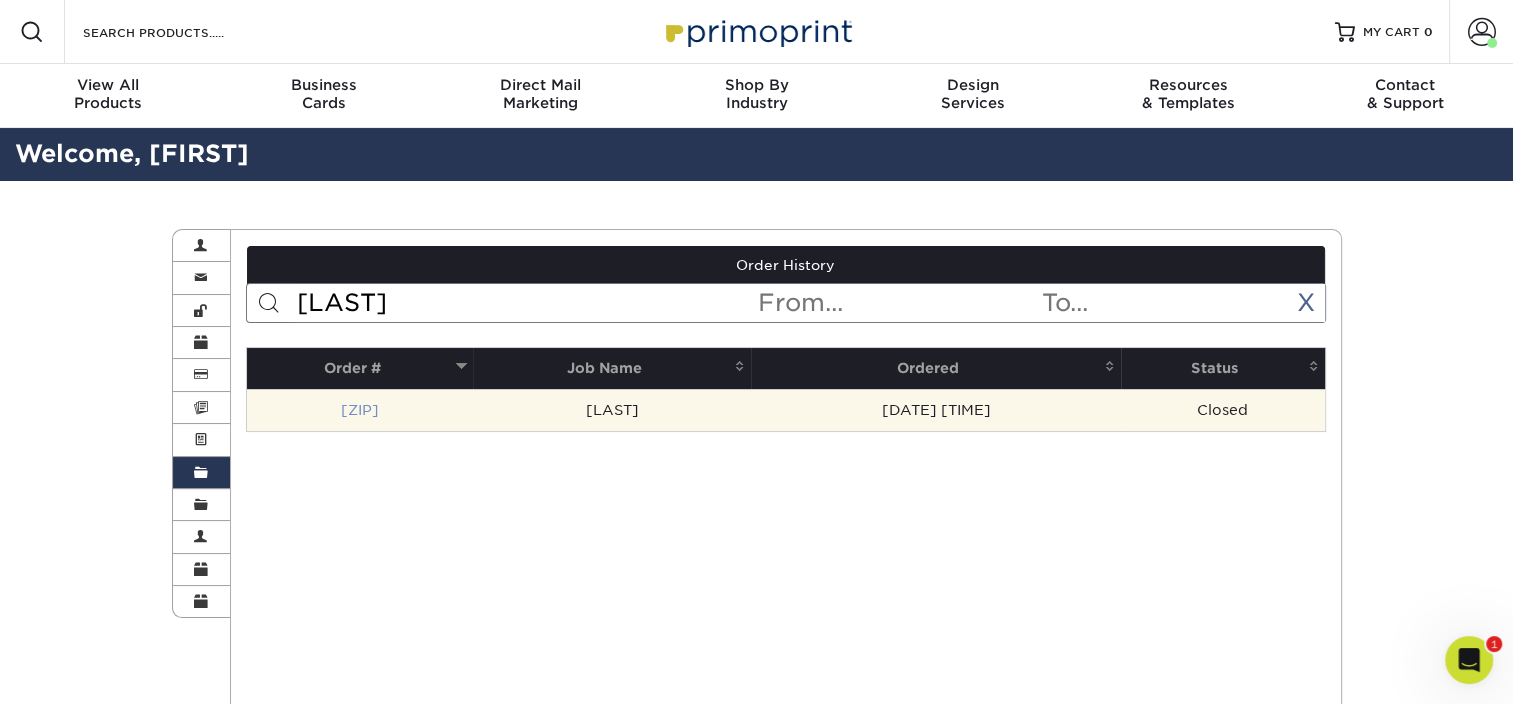 click on "24930-12170-87277-29" at bounding box center [360, 410] 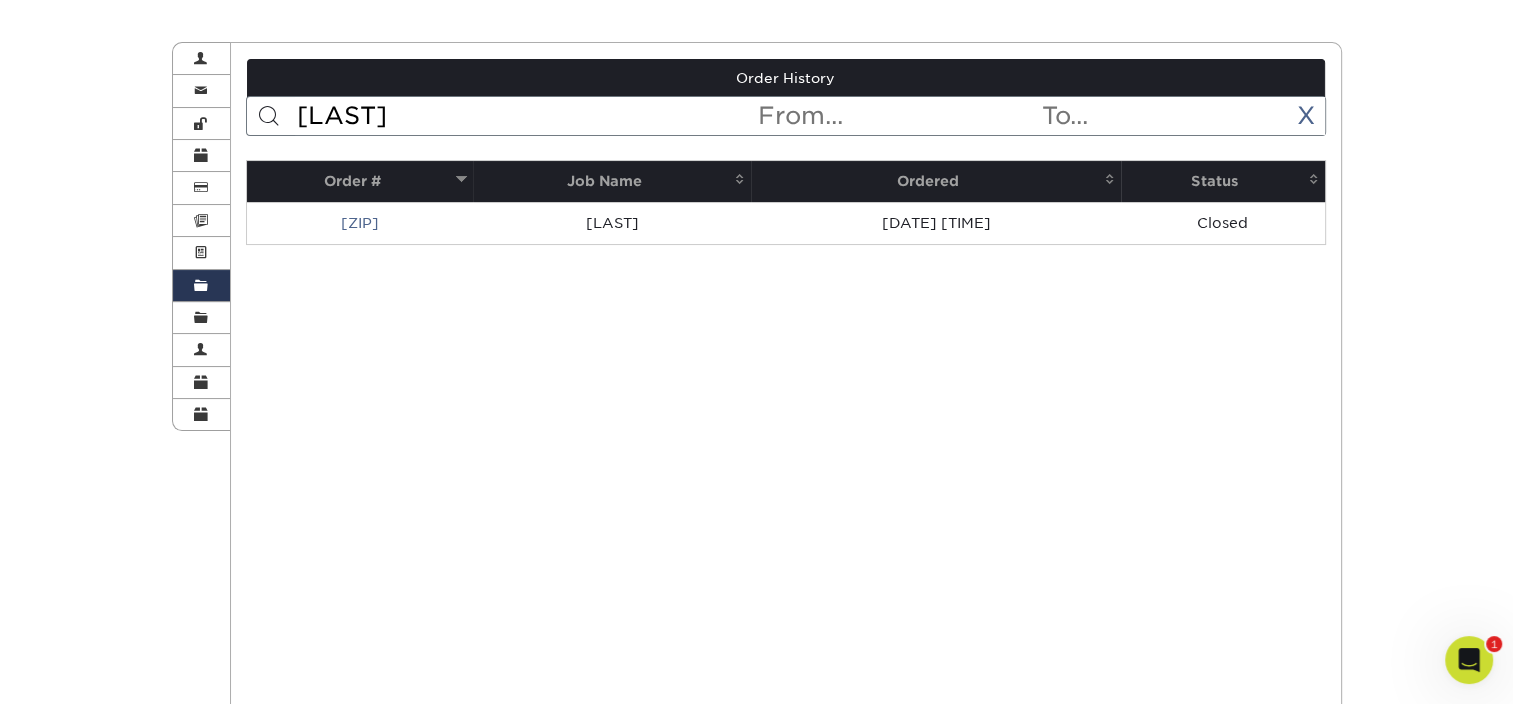 scroll, scrollTop: 200, scrollLeft: 0, axis: vertical 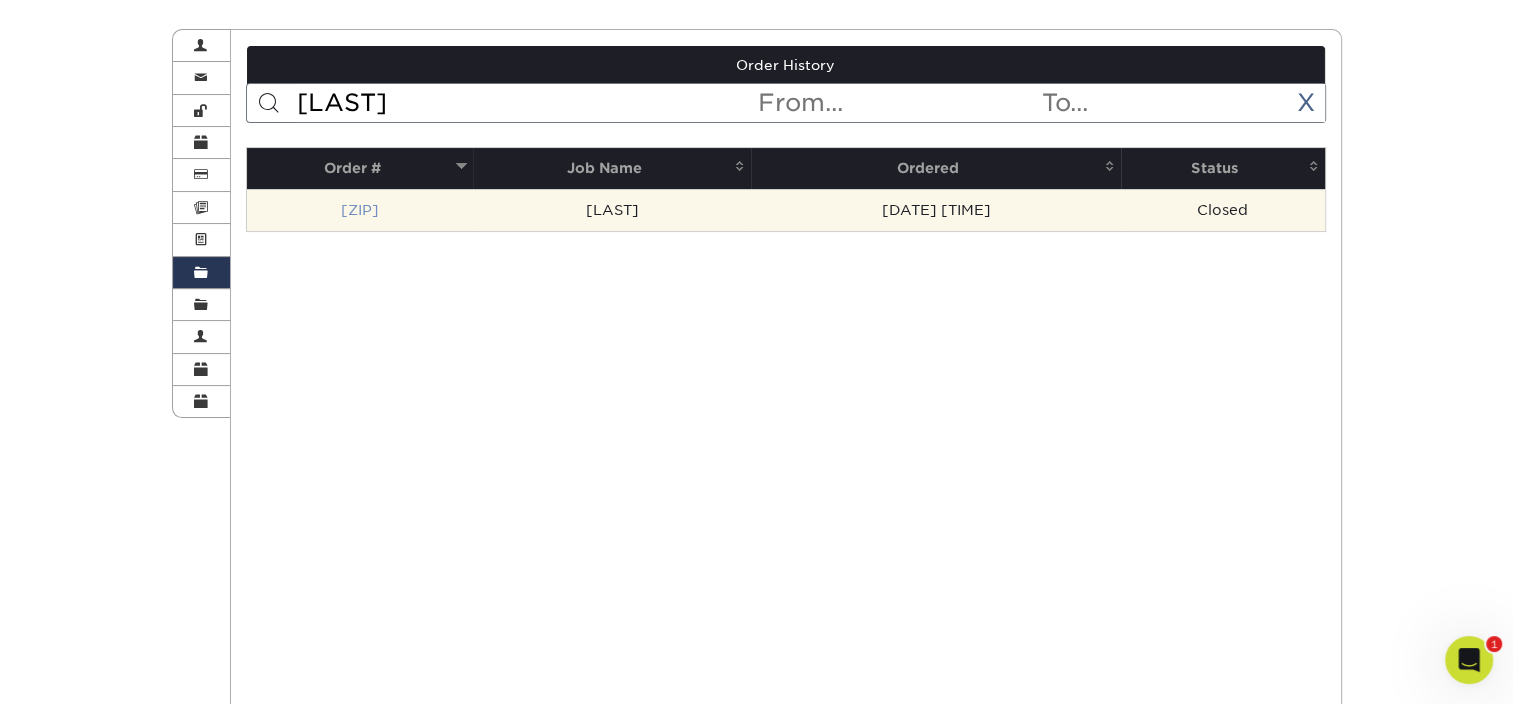 click on "24930-12170-87277-29" at bounding box center (360, 210) 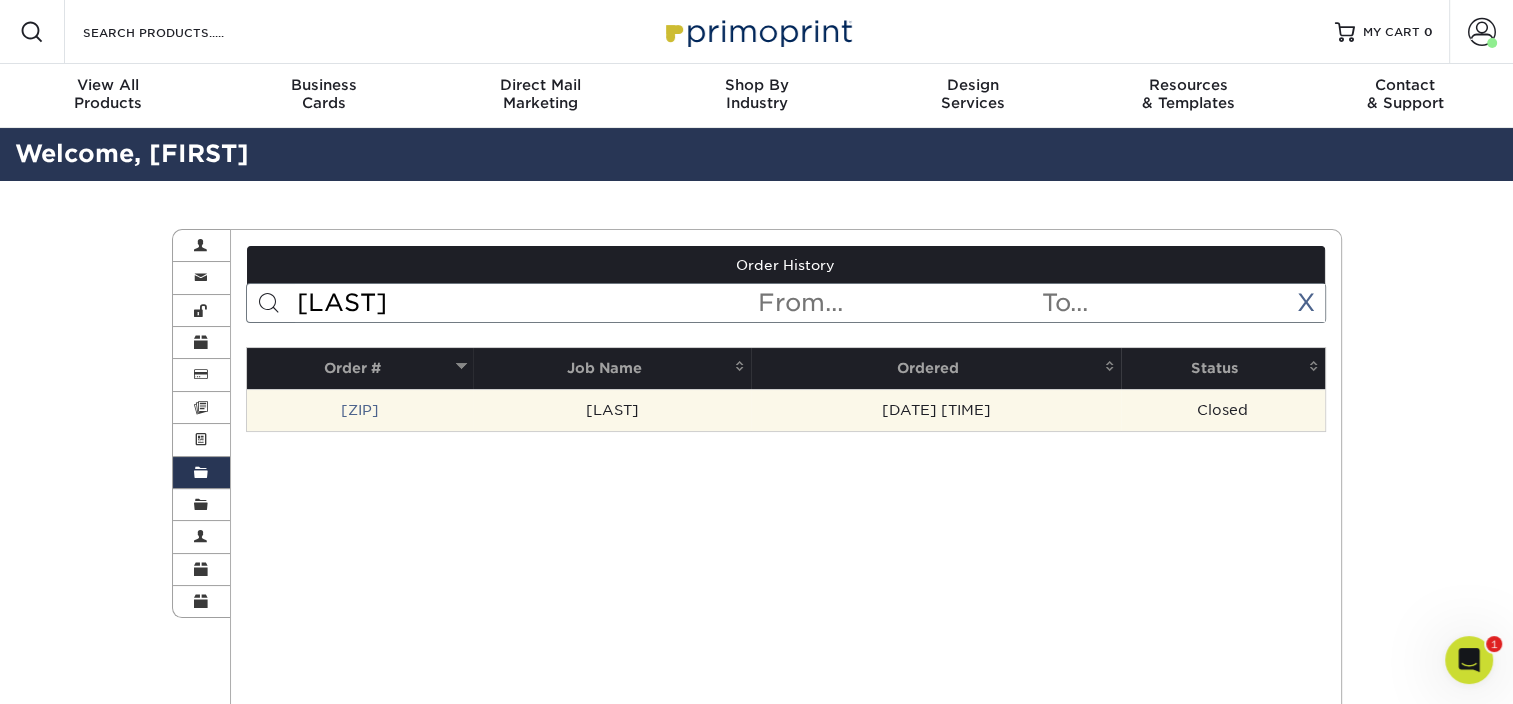 click on "09/30/2024 1:21pm" at bounding box center [936, 410] 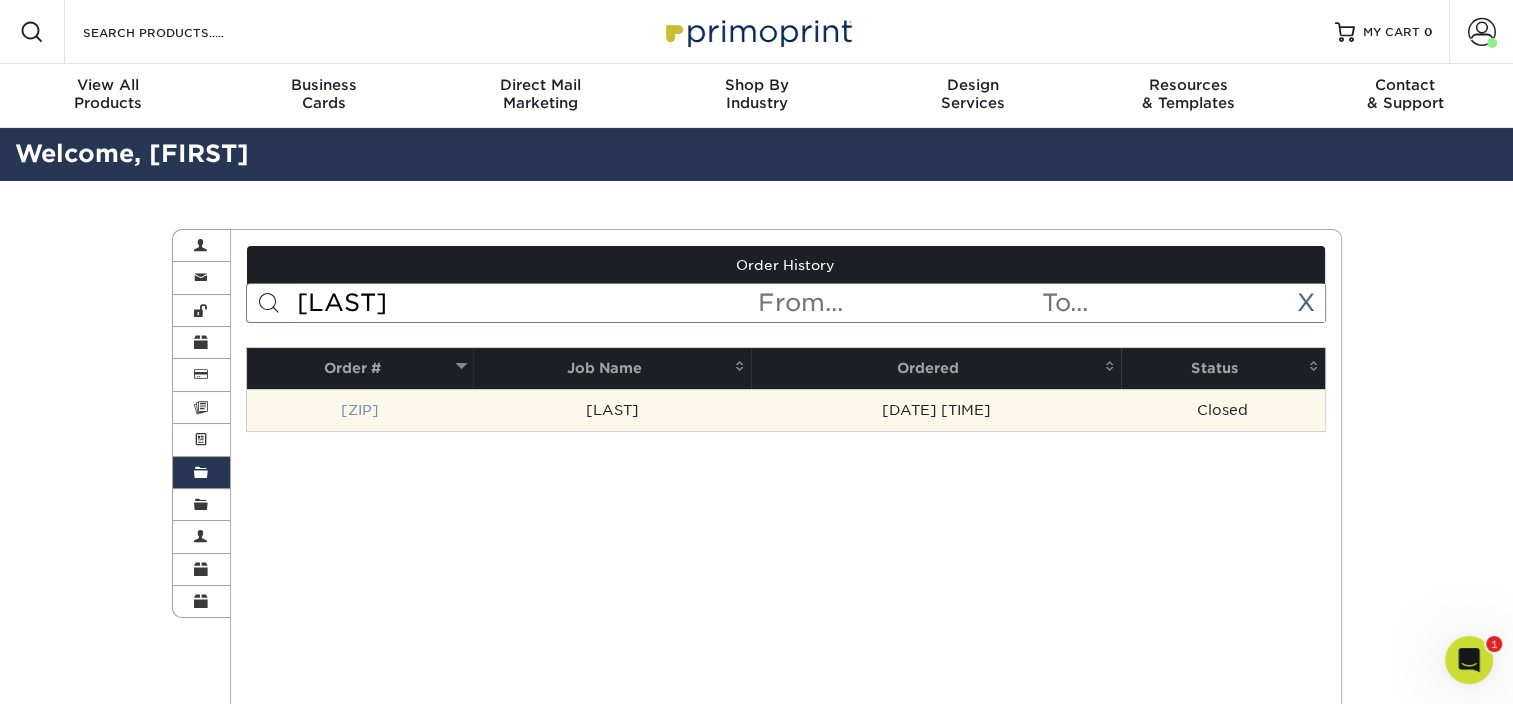 click on "24930-12170-87277-29" at bounding box center (360, 410) 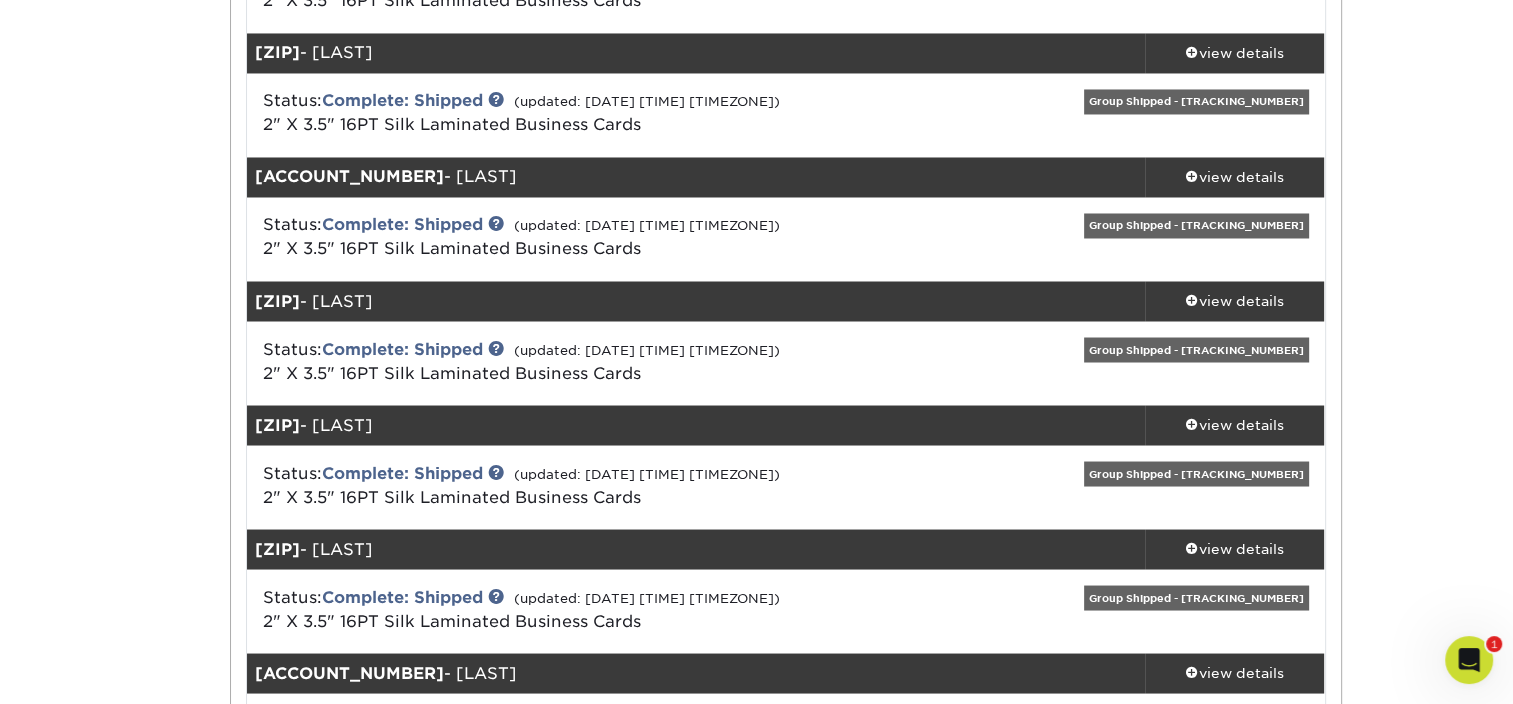 scroll, scrollTop: 3500, scrollLeft: 0, axis: vertical 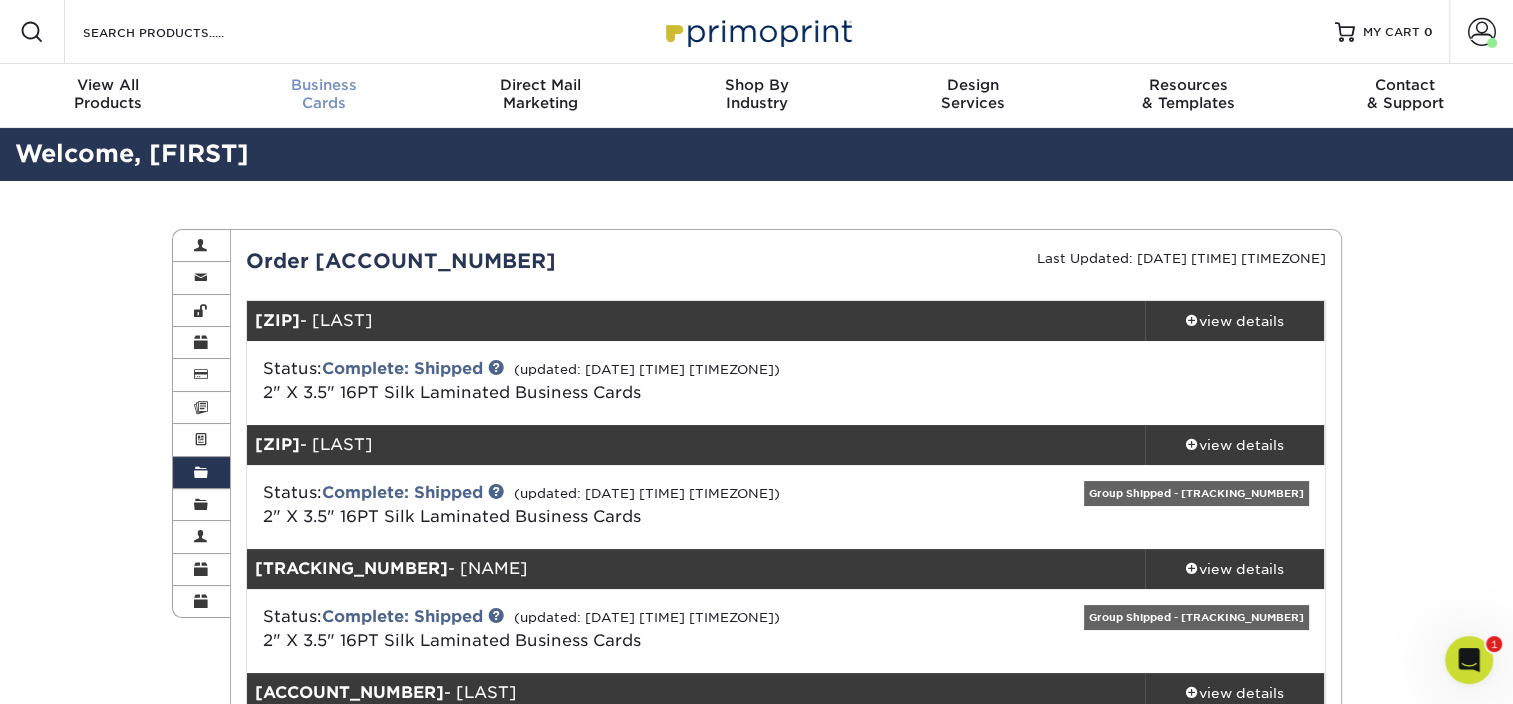 click on "Business  Cards" at bounding box center [324, 94] 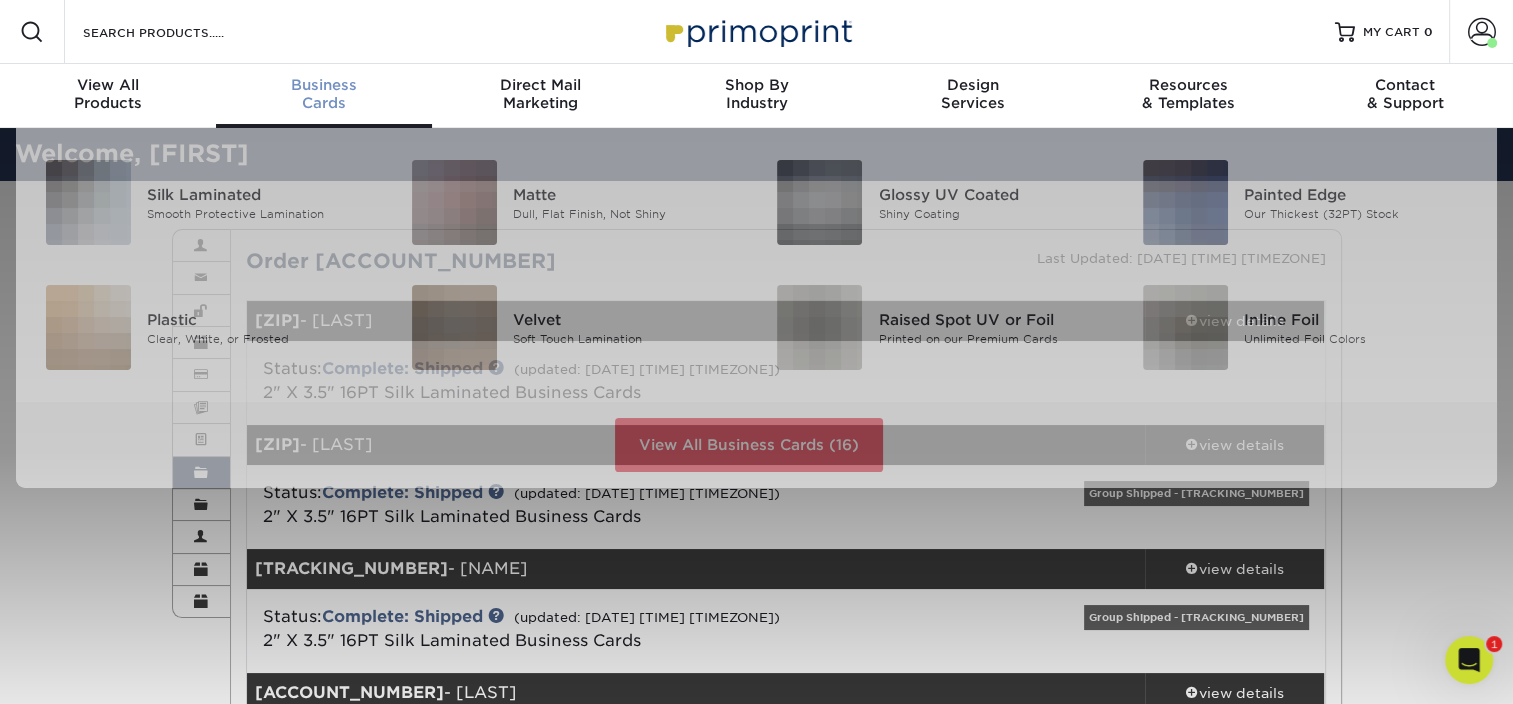 scroll, scrollTop: 0, scrollLeft: 0, axis: both 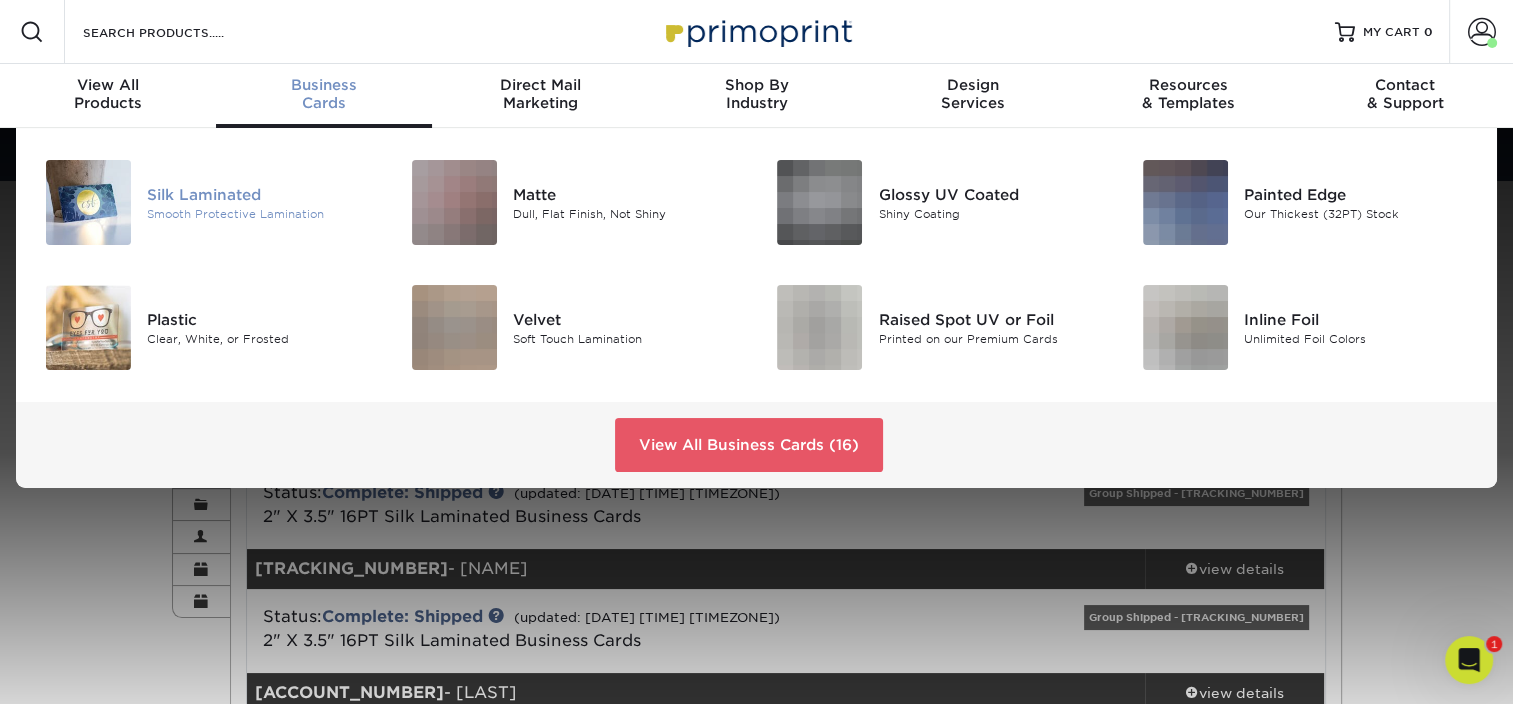 click on "Silk Laminated" at bounding box center (261, 194) 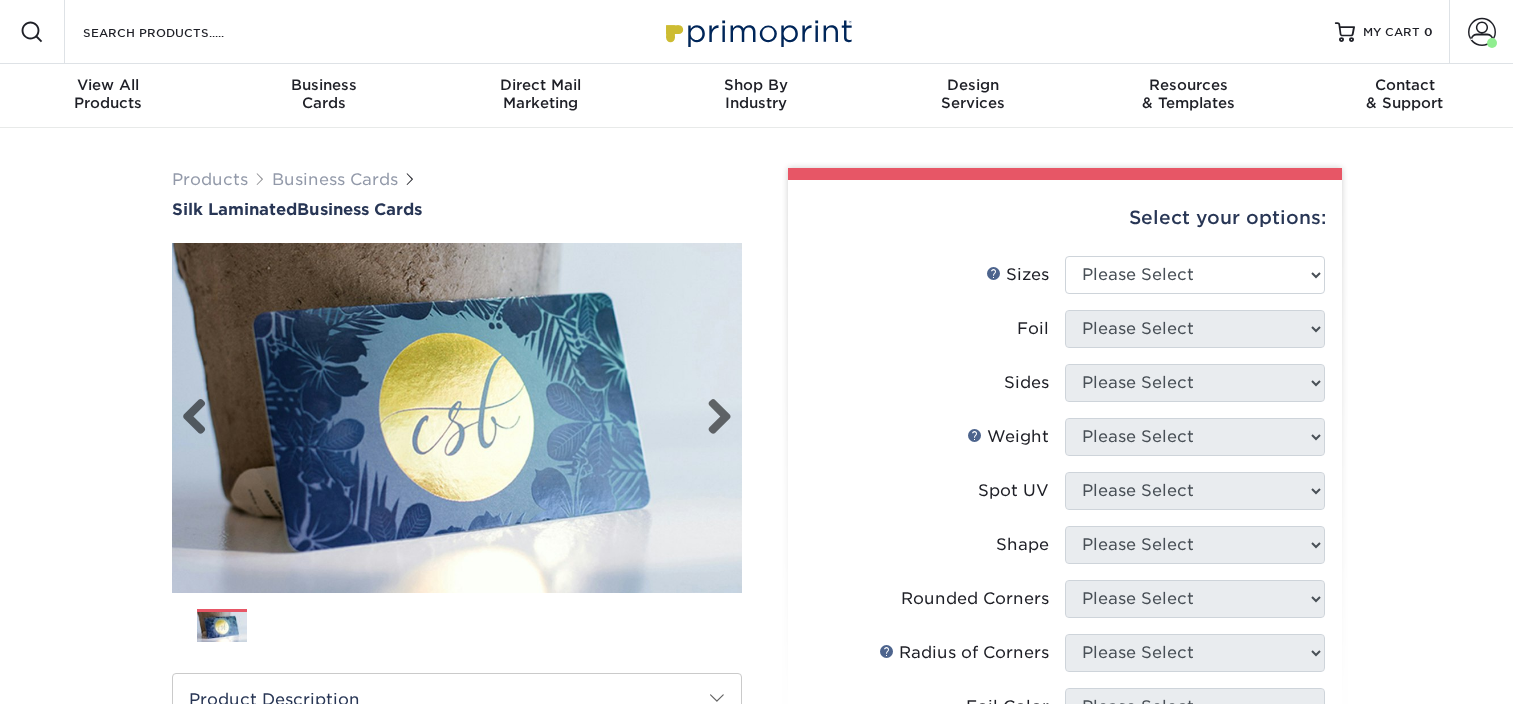 scroll, scrollTop: 0, scrollLeft: 0, axis: both 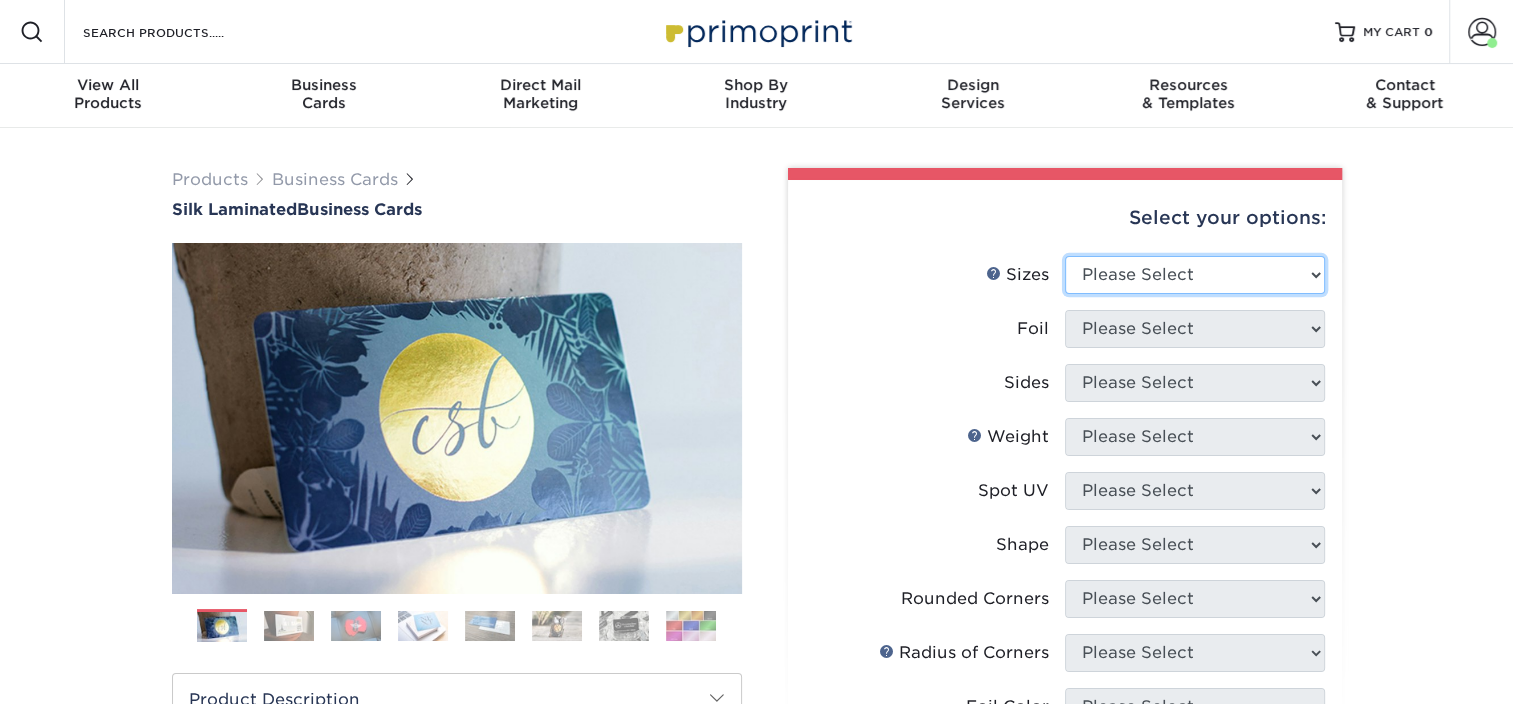 click on "Please Select
1.5" x 3.5"  - Mini
1.75" x 3.5" - Mini
2" x 2" - Square
2" x 3" - Mini
2" x 3.5" - Standard
2" x 7" - Foldover Card
2.125" x 3.375" - European
2.5" x 2.5" - Square 3.5" x 4" - Foldover Card" at bounding box center [1195, 275] 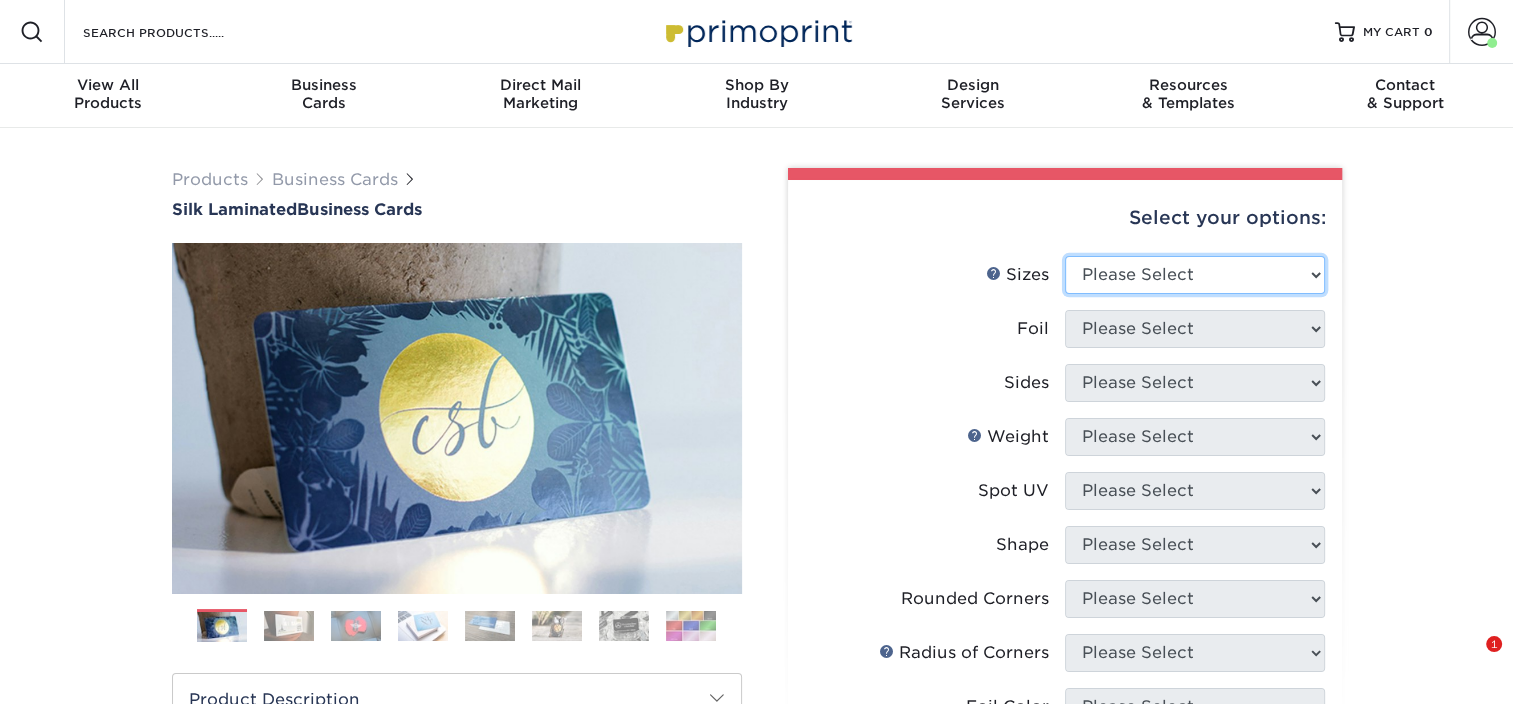 select on "2.00x3.50" 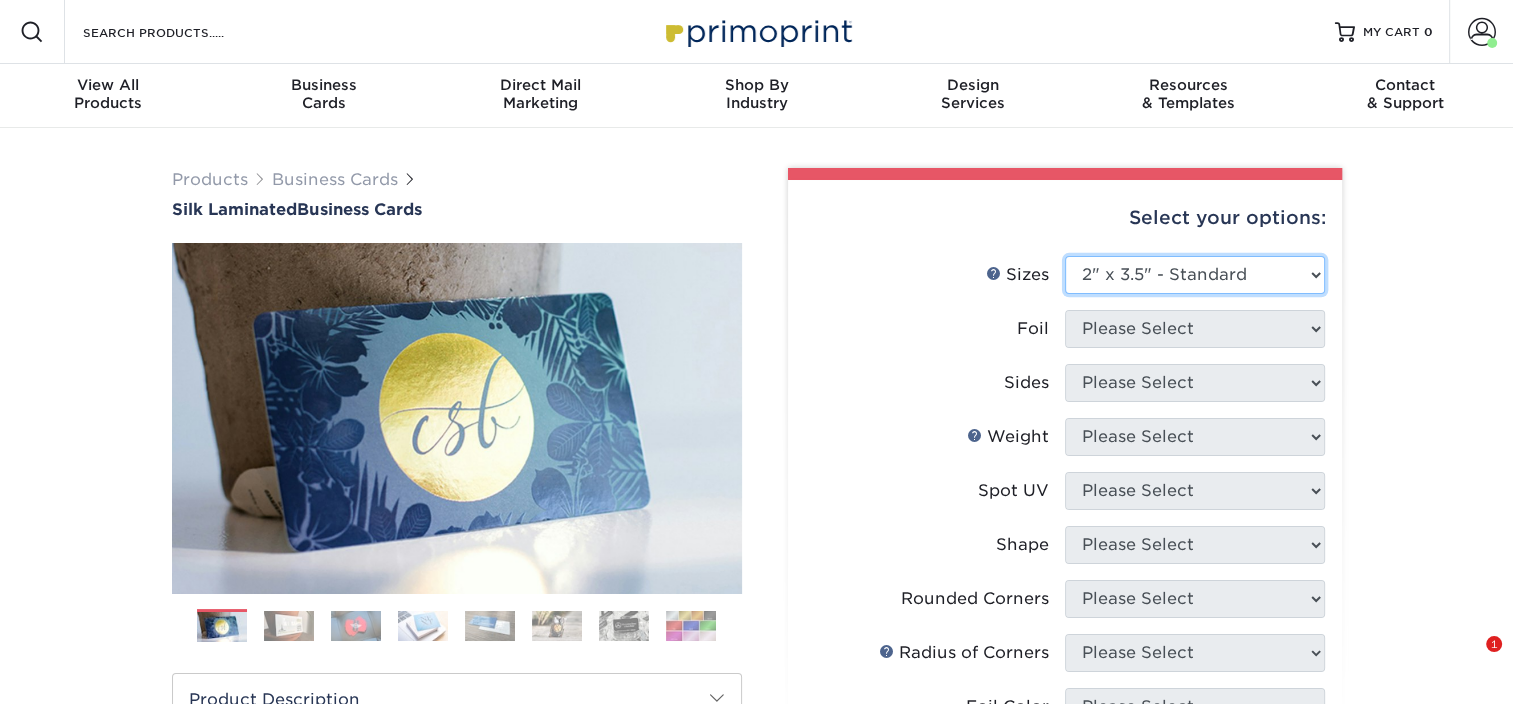 click on "Please Select
1.5" x 3.5"  - Mini
1.75" x 3.5" - Mini
2" x 2" - Square
2" x 3" - Mini
2" x 3.5" - Standard
2" x 7" - Foldover Card
2.125" x 3.375" - European
2.5" x 2.5" - Square 3.5" x 4" - Foldover Card" at bounding box center (1195, 275) 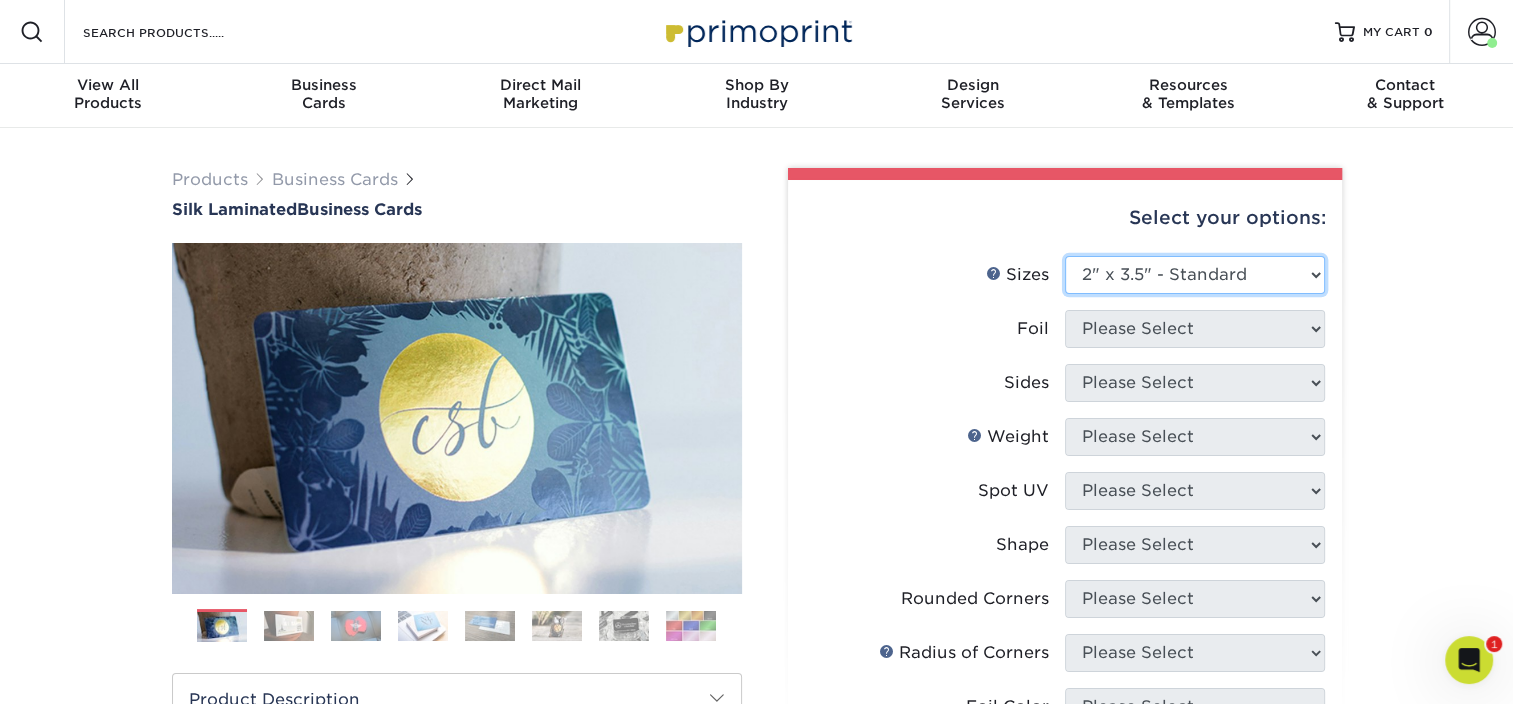 scroll, scrollTop: 0, scrollLeft: 0, axis: both 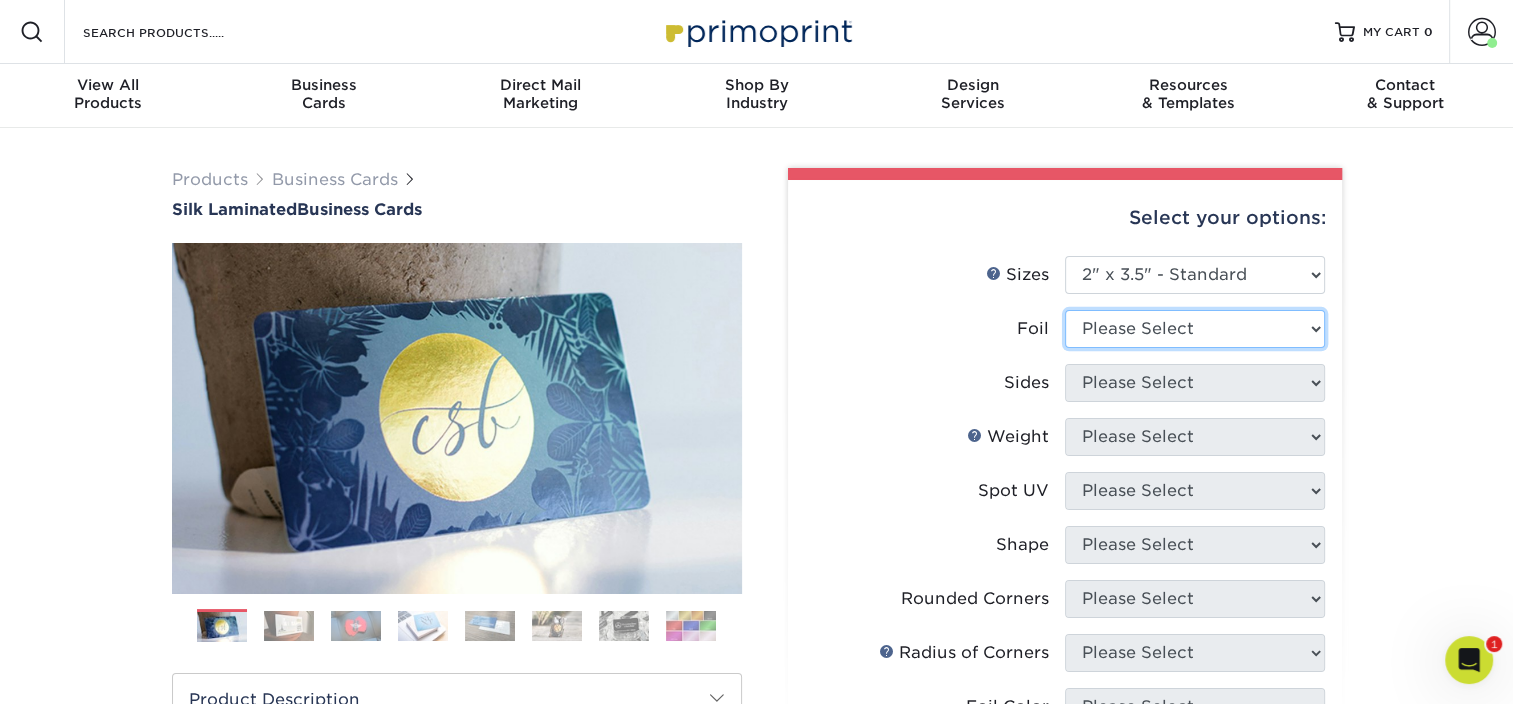 click on "Please Select Yes No" at bounding box center [1195, 329] 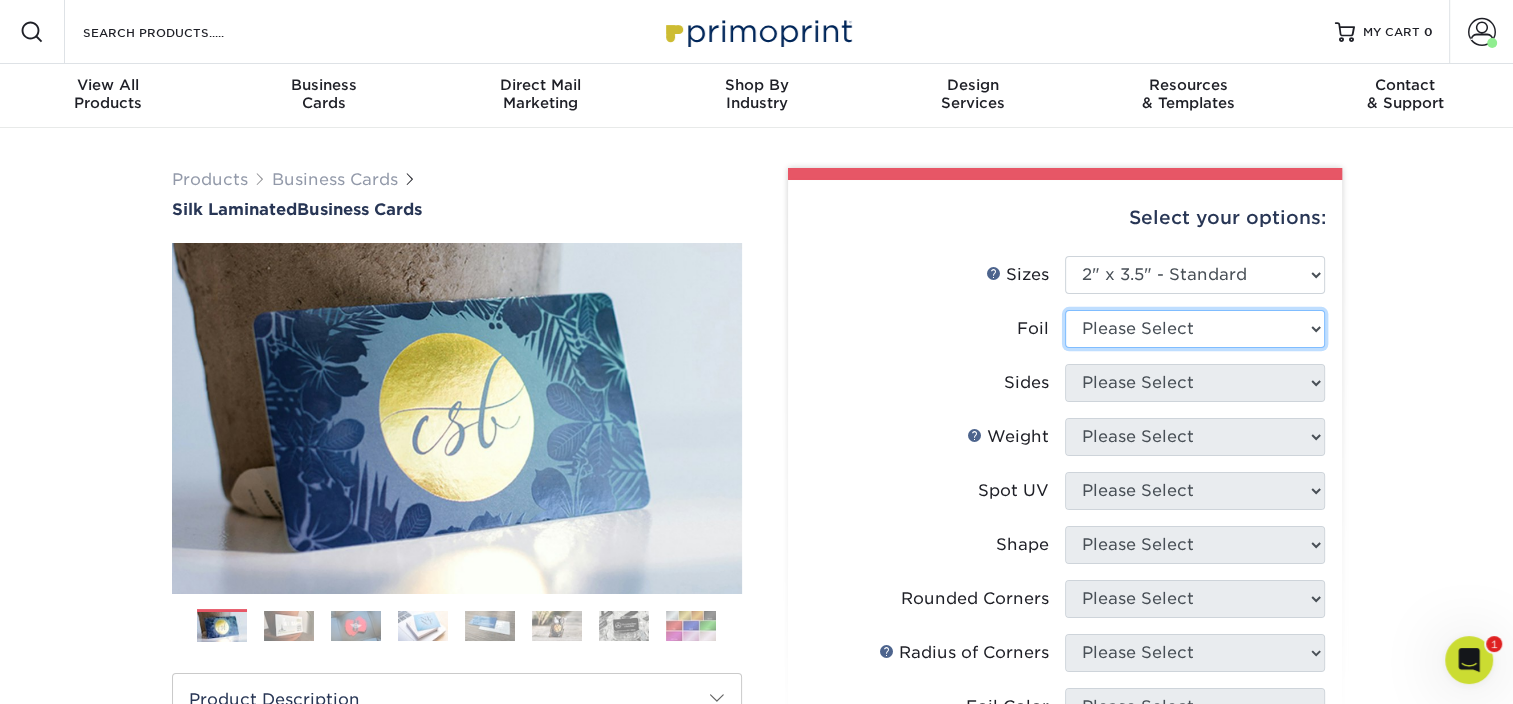 select on "0" 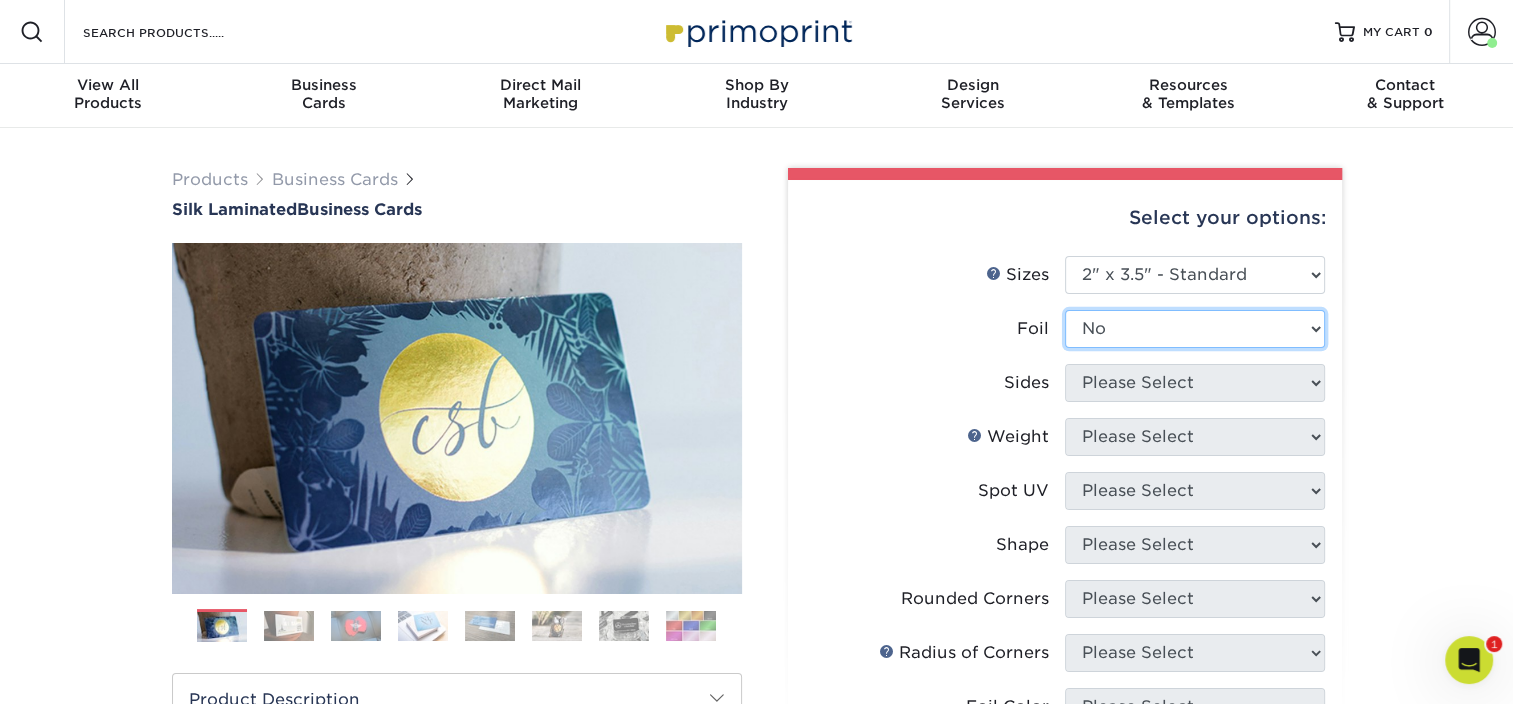 click on "Please Select Yes No" at bounding box center (1195, 329) 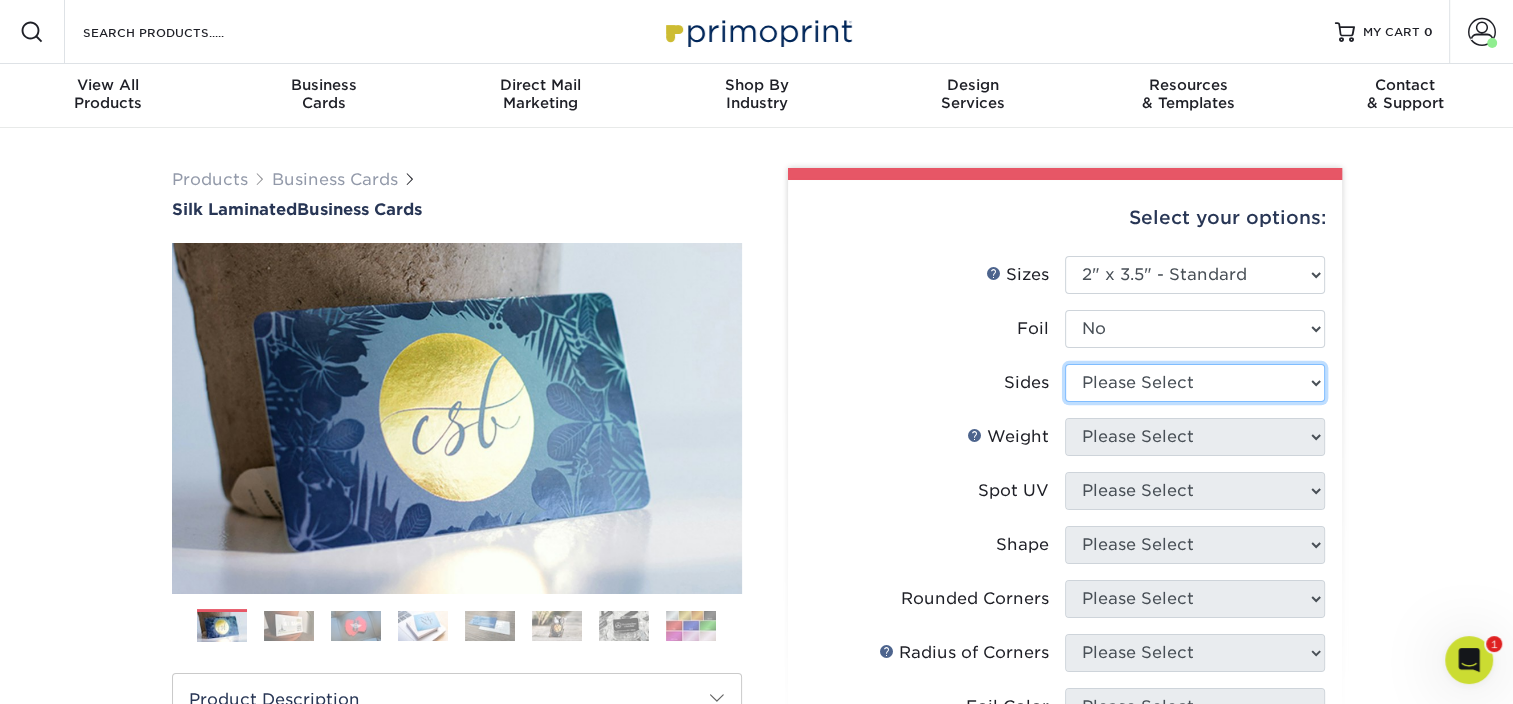 click on "Please Select Print Both Sides Print Front Only" at bounding box center [1195, 383] 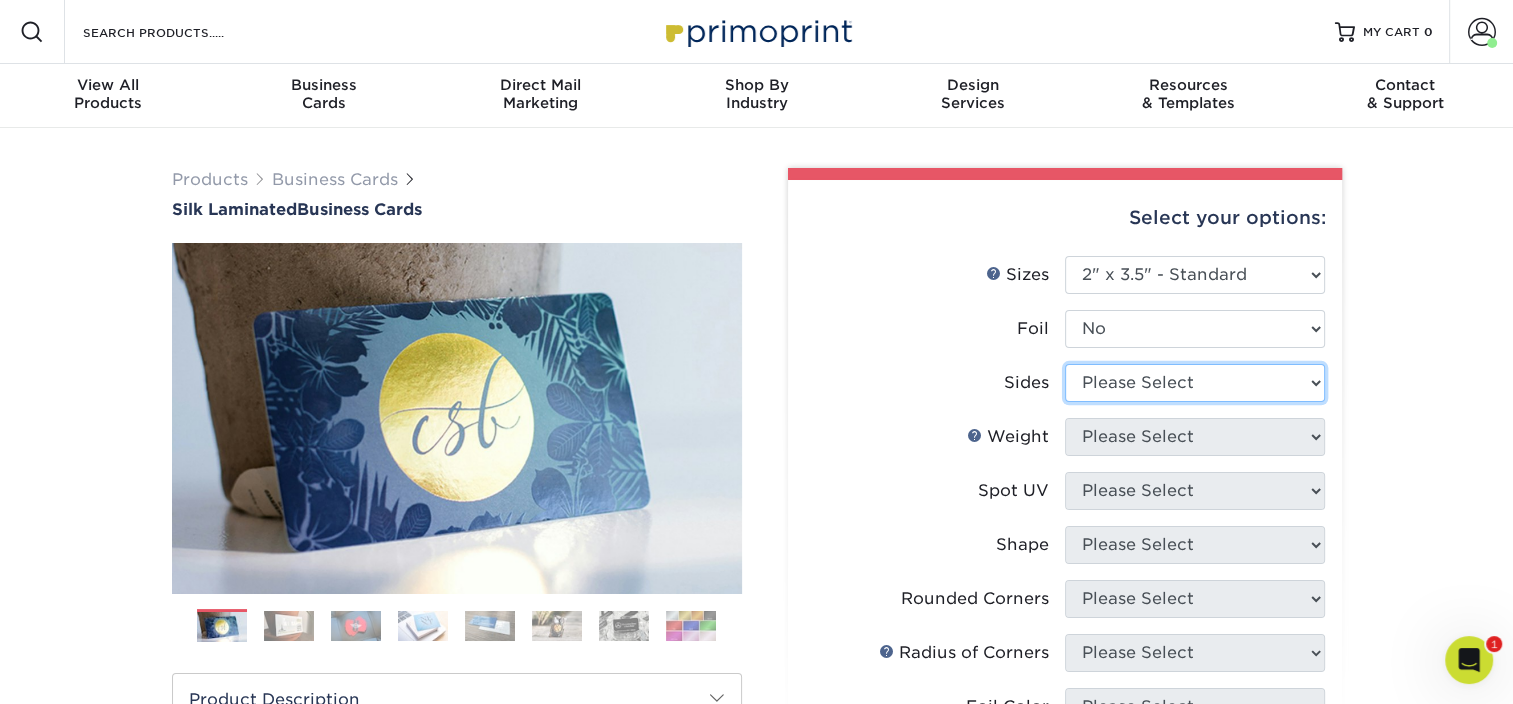 select on "13abbda7-1d64-4f25-8bb2-c179b224825d" 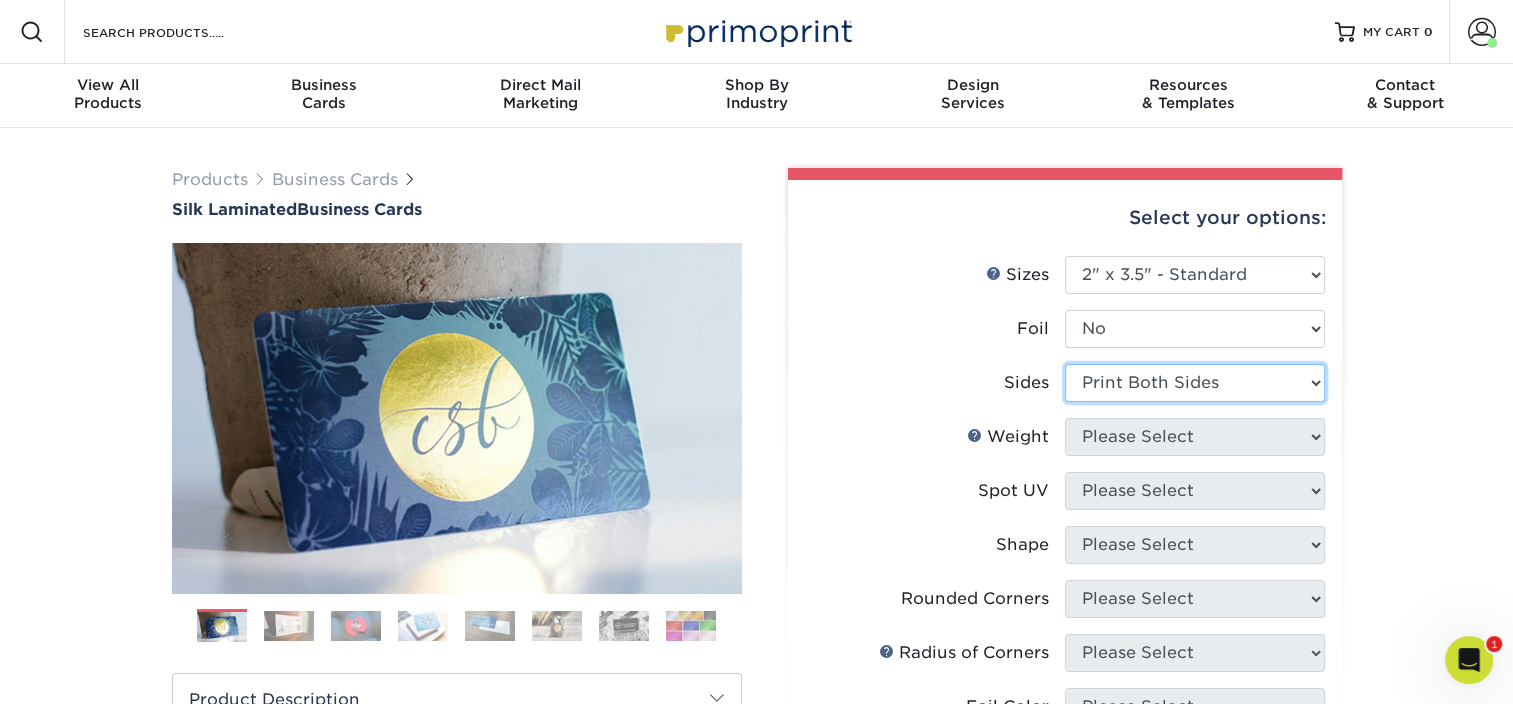 click on "Please Select Print Both Sides Print Front Only" at bounding box center (1195, 383) 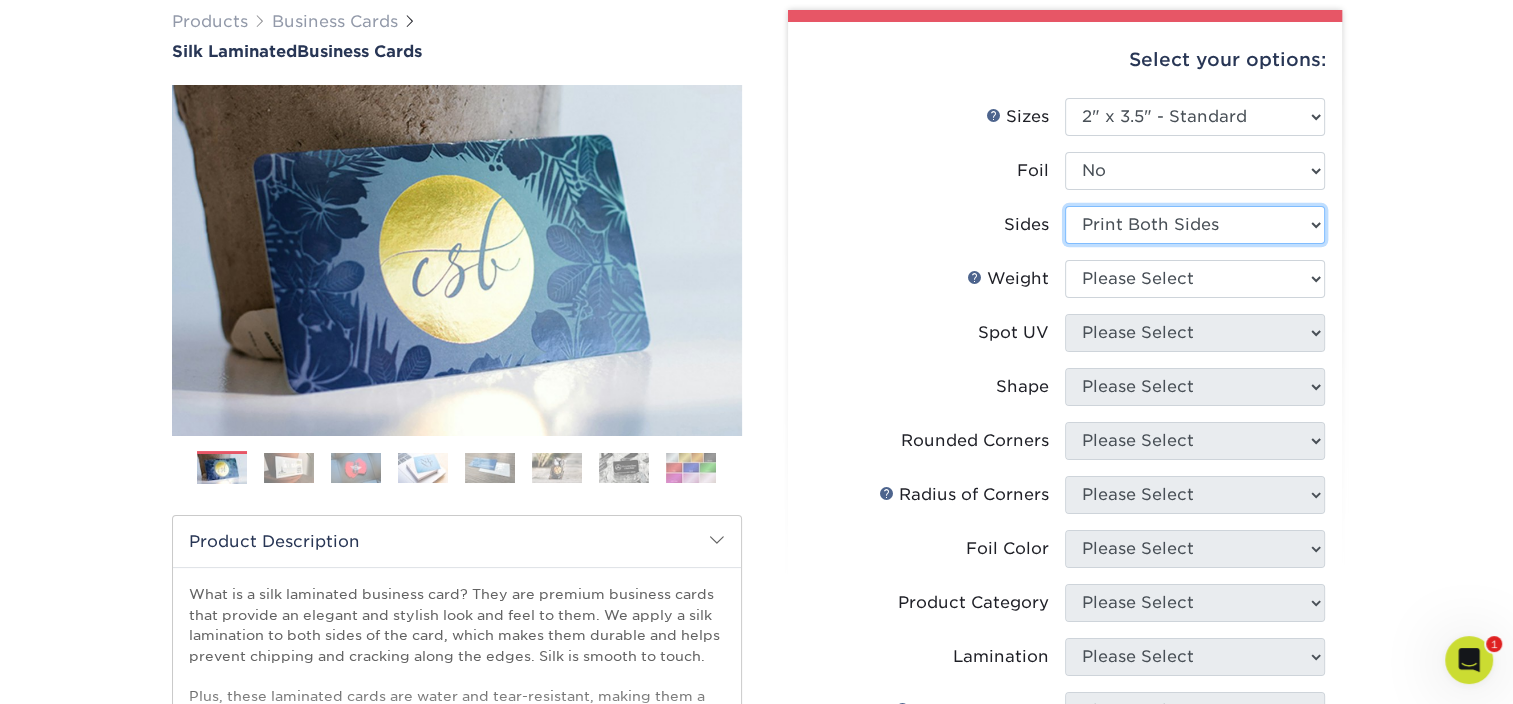 scroll, scrollTop: 200, scrollLeft: 0, axis: vertical 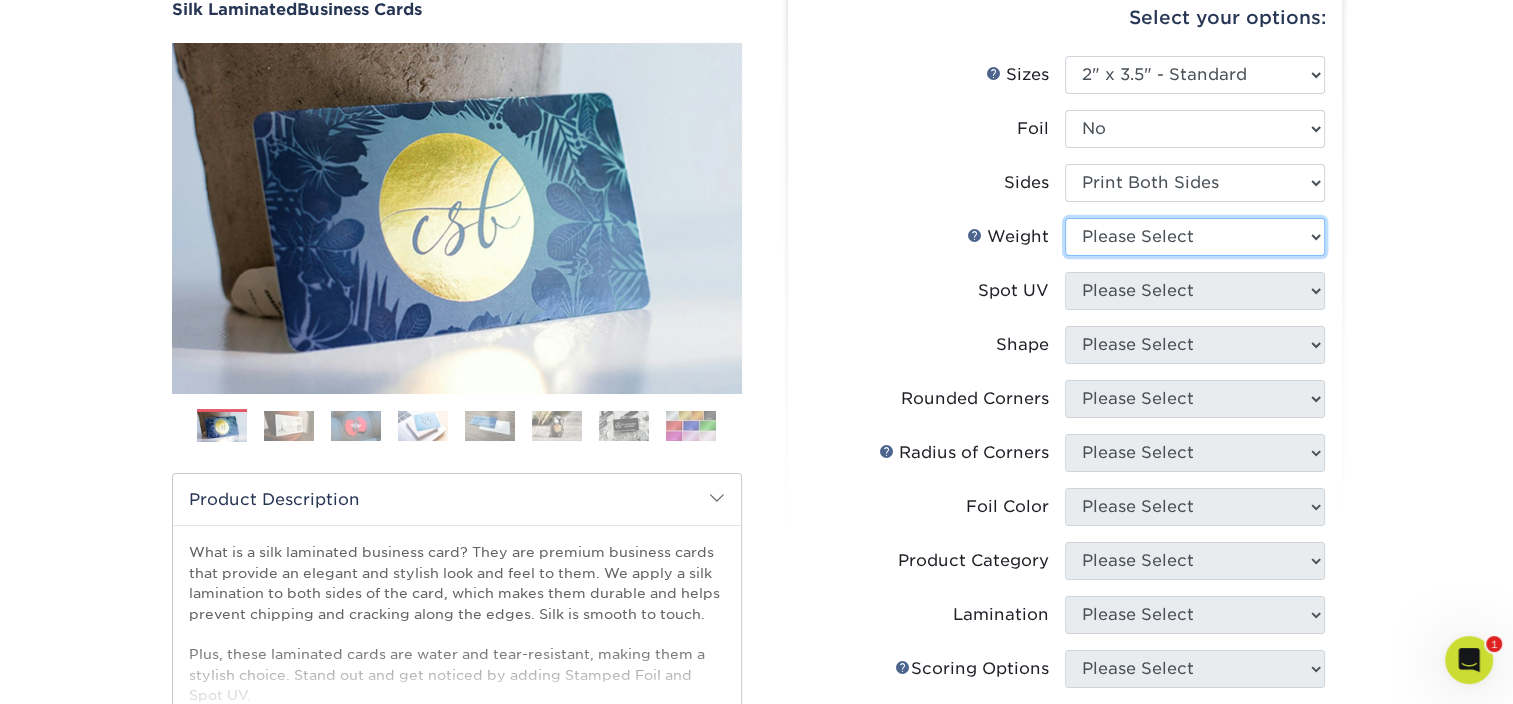 click on "Please Select 16PT" at bounding box center [1195, 237] 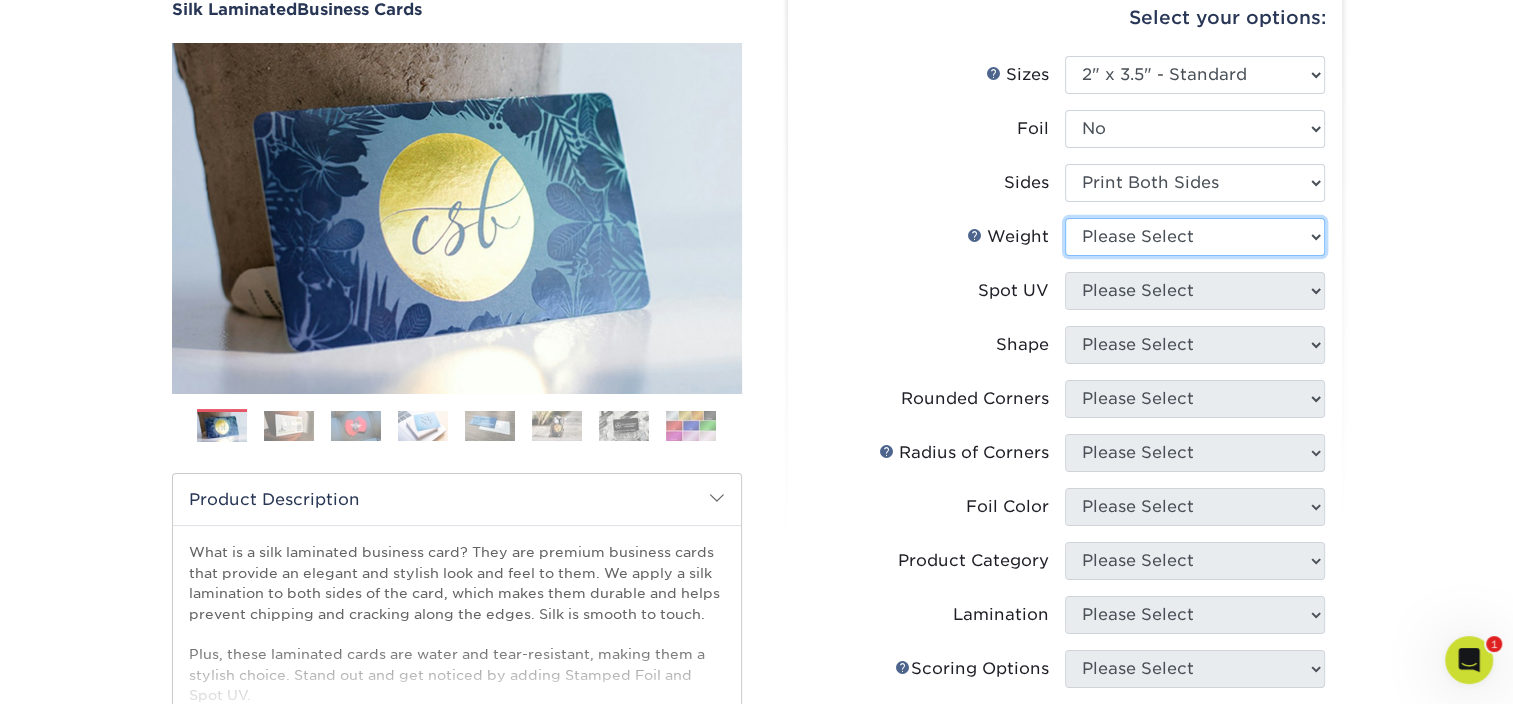 select on "16PT" 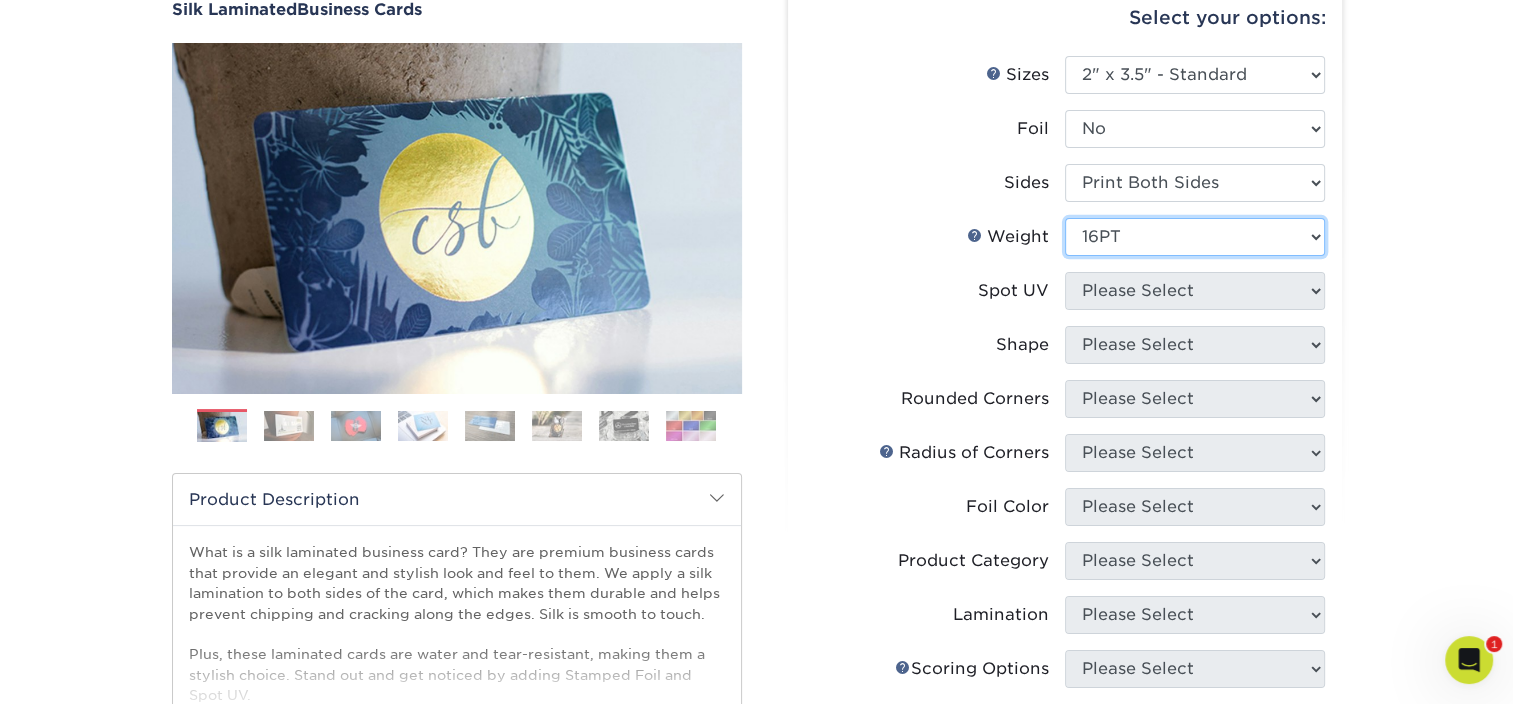 click on "Please Select 16PT" at bounding box center [1195, 237] 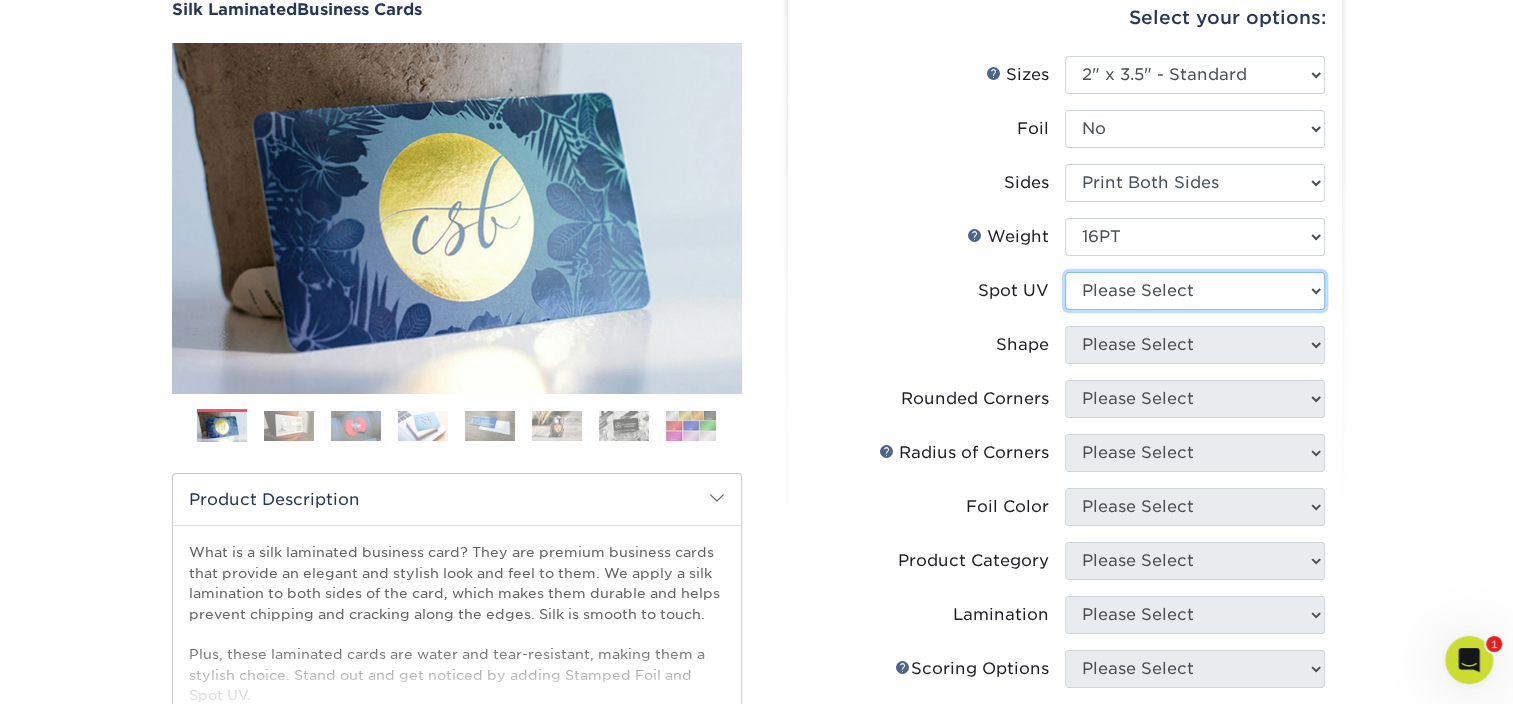 click on "Please Select No Spot UV Front and Back (Both Sides) Front Only Back Only" at bounding box center [1195, 291] 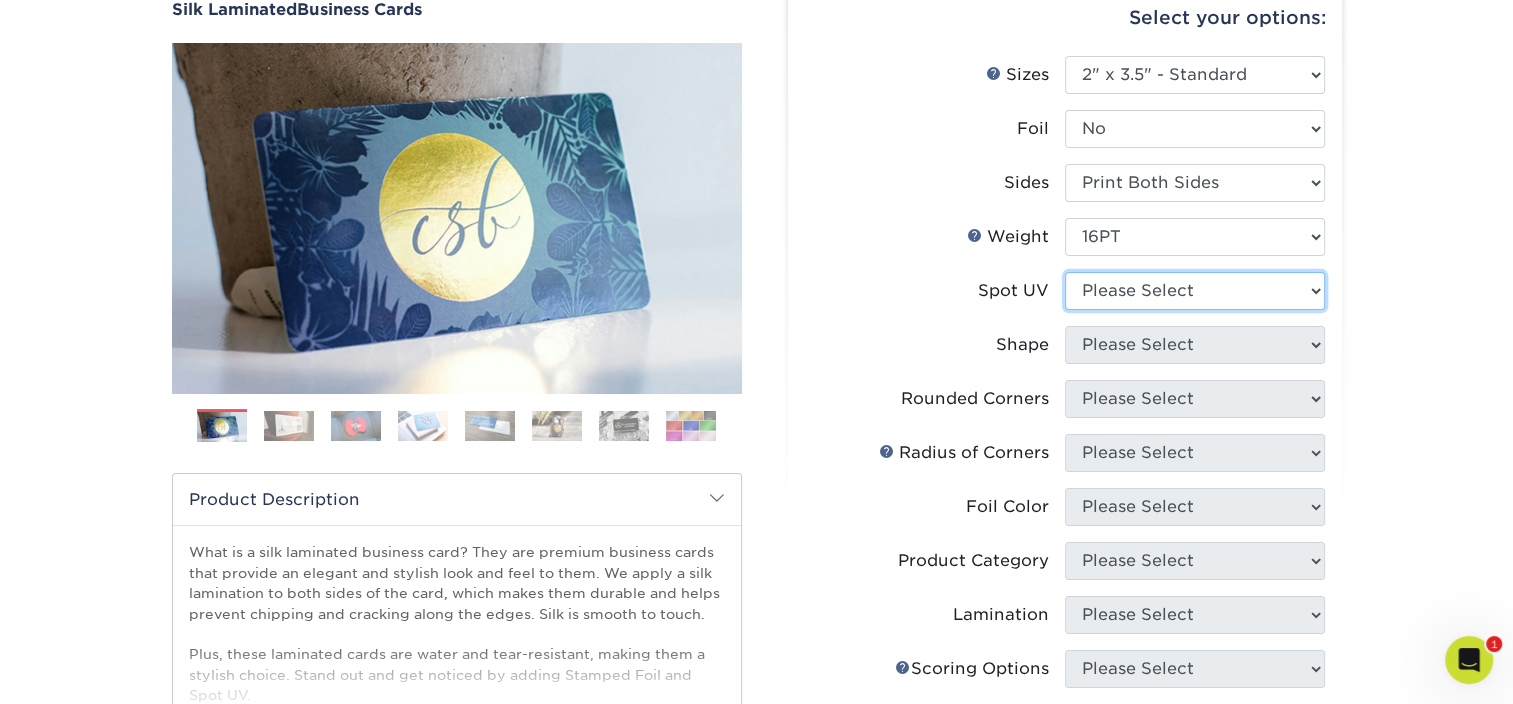 select on "3" 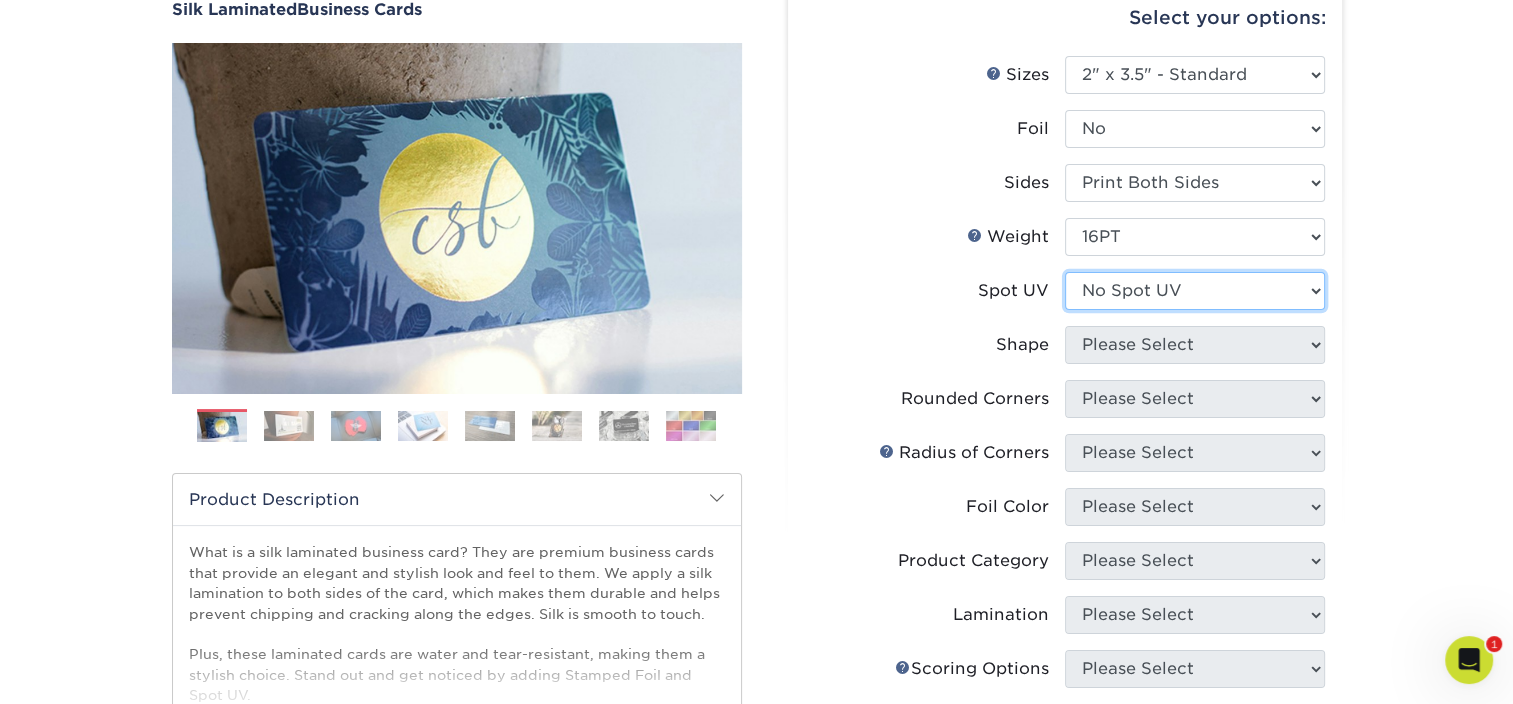click on "Please Select No Spot UV Front and Back (Both Sides) Front Only Back Only" at bounding box center [1195, 291] 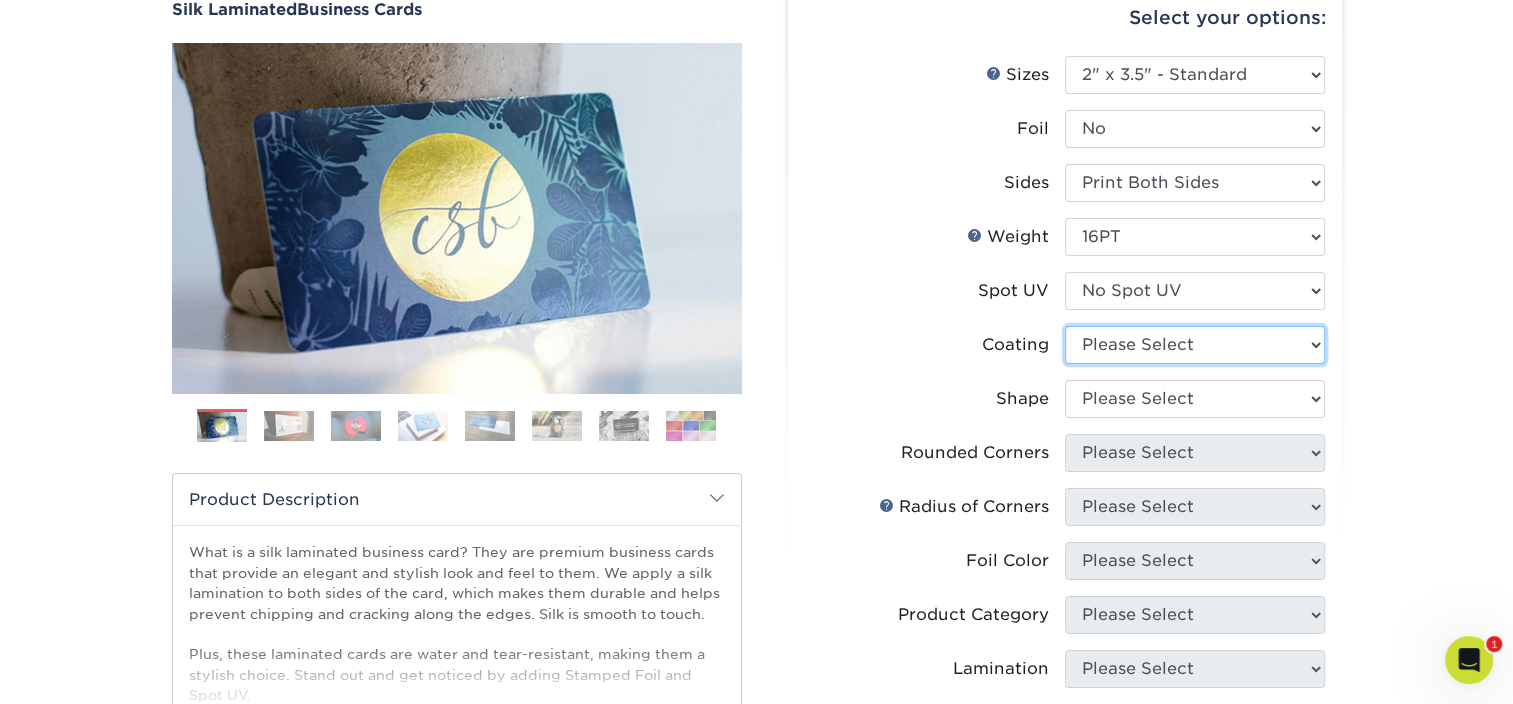 click at bounding box center [1195, 345] 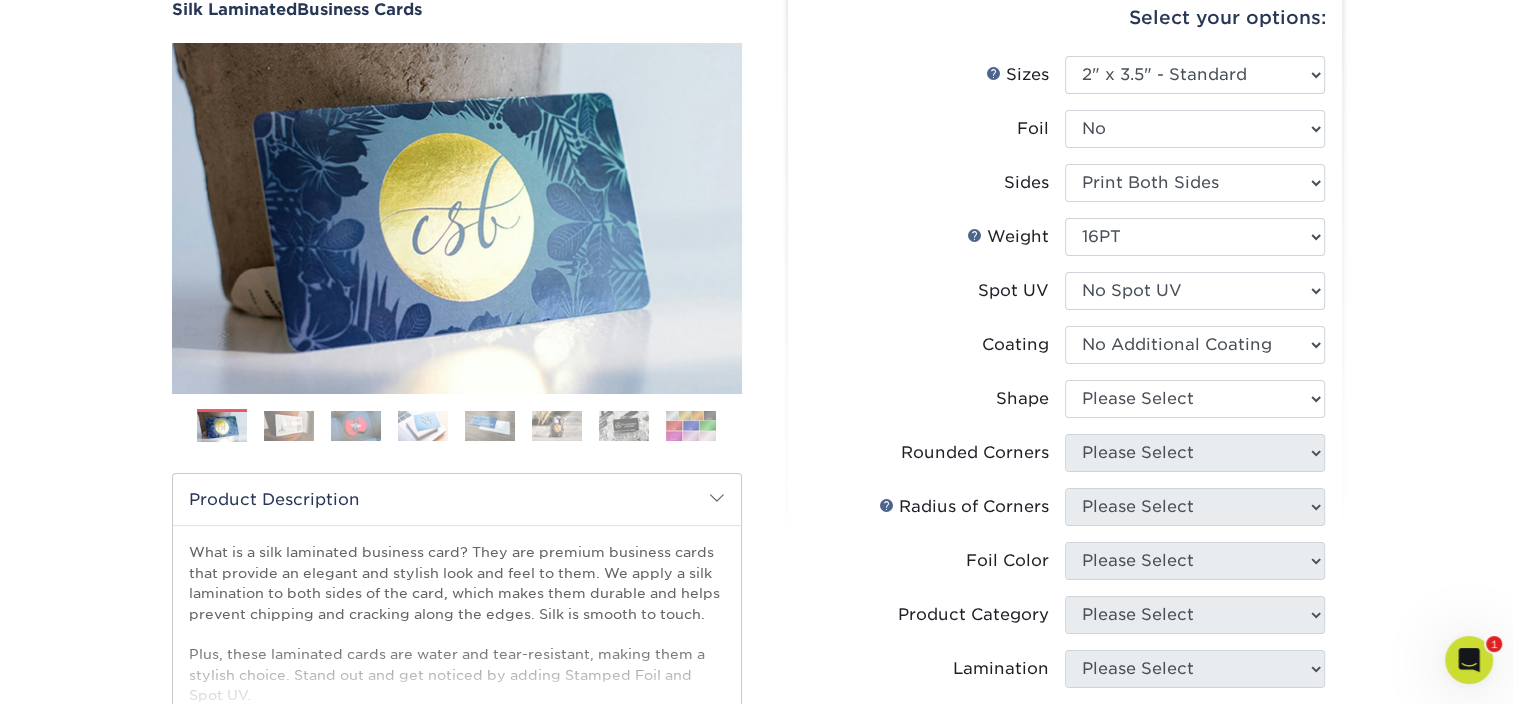 click at bounding box center (1195, 345) 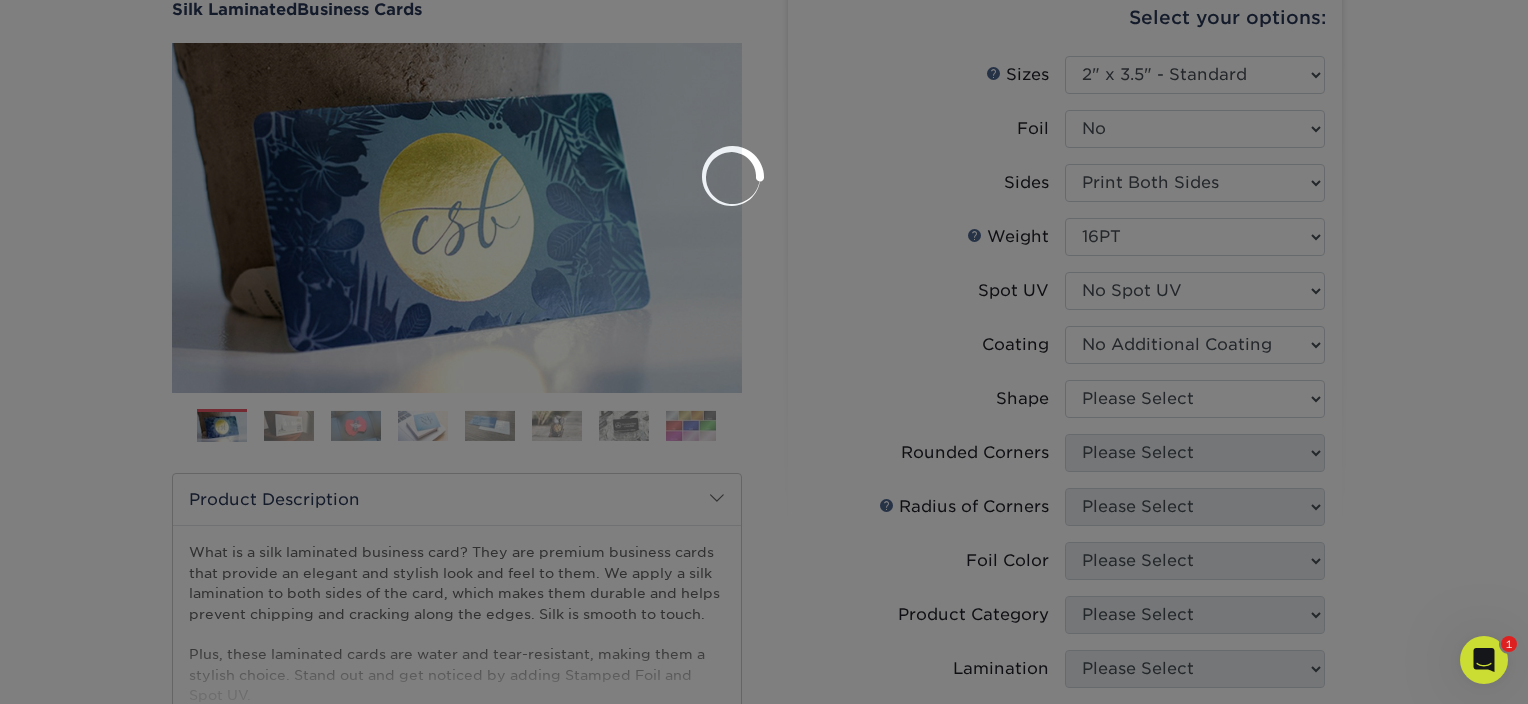 click at bounding box center (764, 352) 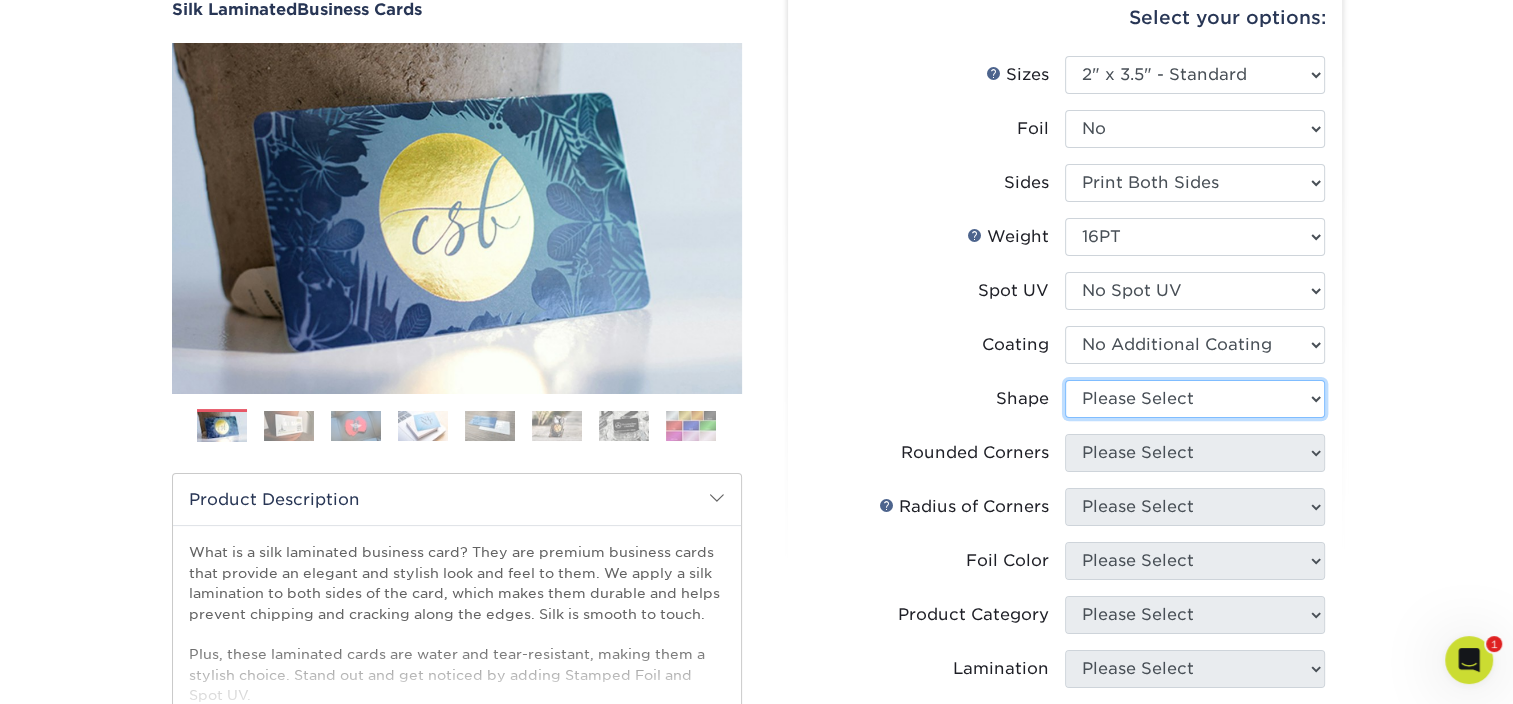 click on "Please Select Standard Oval" at bounding box center (1195, 399) 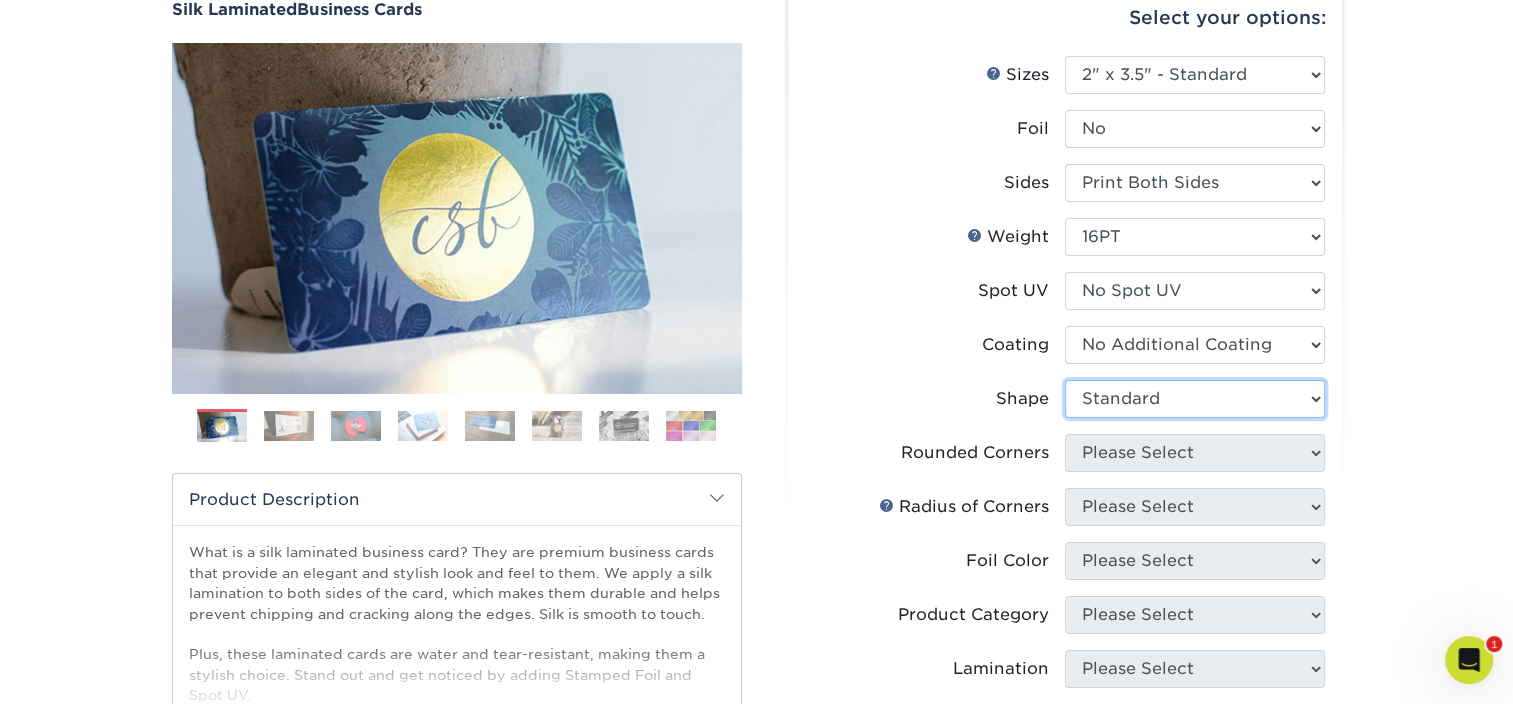 click on "Please Select Standard Oval" at bounding box center (1195, 399) 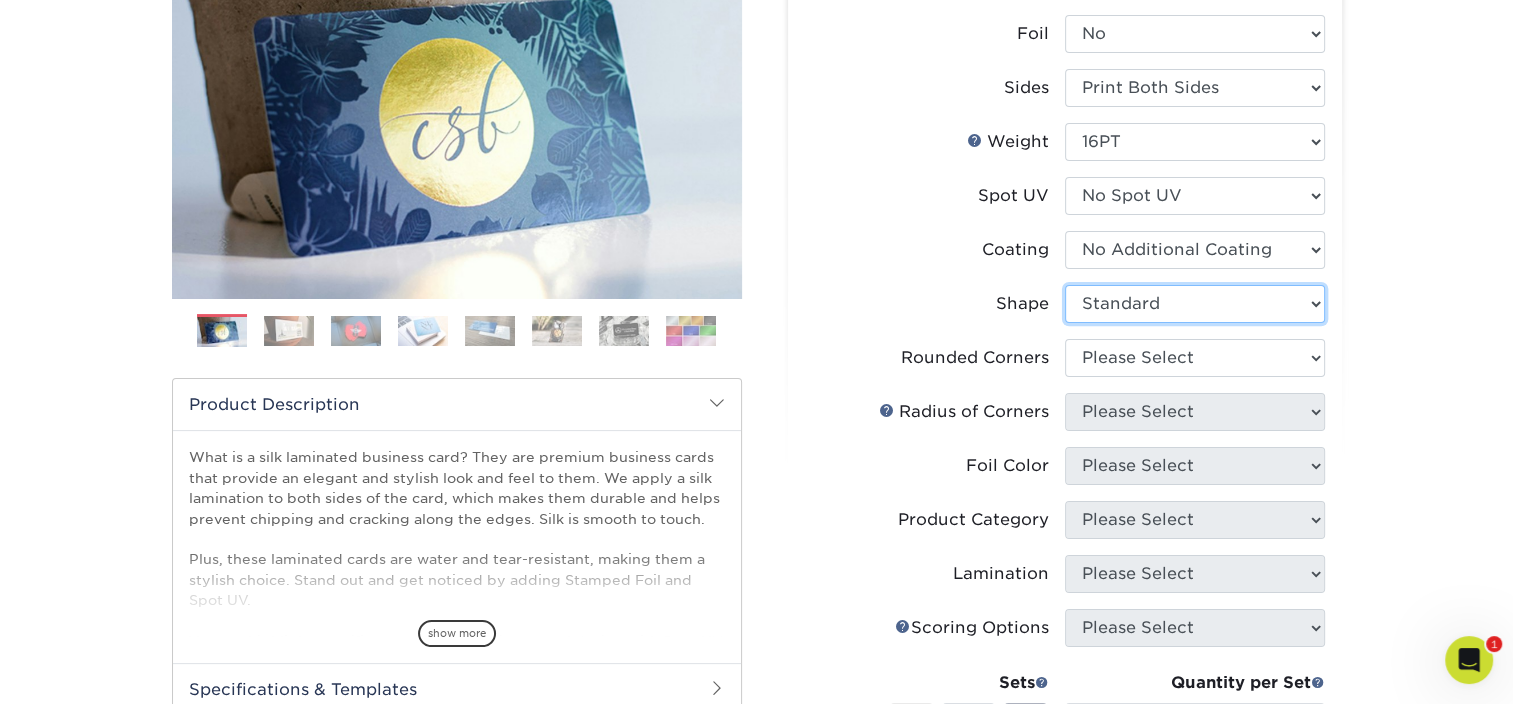 scroll, scrollTop: 300, scrollLeft: 0, axis: vertical 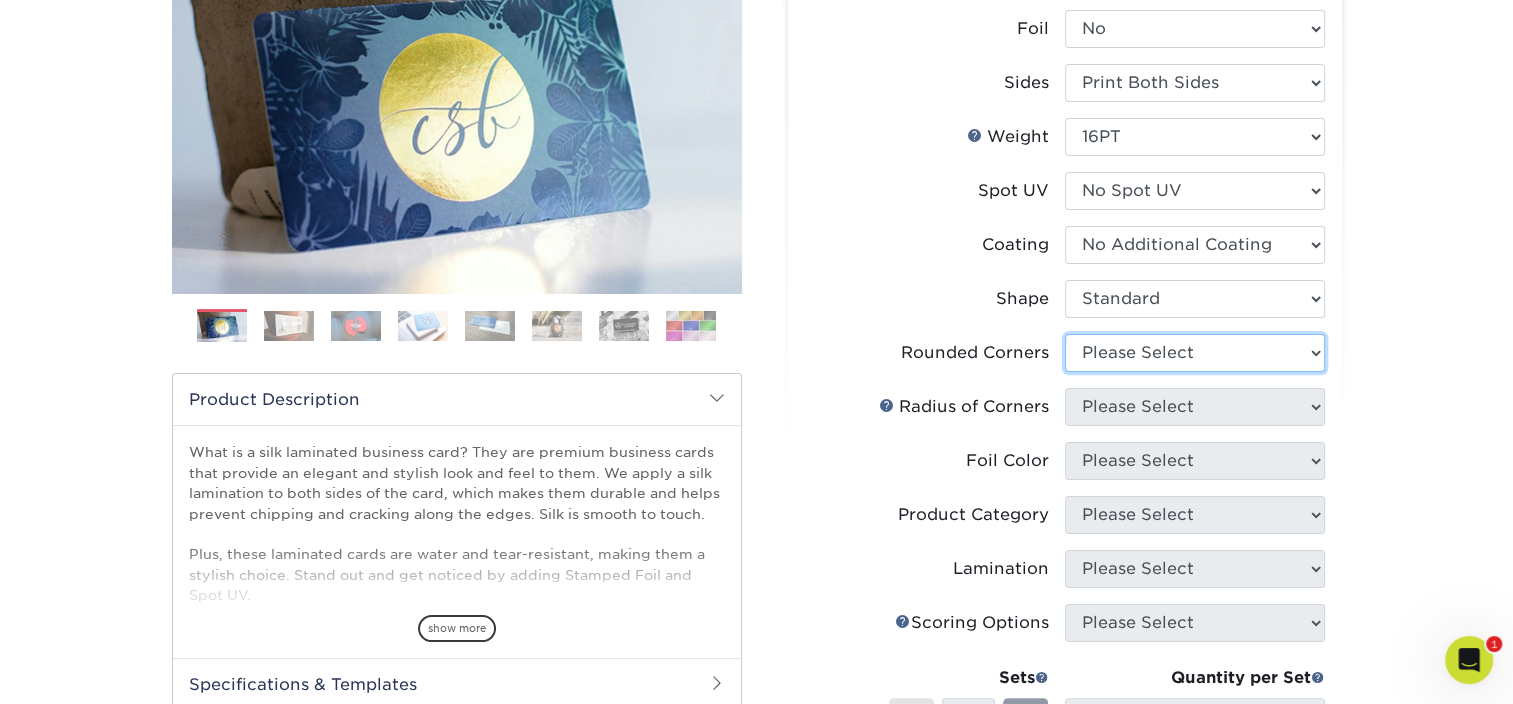 click on "Please Select
Yes - Round 2 Corners                                                    Yes - Round 4 Corners                                                    No" at bounding box center (1195, 353) 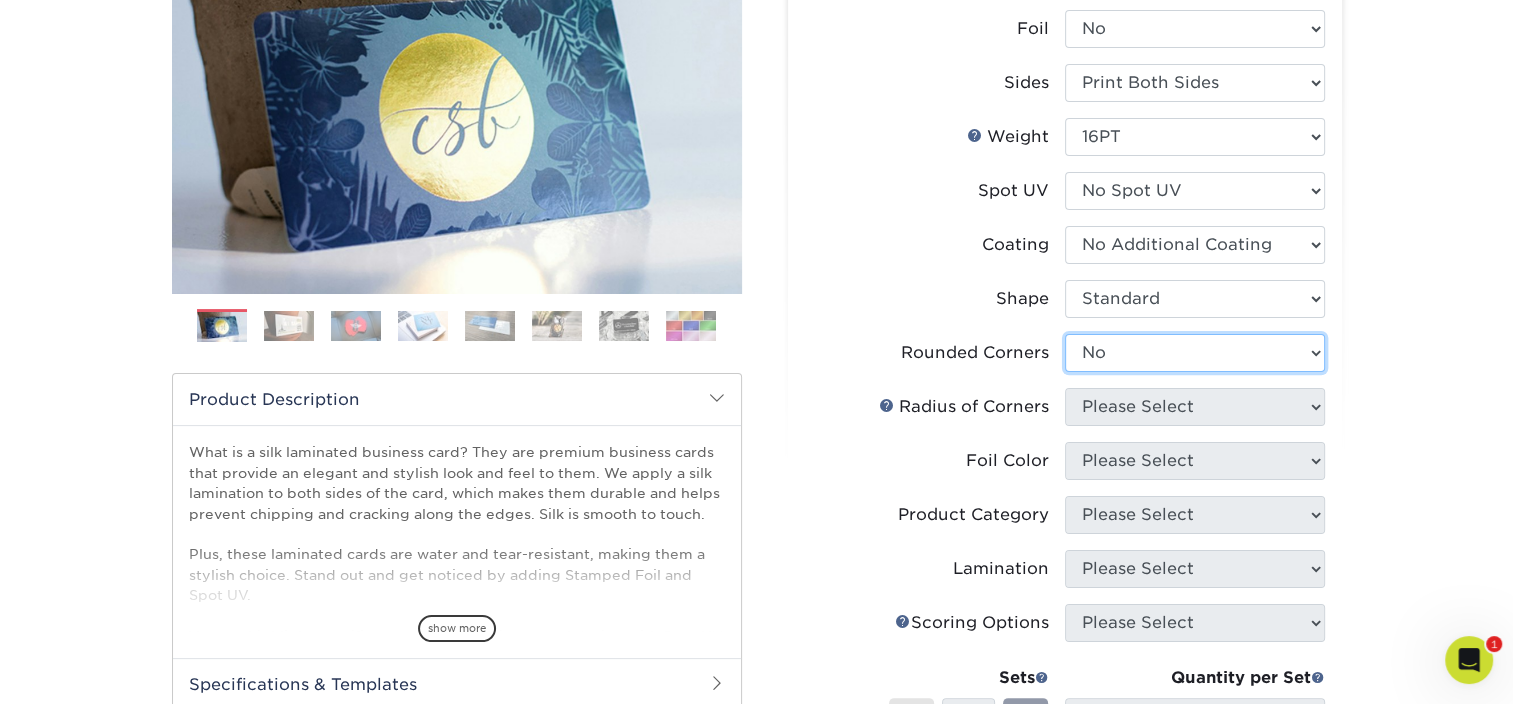 click on "Please Select
Yes - Round 2 Corners                                                    Yes - Round 4 Corners                                                    No" at bounding box center [1195, 353] 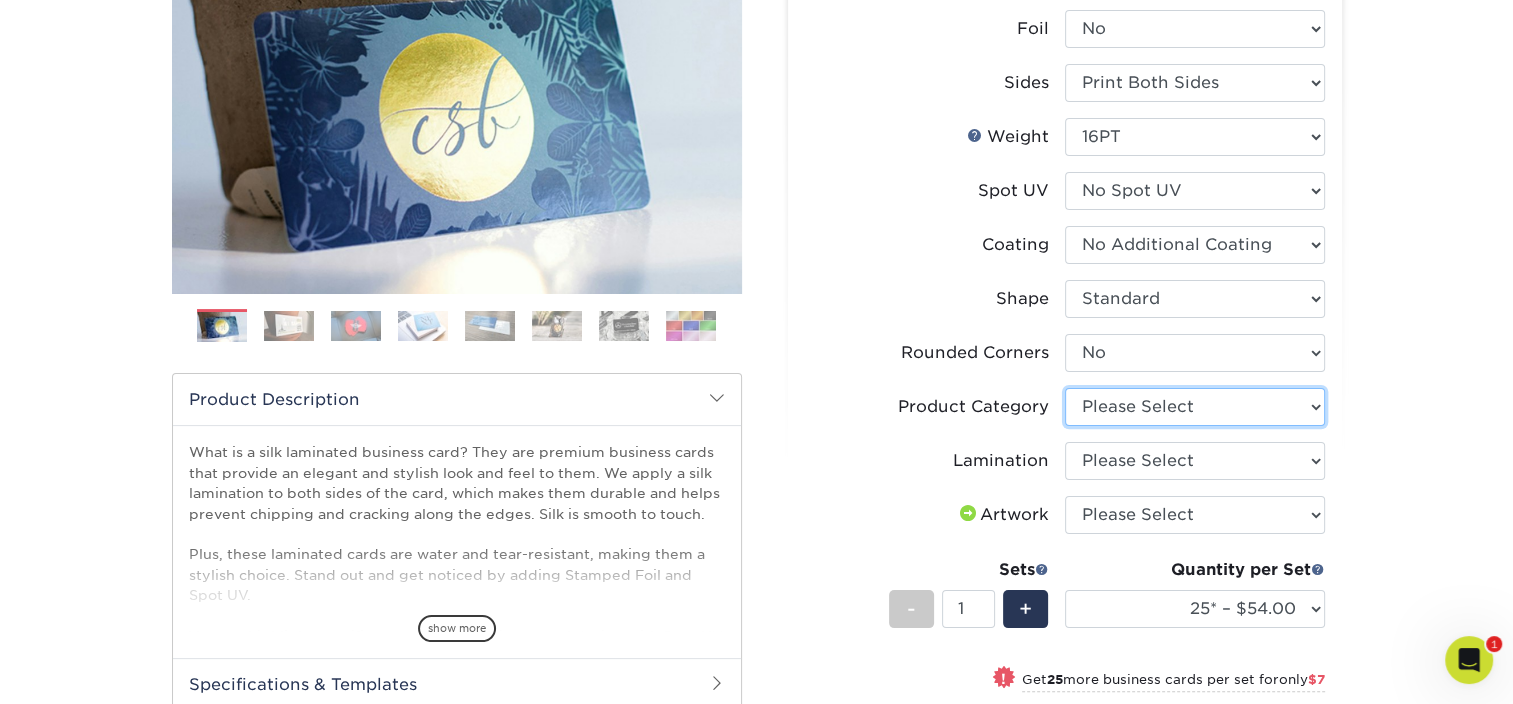 click on "Please Select Business Cards" at bounding box center [1195, 407] 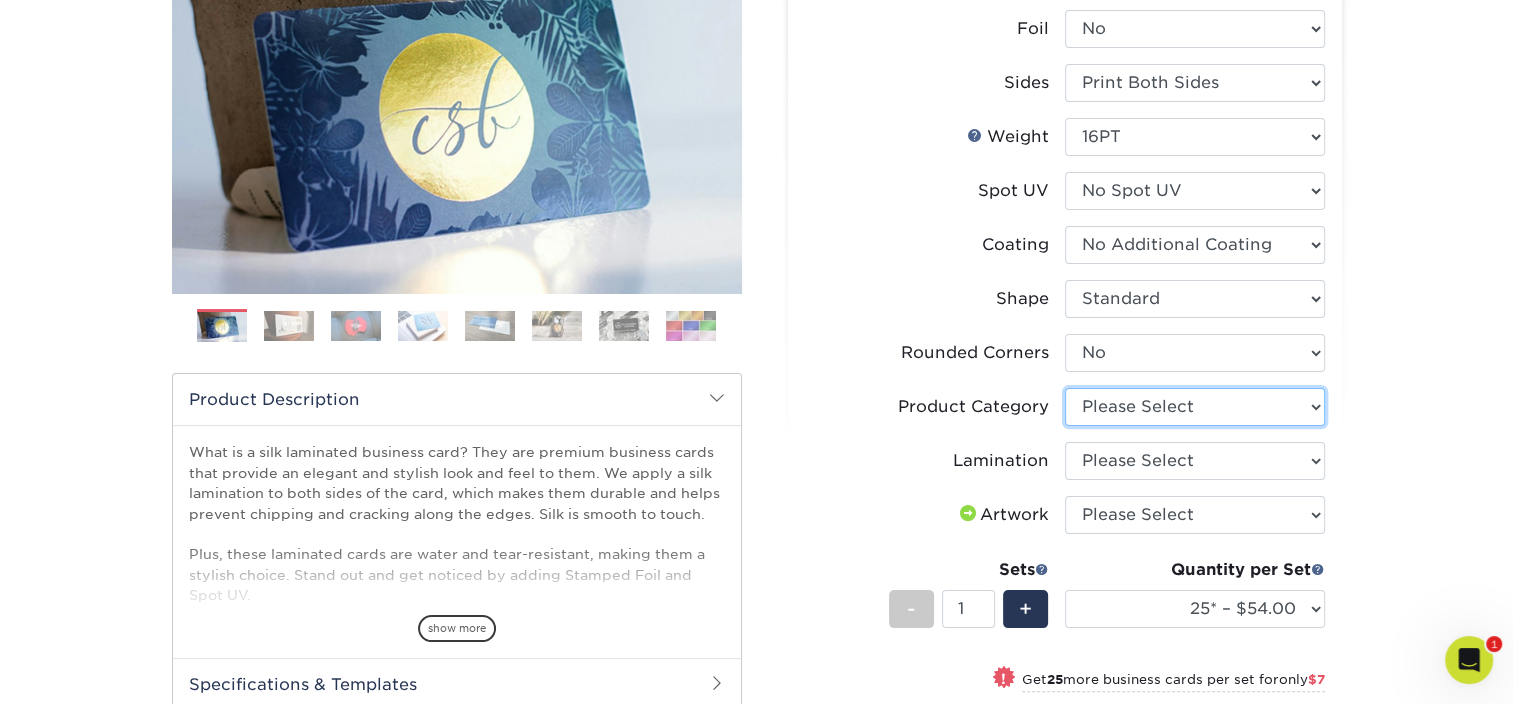 select on "3b5148f1-0588-4f88-a218-97bcfdce65c1" 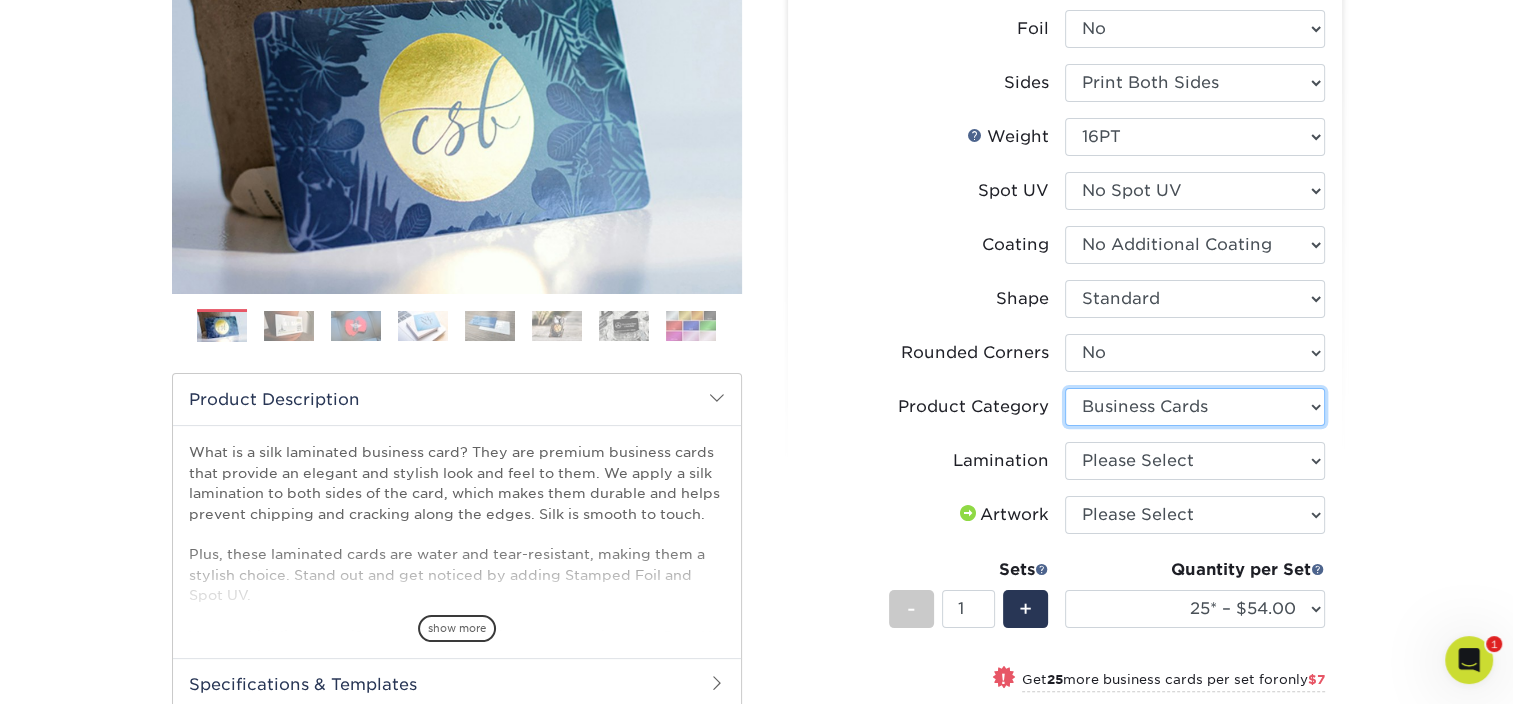 click on "Please Select Business Cards" at bounding box center (1195, 407) 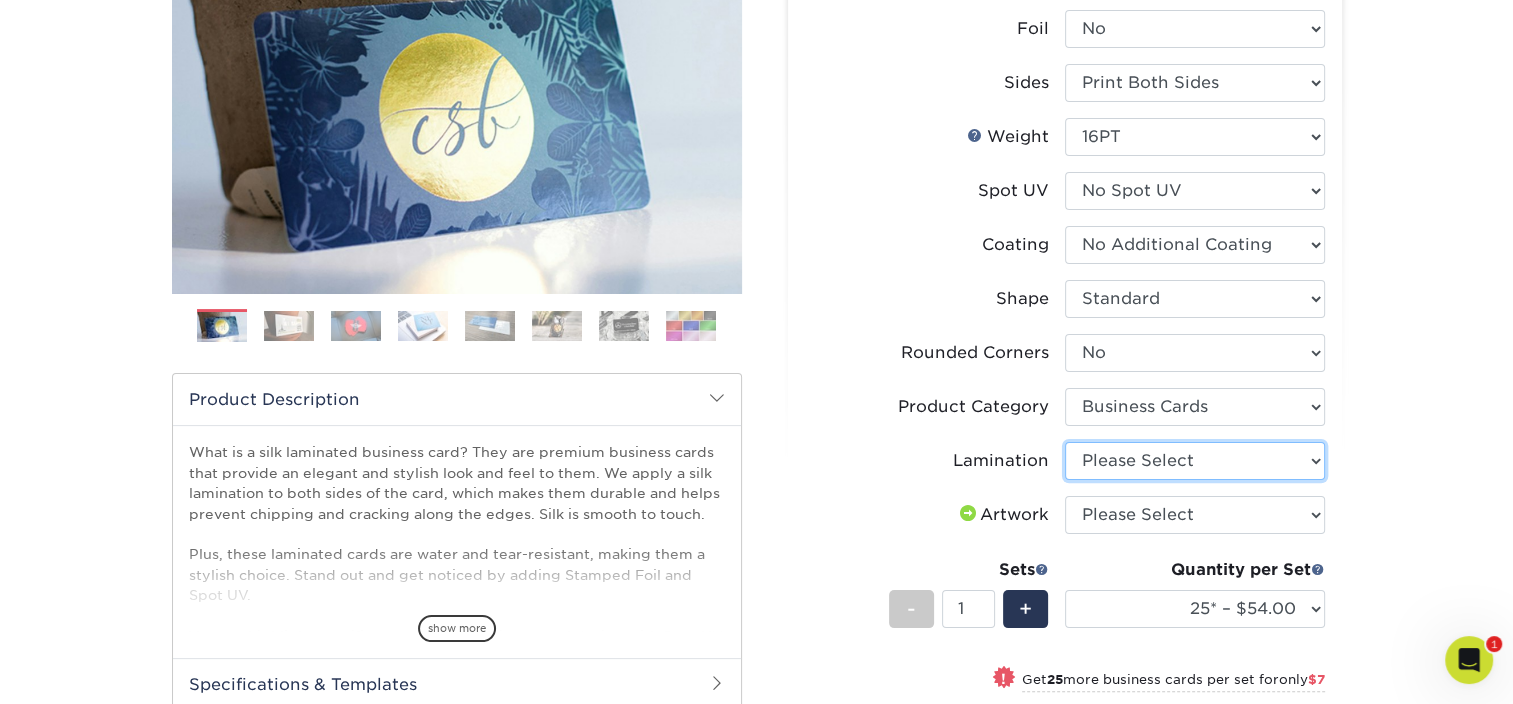 click on "Please Select Silk" at bounding box center [1195, 461] 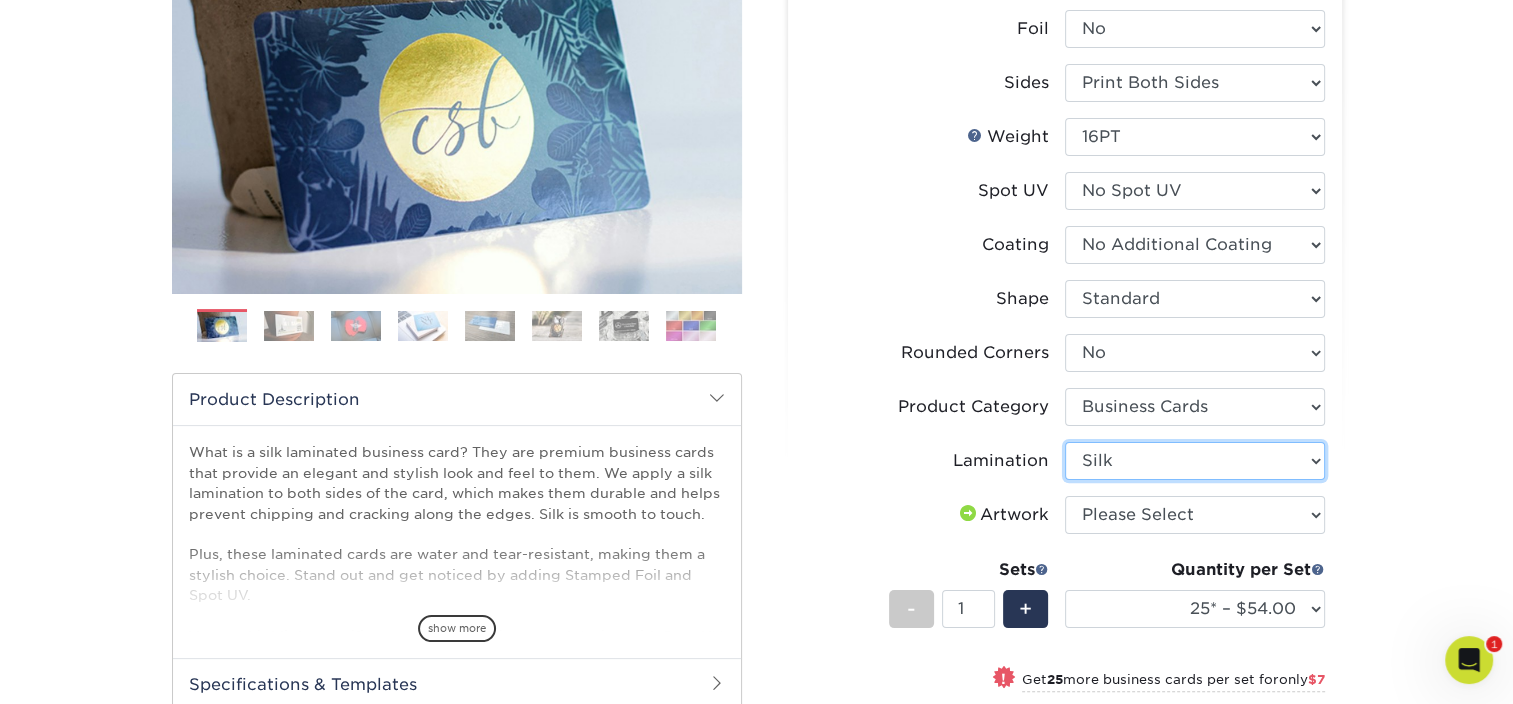 click on "Please Select Silk" at bounding box center [1195, 461] 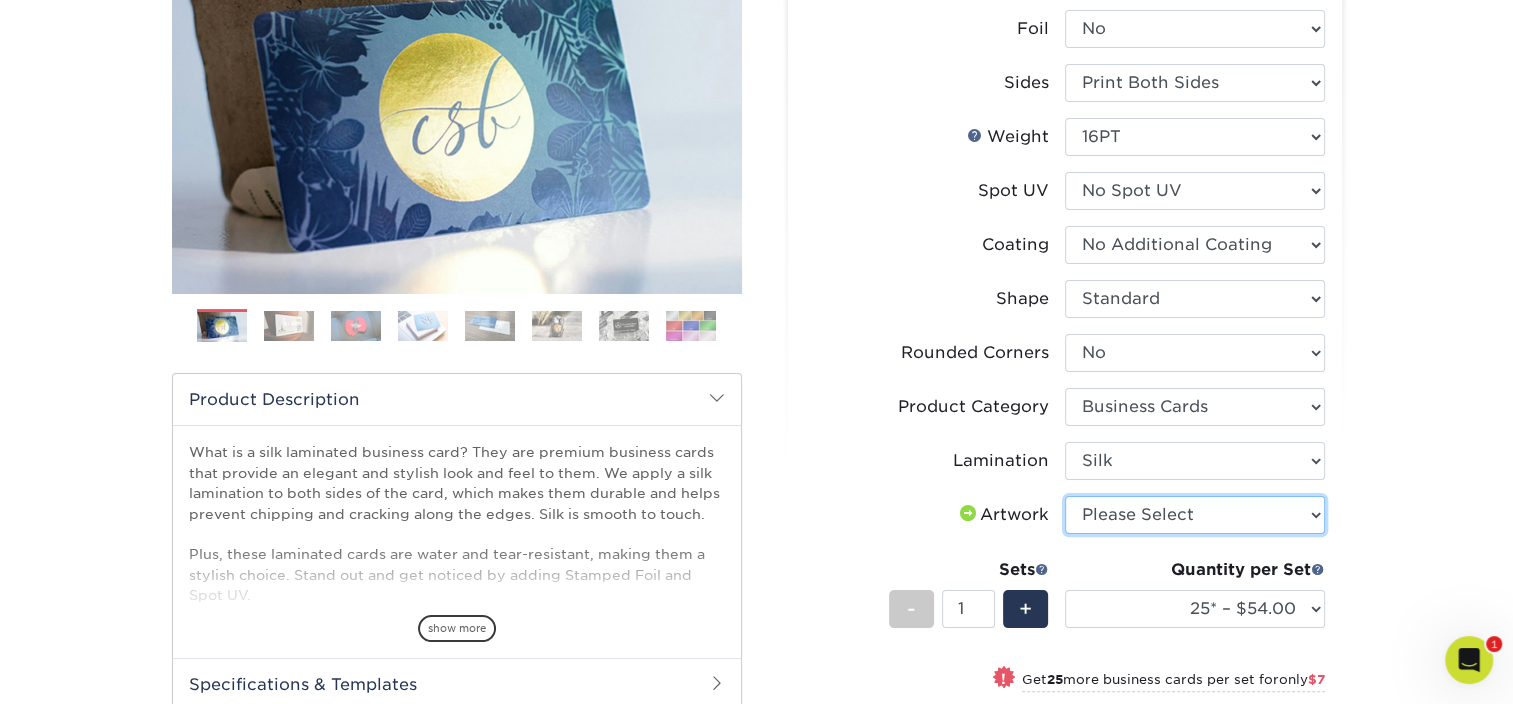 click on "Please Select I will upload files I need a design - $100" at bounding box center [1195, 515] 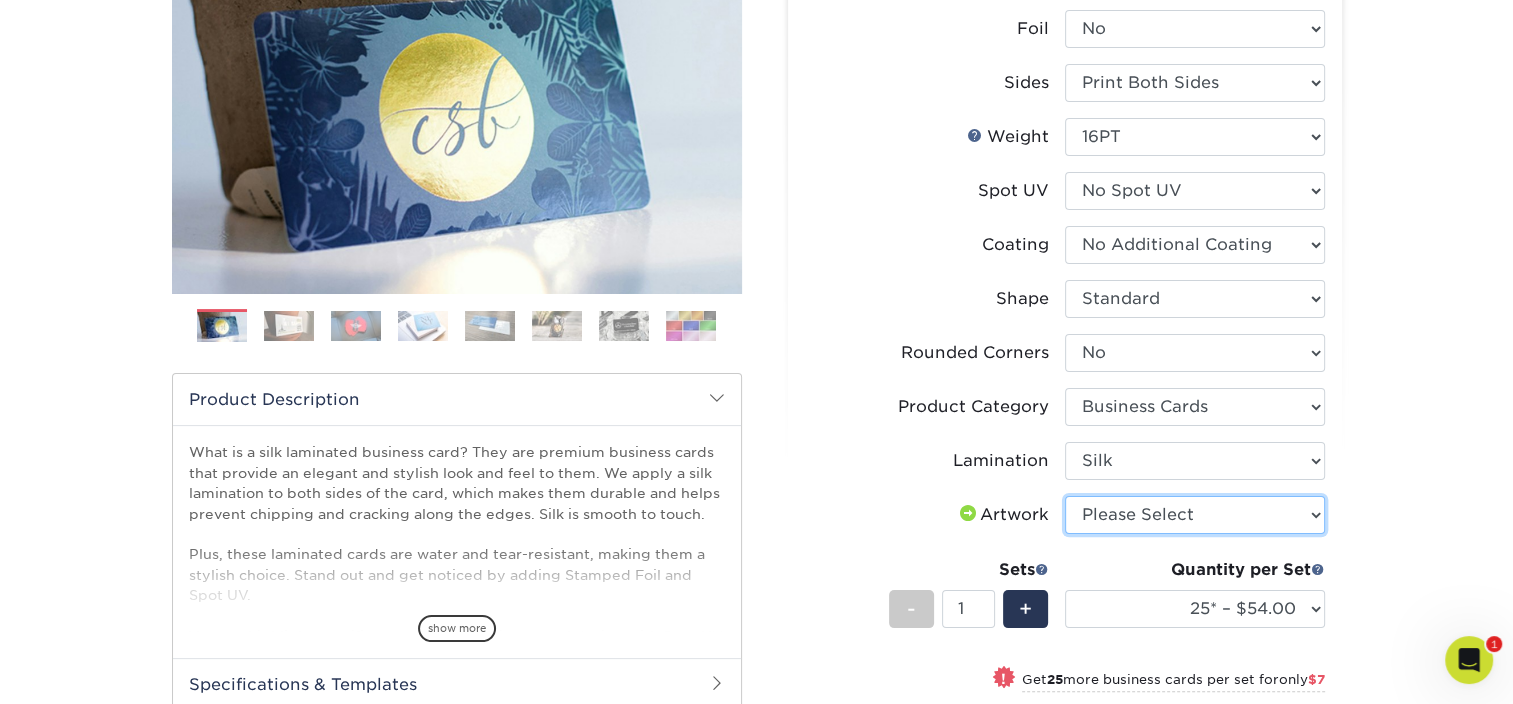 select on "upload" 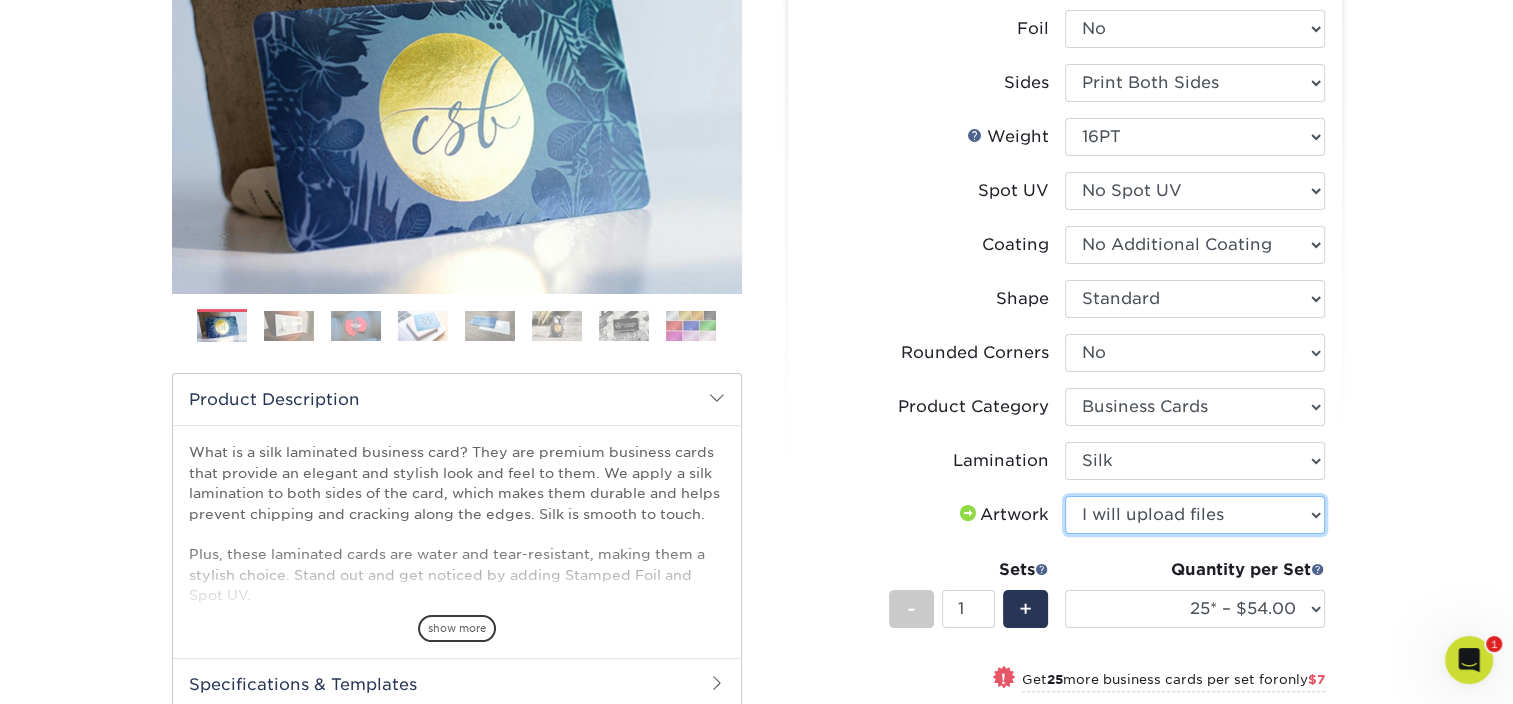 click on "Please Select I will upload files I need a design - $100" at bounding box center (1195, 515) 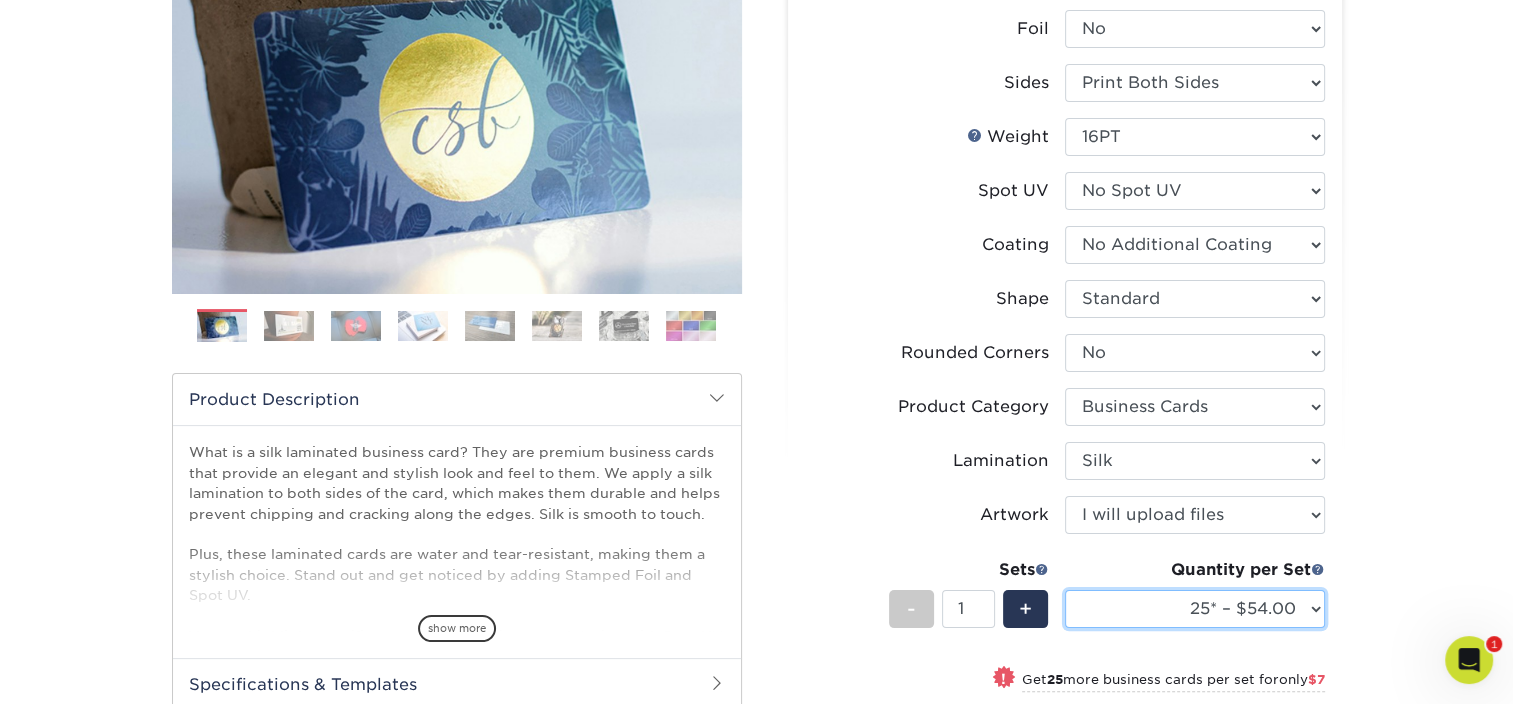 click on "25* – $54.00 50* – $61.00 75* – $68.00 100* – $75.00 250* – $82.00 500 – $86.00 1000 – $114.00 2500 – $234.00 5000 – $355.00 10000 – $631.00" at bounding box center (1195, 609) 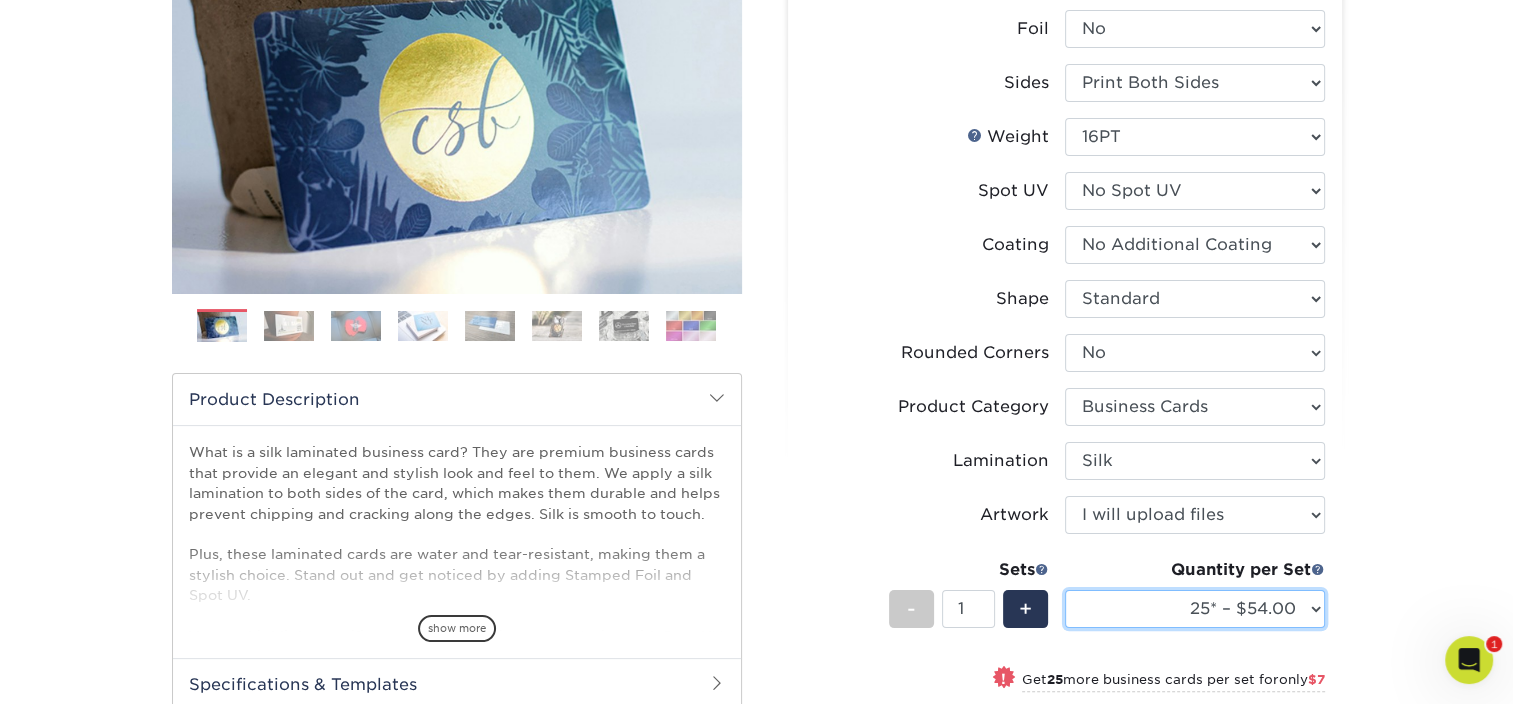 select on "100* – $75.00" 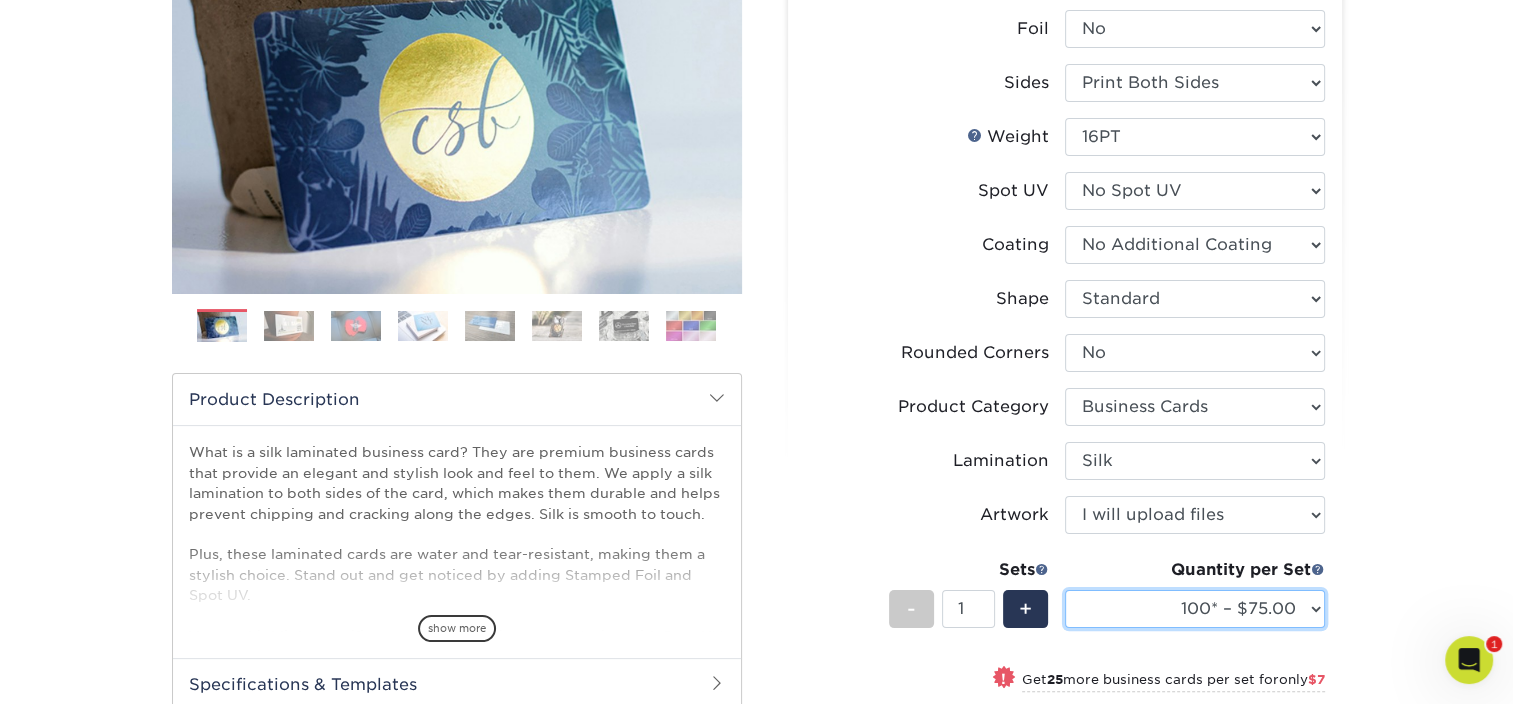 click on "25* – $54.00 50* – $61.00 75* – $68.00 100* – $75.00 250* – $82.00 500 – $86.00 1000 – $114.00 2500 – $234.00 5000 – $355.00 10000 – $631.00" at bounding box center [1195, 609] 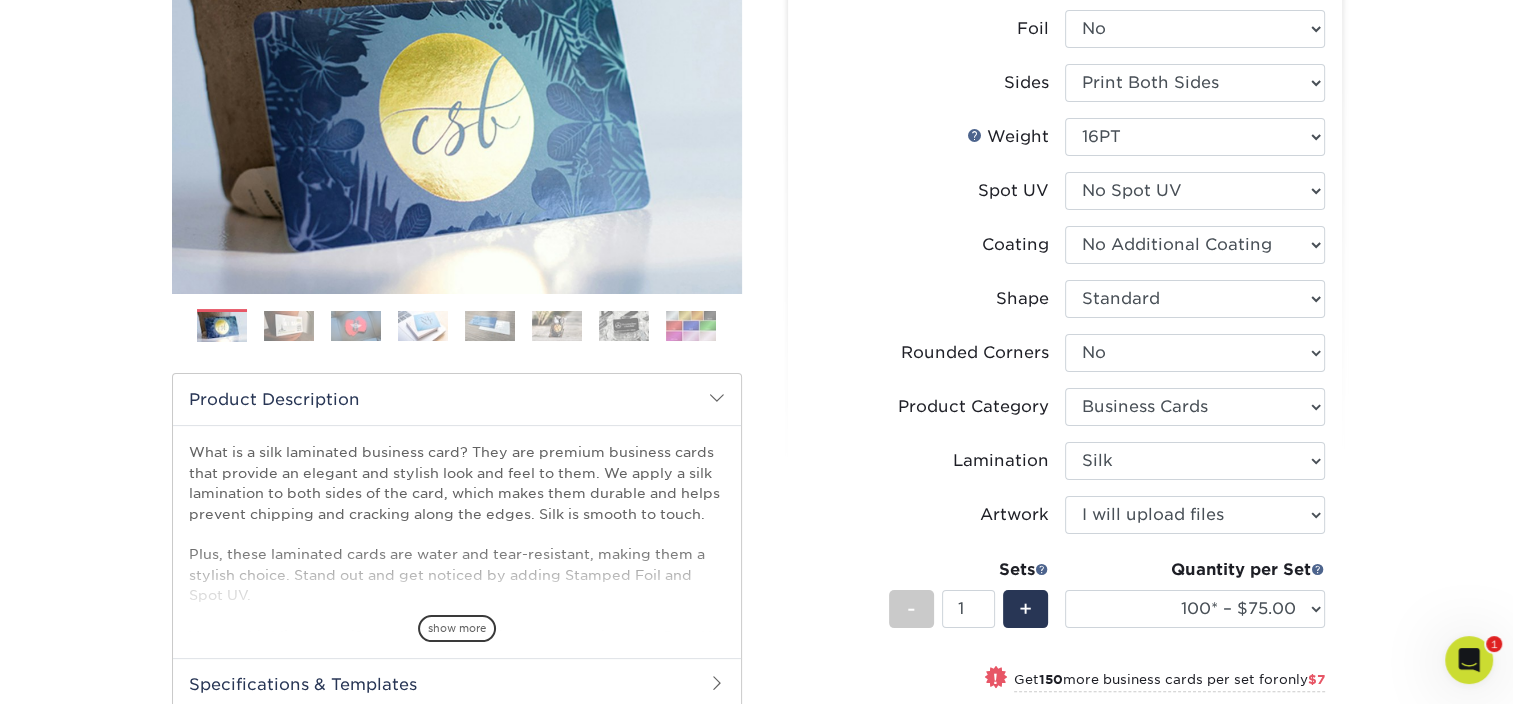 click on "Products
Business Cards
Silk Laminated  Business Cards
Previous Next" at bounding box center [756, 487] 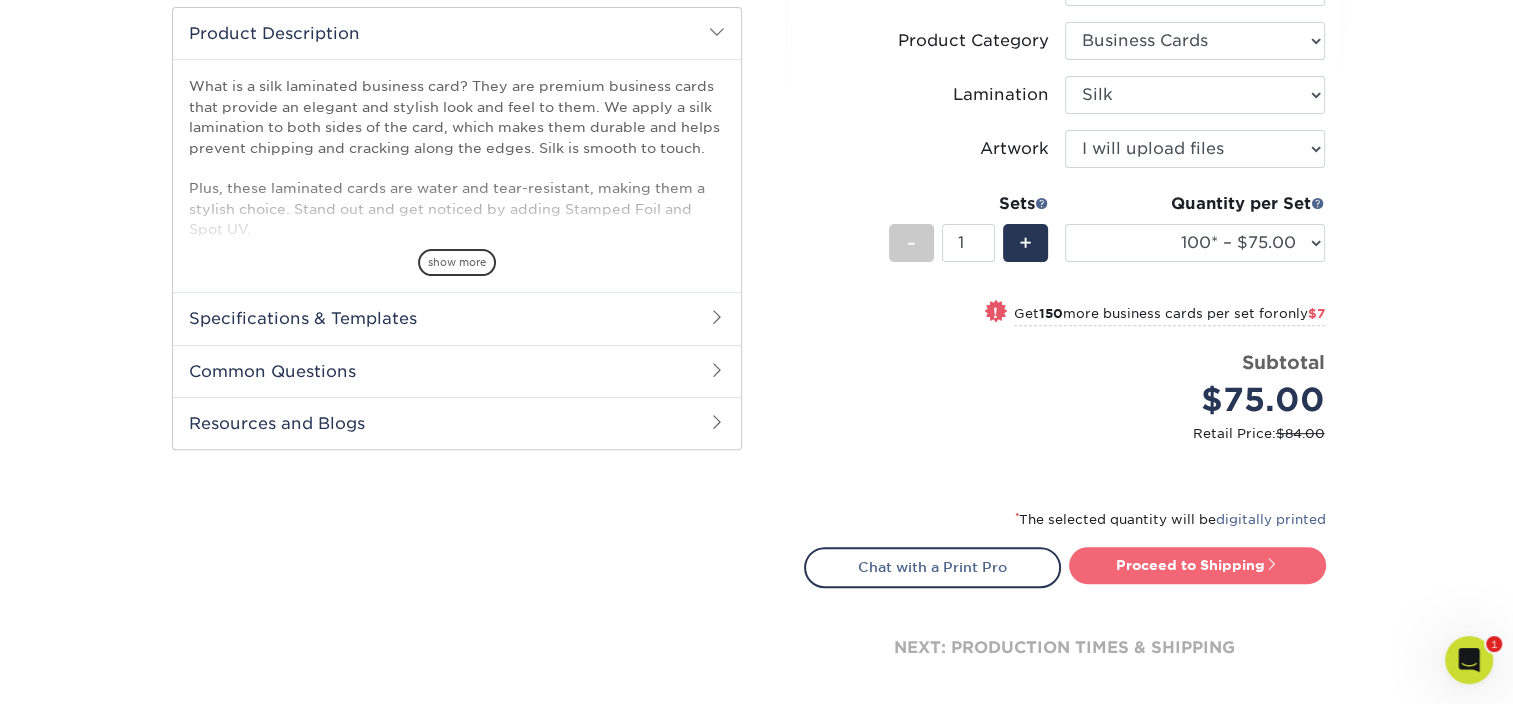 scroll, scrollTop: 700, scrollLeft: 0, axis: vertical 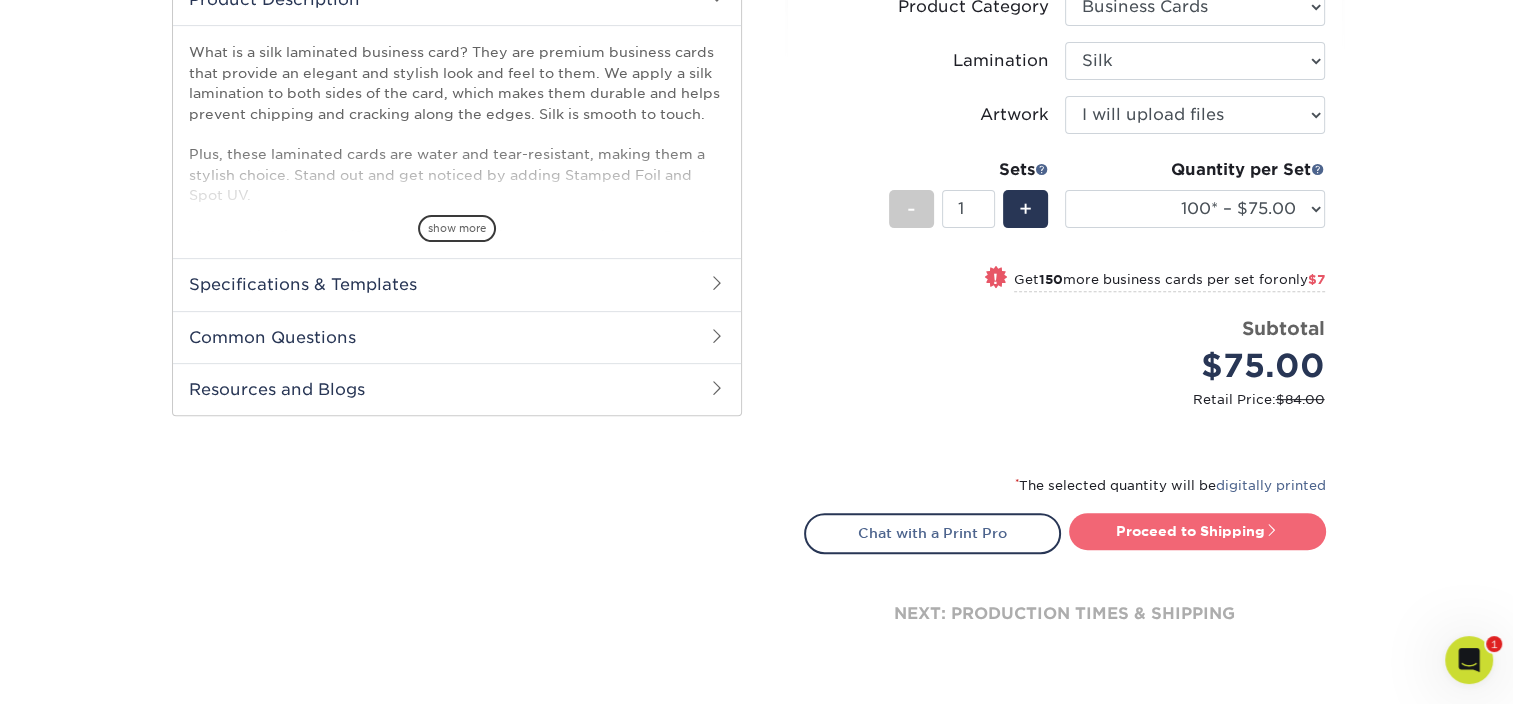 click on "Proceed to Shipping" at bounding box center (1197, 531) 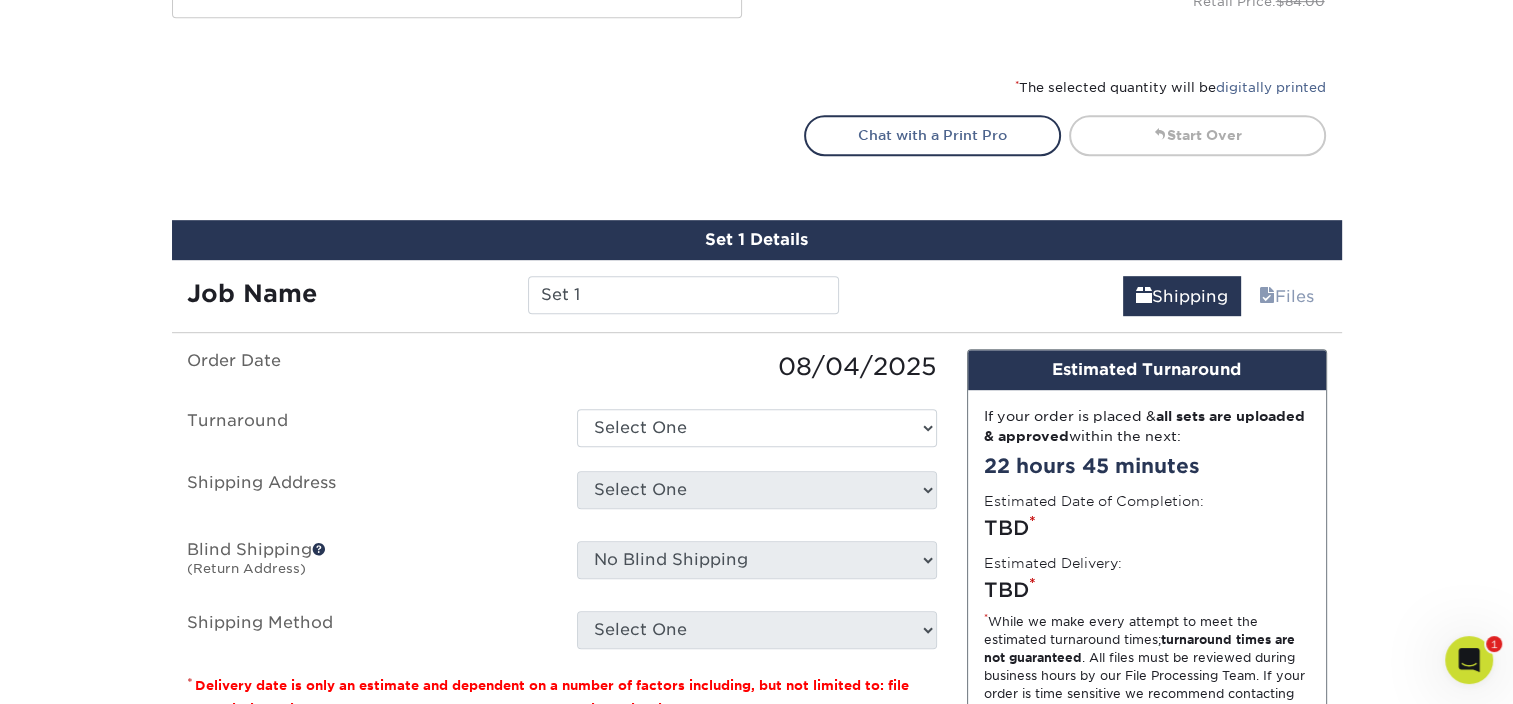scroll, scrollTop: 965, scrollLeft: 0, axis: vertical 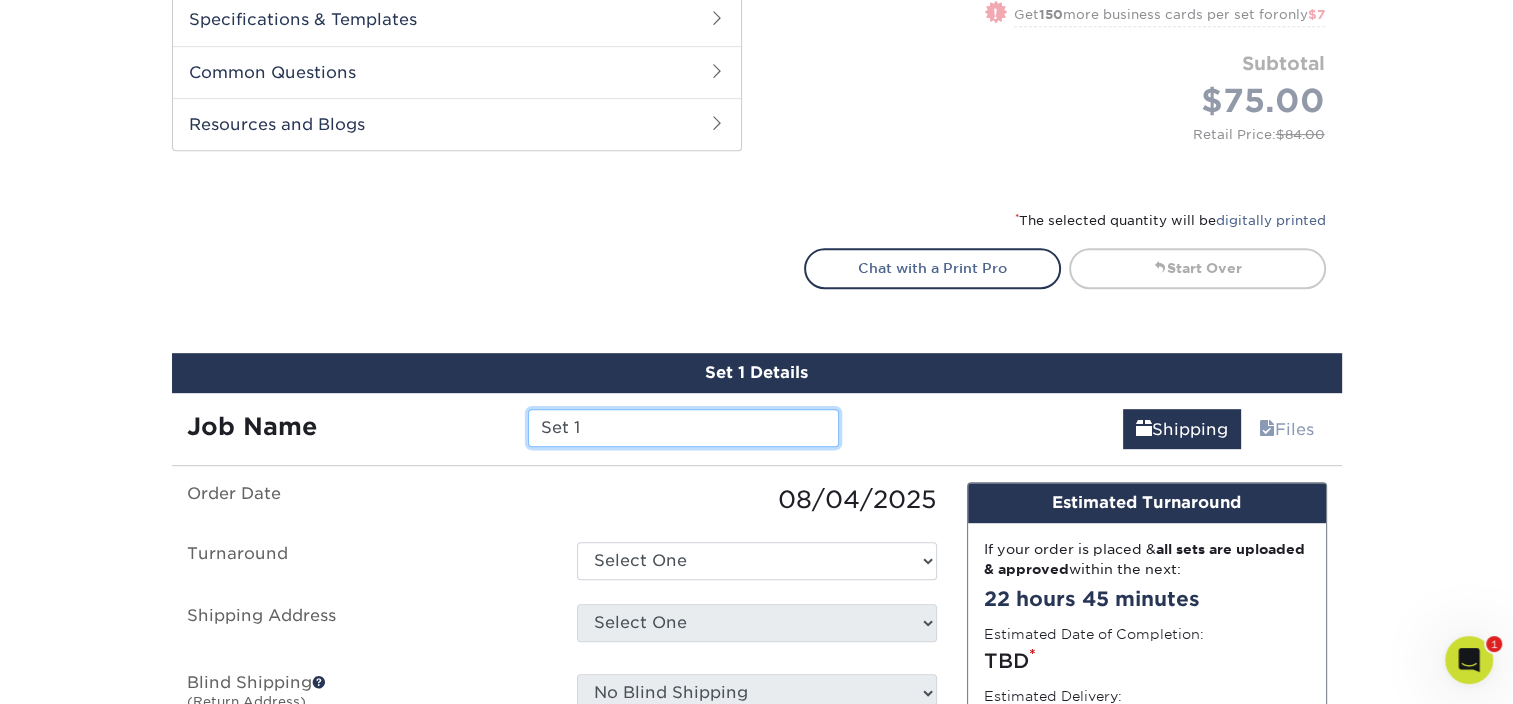 click on "Set 1" at bounding box center [683, 428] 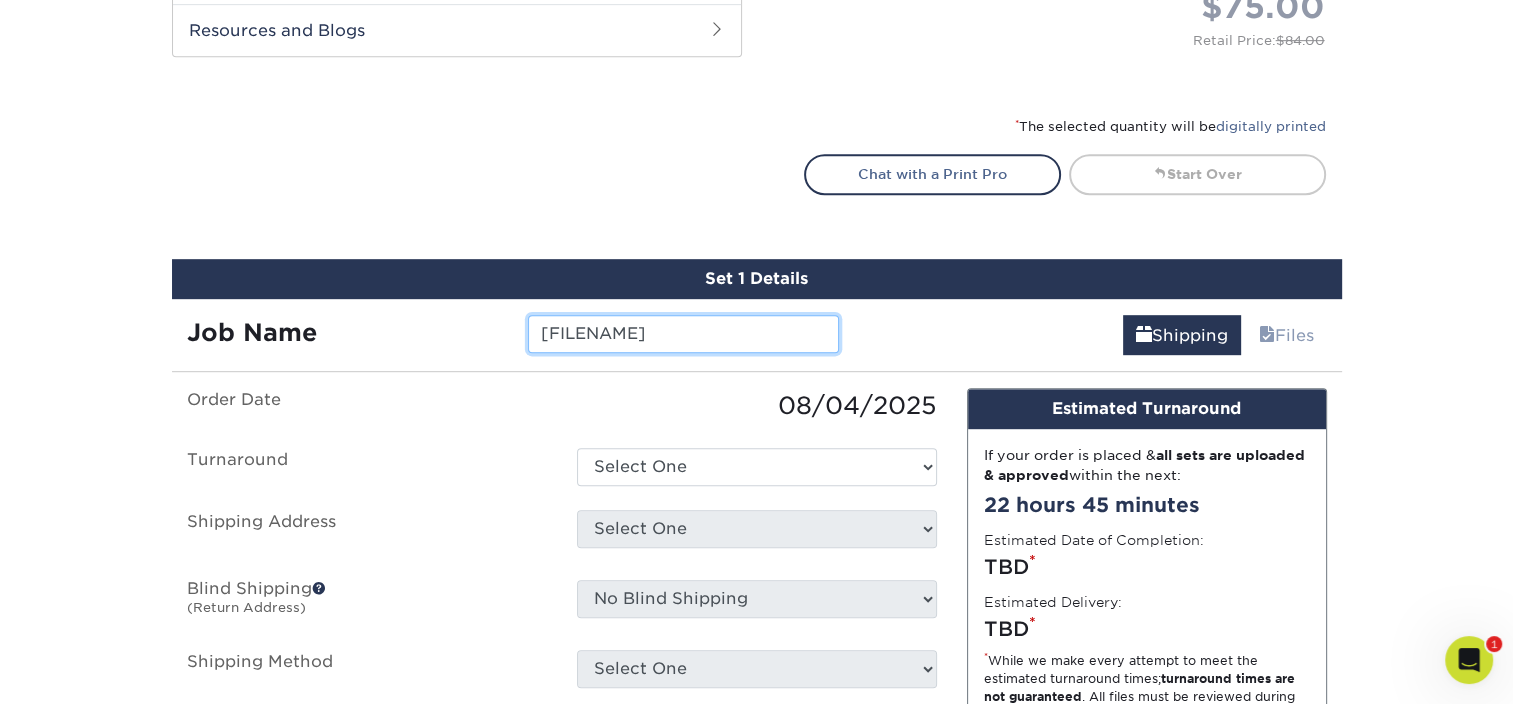 scroll, scrollTop: 1065, scrollLeft: 0, axis: vertical 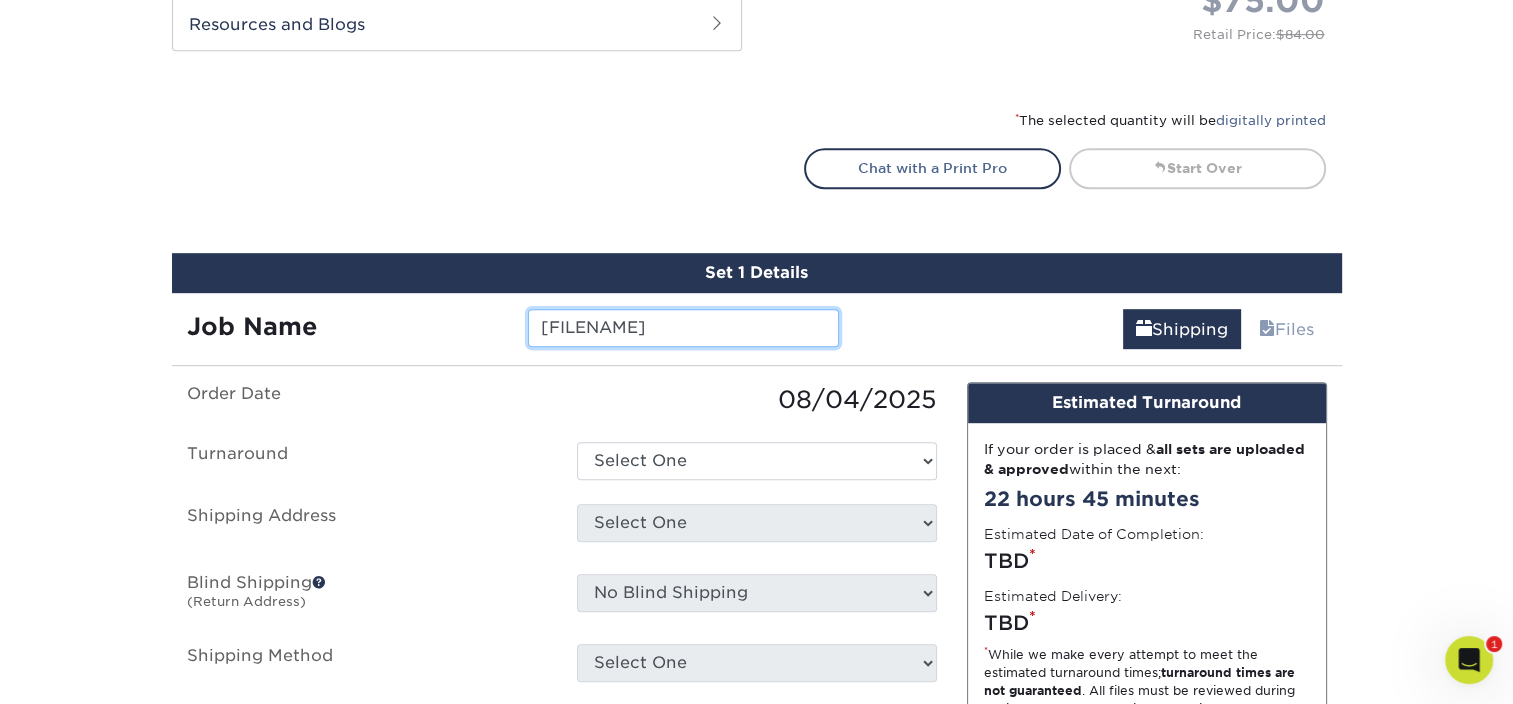 type on "[INITIAL][INITIAL]" 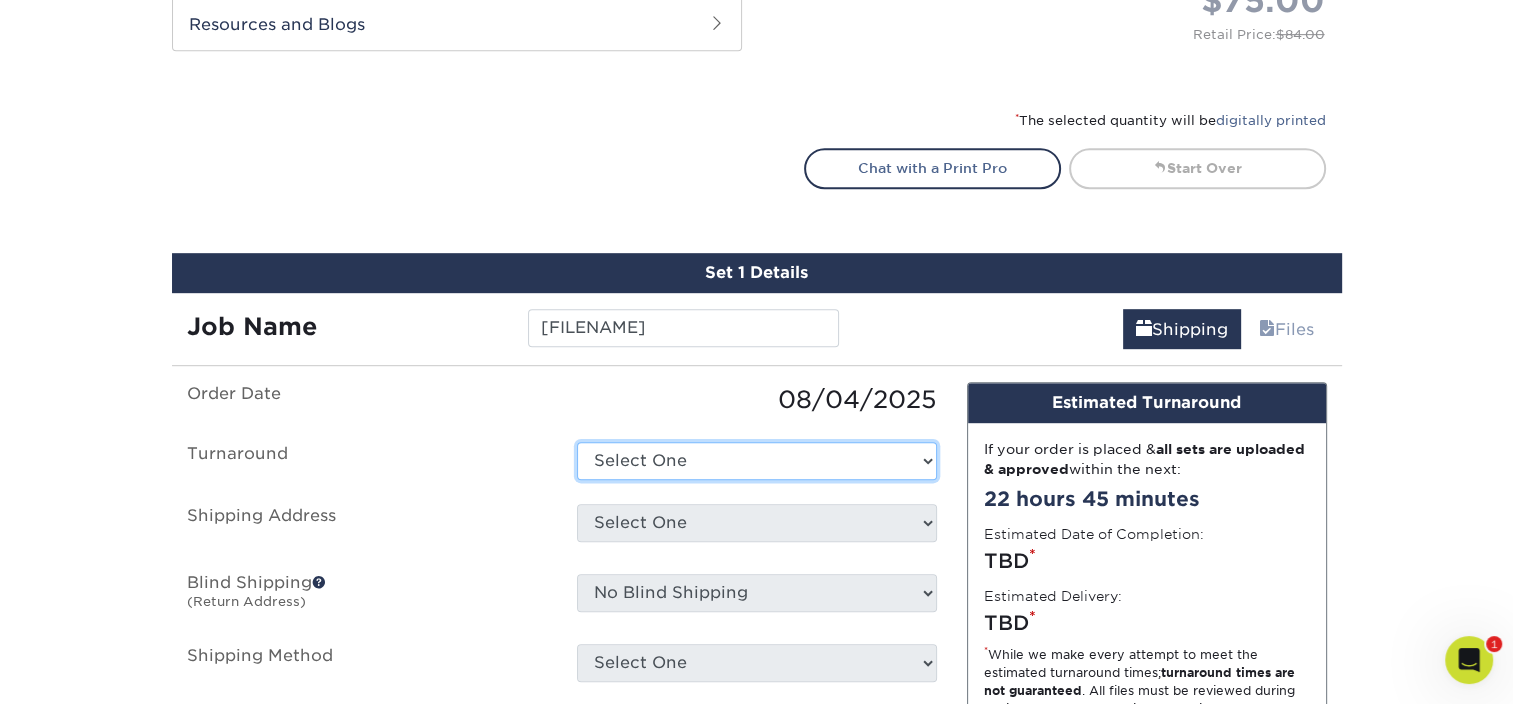 click on "Select One 2-4 Business Days 2 Day Next Business Day" at bounding box center (757, 461) 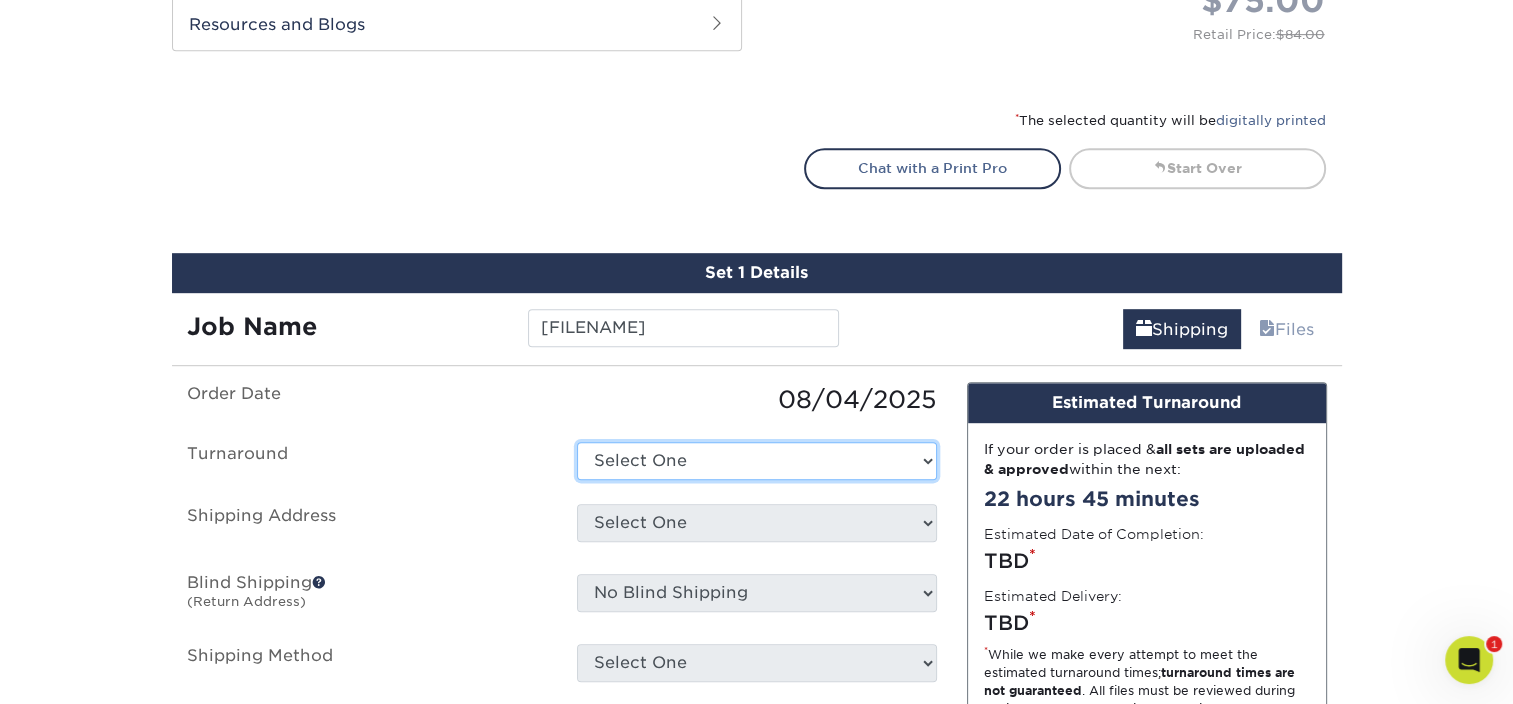 select on "e8d6ad55-c448-4bce-ba25-c4c4dd4b9d0d" 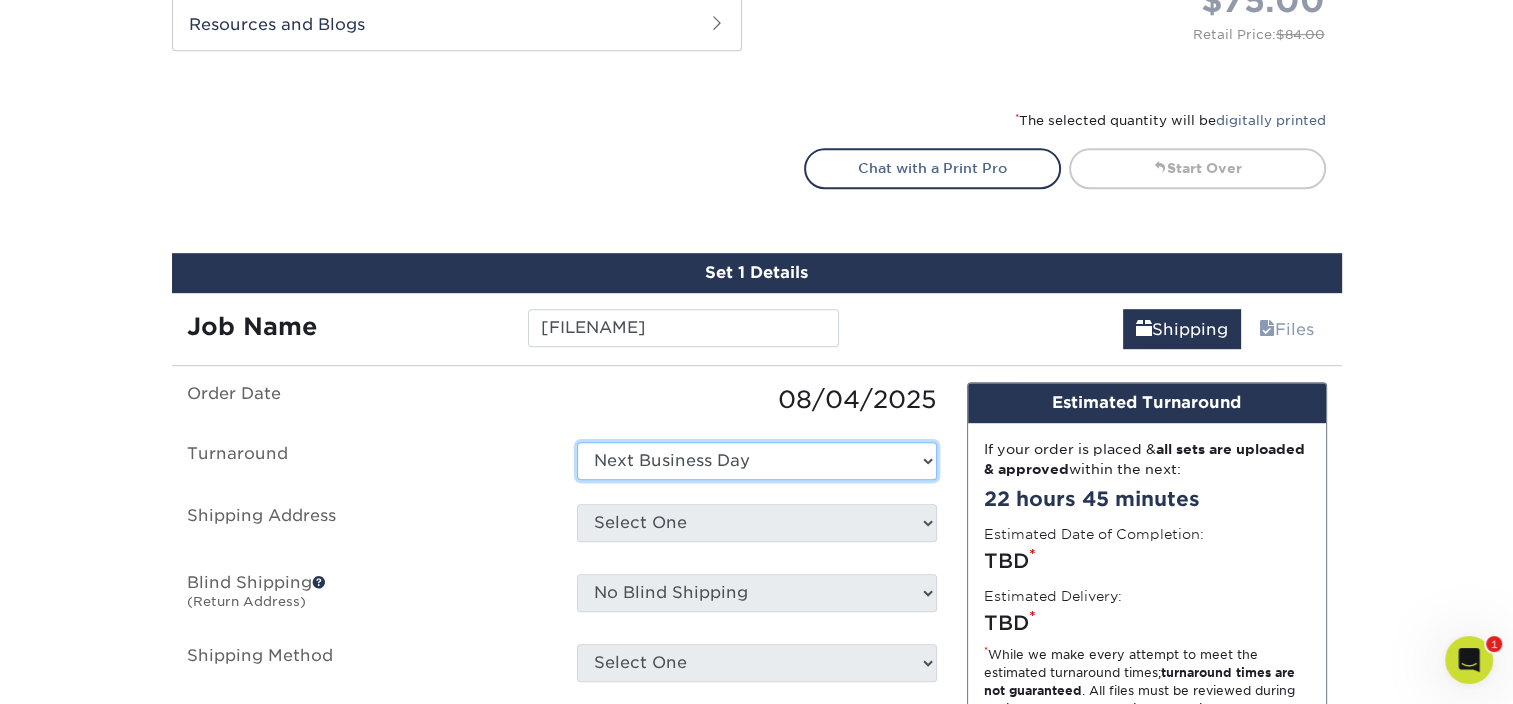 click on "Select One 2-4 Business Days 2 Day Next Business Day" at bounding box center (757, 461) 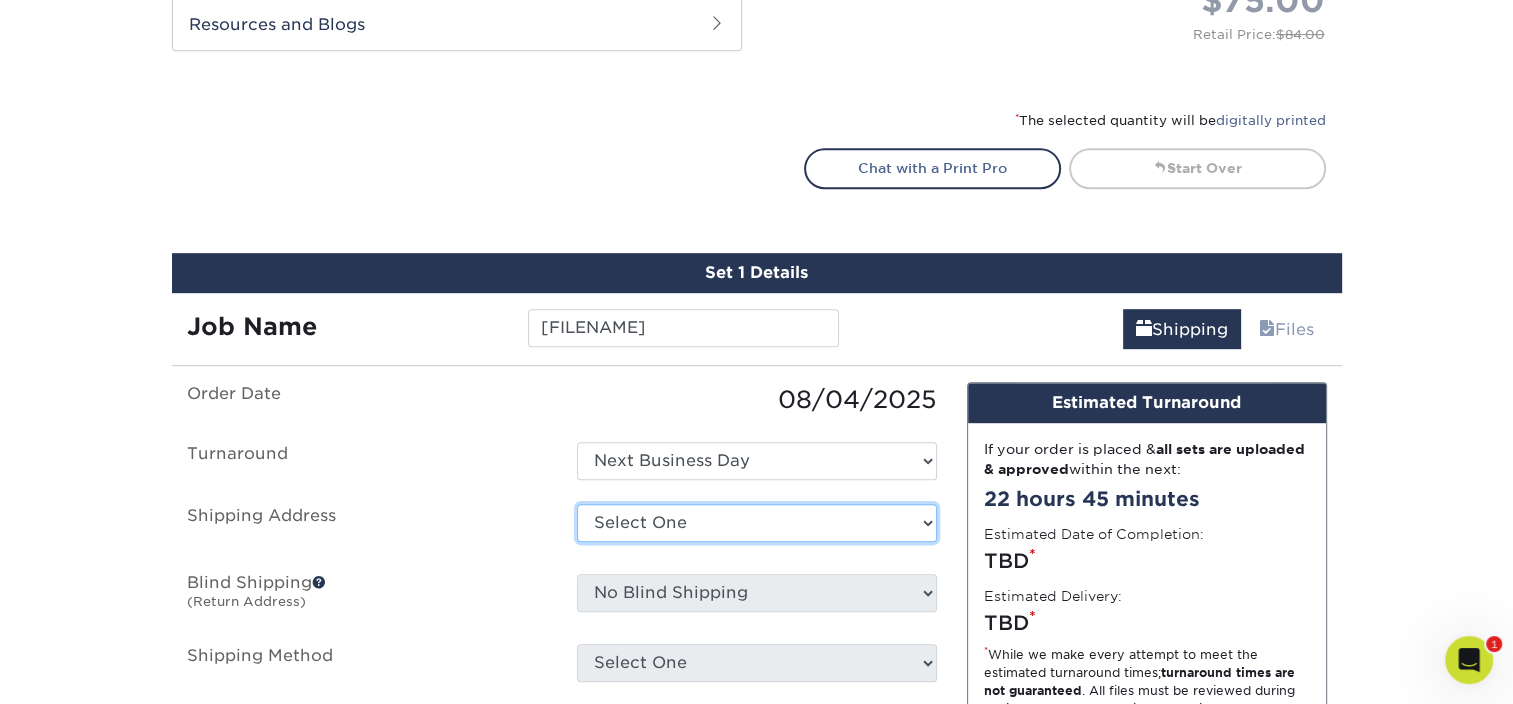 click on "Select One
Adan Arreola
Adolfo Ordonez
Adolfo Ordonez
Alfonso Toro
Alicia Montano
Andre Vaccaro
AUnderwood
Austin
Avi Sidhu
Brandon Moreno
Carlos Aguirre
Chicago
Colorado Springs
Danny McCalls
David Montenegro
David Montenegro
Deborah Hu
Denver
Derek Hoffman
Efren Torralba
El Segundo/Los Angeles (LA)
Eric Smith
Estevan Mosqueda Joe Armas" at bounding box center [757, 523] 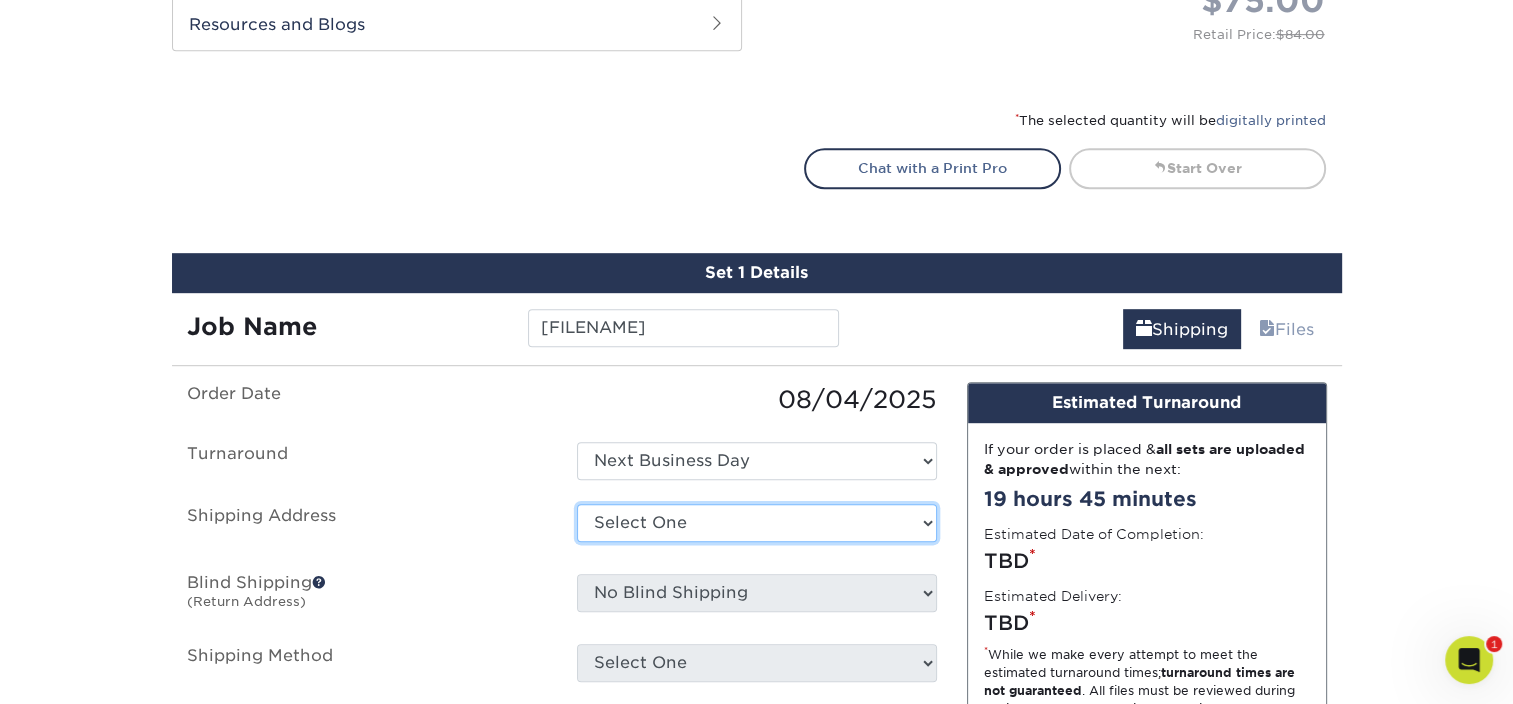 select on "274384" 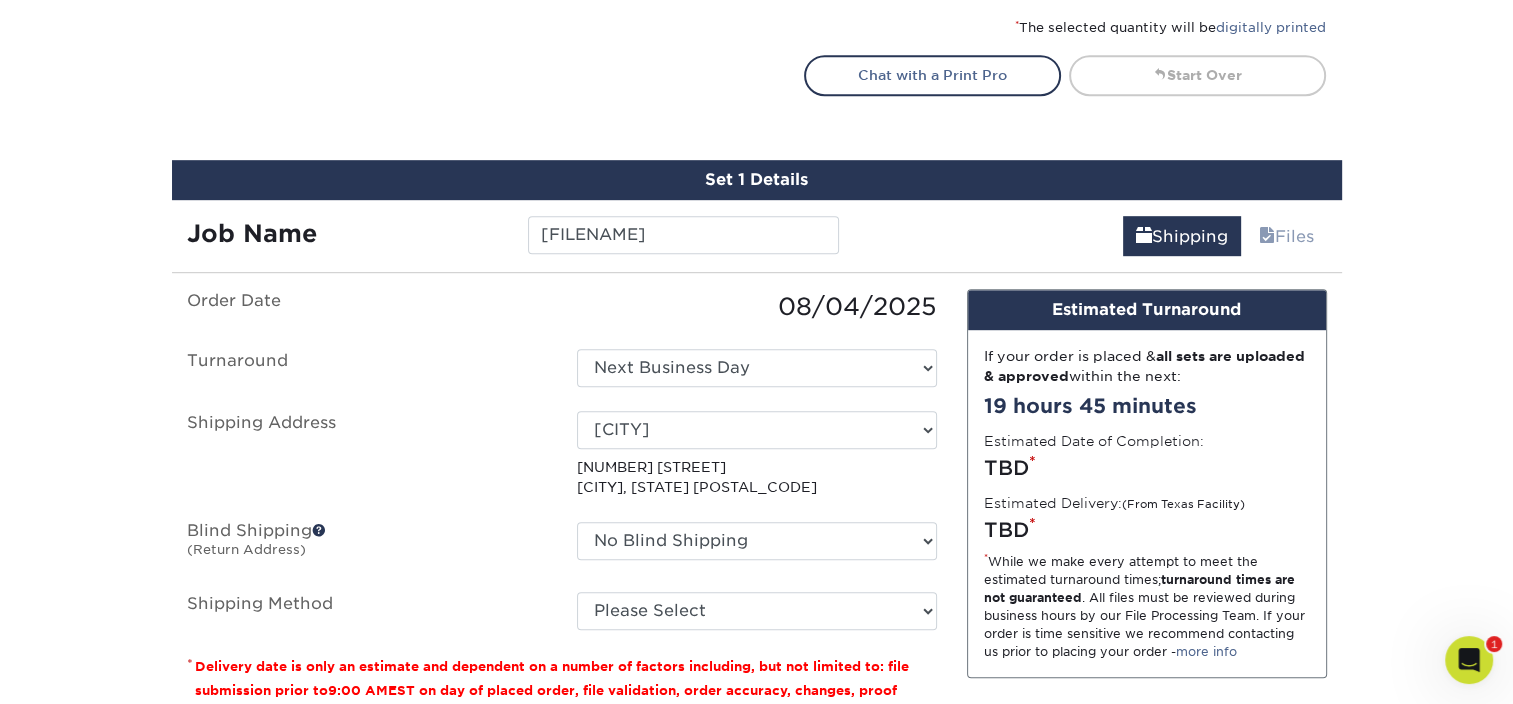 scroll, scrollTop: 1165, scrollLeft: 0, axis: vertical 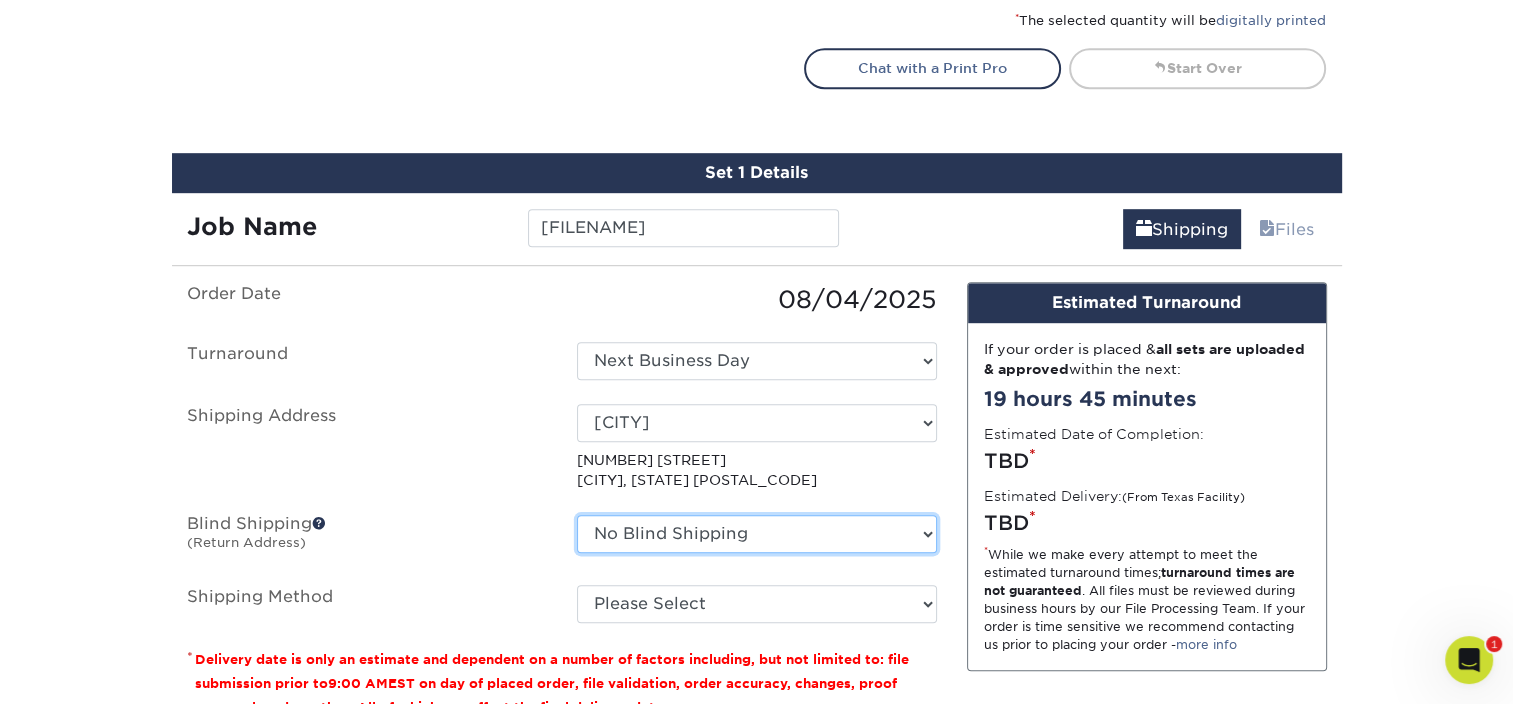 click on "No Blind Shipping
Adan Arreola
Adolfo Ordonez
Adolfo Ordonez
Alfonso Toro
Alicia Montano
Andre Vaccaro
AUnderwood
Austin
Avi Sidhu
Brandon Moreno
Carlos Aguirre
Chicago
Colorado Springs
Danny McCalls
David Montenegro
David Montenegro
Deborah Hu
Denver
Derek Hoffman
Efren Torralba
El Segundo/Los Angeles (LA)
Eric Smith
Estevan Mosqueda" at bounding box center (757, 534) 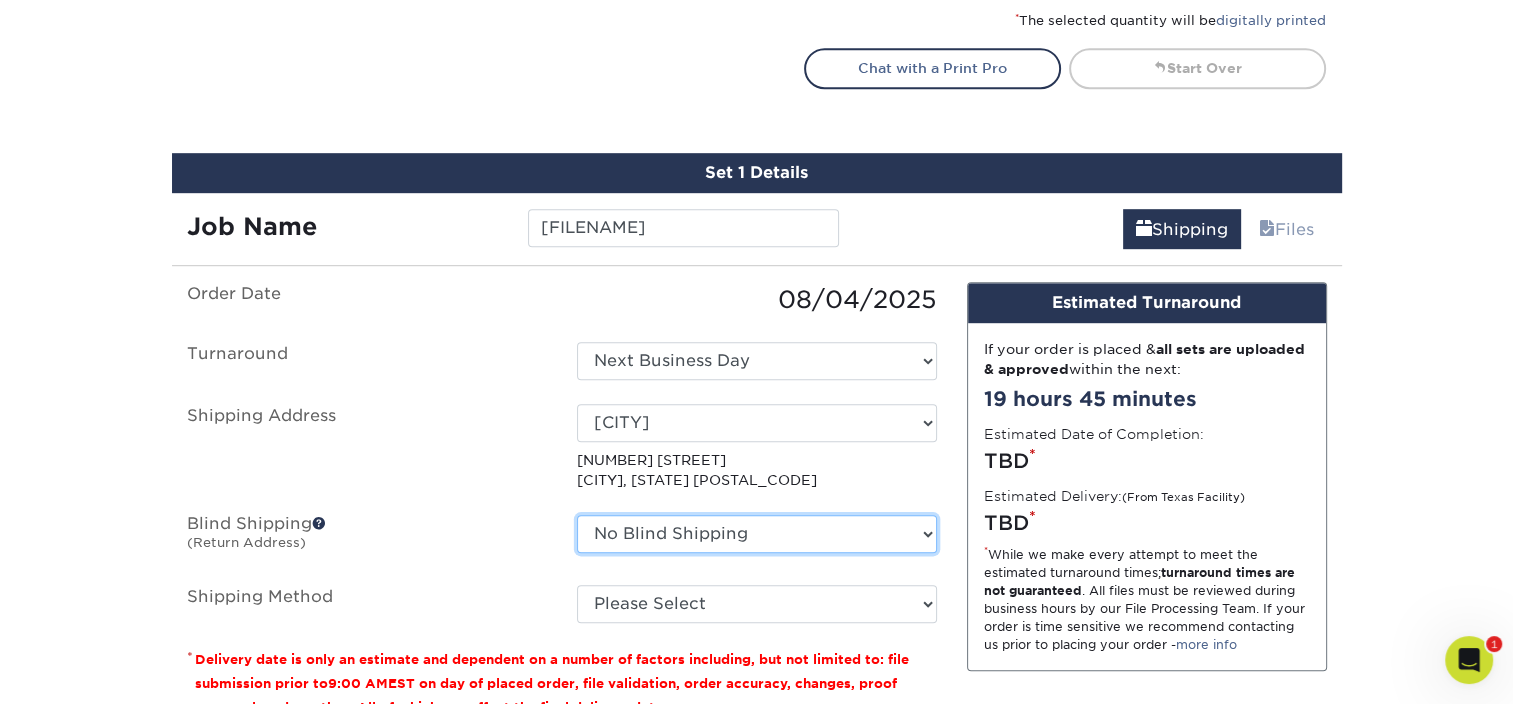 select on "274384" 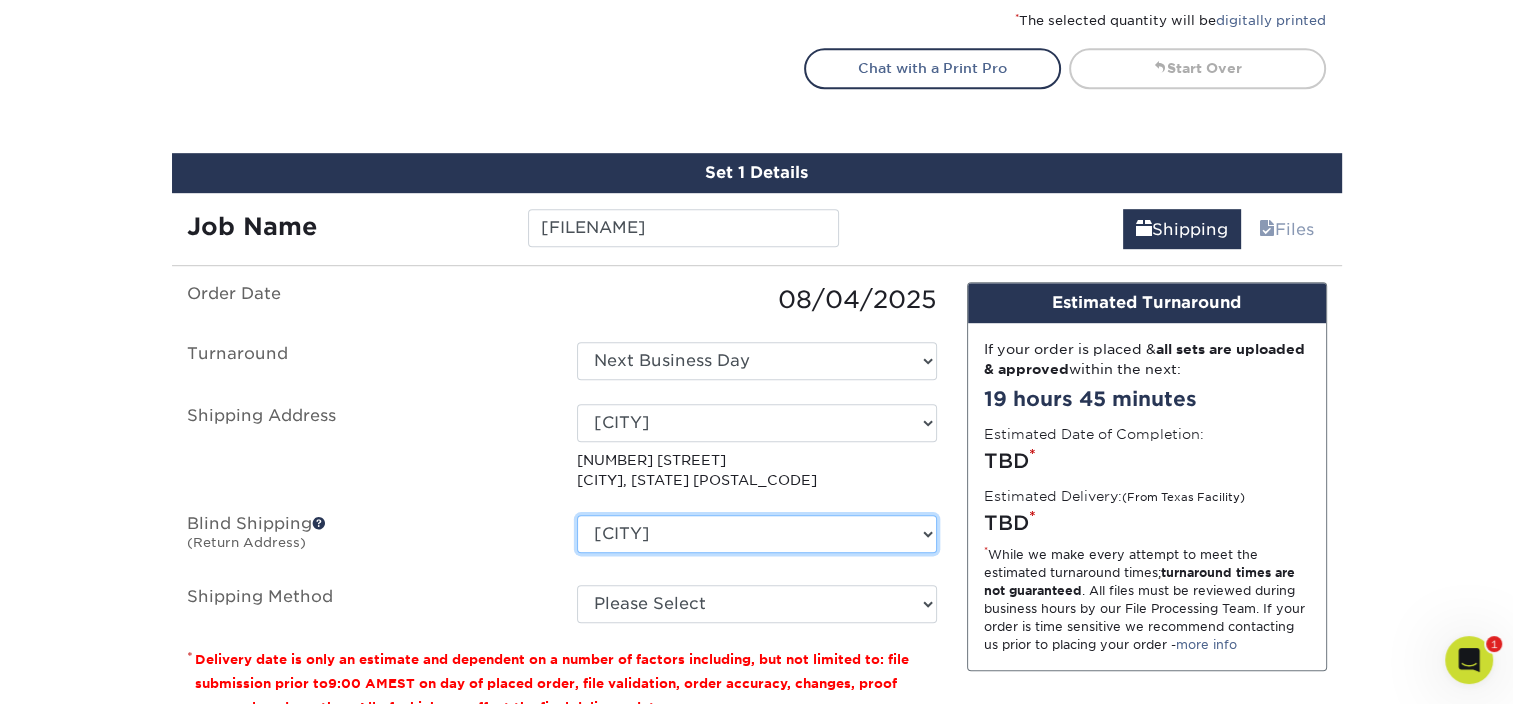 click on "No Blind Shipping
Adan Arreola
Adolfo Ordonez
Adolfo Ordonez
Alfonso Toro
Alicia Montano
Andre Vaccaro
AUnderwood
Austin
Avi Sidhu
Brandon Moreno
Carlos Aguirre
Chicago
Colorado Springs
Danny McCalls
David Montenegro
David Montenegro
Deborah Hu
Denver
Derek Hoffman
Efren Torralba
El Segundo/Los Angeles (LA)
Eric Smith
Estevan Mosqueda" at bounding box center (757, 534) 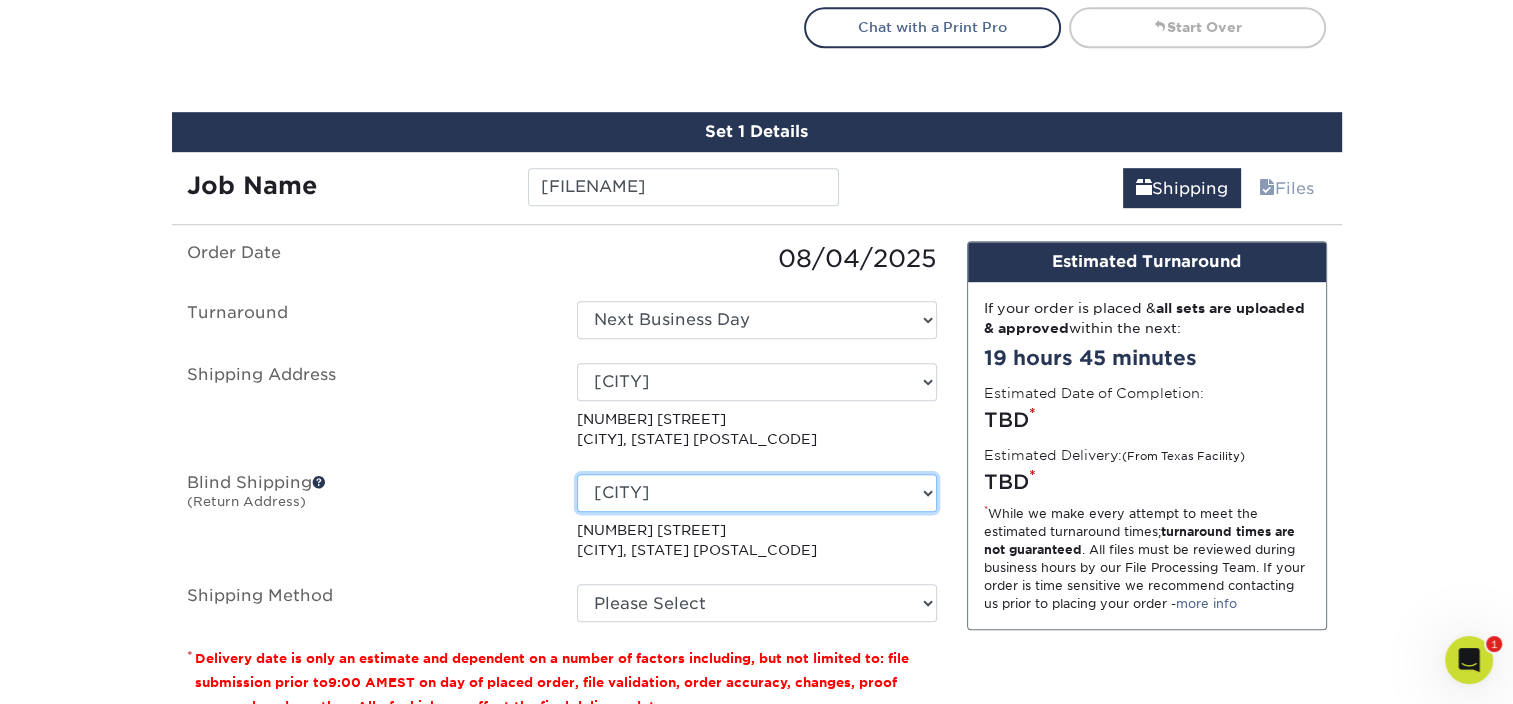 scroll, scrollTop: 1365, scrollLeft: 0, axis: vertical 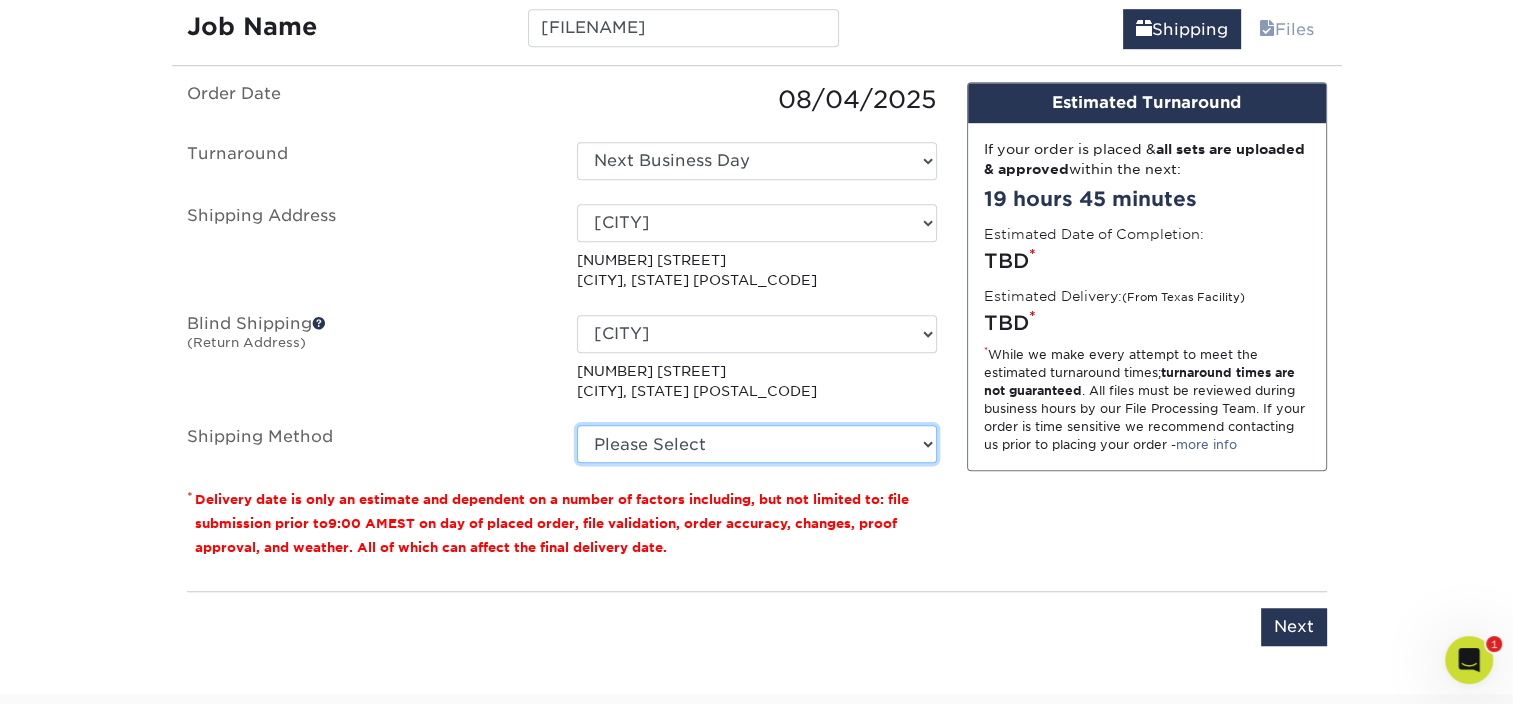 click on "Please Select Ground Shipping (+$7.84) 3 Day Shipping Service (+$15.39) 2 Day Air Shipping (+$15.86) Next Day Shipping by 5pm (+$23.63) Next Day Shipping by 12 noon (+$26.32) Next Day Air Early A.M. (+$144.22)" at bounding box center [757, 444] 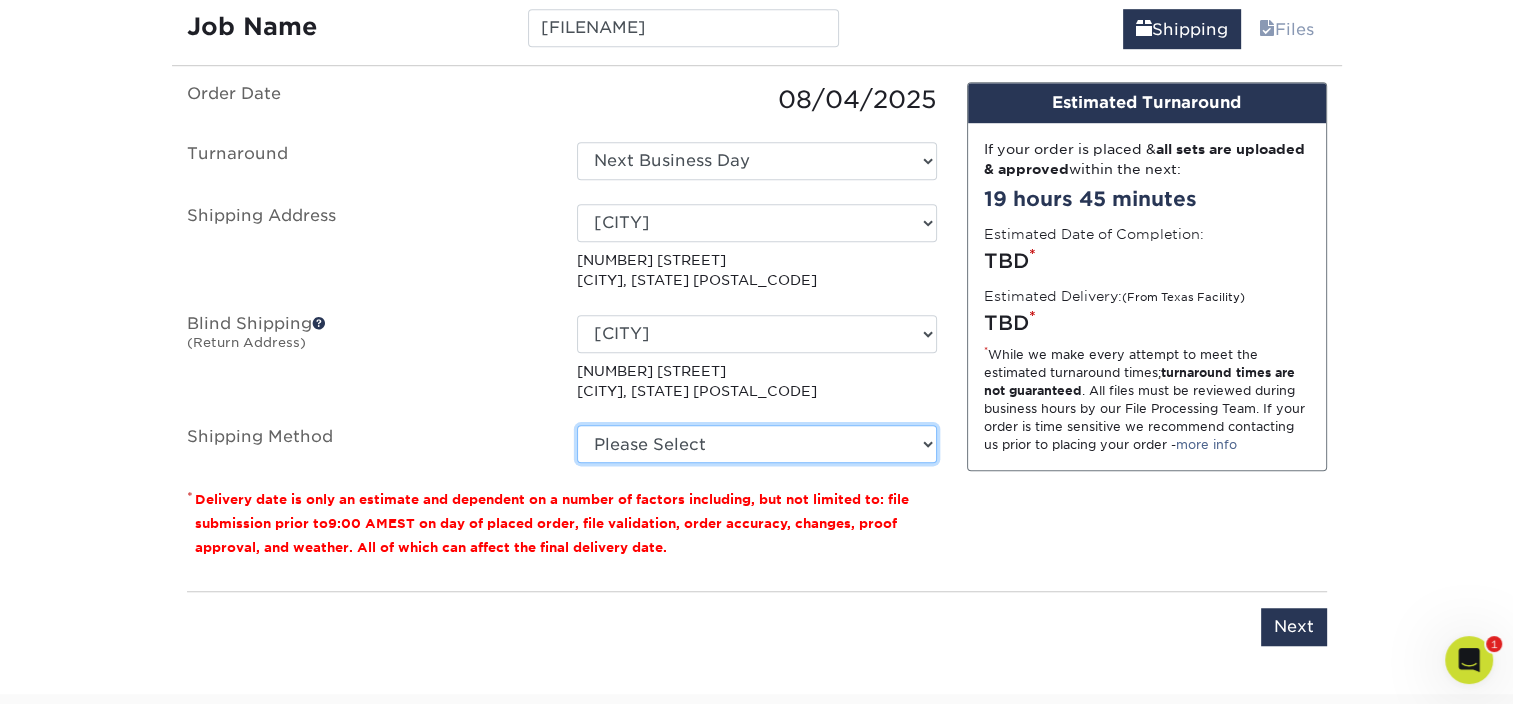 select on "03" 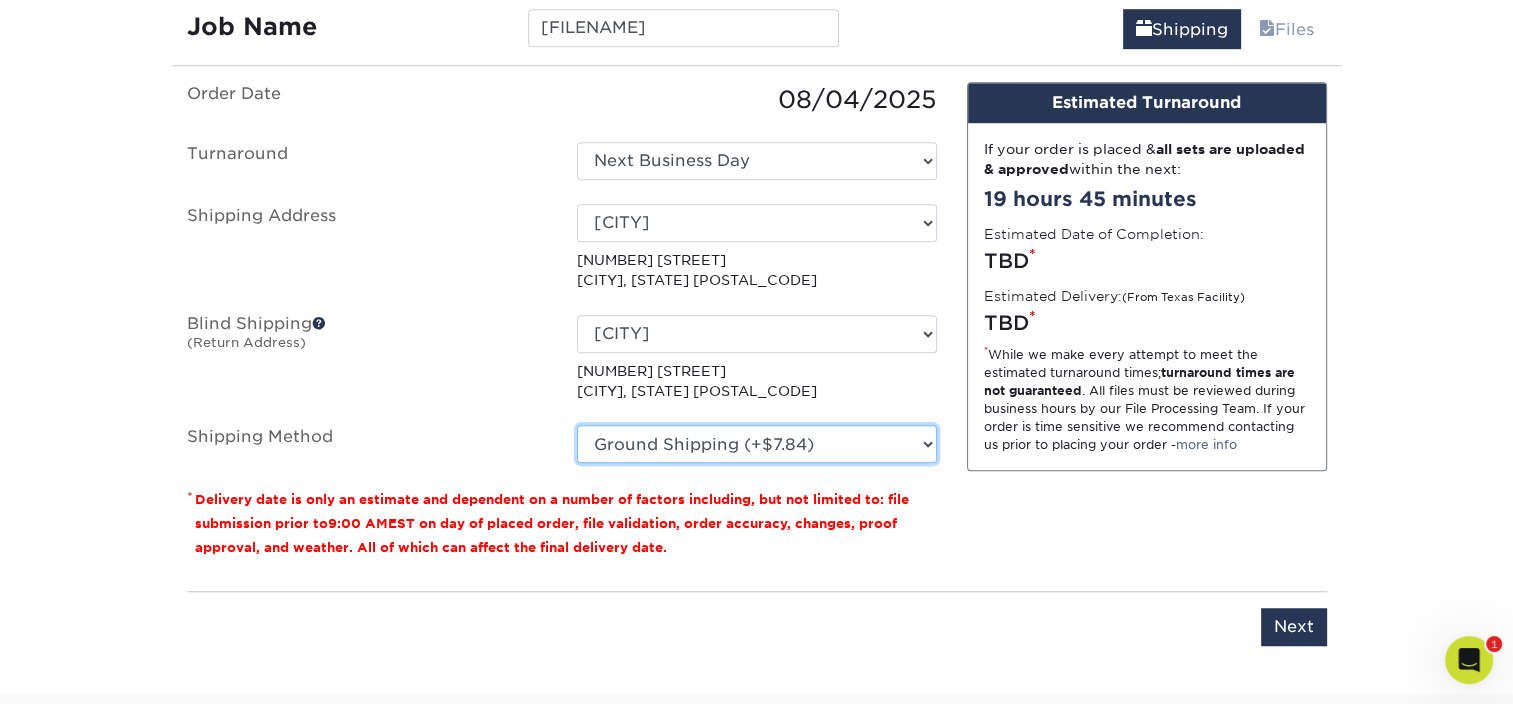 click on "Please Select Ground Shipping (+$7.84) 3 Day Shipping Service (+$15.39) 2 Day Air Shipping (+$15.86) Next Day Shipping by 5pm (+$23.63) Next Day Shipping by 12 noon (+$26.32) Next Day Air Early A.M. (+$144.22)" at bounding box center [757, 444] 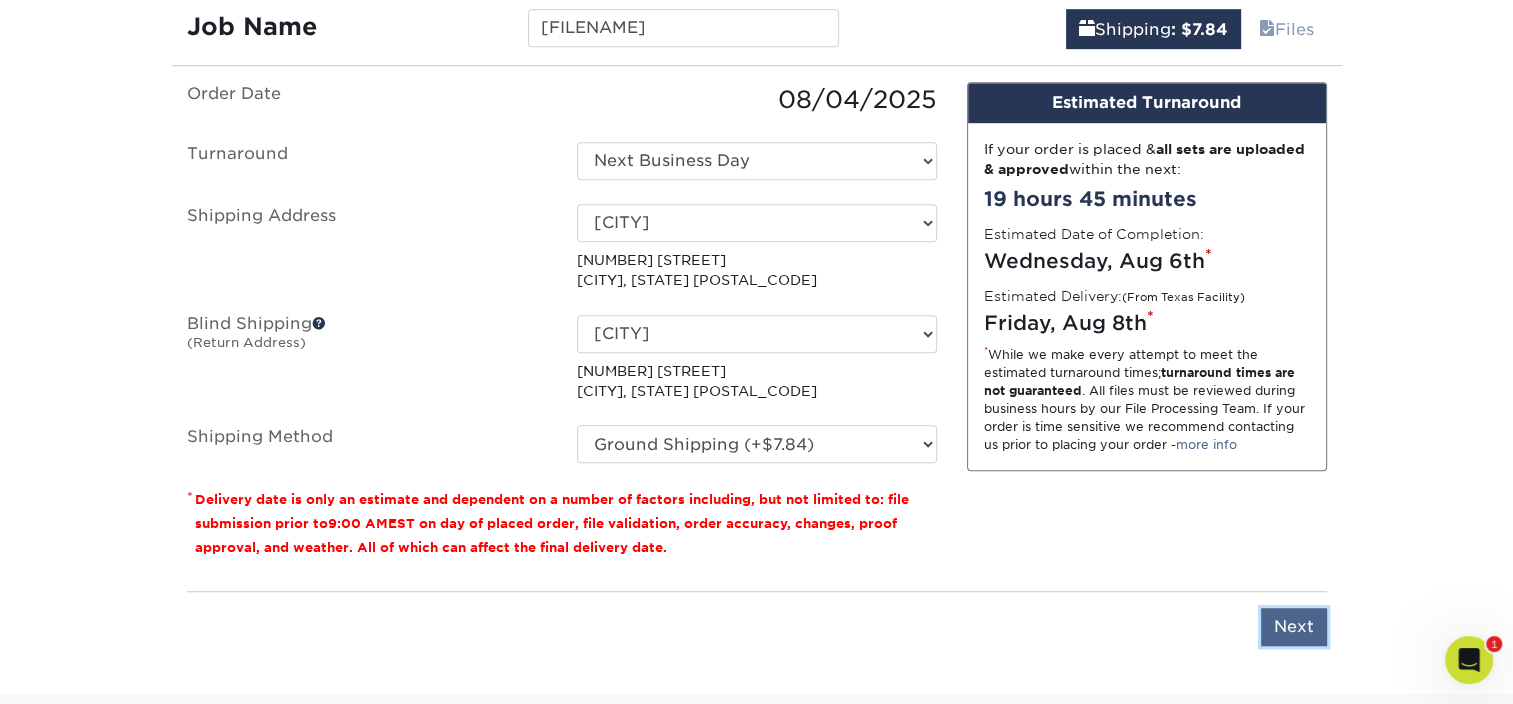 click on "Next" at bounding box center (1294, 627) 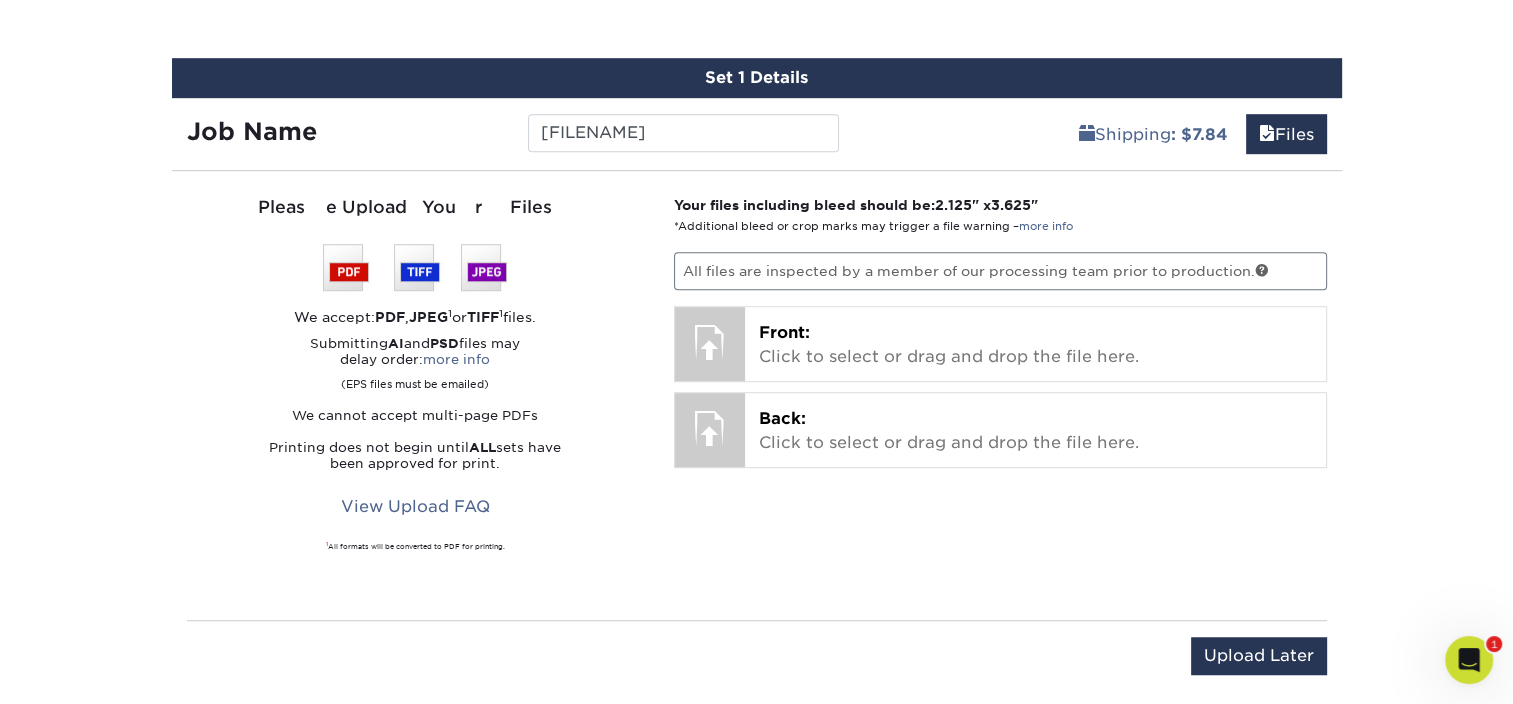 scroll, scrollTop: 1165, scrollLeft: 0, axis: vertical 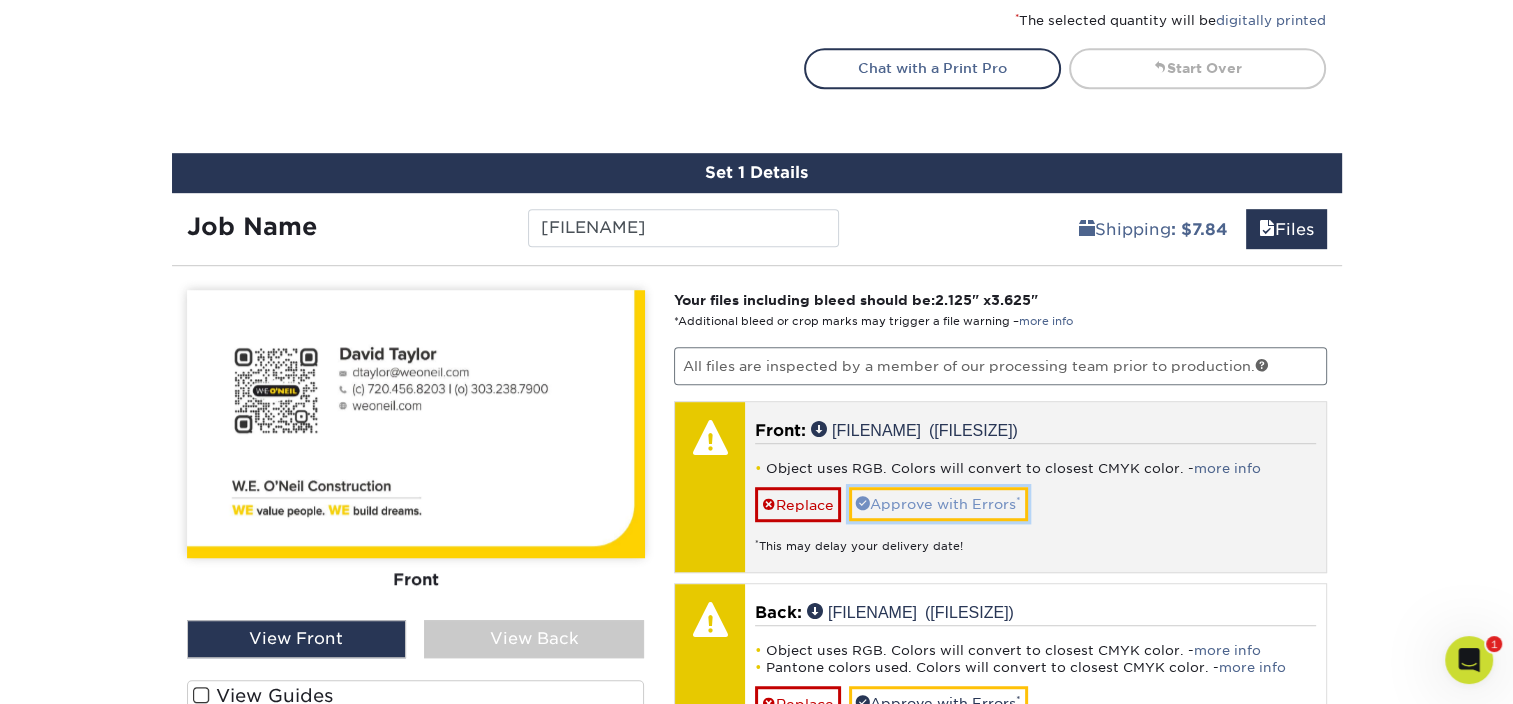 click on "Approve with Errors *" at bounding box center (938, 504) 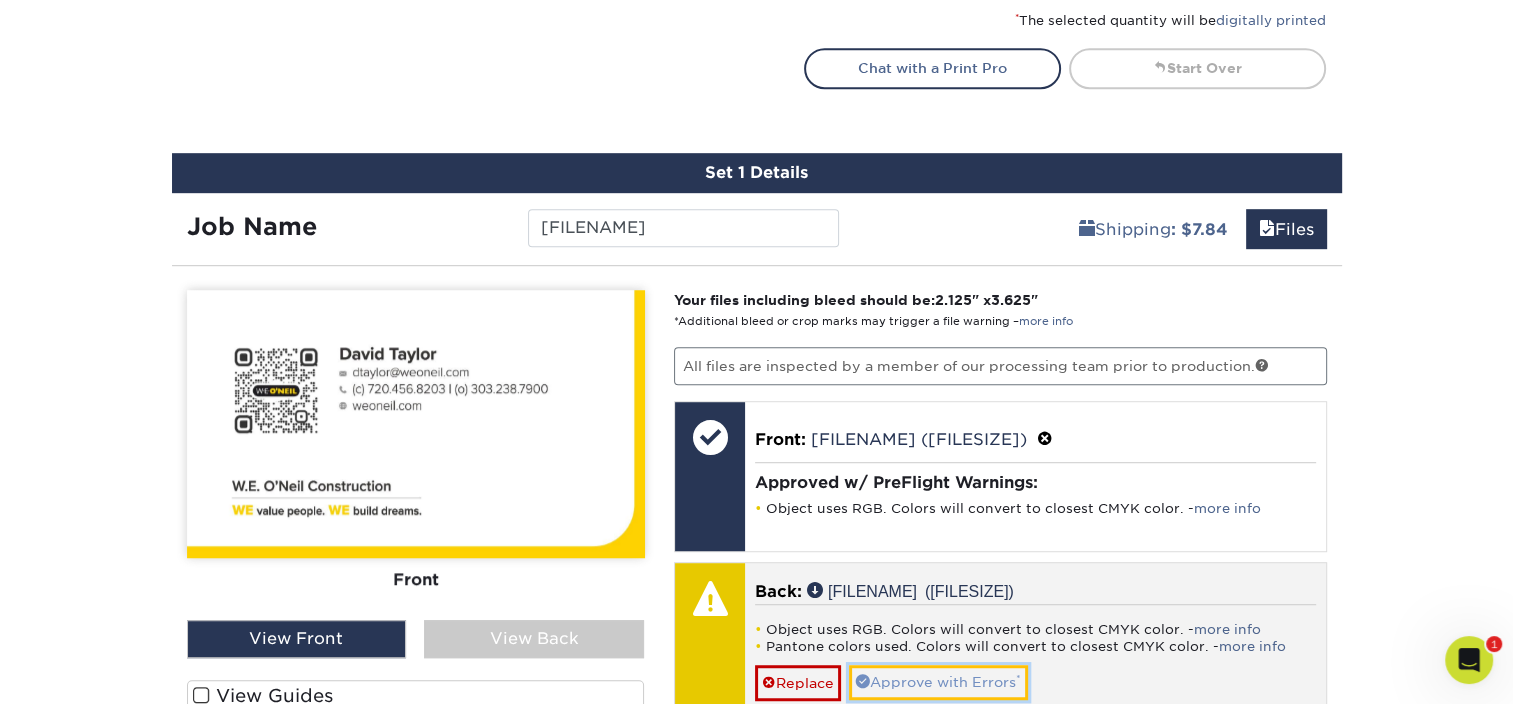 click on "Approve with Errors *" at bounding box center [938, 682] 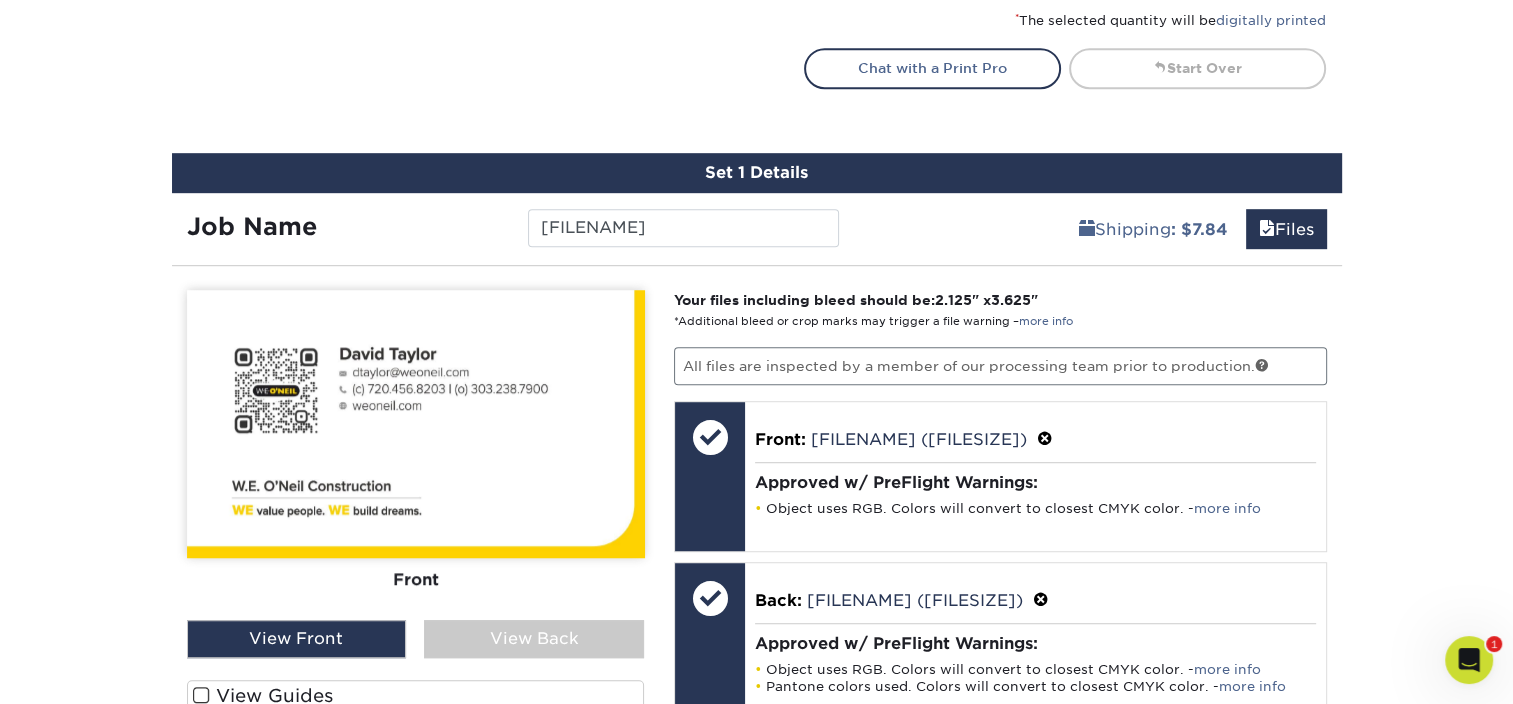 click on "View Back" at bounding box center [534, 639] 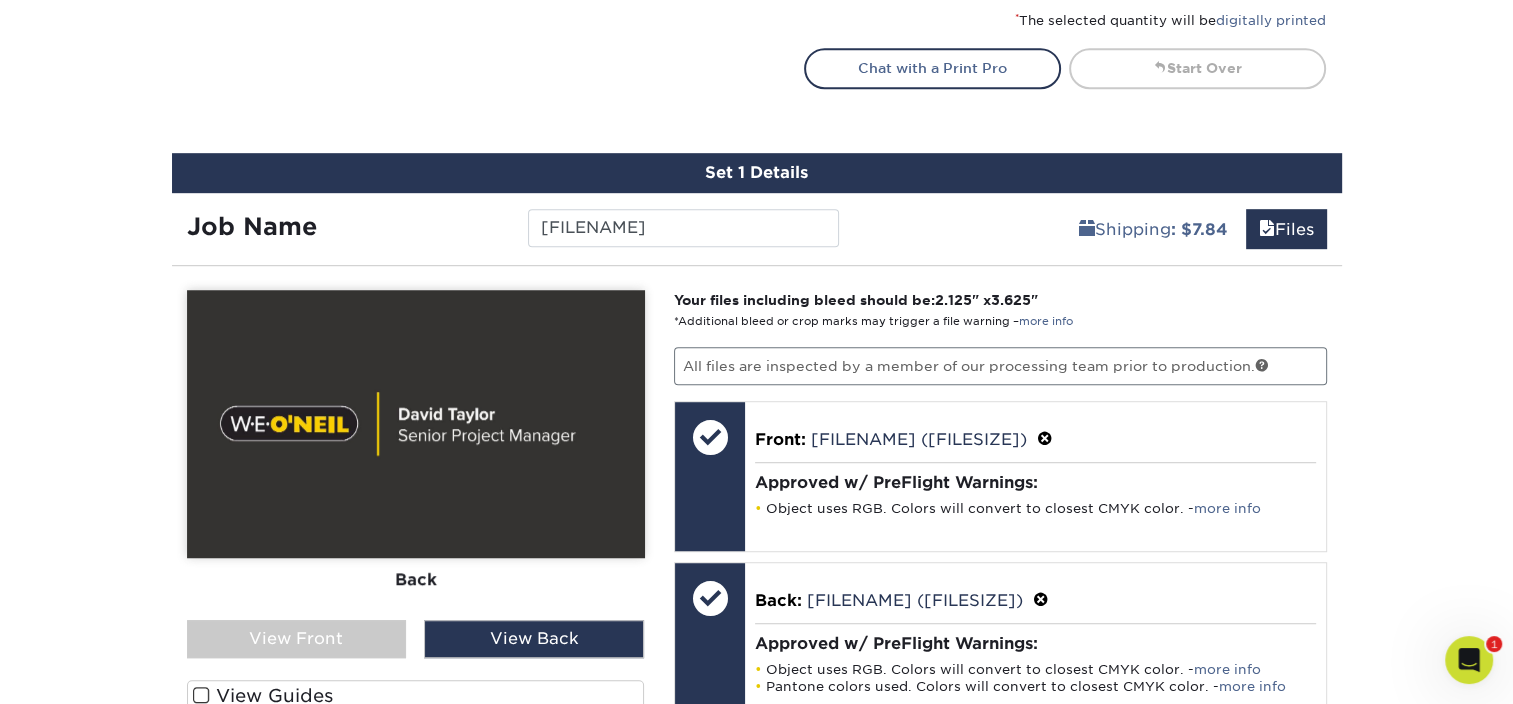 click on "View Front" at bounding box center [297, 639] 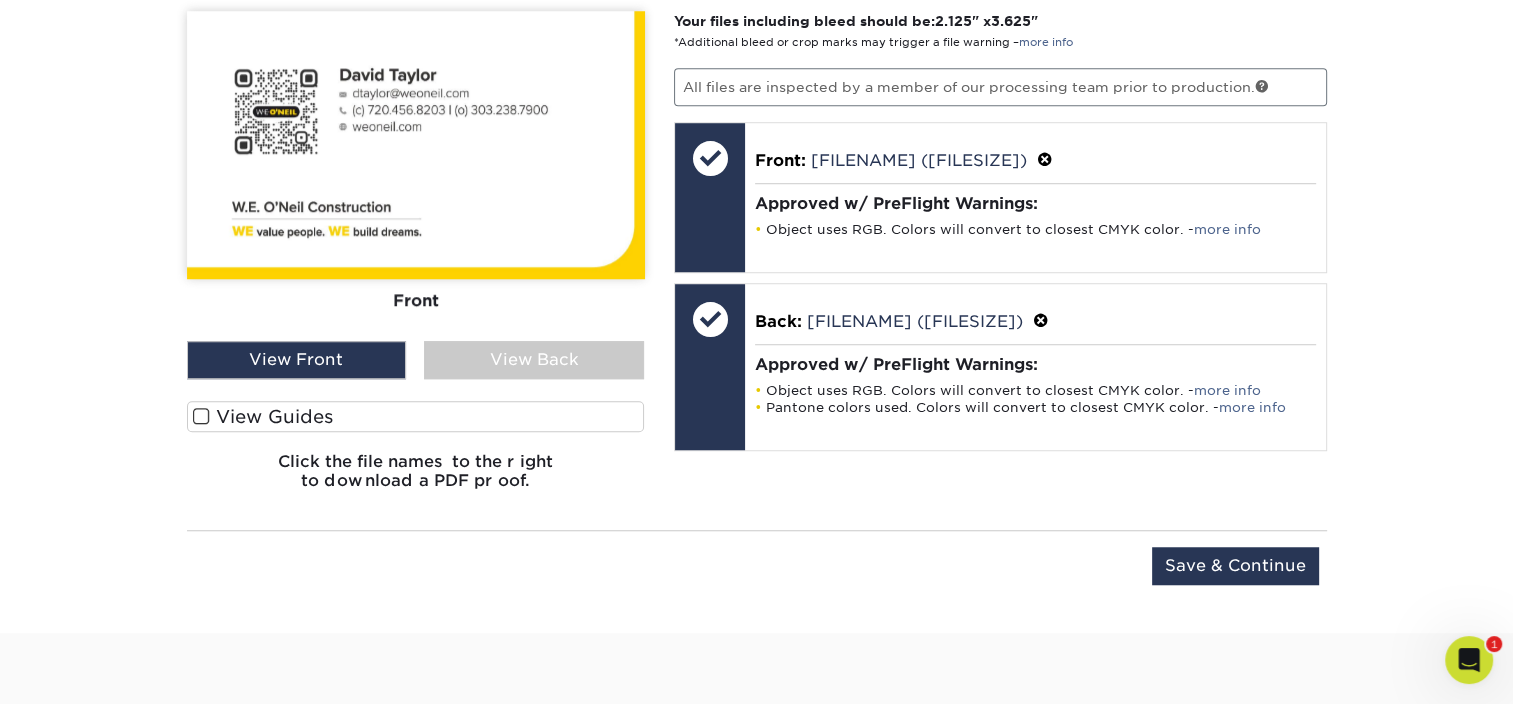 scroll, scrollTop: 1565, scrollLeft: 0, axis: vertical 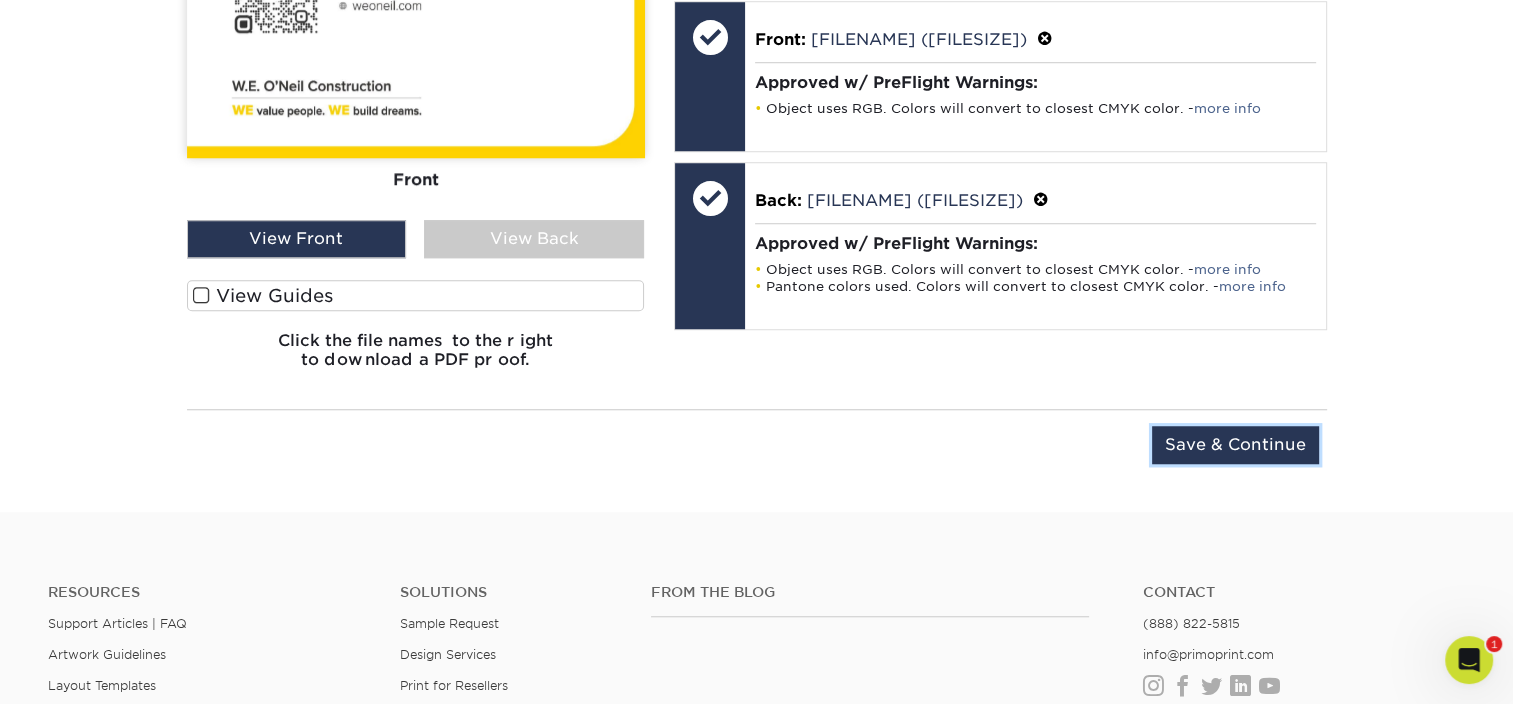 click on "Save & Continue" at bounding box center [1235, 445] 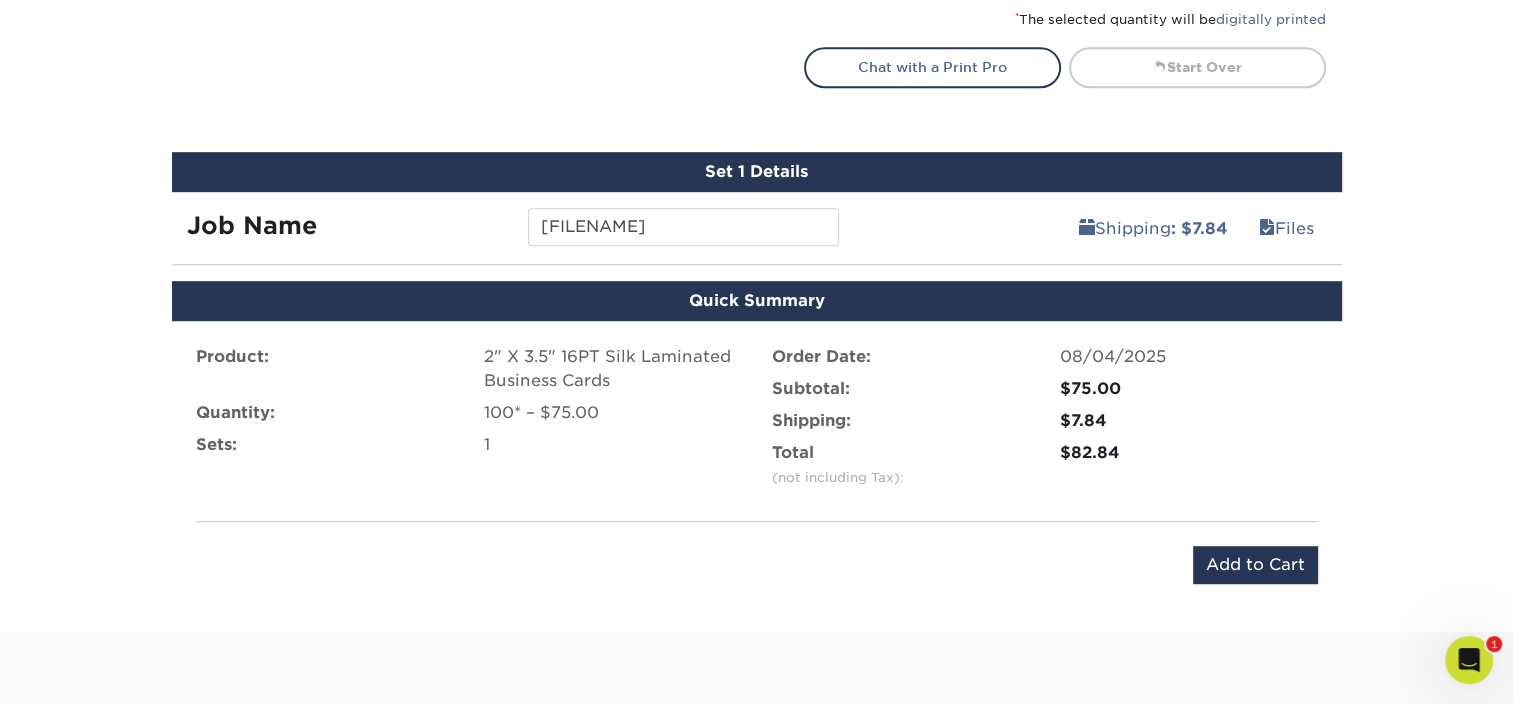 scroll, scrollTop: 1165, scrollLeft: 0, axis: vertical 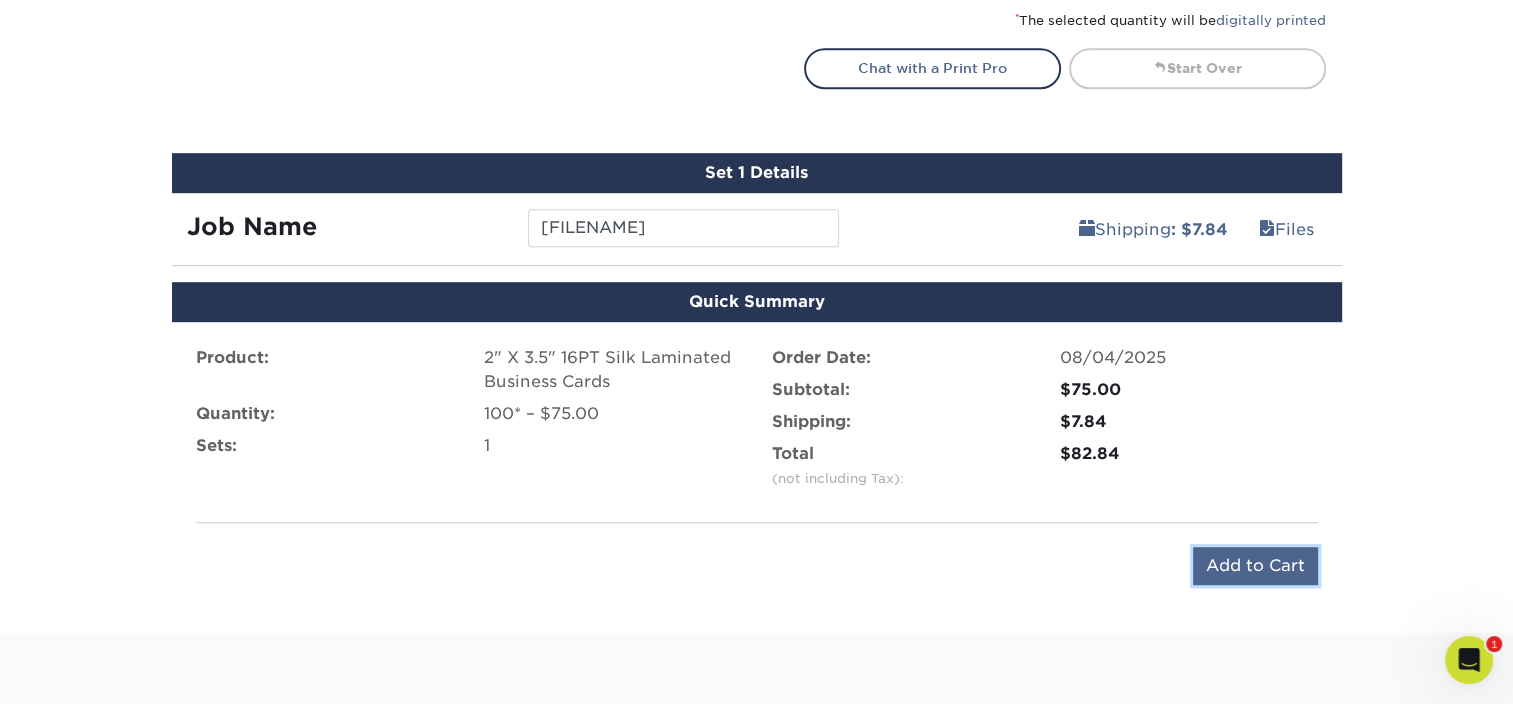 click on "Add to Cart" at bounding box center (1255, 566) 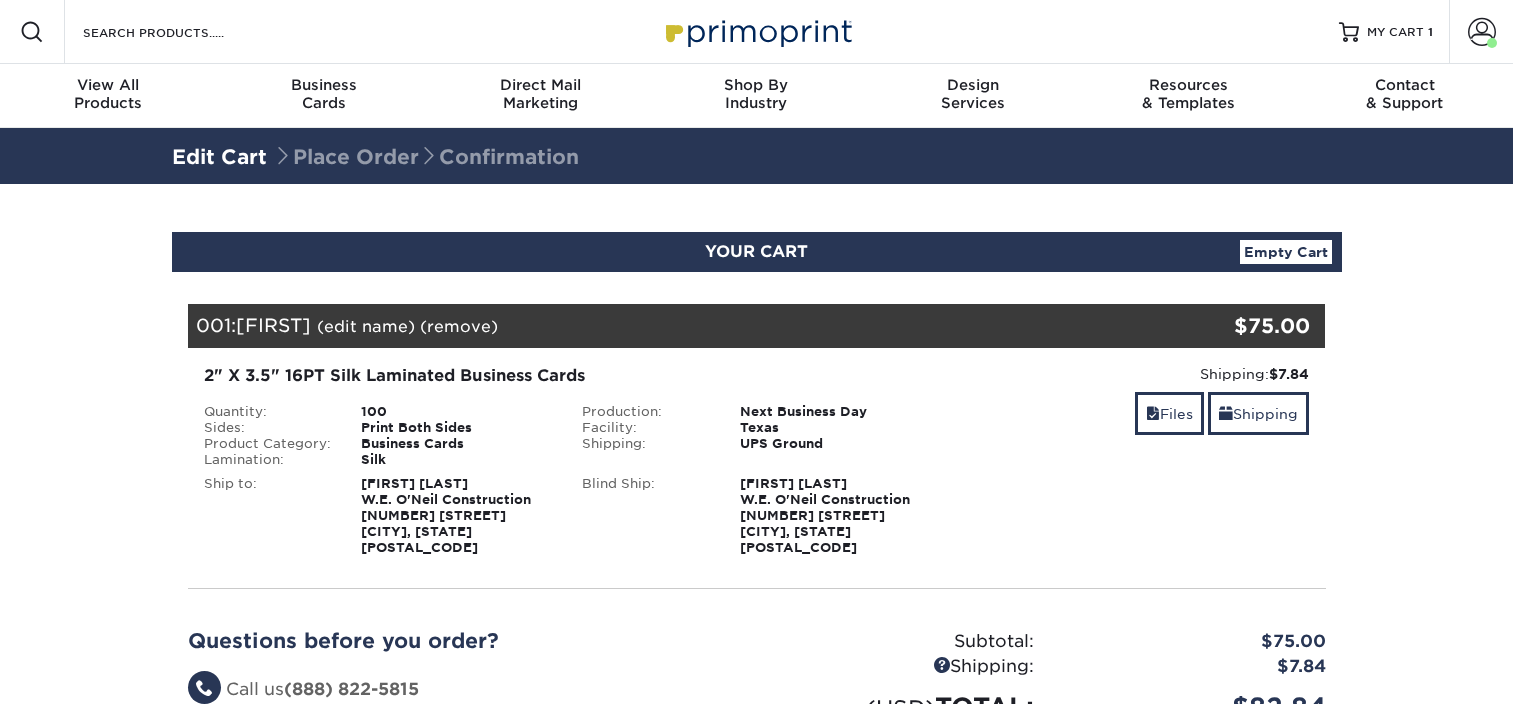 scroll, scrollTop: 0, scrollLeft: 0, axis: both 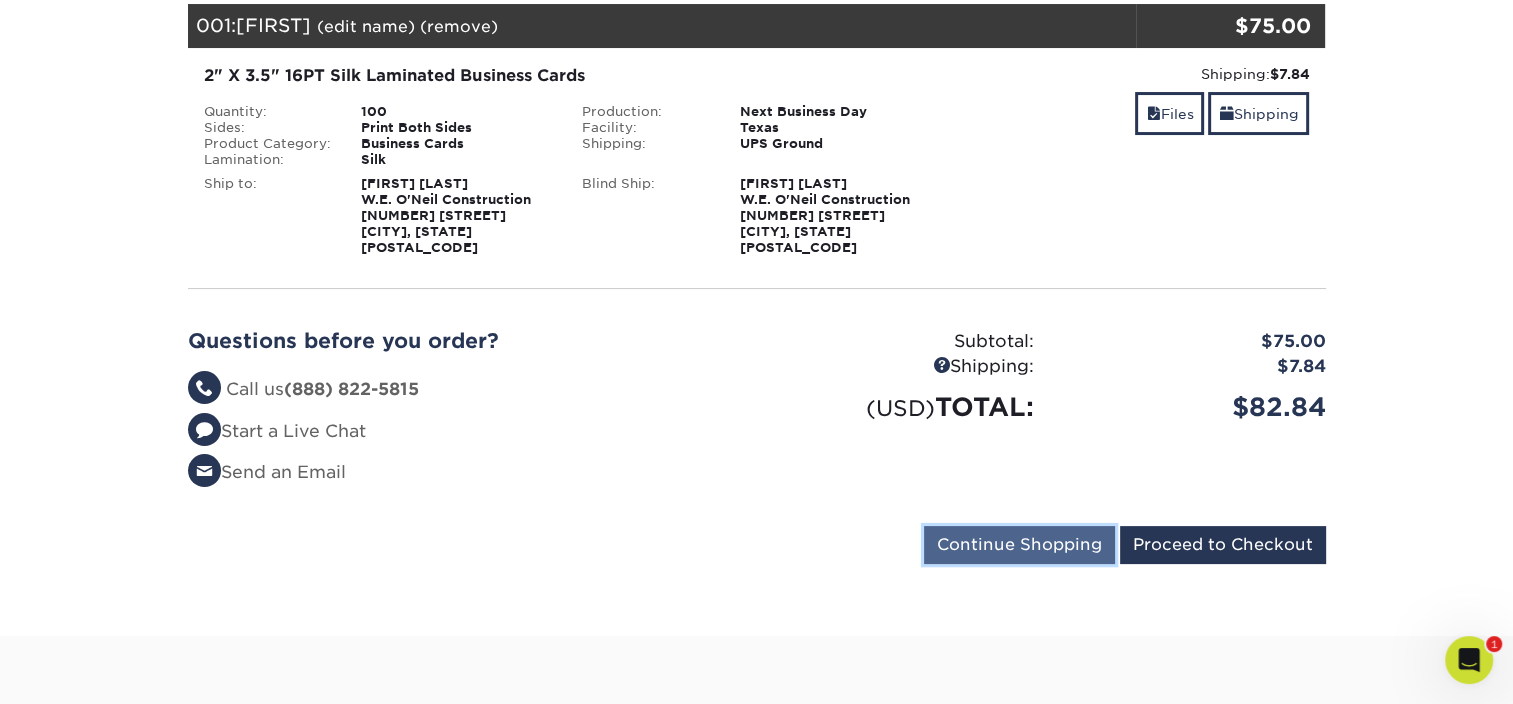 click on "Continue Shopping" at bounding box center [1019, 545] 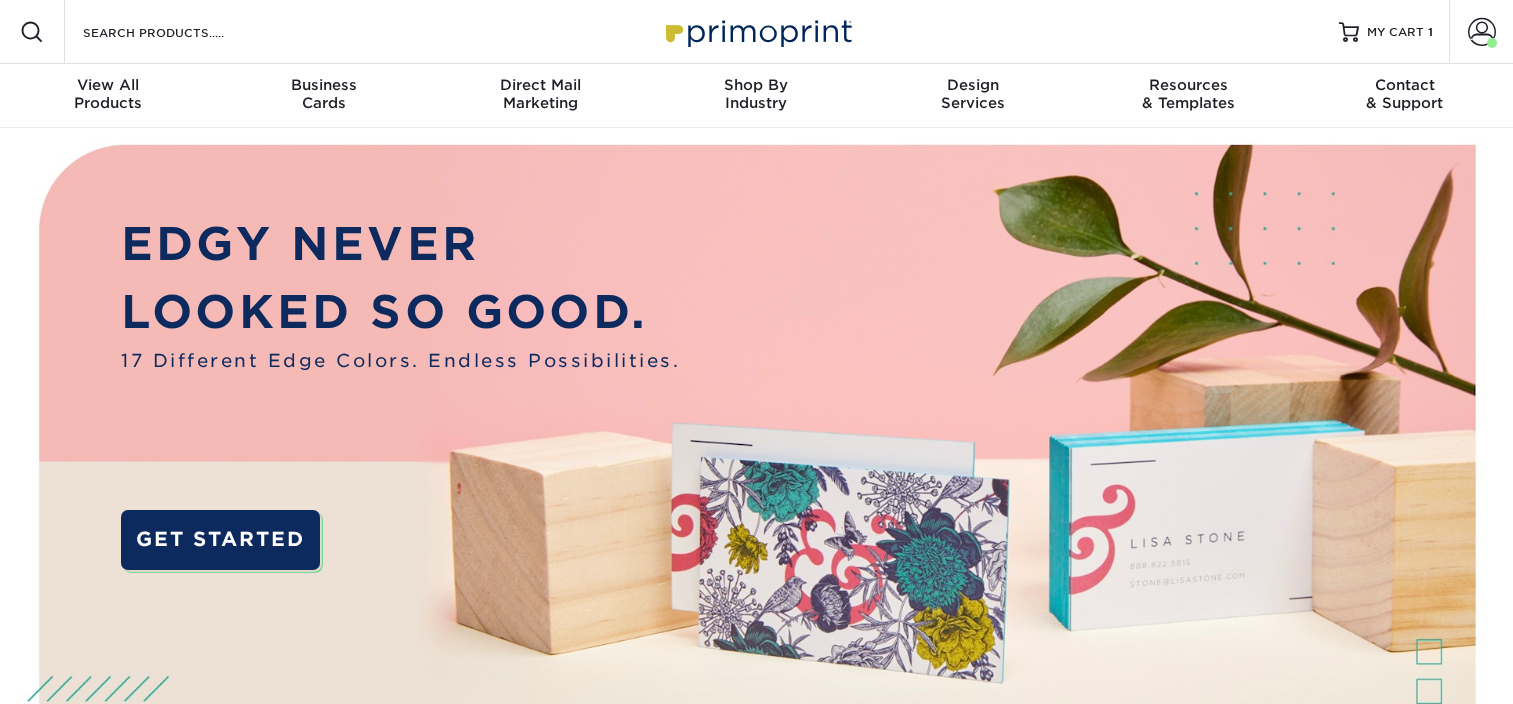 scroll, scrollTop: 0, scrollLeft: 0, axis: both 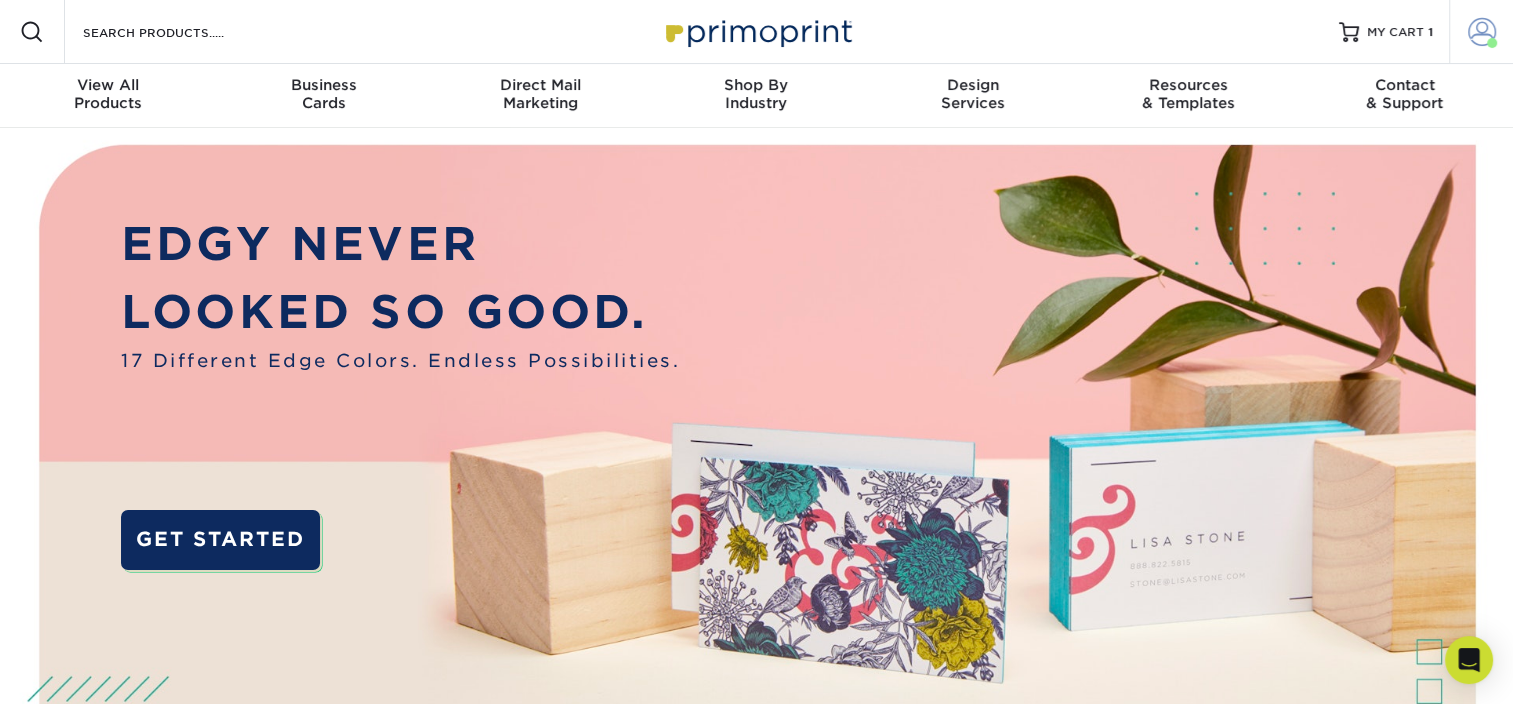 click at bounding box center (1482, 32) 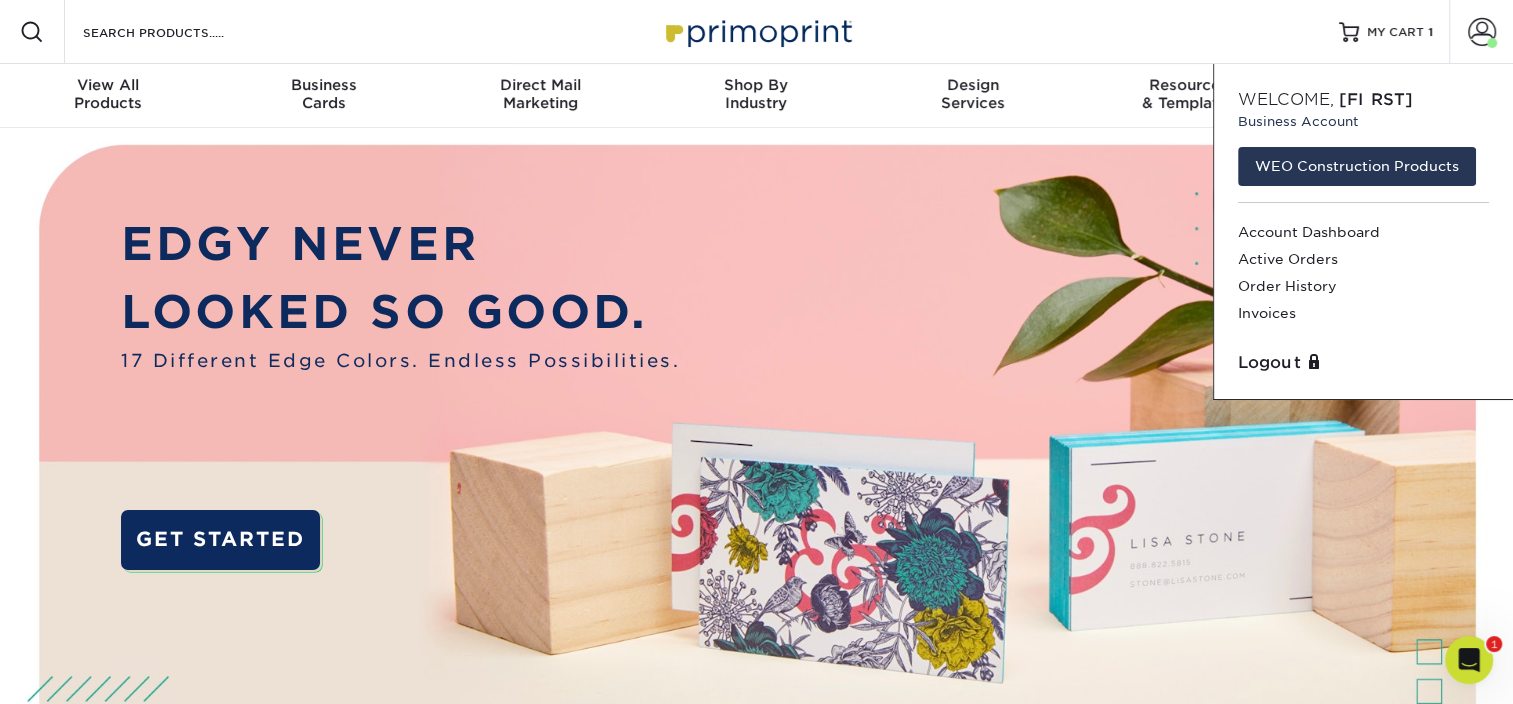 scroll, scrollTop: 0, scrollLeft: 0, axis: both 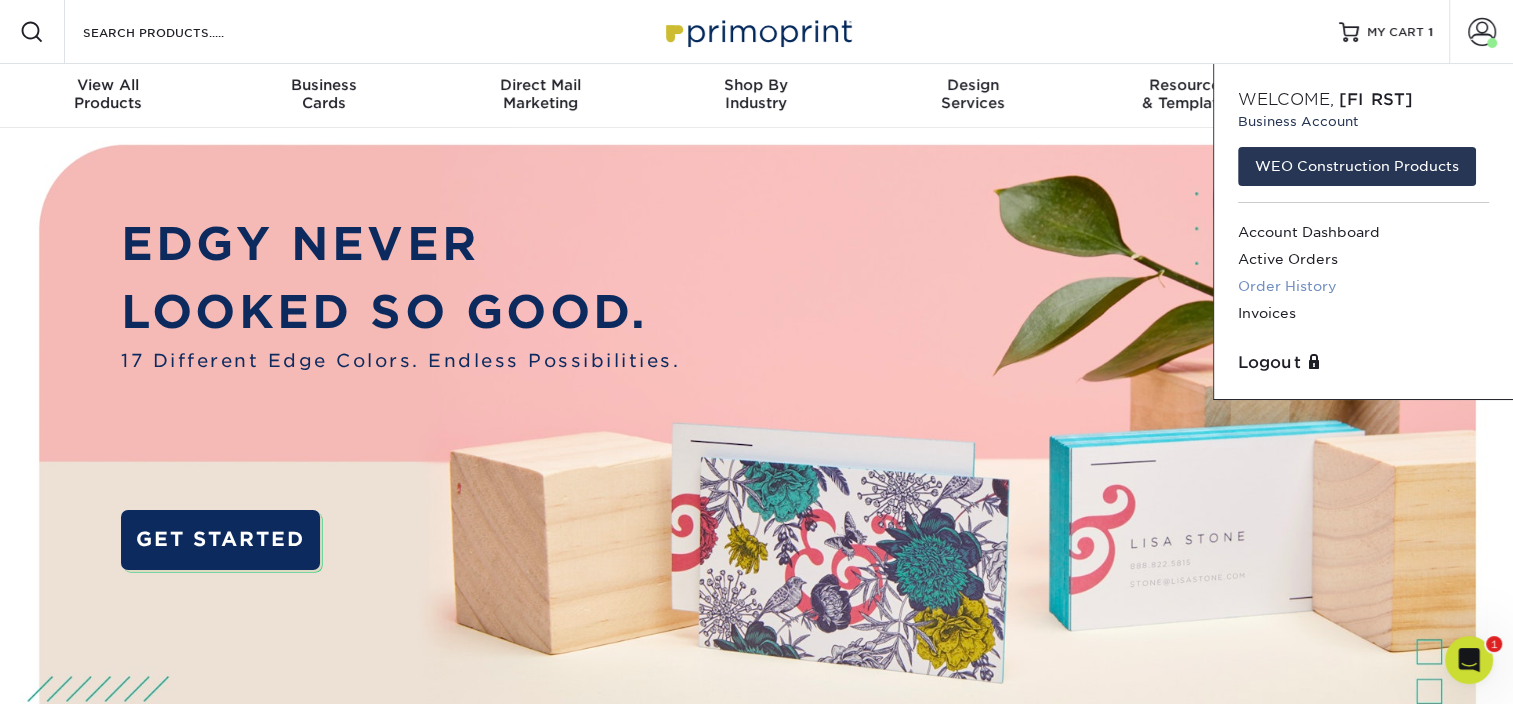 click on "Order History" at bounding box center (1363, 286) 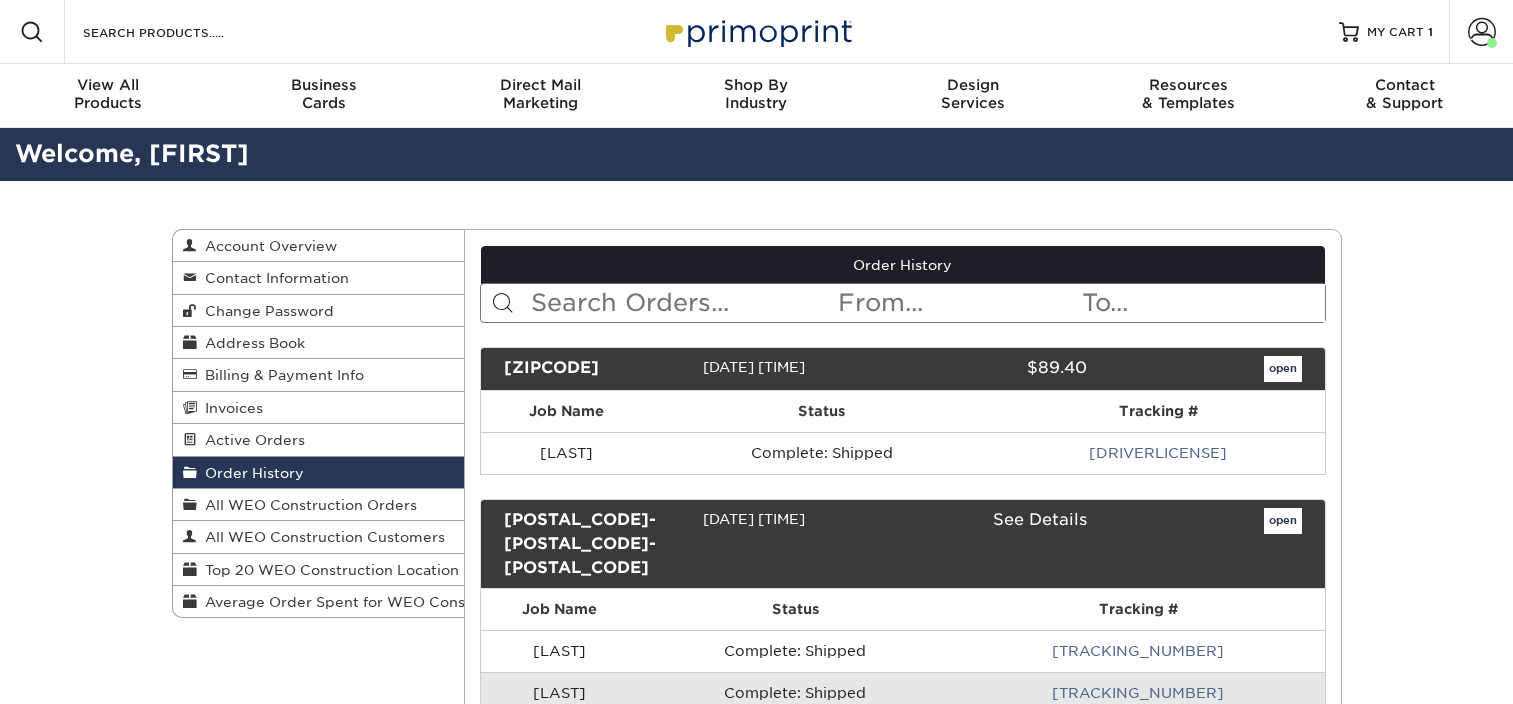 scroll, scrollTop: 0, scrollLeft: 0, axis: both 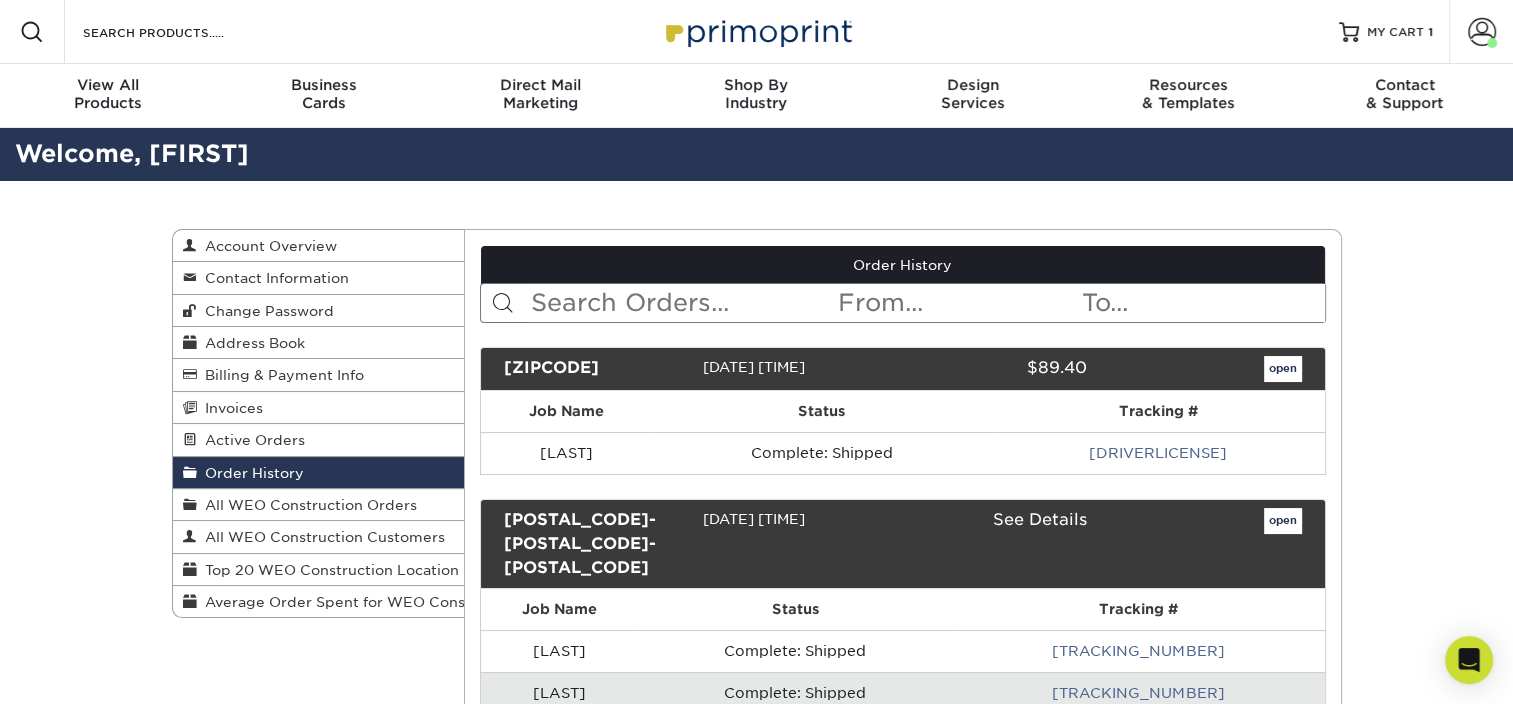 click at bounding box center (682, 303) 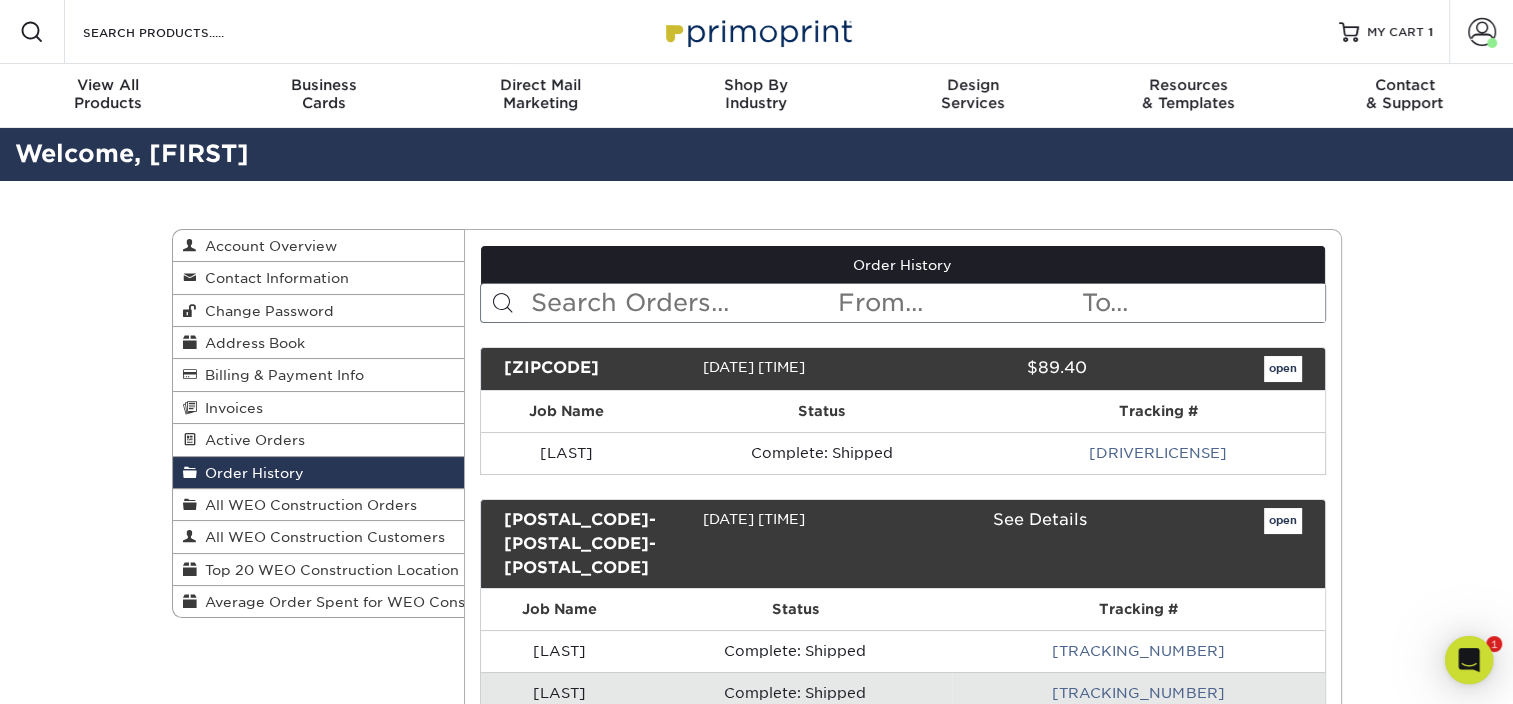 scroll, scrollTop: 0, scrollLeft: 0, axis: both 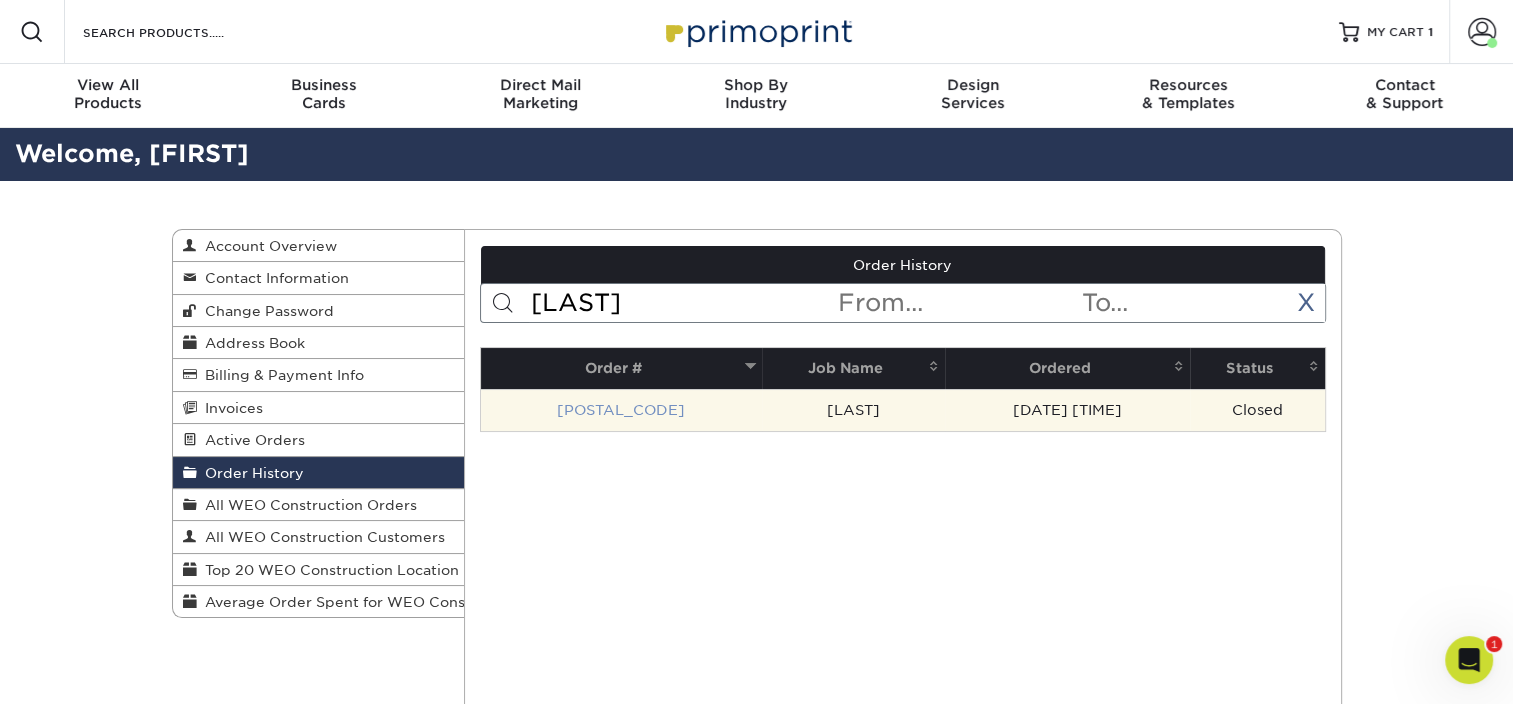 type on "[LAST]" 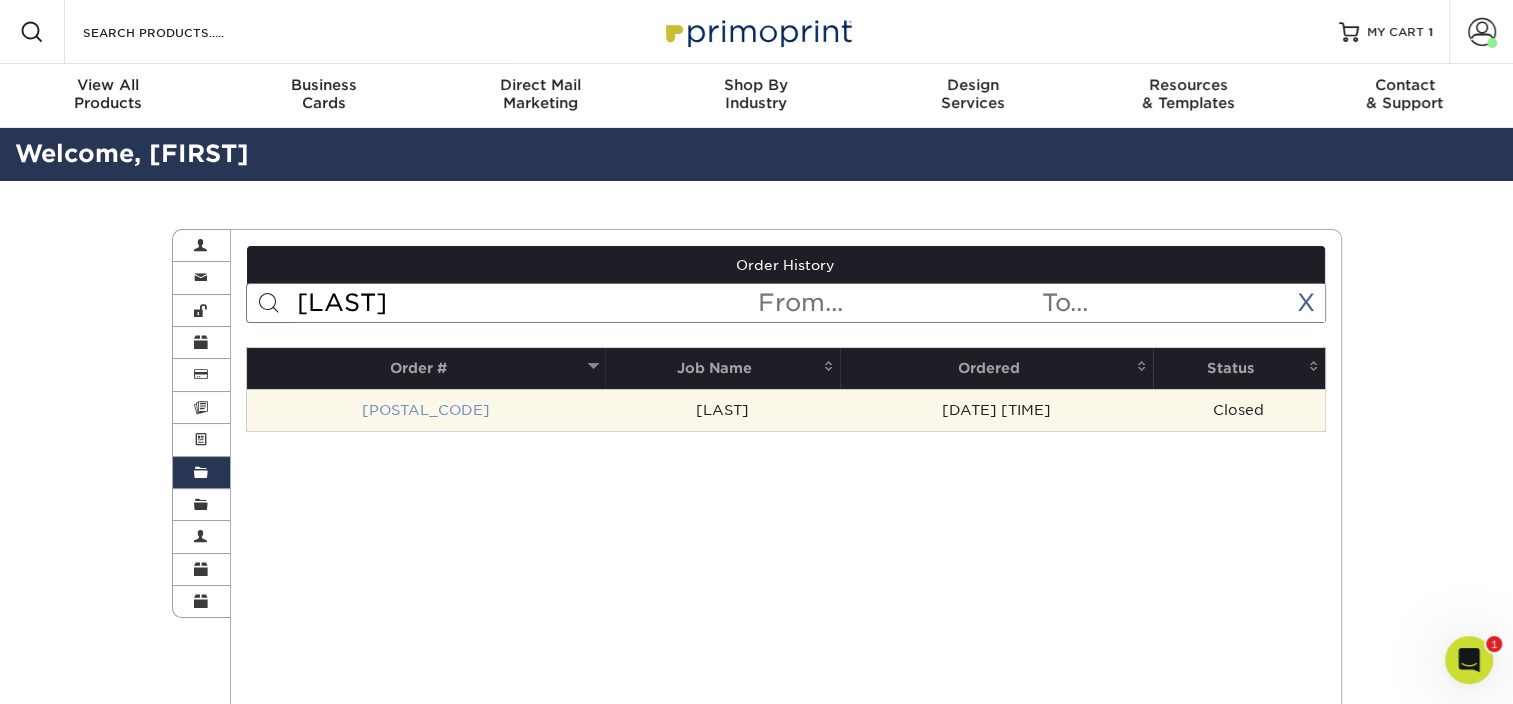 click on "[POSTAL_CODE]" at bounding box center [426, 410] 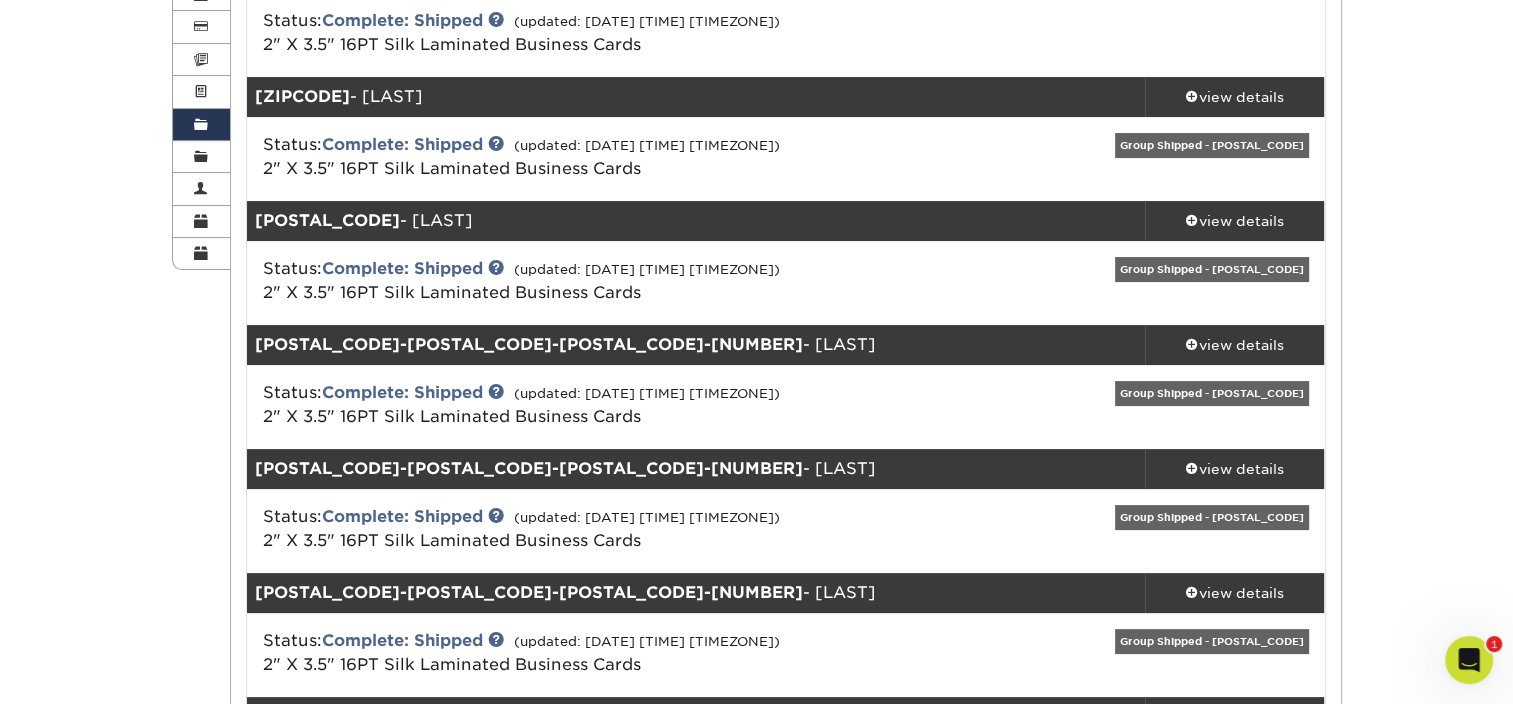 scroll, scrollTop: 400, scrollLeft: 0, axis: vertical 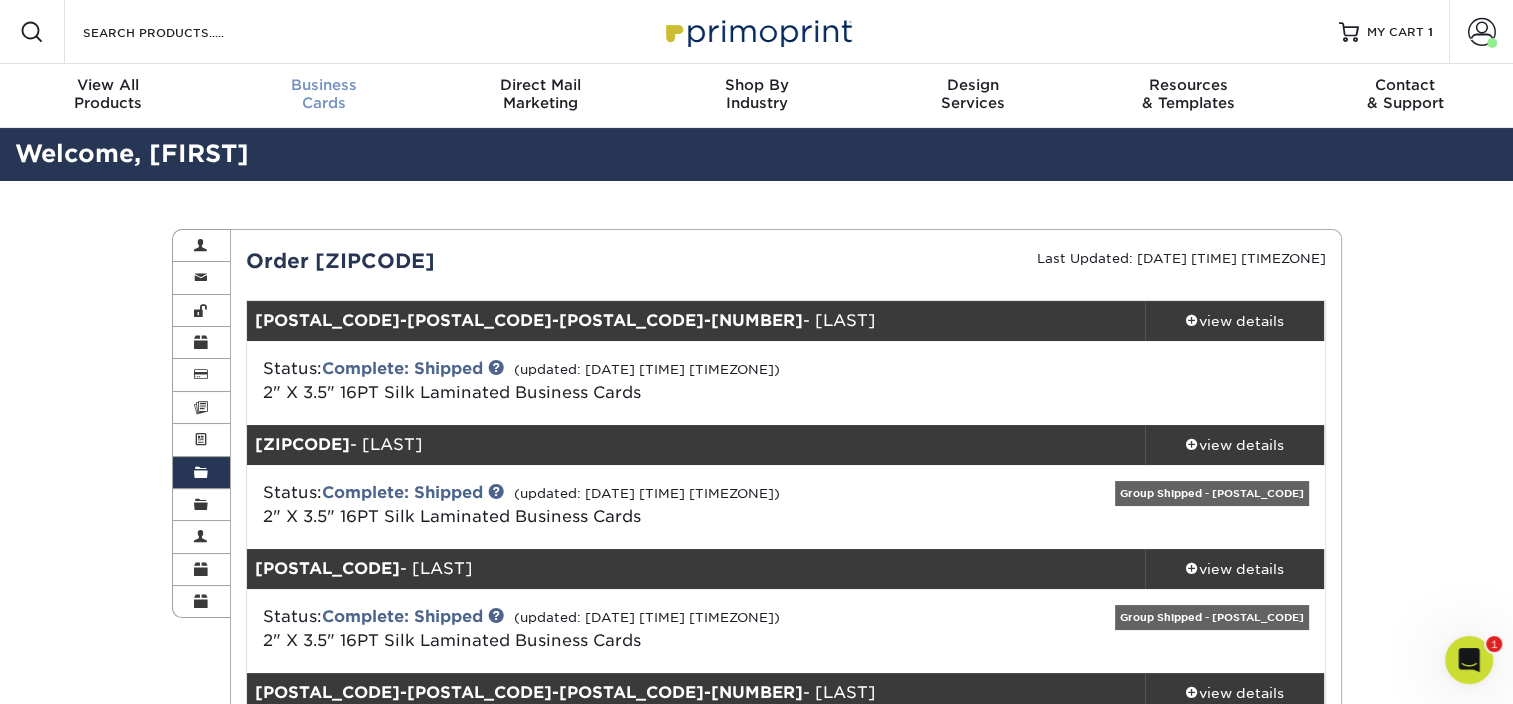 click on "Business" at bounding box center [324, 85] 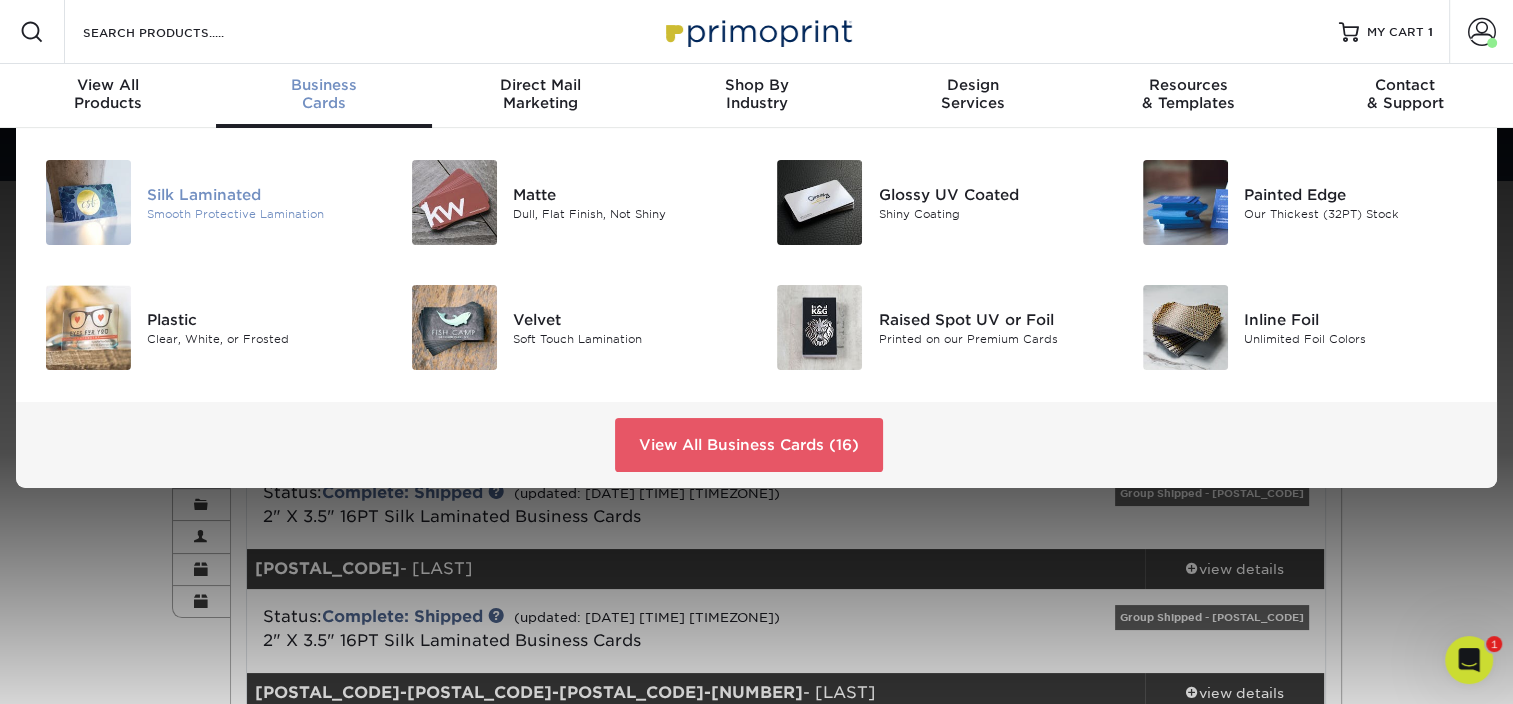 click on "Smooth Protective Lamination" at bounding box center [261, 213] 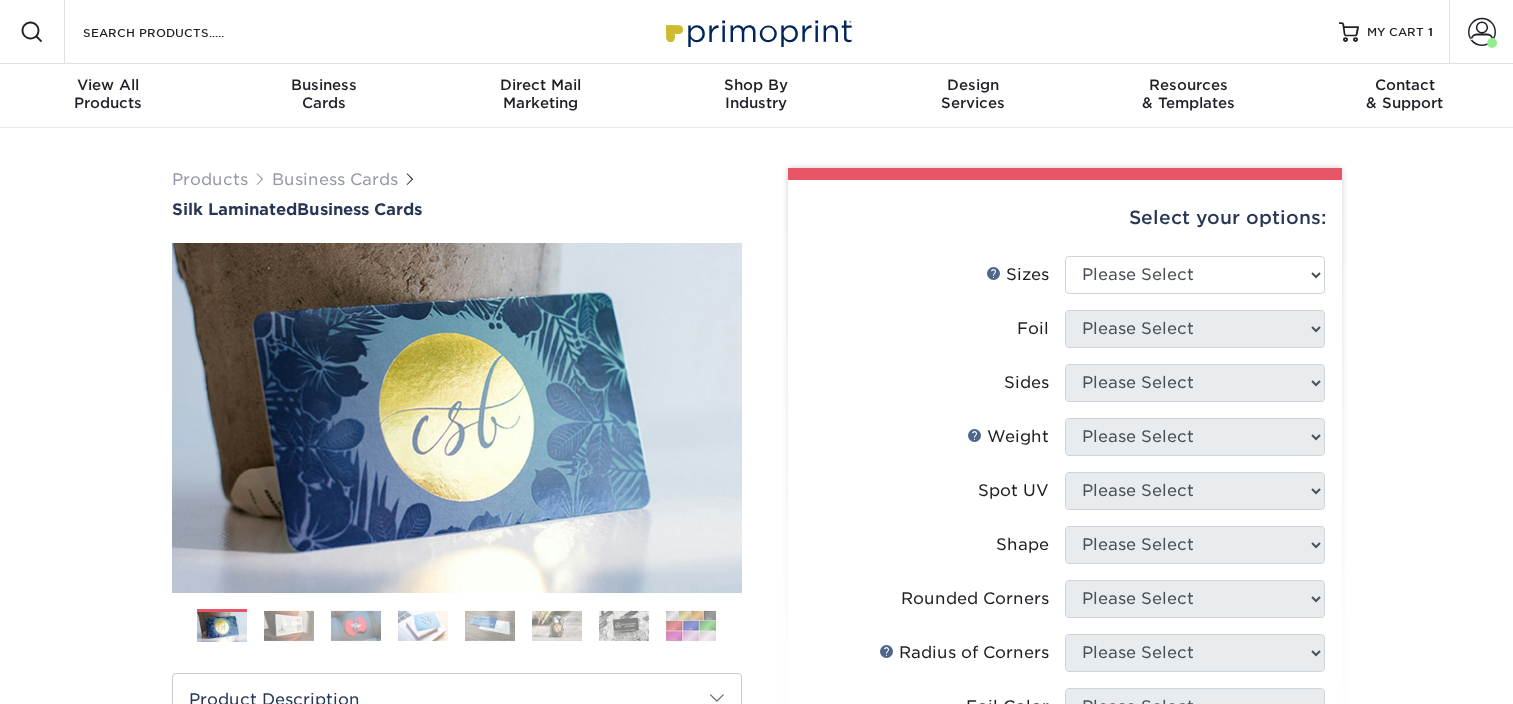 scroll, scrollTop: 0, scrollLeft: 0, axis: both 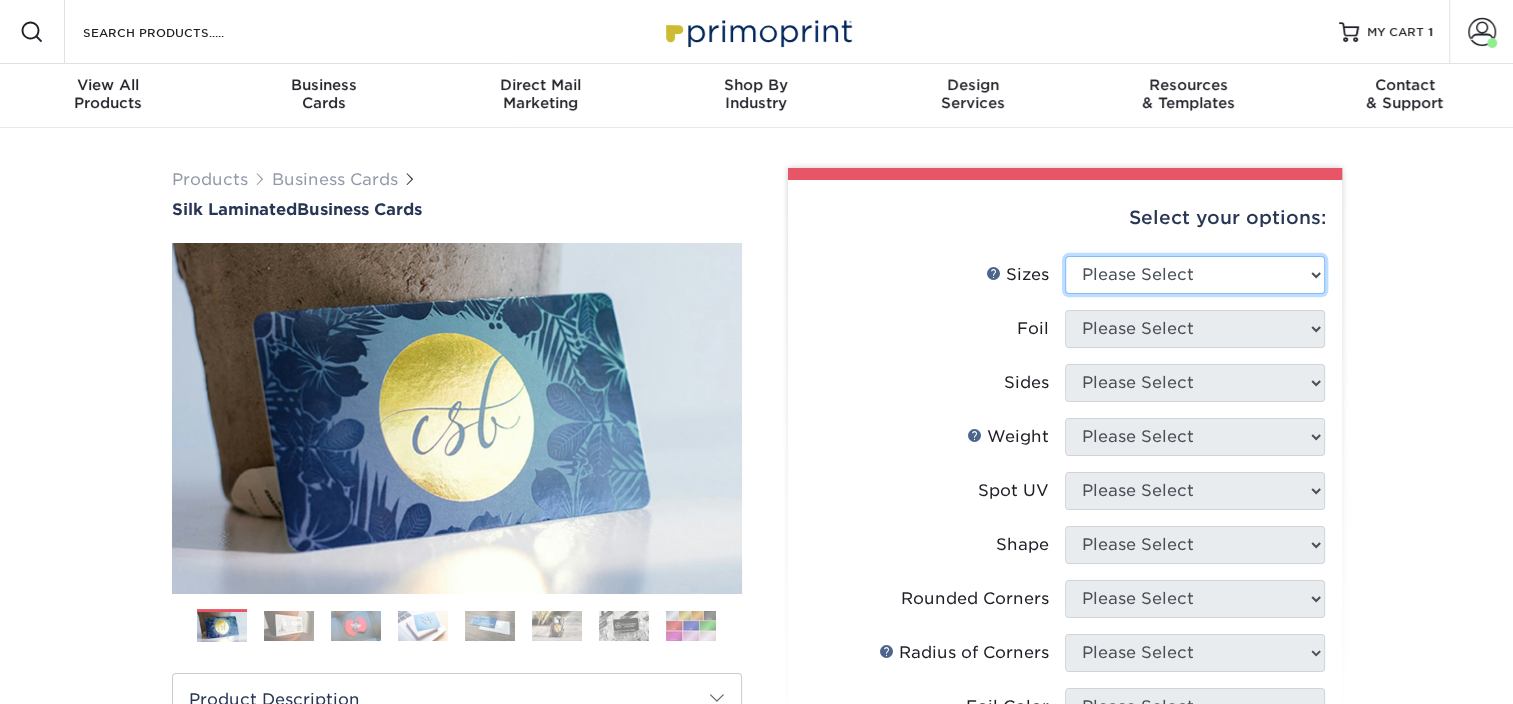 click on "Please Select
1.5" x 3.5"  - Mini
1.75" x 3.5" - Mini
2" x 2" - Square
2" x 3" - Mini
2" x 3.5" - Standard
2" x 7" - Foldover Card
2.125" x 3.375" - European
2.5" x 2.5" - Square 3.5" x 4" - Foldover Card" at bounding box center (1195, 275) 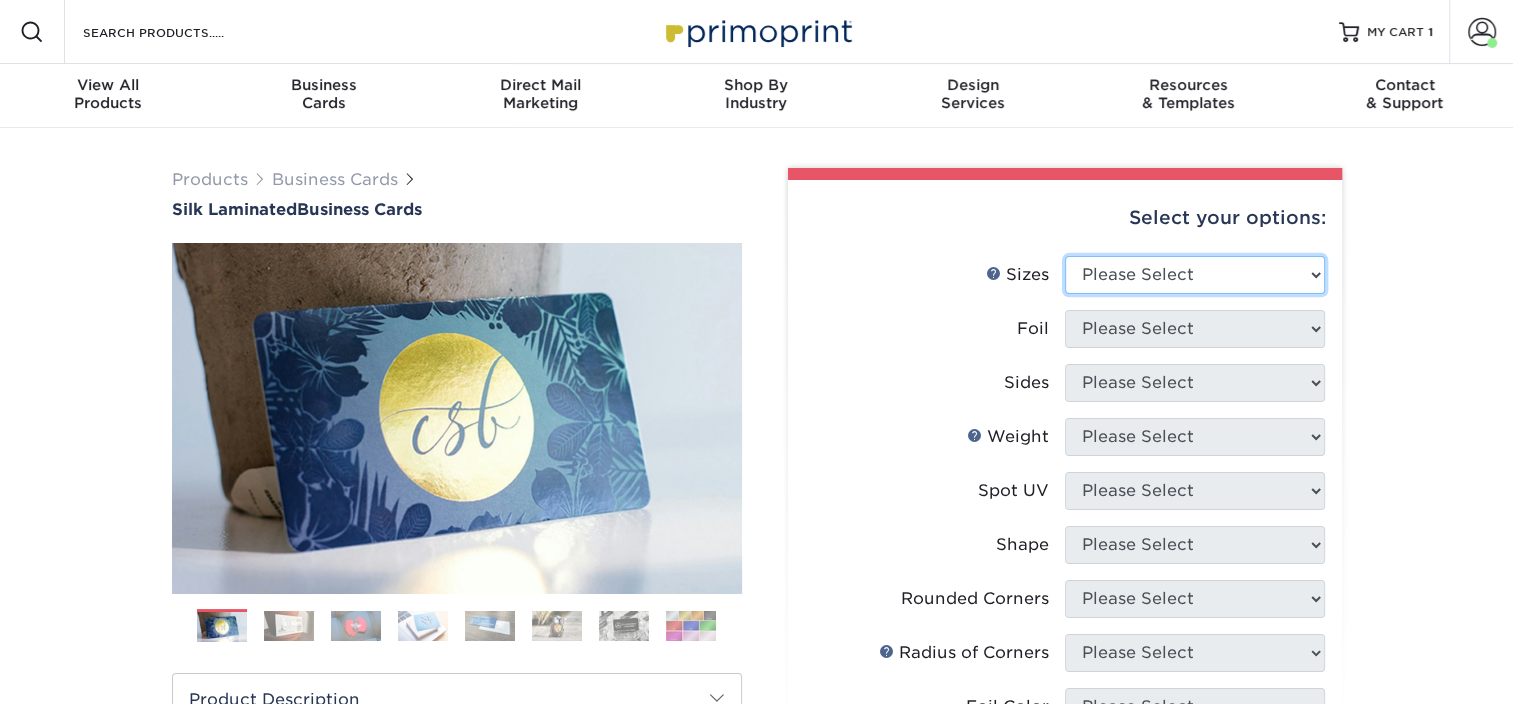 select on "2.00x3.50" 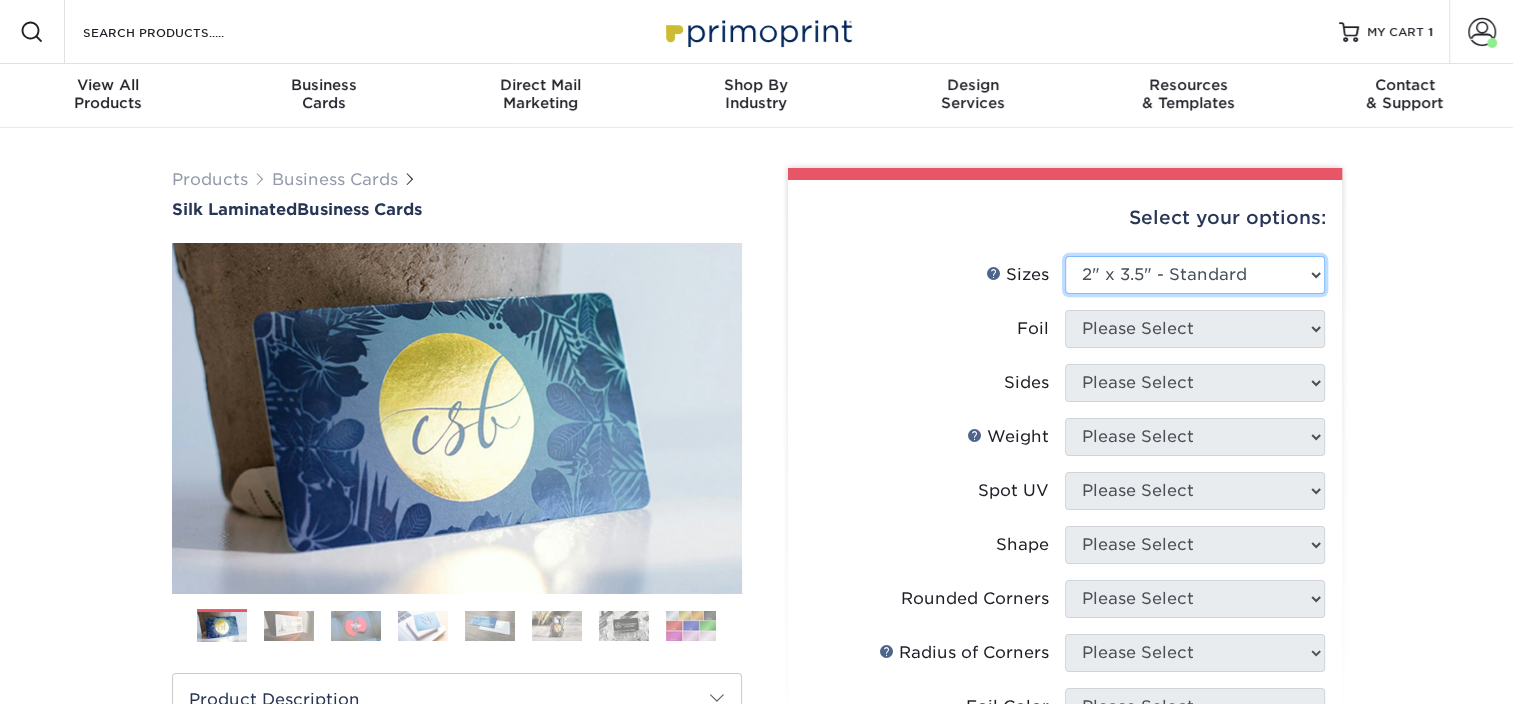 click on "Please Select
1.5" x 3.5"  - Mini
1.75" x 3.5" - Mini
2" x 2" - Square
2" x 3" - Mini
2" x 3.5" - Standard
2" x 7" - Foldover Card
2.125" x 3.375" - European
2.5" x 2.5" - Square 3.5" x 4" - Foldover Card" at bounding box center (1195, 275) 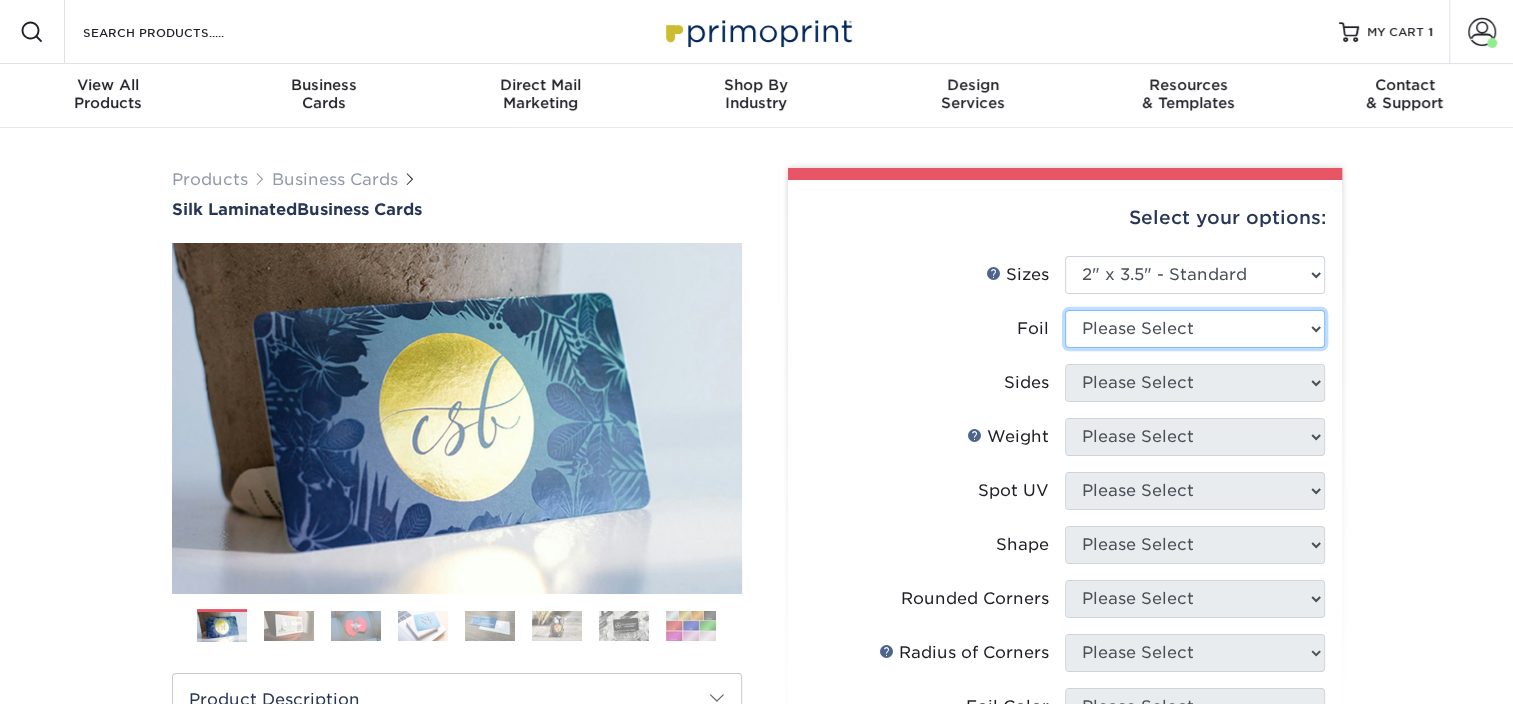 click on "Please Select Yes No" at bounding box center (1195, 329) 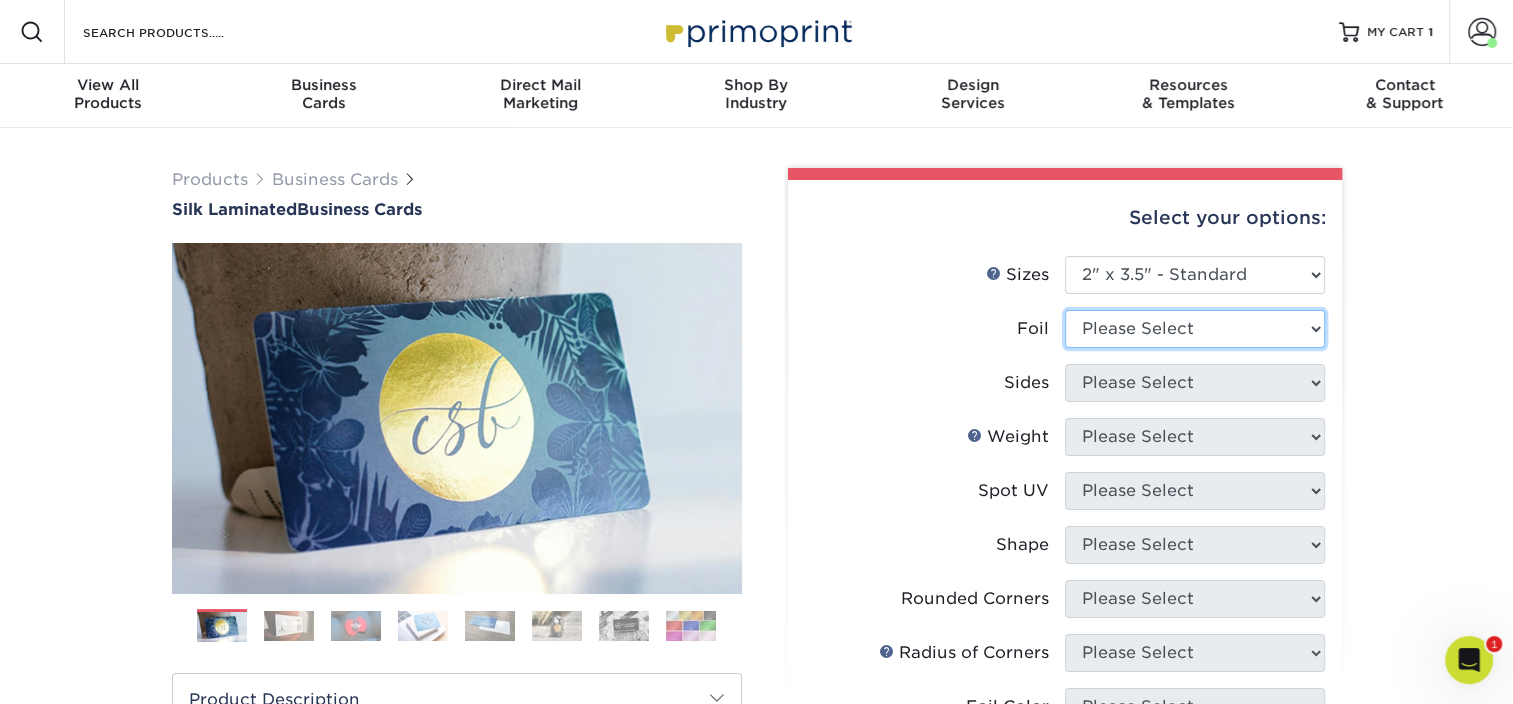 scroll, scrollTop: 0, scrollLeft: 0, axis: both 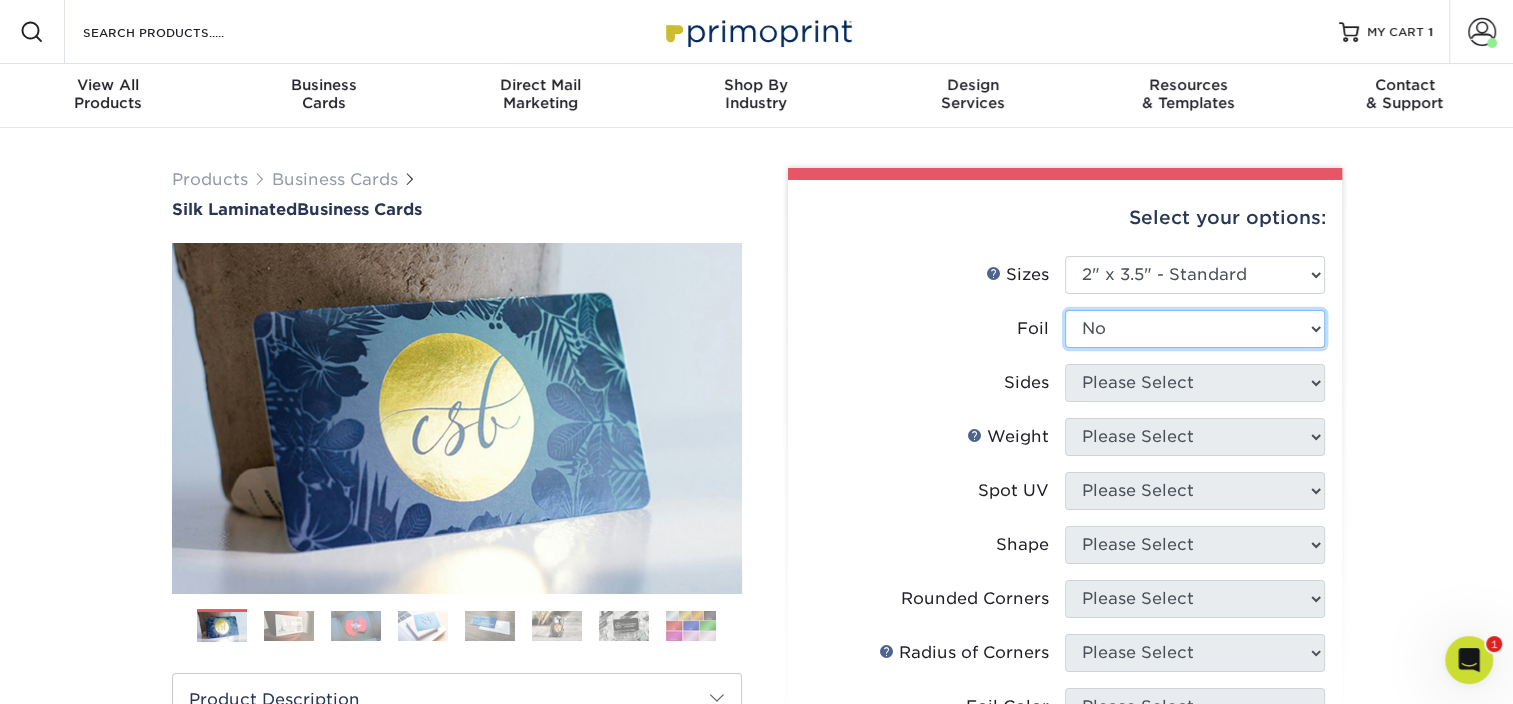 click on "Please Select Yes No" at bounding box center (1195, 329) 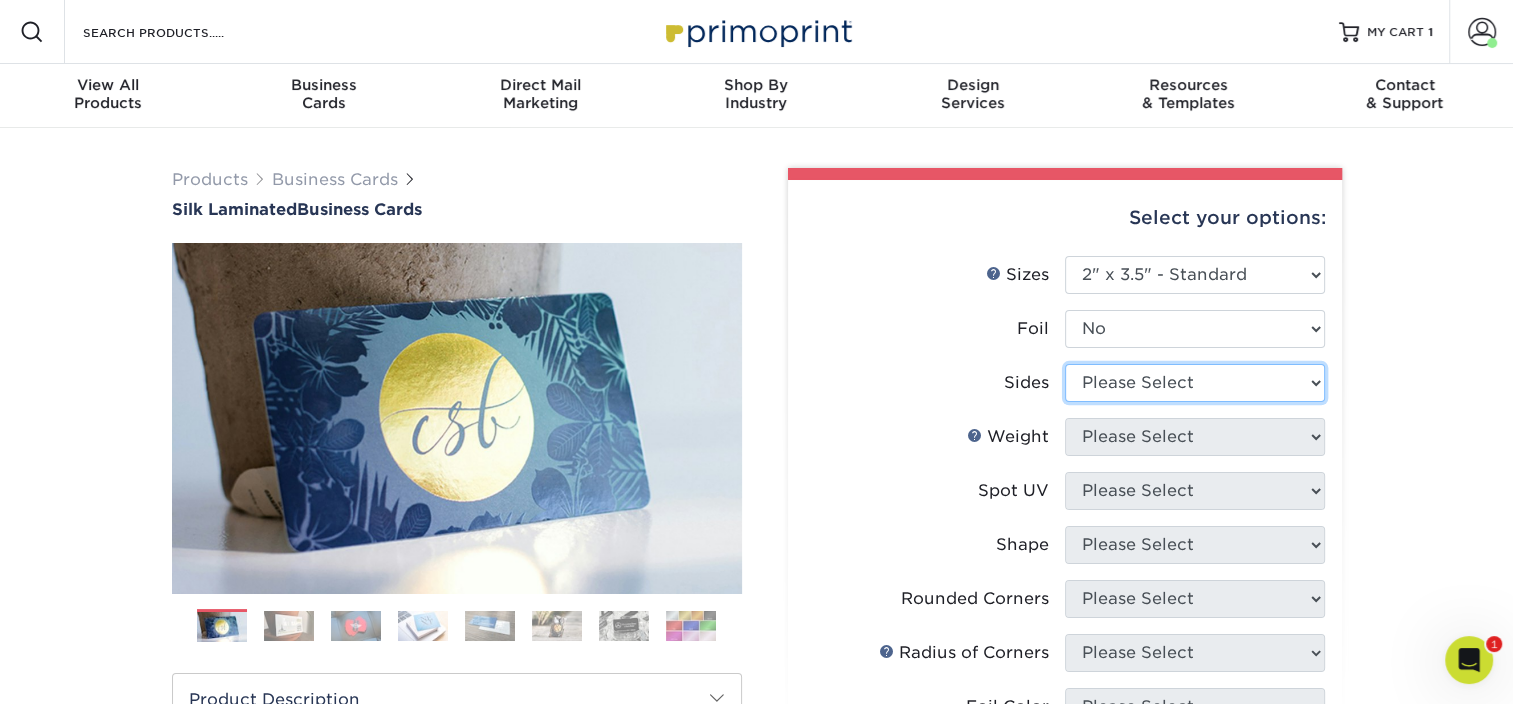 click on "Please Select Print Both Sides Print Front Only" at bounding box center [1195, 383] 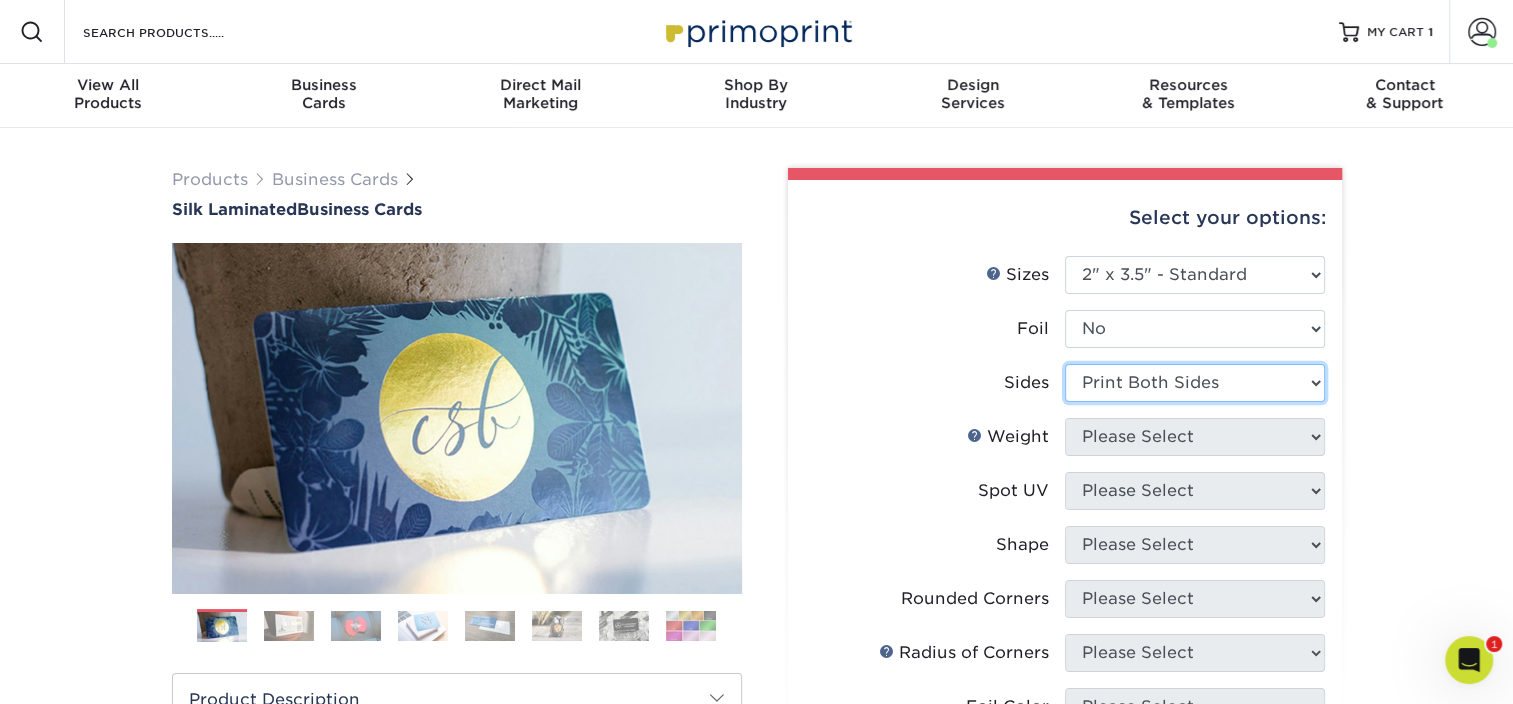 click on "Please Select Print Both Sides Print Front Only" at bounding box center (1195, 383) 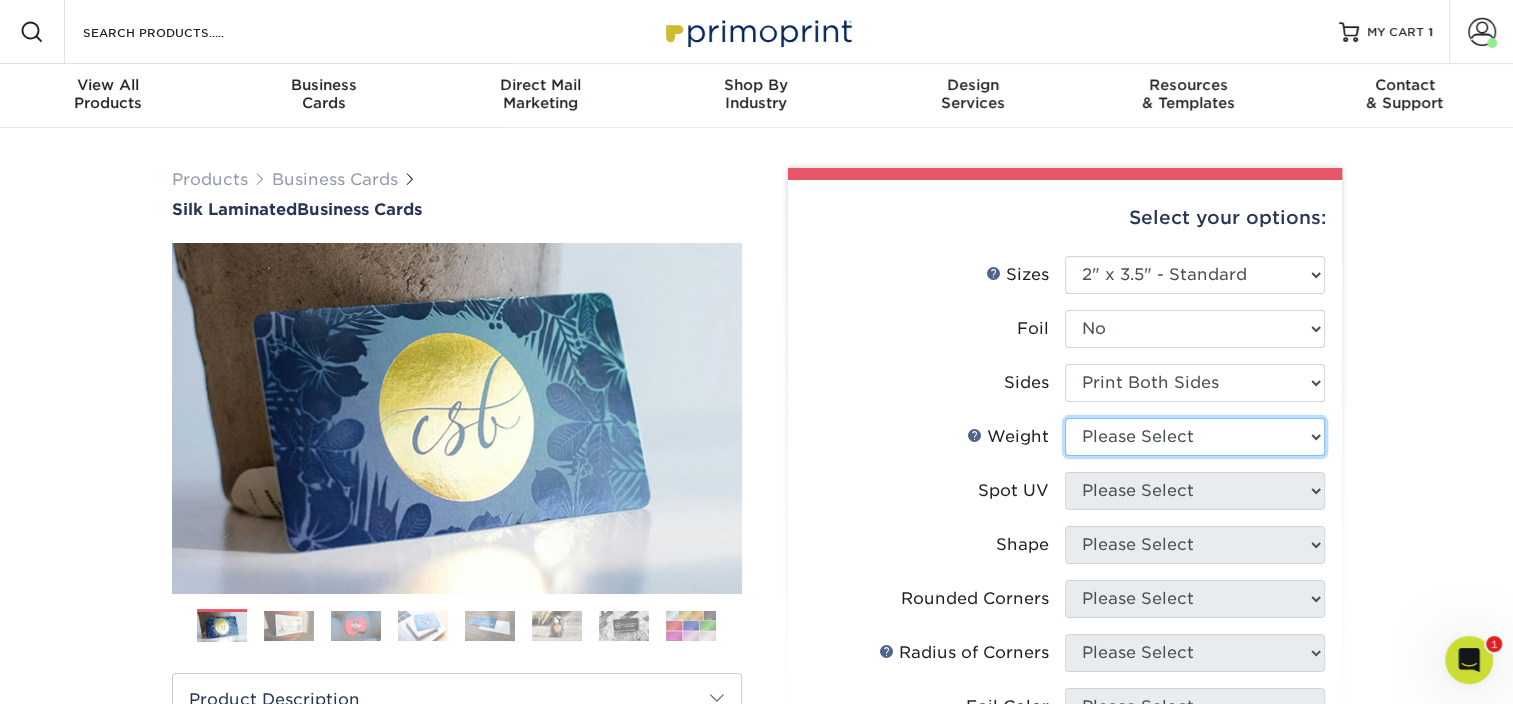 click on "Please Select 16PT" at bounding box center (1195, 437) 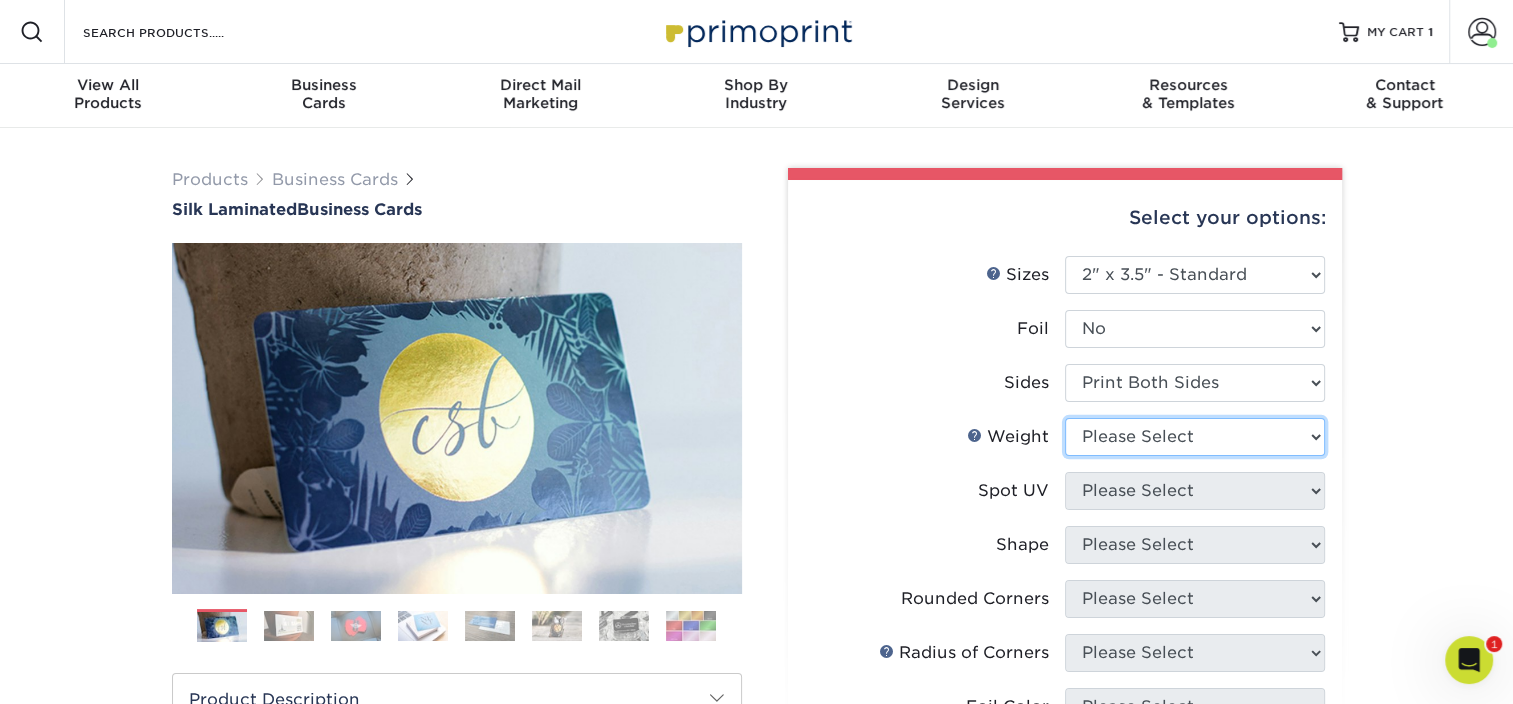 select on "16PT" 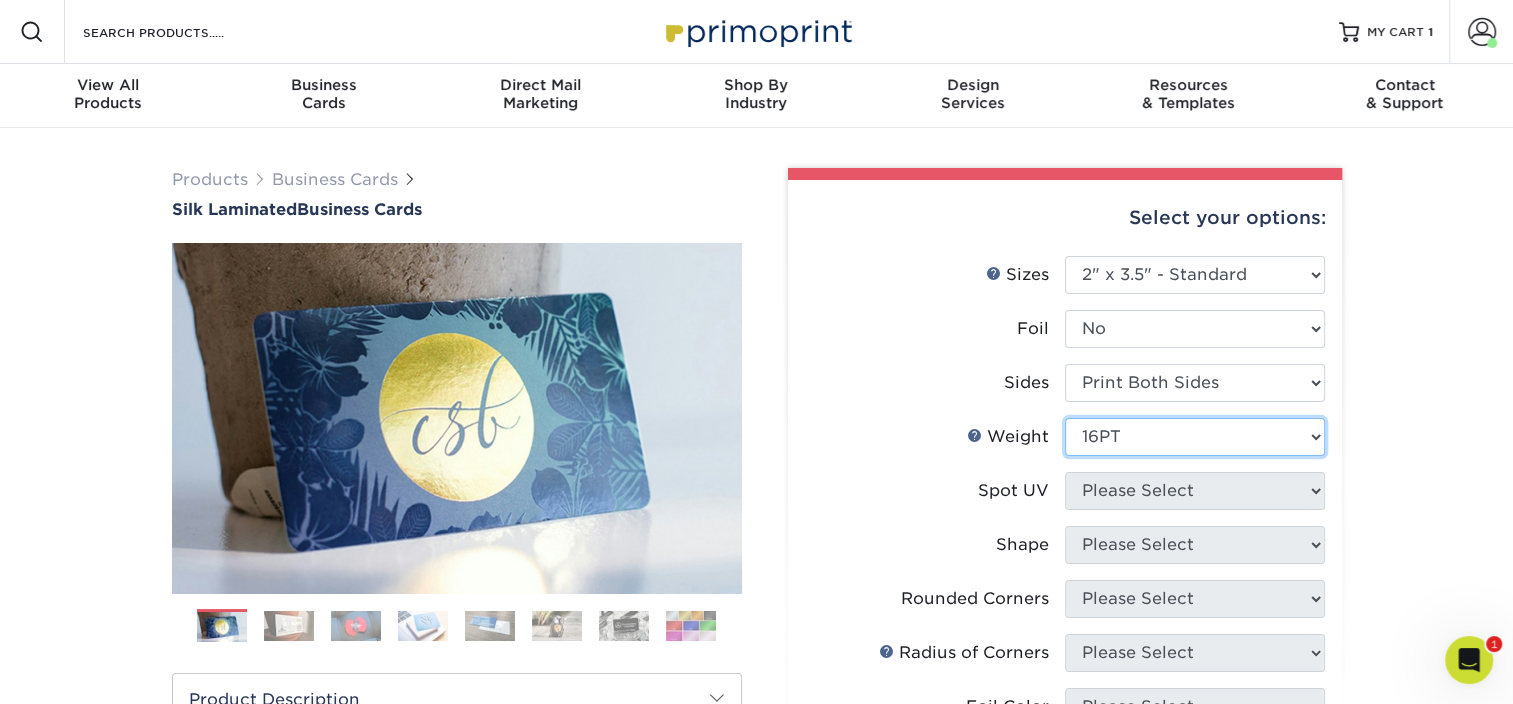 click on "Please Select 16PT" at bounding box center (1195, 437) 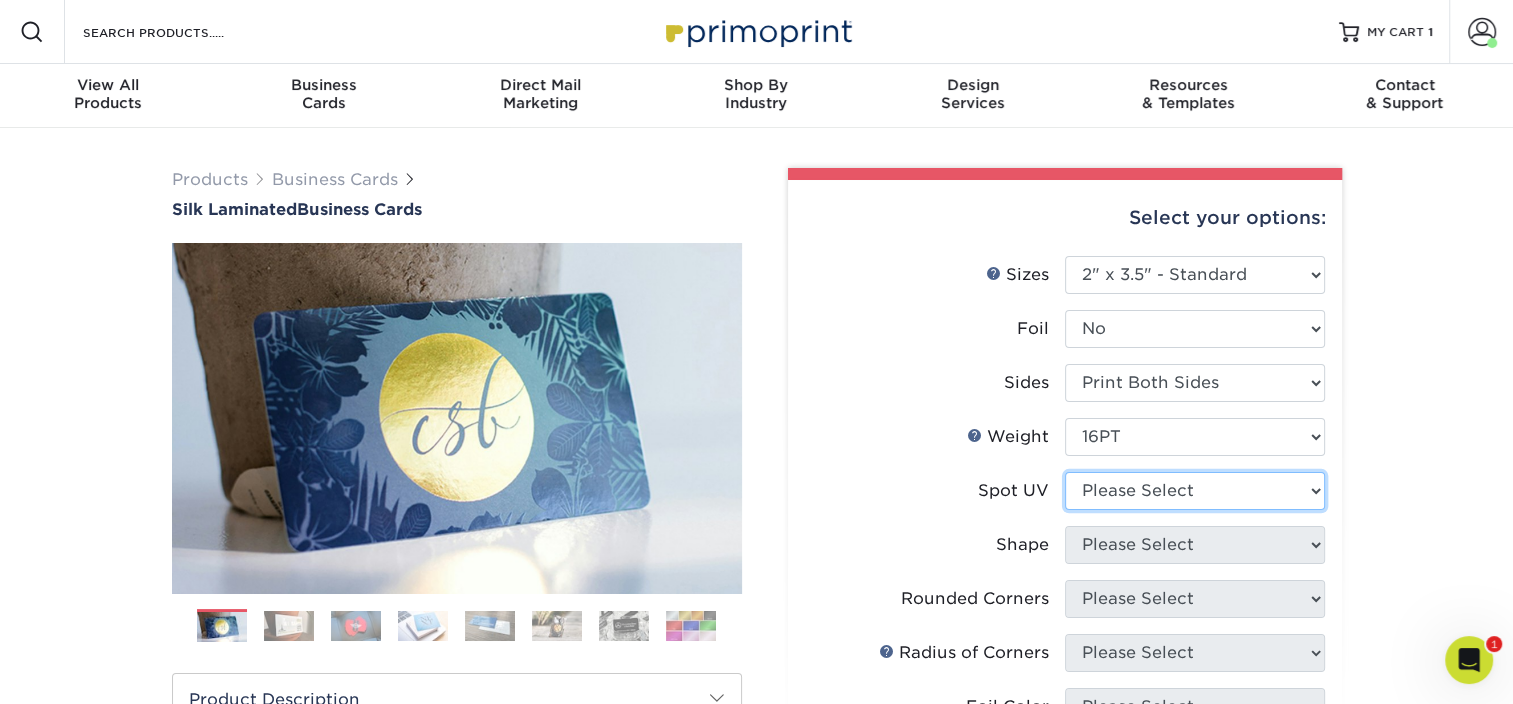 click on "Please Select No Spot UV Front and Back (Both Sides) Front Only Back Only" at bounding box center [1195, 491] 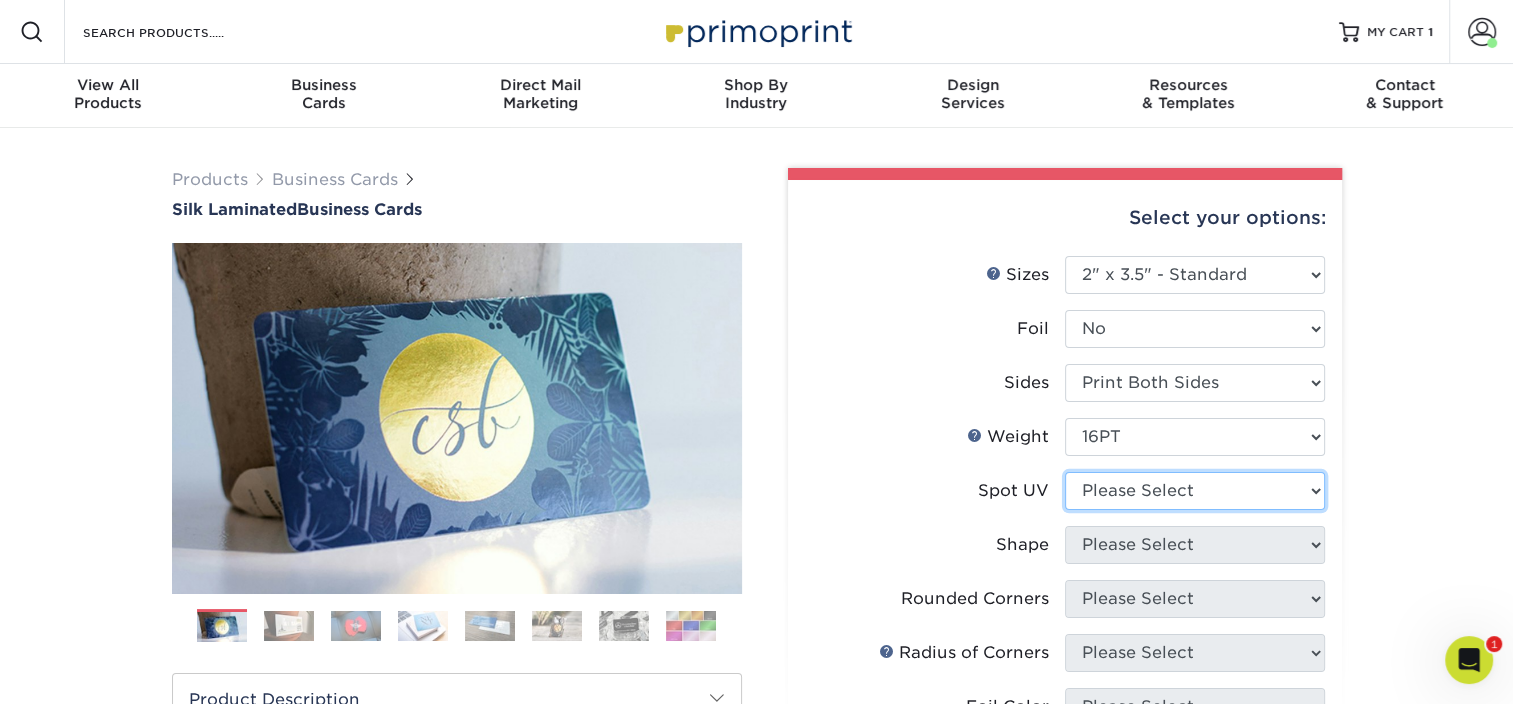 select on "3" 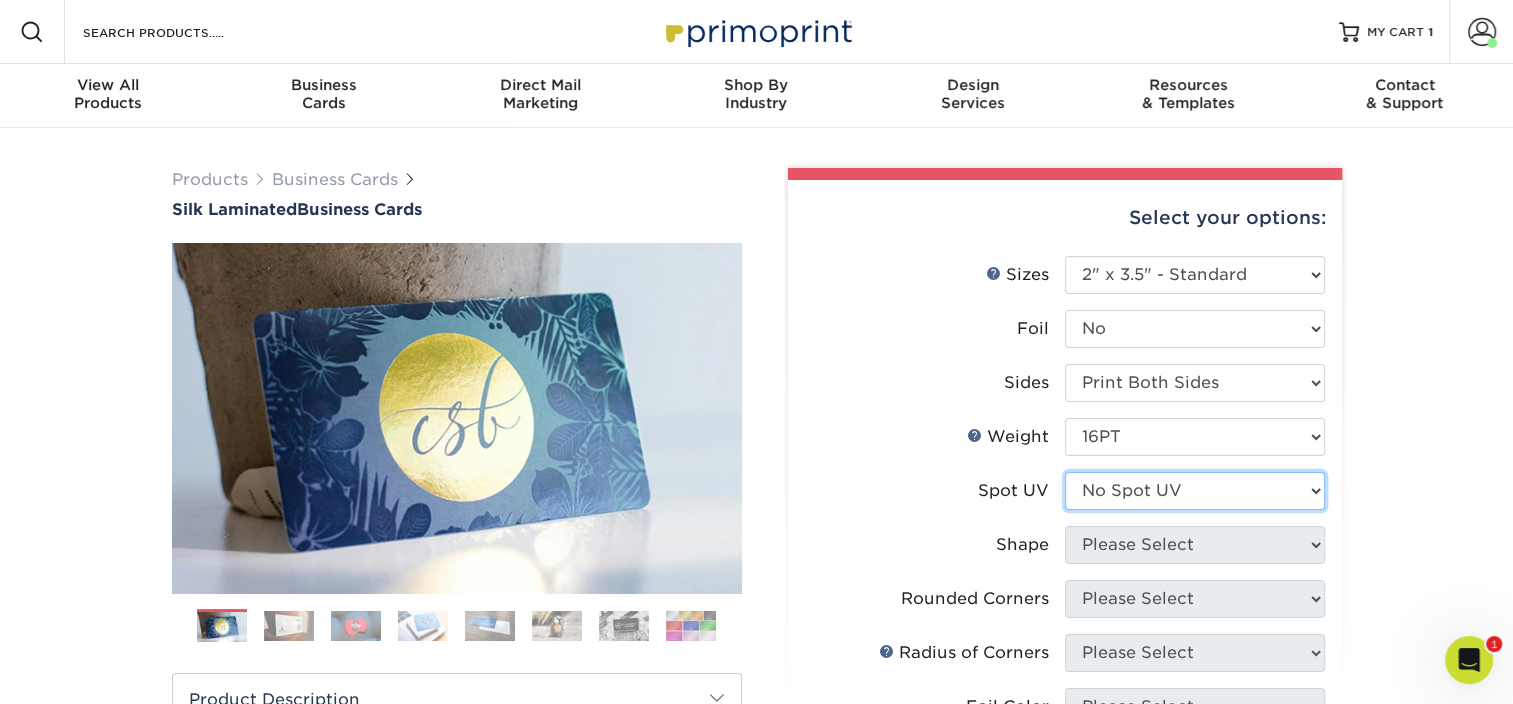 click on "Please Select No Spot UV Front and Back (Both Sides) Front Only Back Only" at bounding box center (1195, 491) 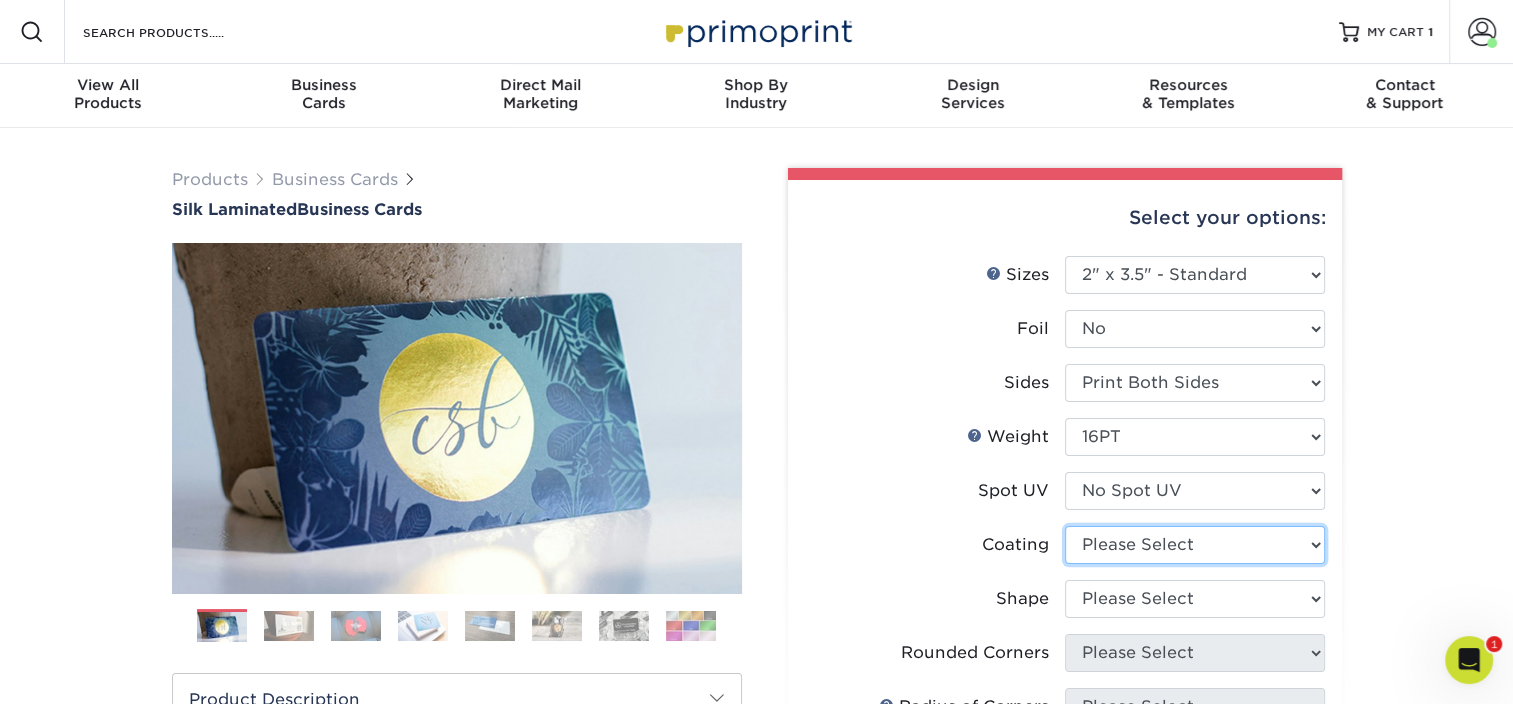 click at bounding box center (1195, 545) 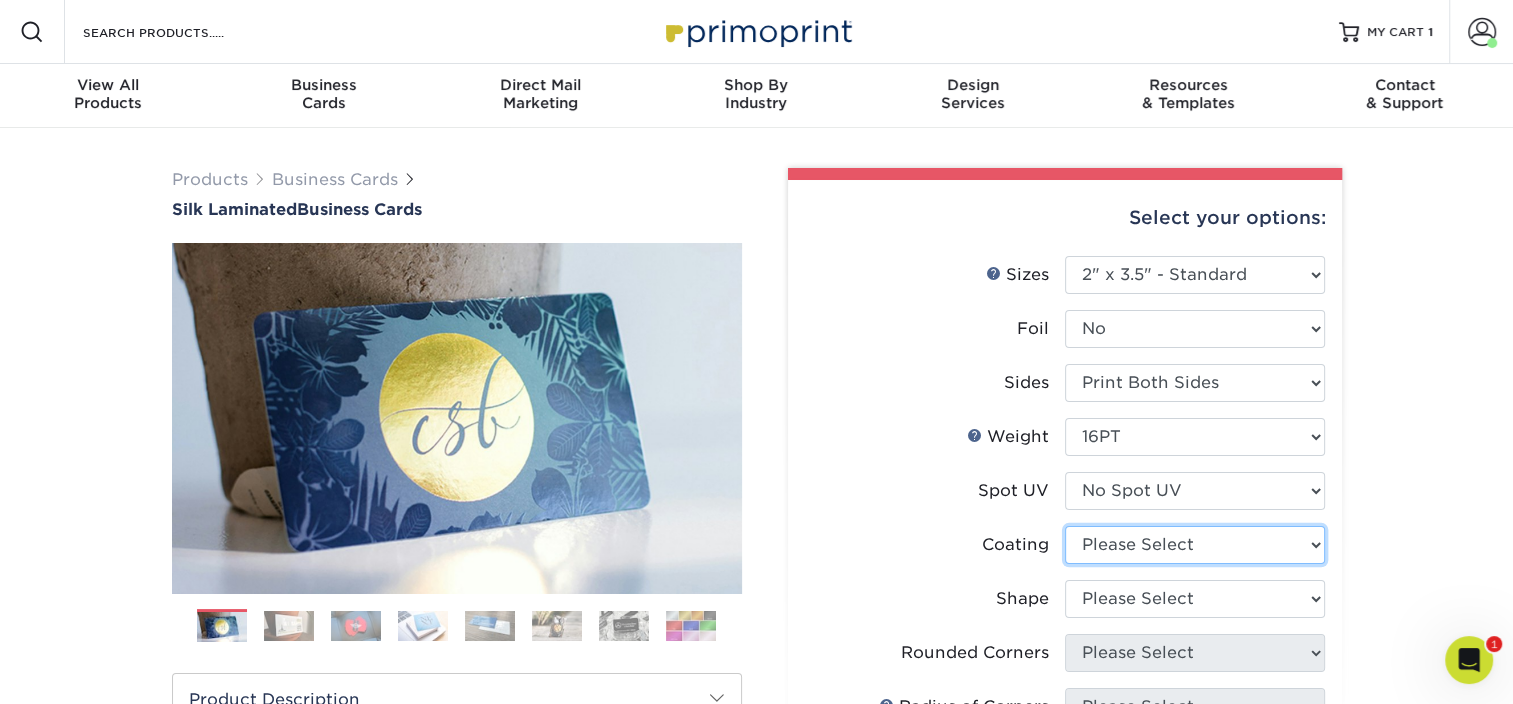 select on "3e7618de-abca-4bda-9f97-8b9129e913d8" 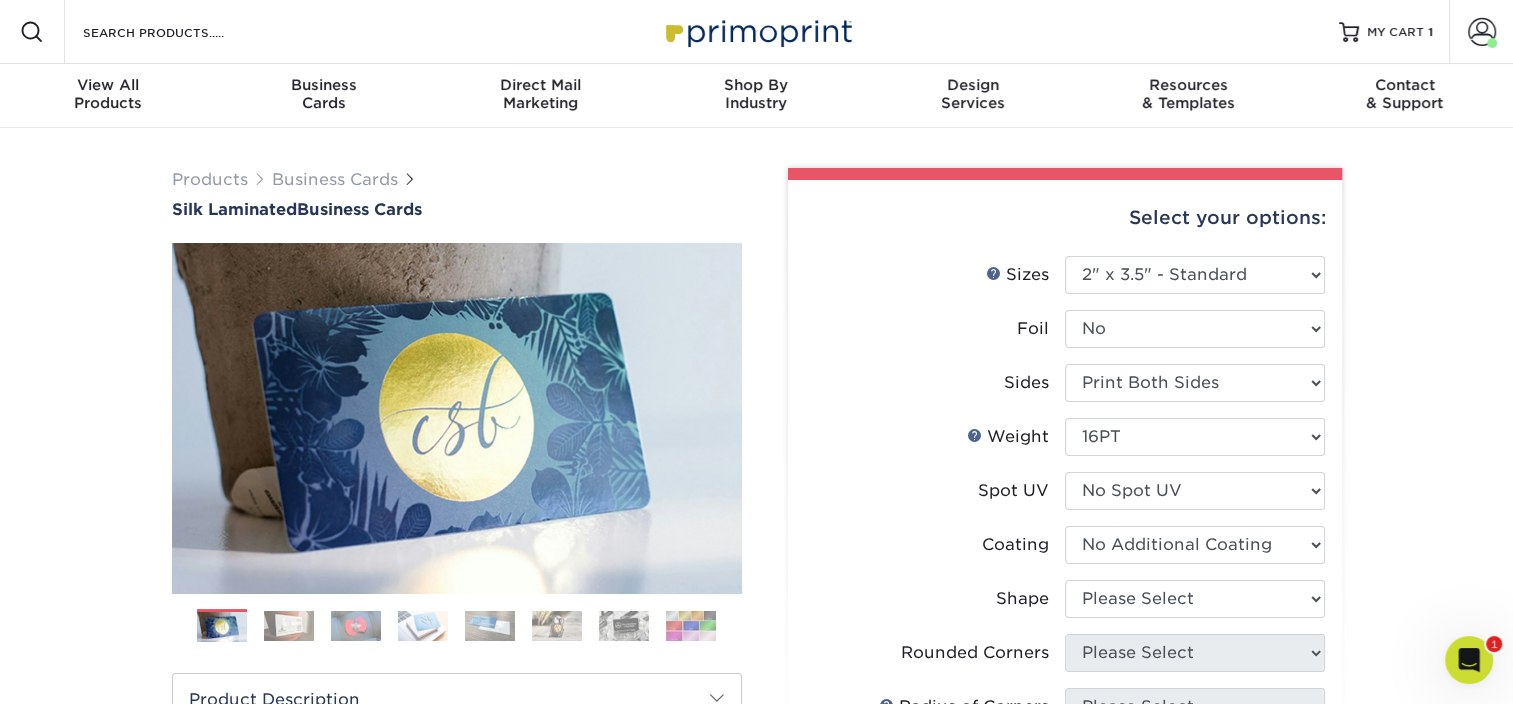 click at bounding box center (1195, 545) 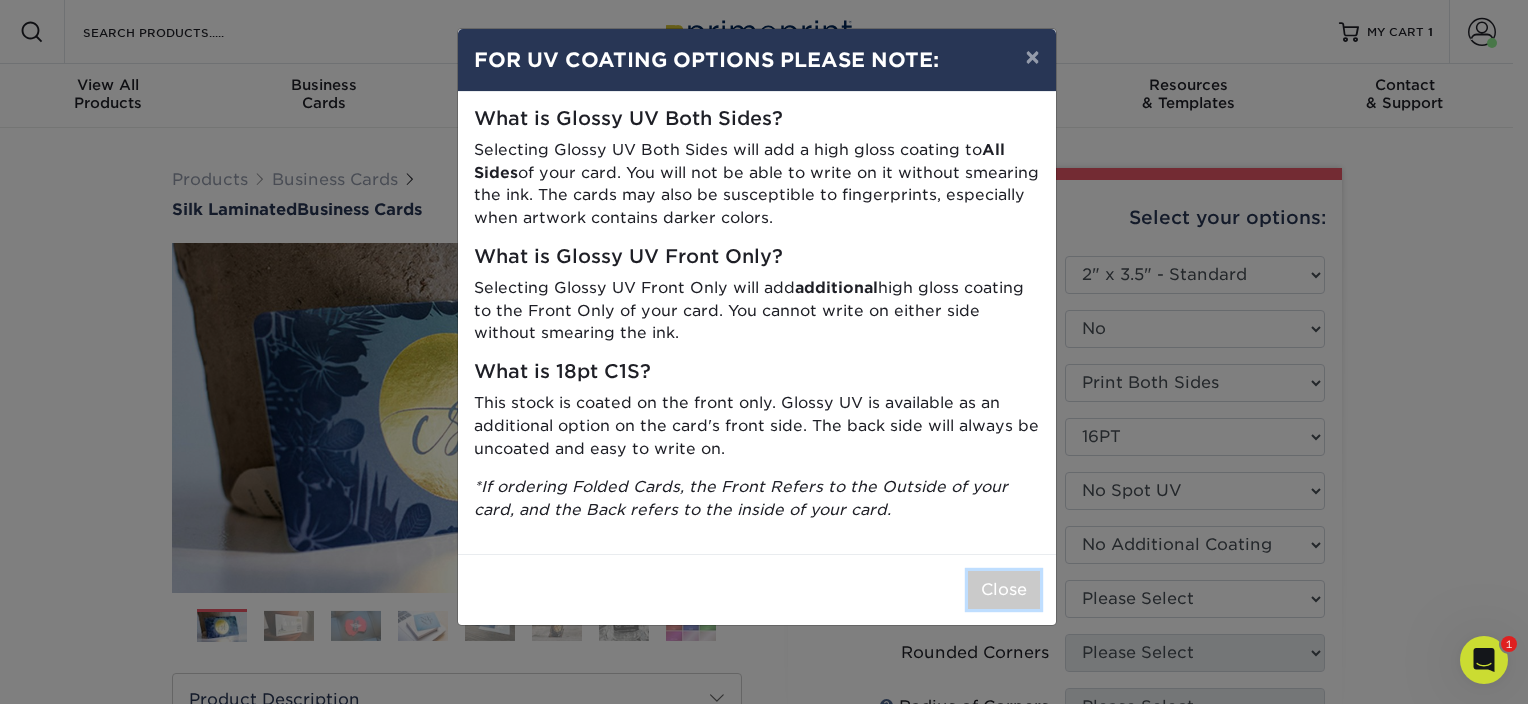 drag, startPoint x: 1028, startPoint y: 588, endPoint x: 1241, endPoint y: 519, distance: 223.8973 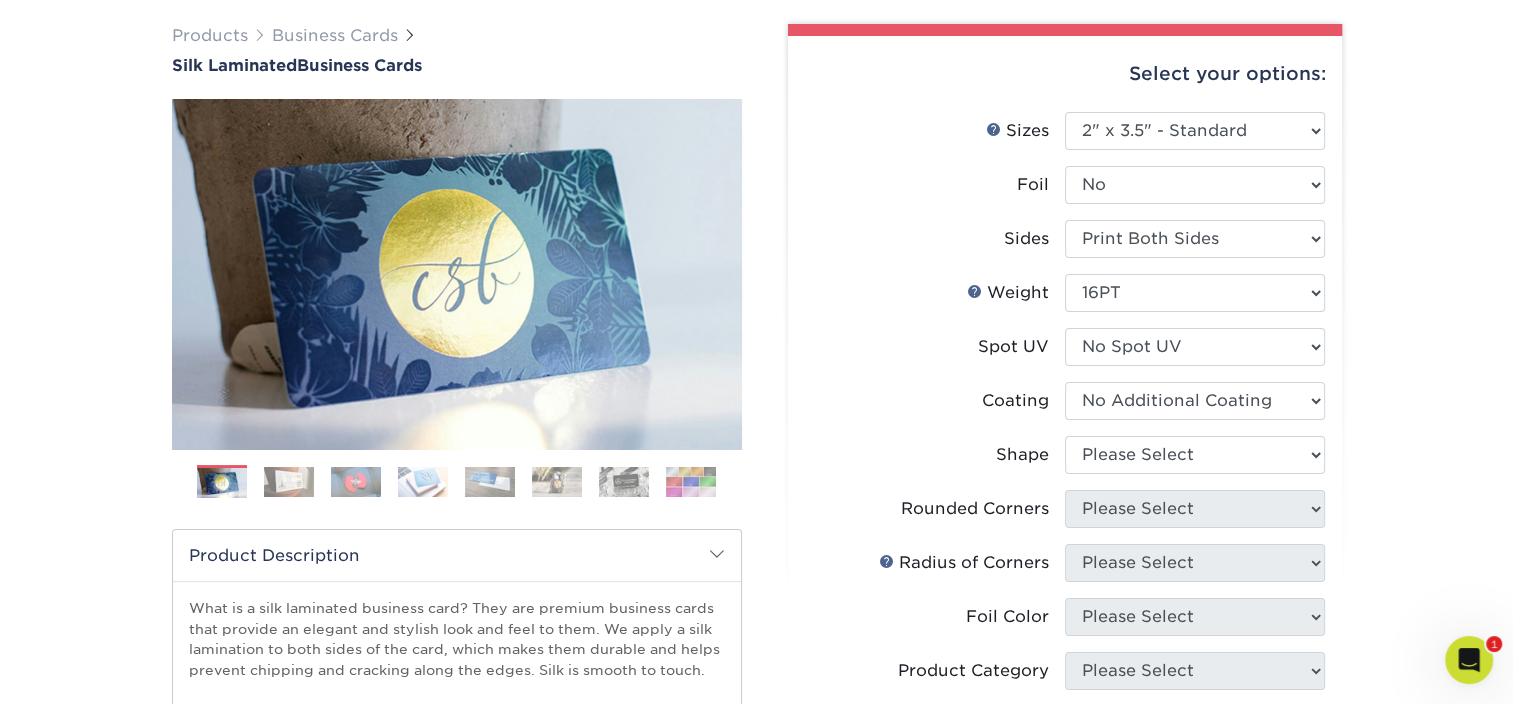 scroll, scrollTop: 200, scrollLeft: 0, axis: vertical 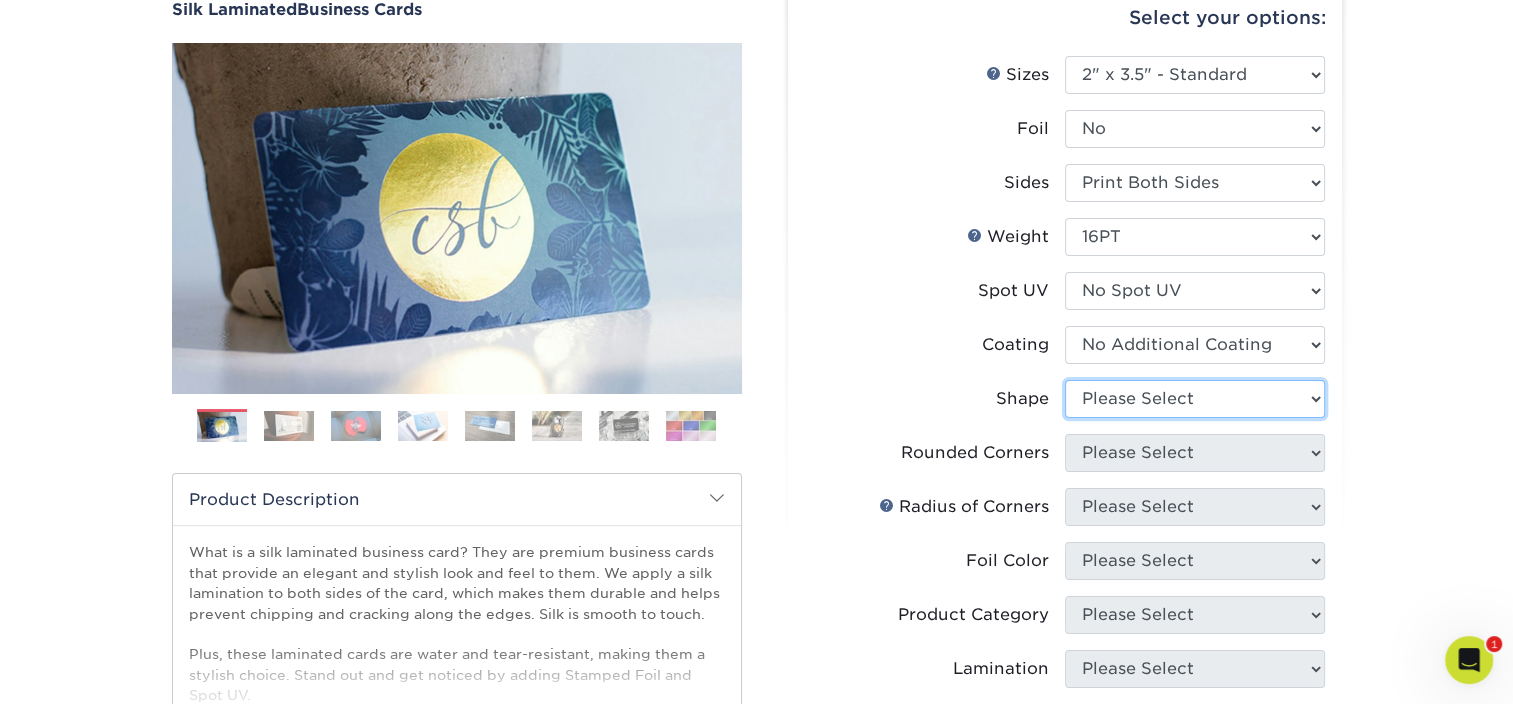 click on "Please Select Standard Oval" at bounding box center [1195, 399] 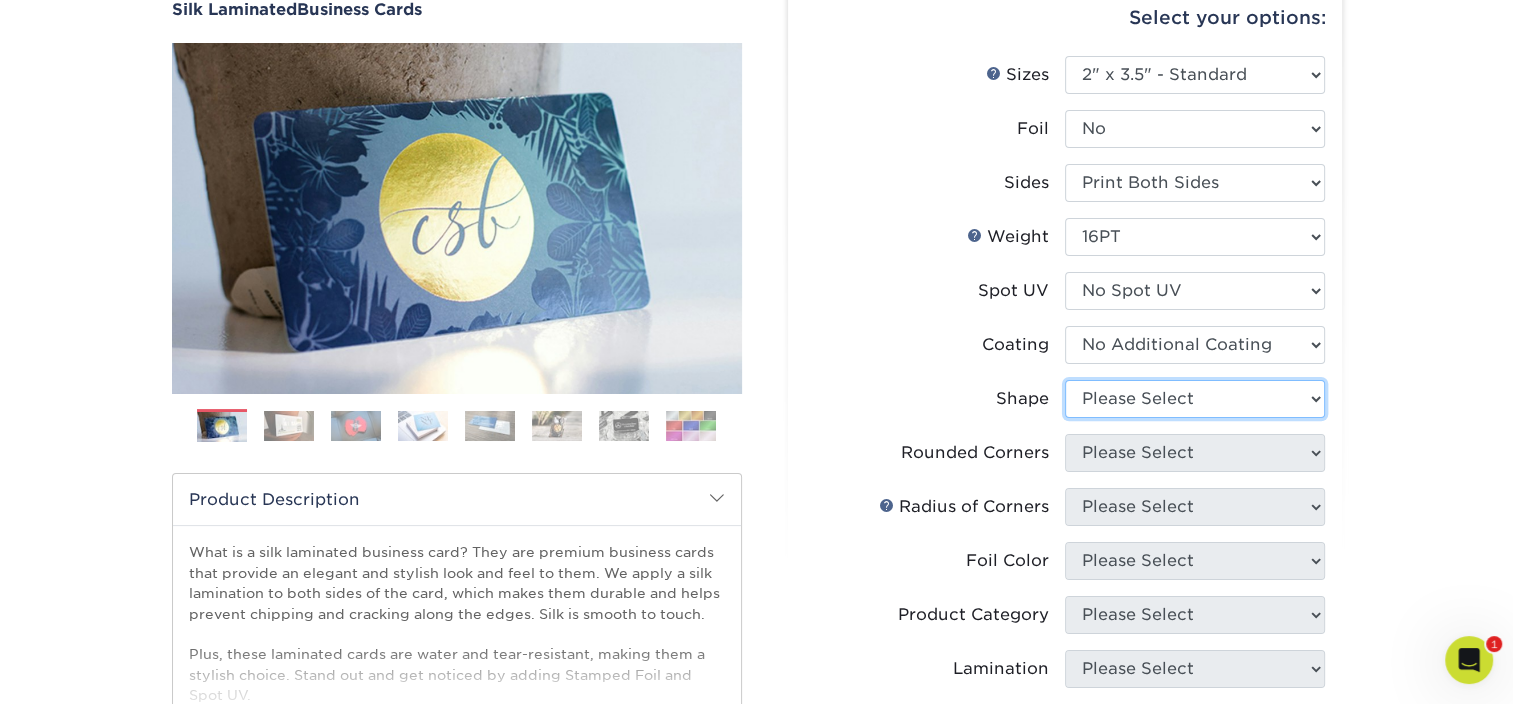 select on "standard" 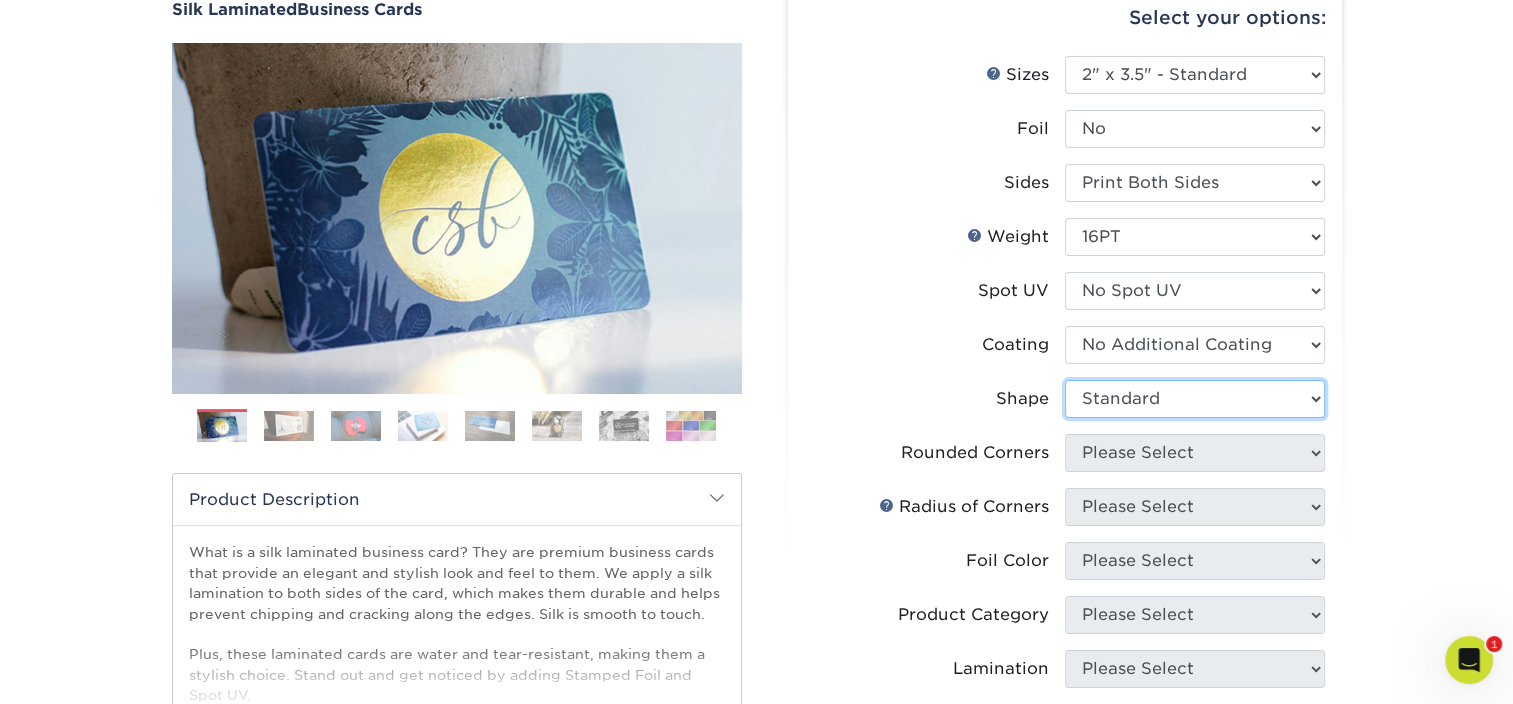 click on "Please Select Standard Oval" at bounding box center [1195, 399] 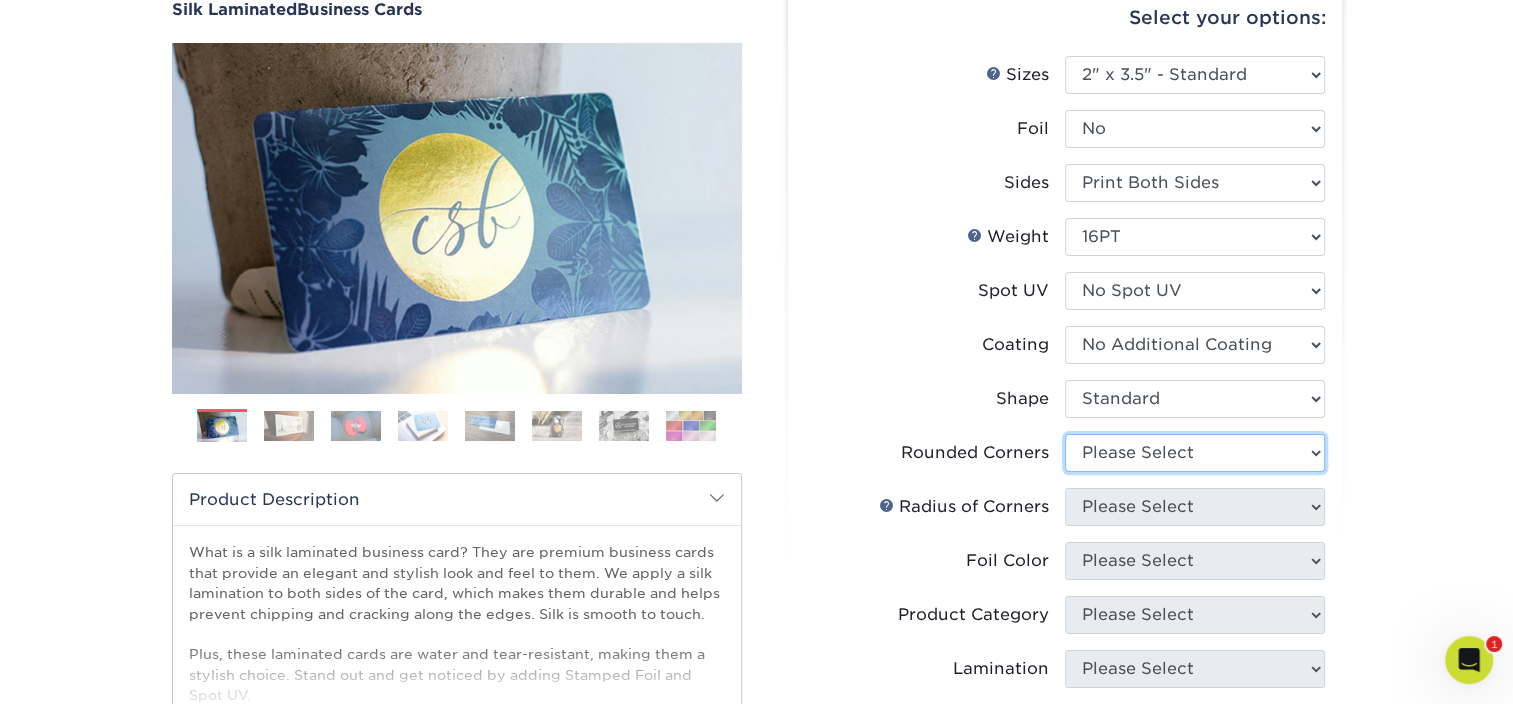 click on "Please Select
Yes - Round 2 Corners                                                    Yes - Round 4 Corners                                                    No" at bounding box center (1195, 453) 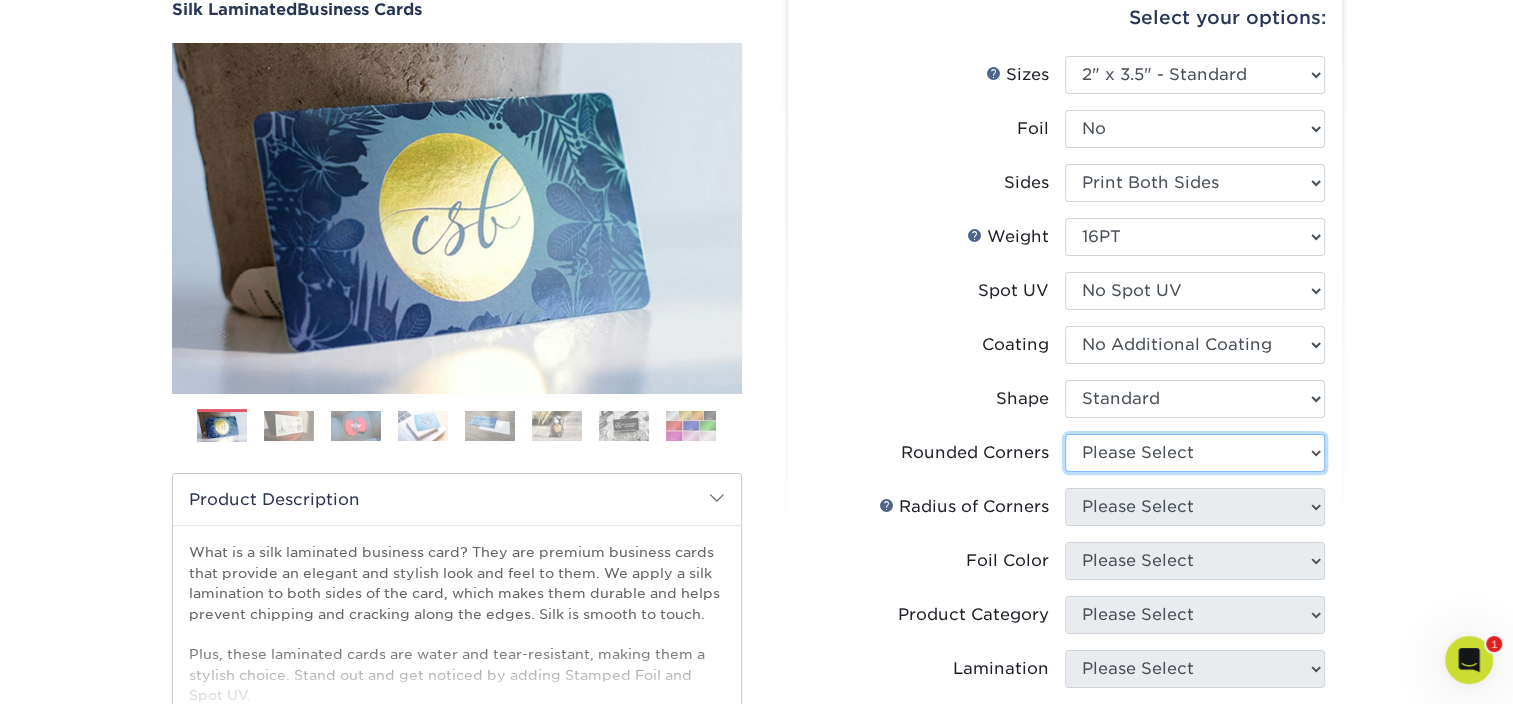 select on "0" 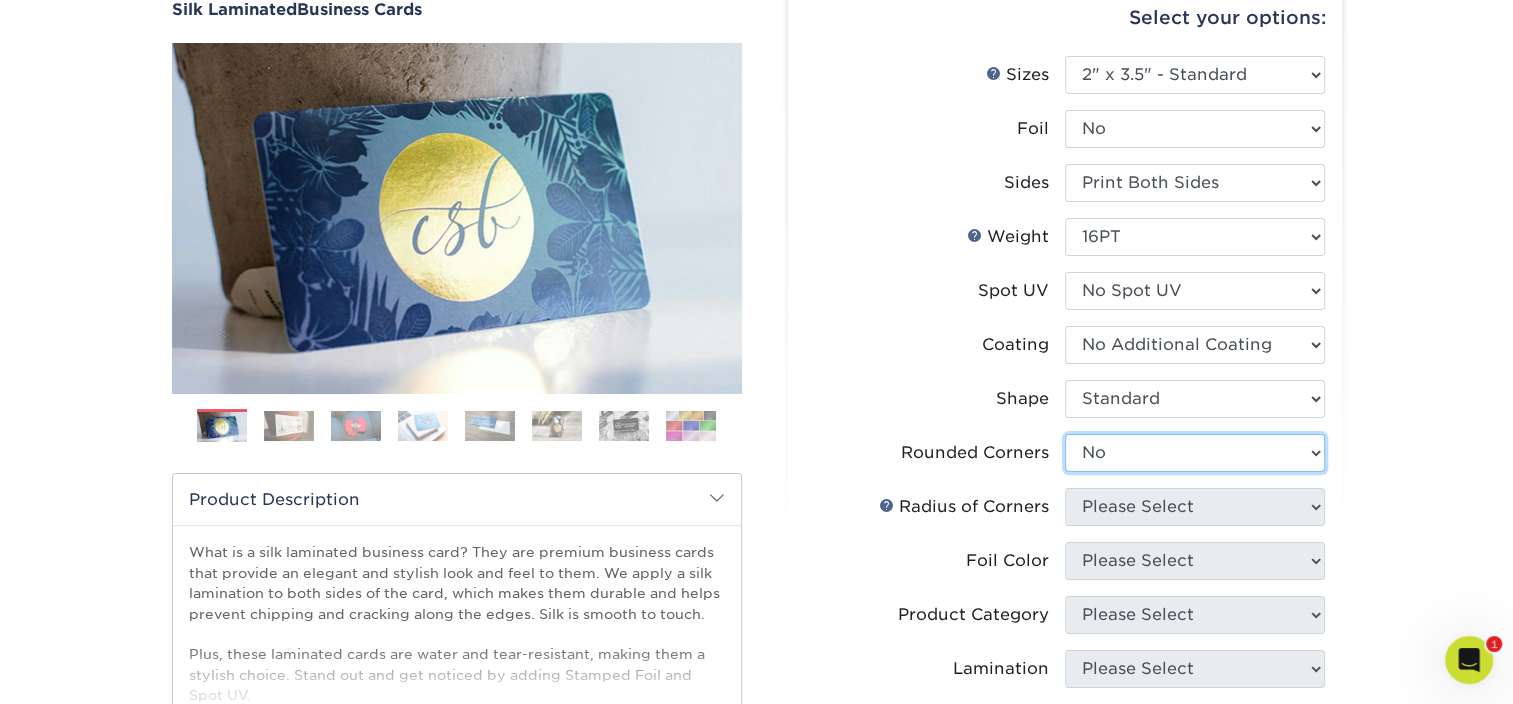 click on "Please Select
Yes - Round 2 Corners                                                    Yes - Round 4 Corners                                                    No" at bounding box center [1195, 453] 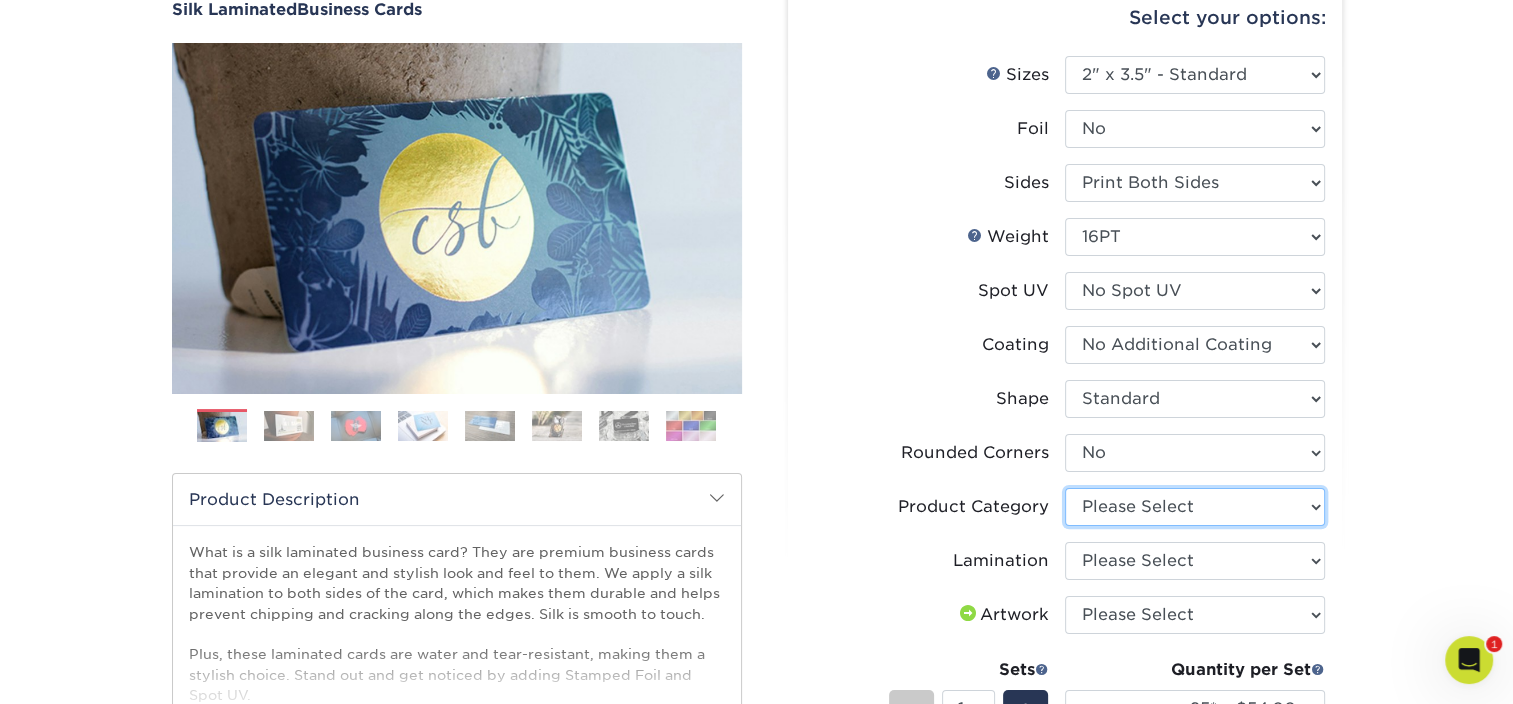 click on "Please Select Business Cards" at bounding box center (1195, 507) 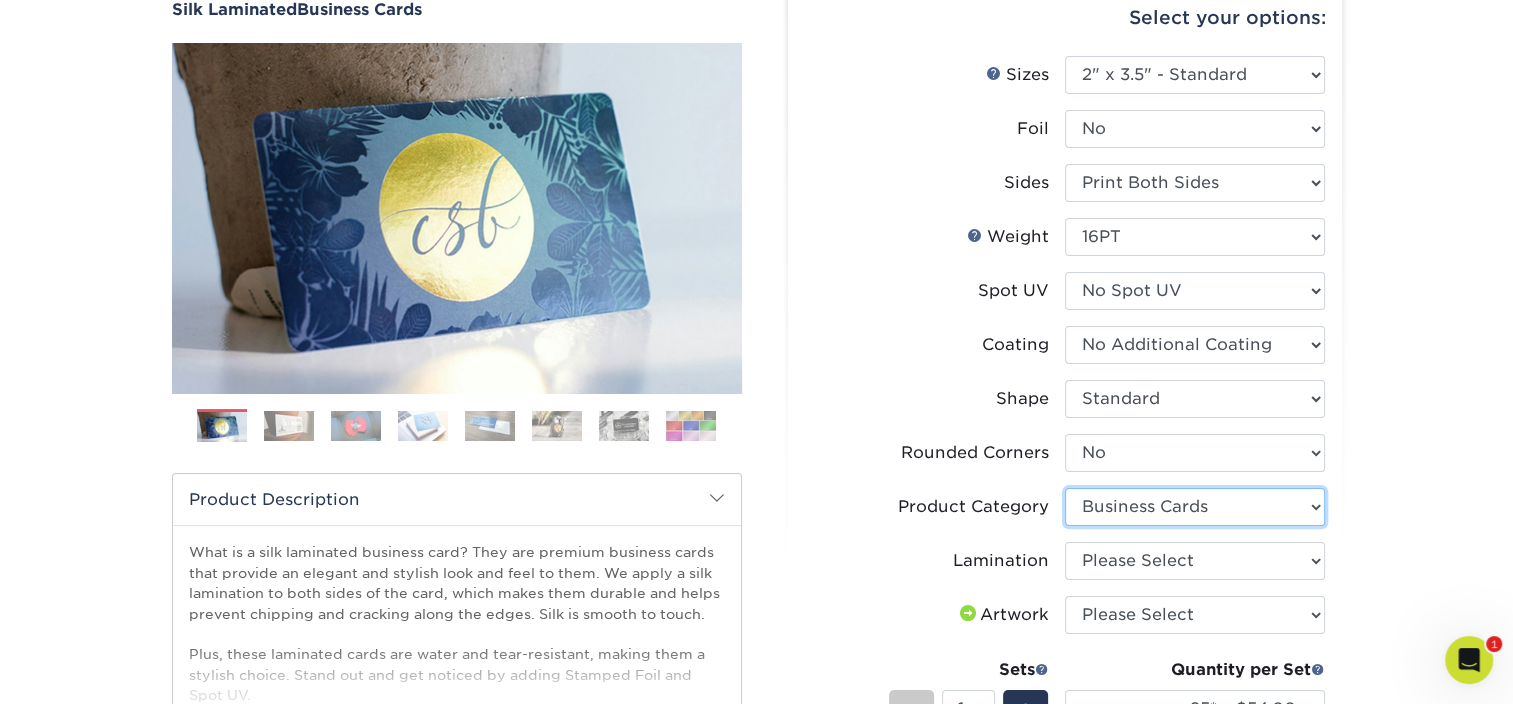 click on "Please Select Business Cards" at bounding box center [1195, 507] 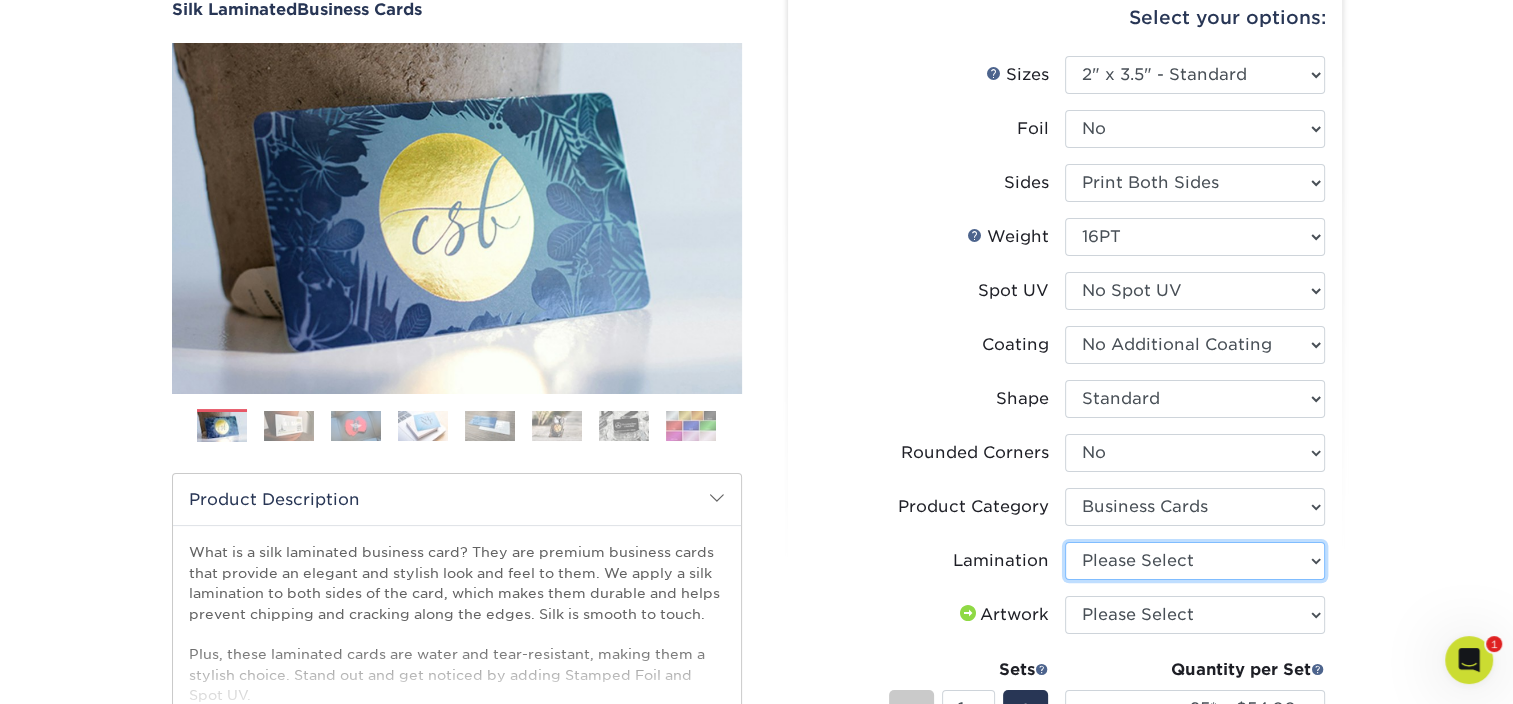 click on "Please Select Silk" at bounding box center (1195, 561) 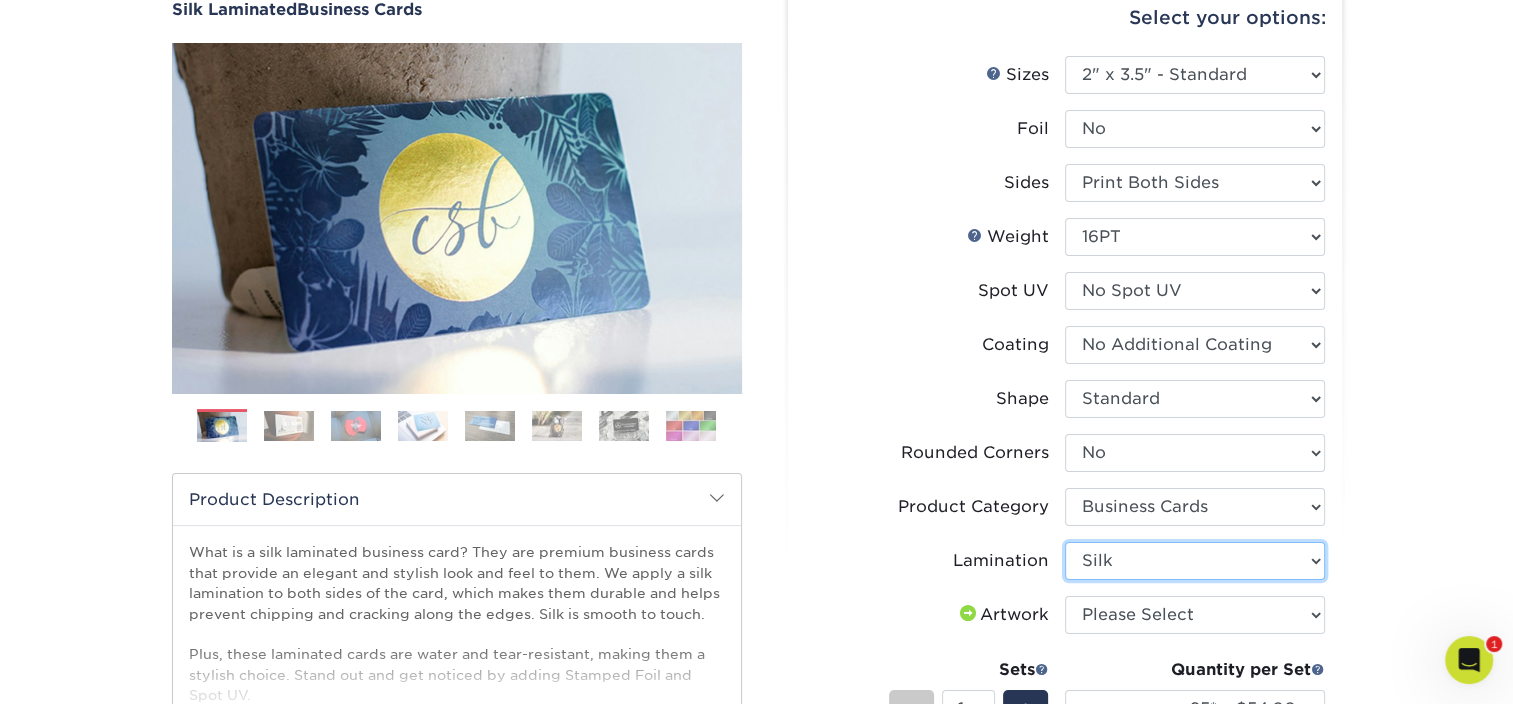 click on "Please Select Silk" at bounding box center (1195, 561) 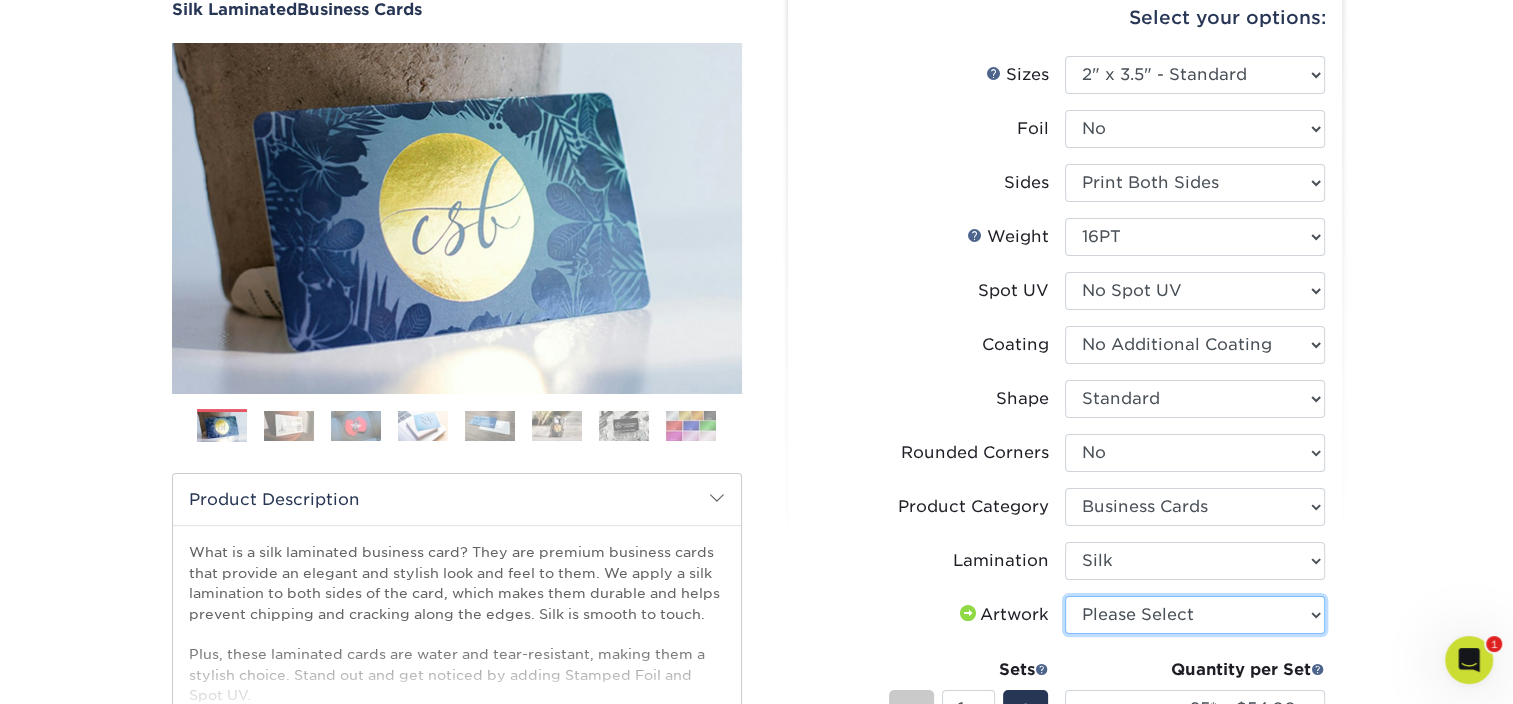 click on "Please Select I will upload files I need a design - $100" at bounding box center (1195, 615) 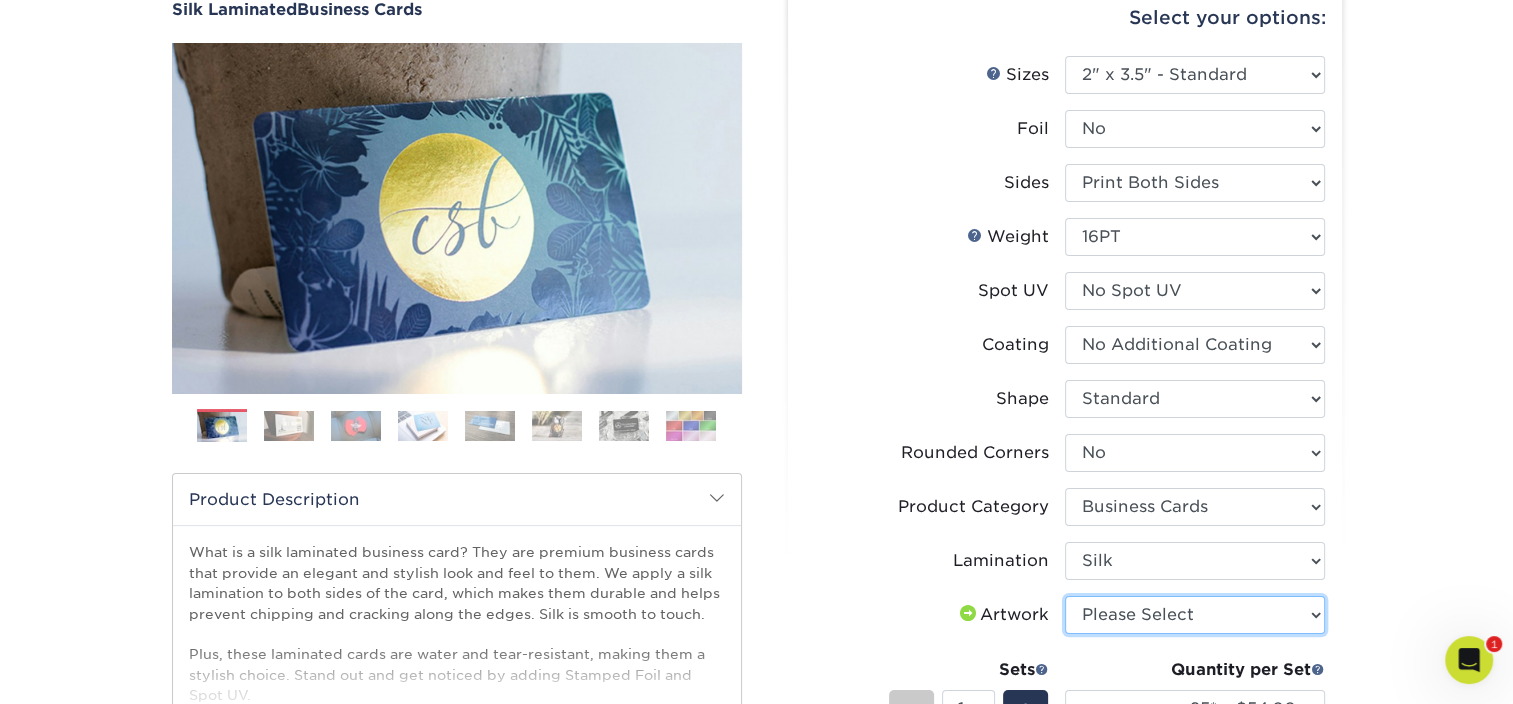select on "upload" 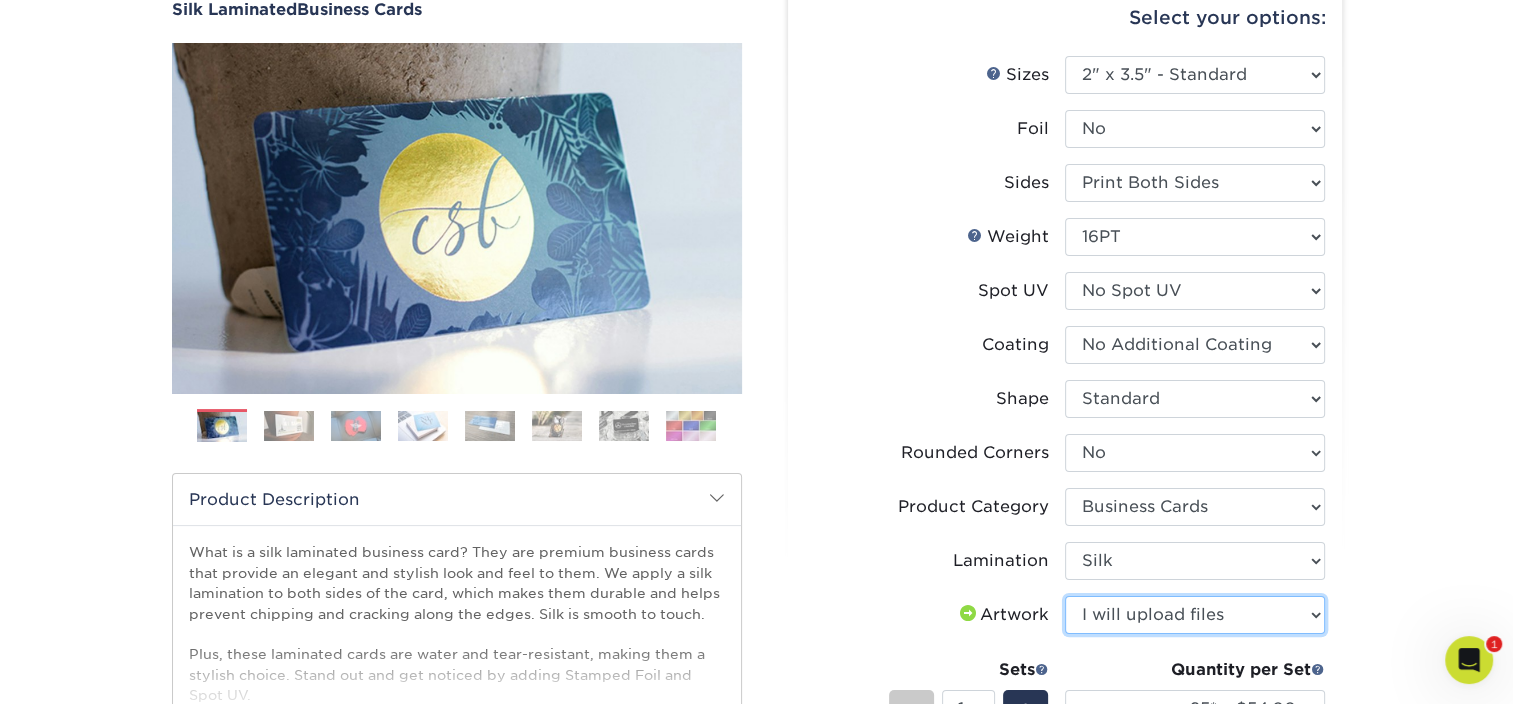 click on "Please Select I will upload files I need a design - $100" at bounding box center (1195, 615) 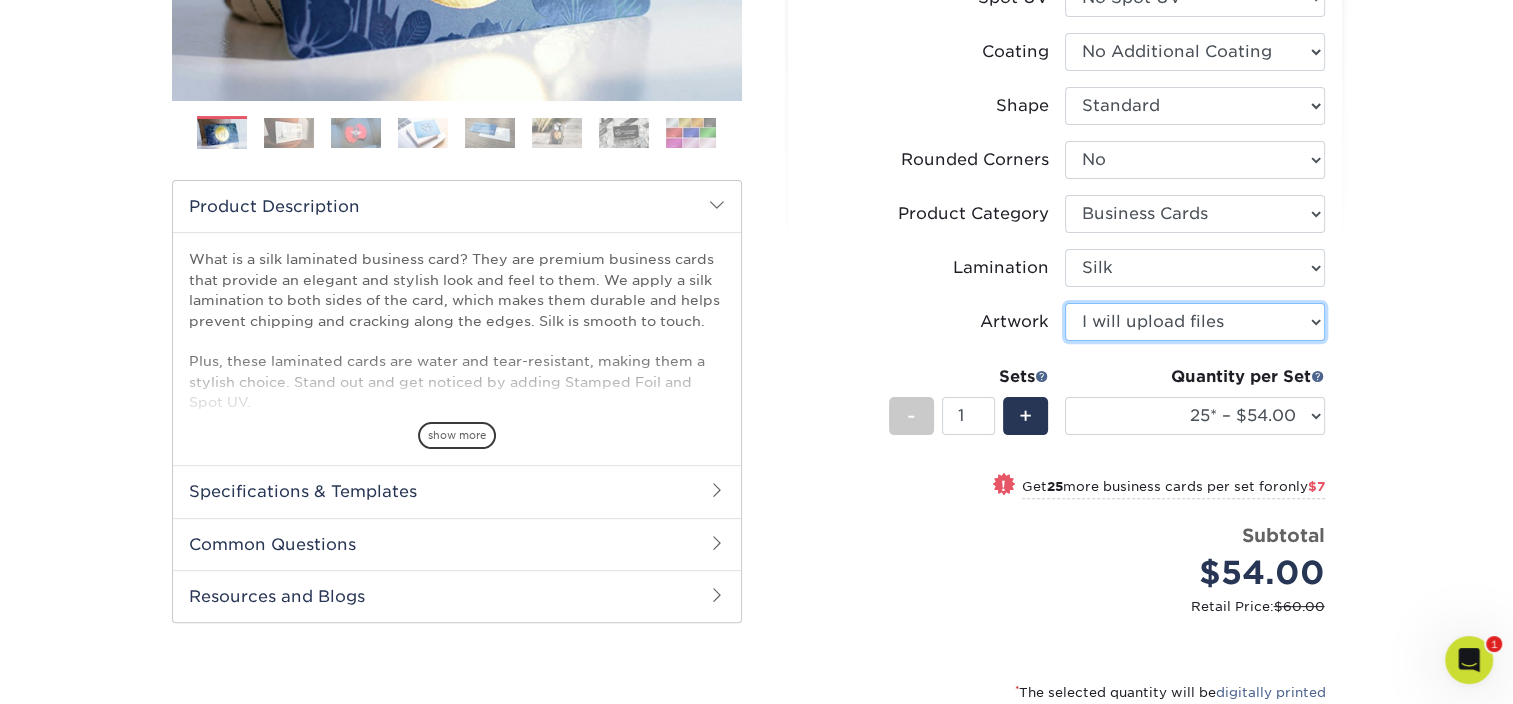 scroll, scrollTop: 500, scrollLeft: 0, axis: vertical 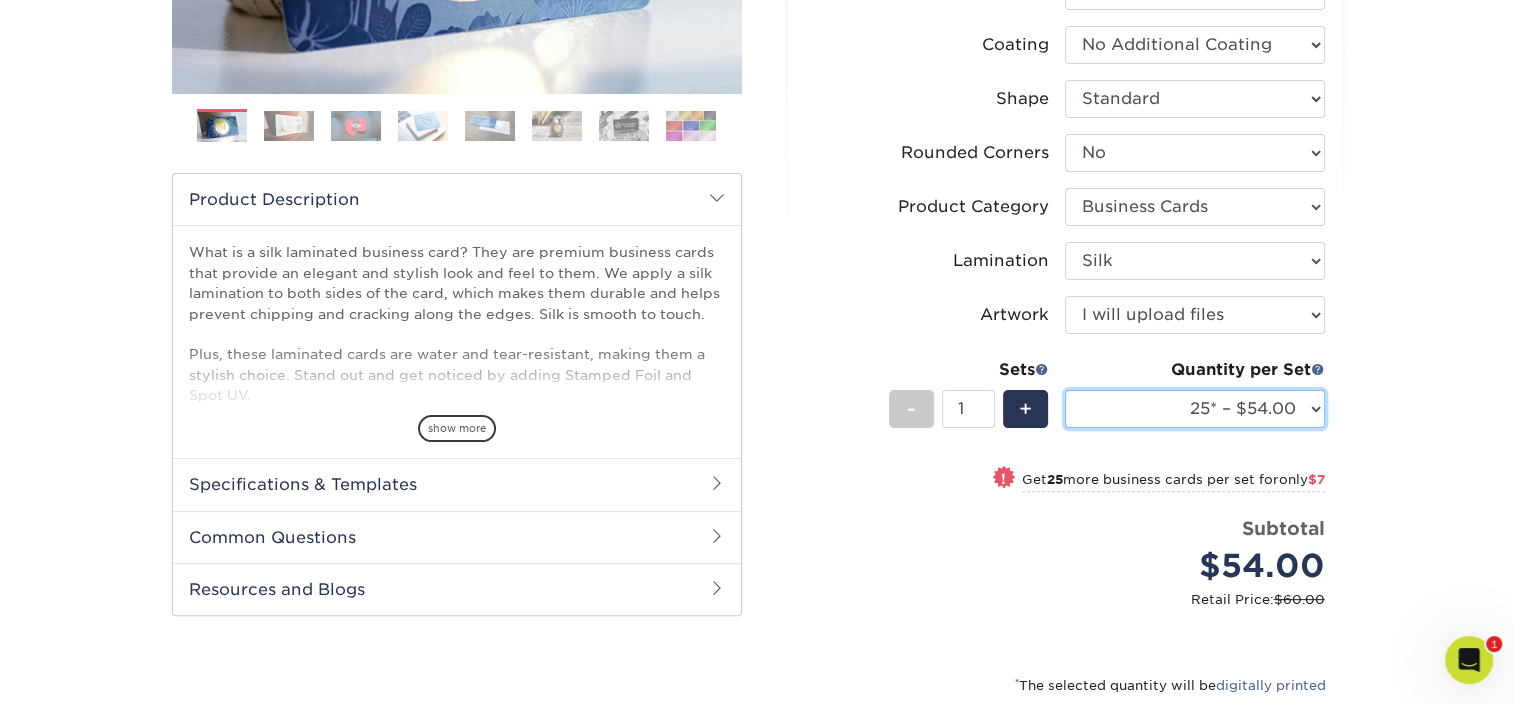 click on "25* – $54.00 50* – $61.00 75* – $68.00 100* – $75.00 250* – $82.00 500 – $86.00 1000 – $114.00 2500 – $234.00 5000 – $355.00 10000 – $631.00" at bounding box center (1195, 409) 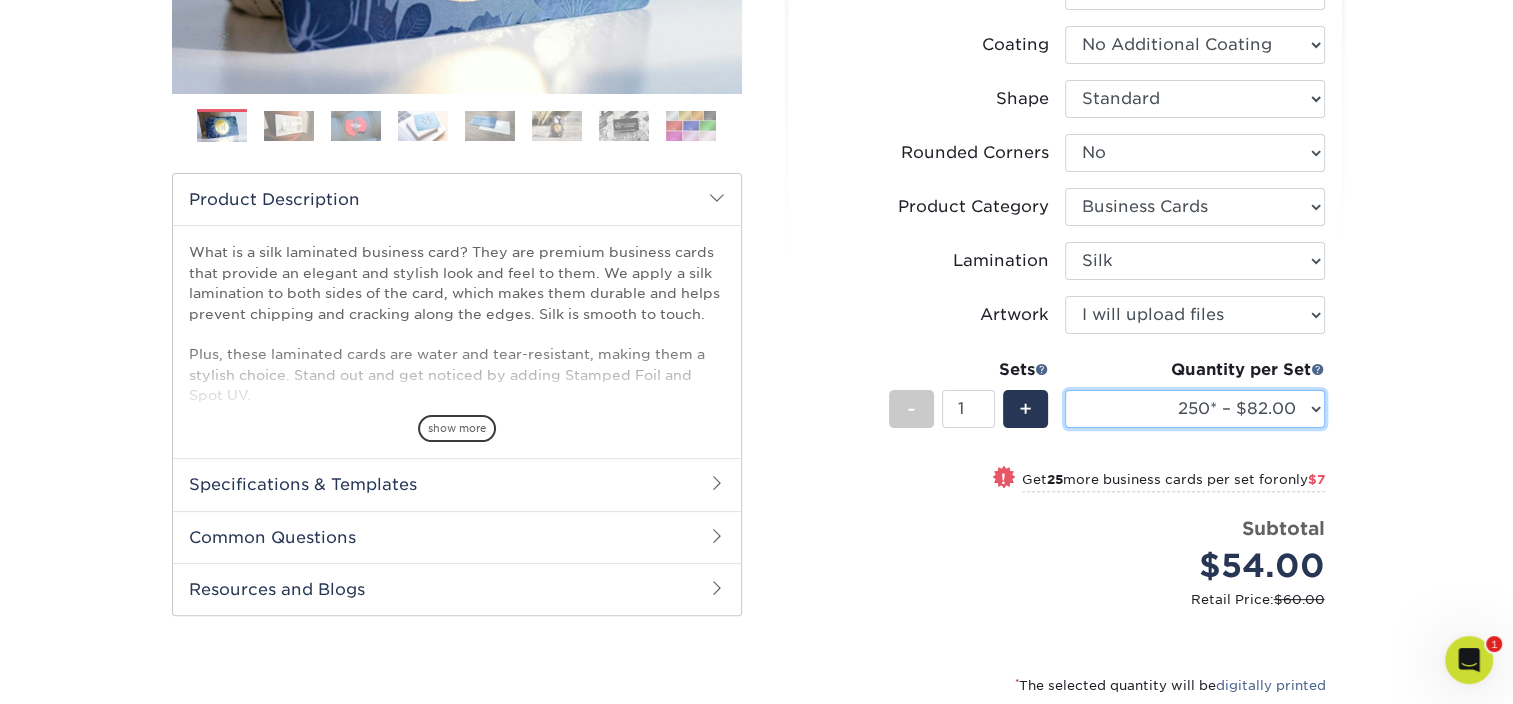 click on "25* – $54.00 50* – $61.00 75* – $68.00 100* – $75.00 250* – $82.00 500 – $86.00 1000 – $114.00 2500 – $234.00 5000 – $355.00 10000 – $631.00" at bounding box center (1195, 409) 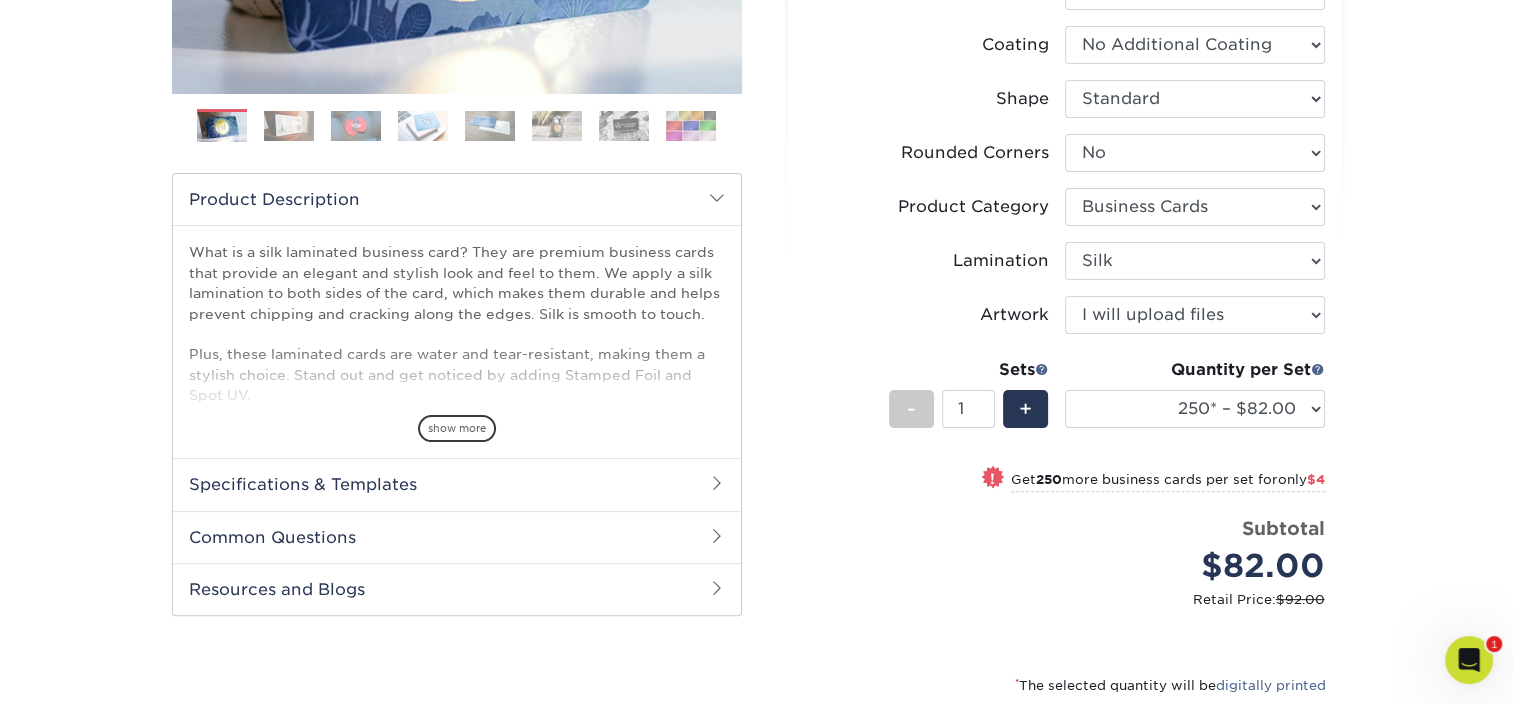click on "Products
Business Cards
Silk Laminated  Business Cards
Previous Next" at bounding box center (756, 287) 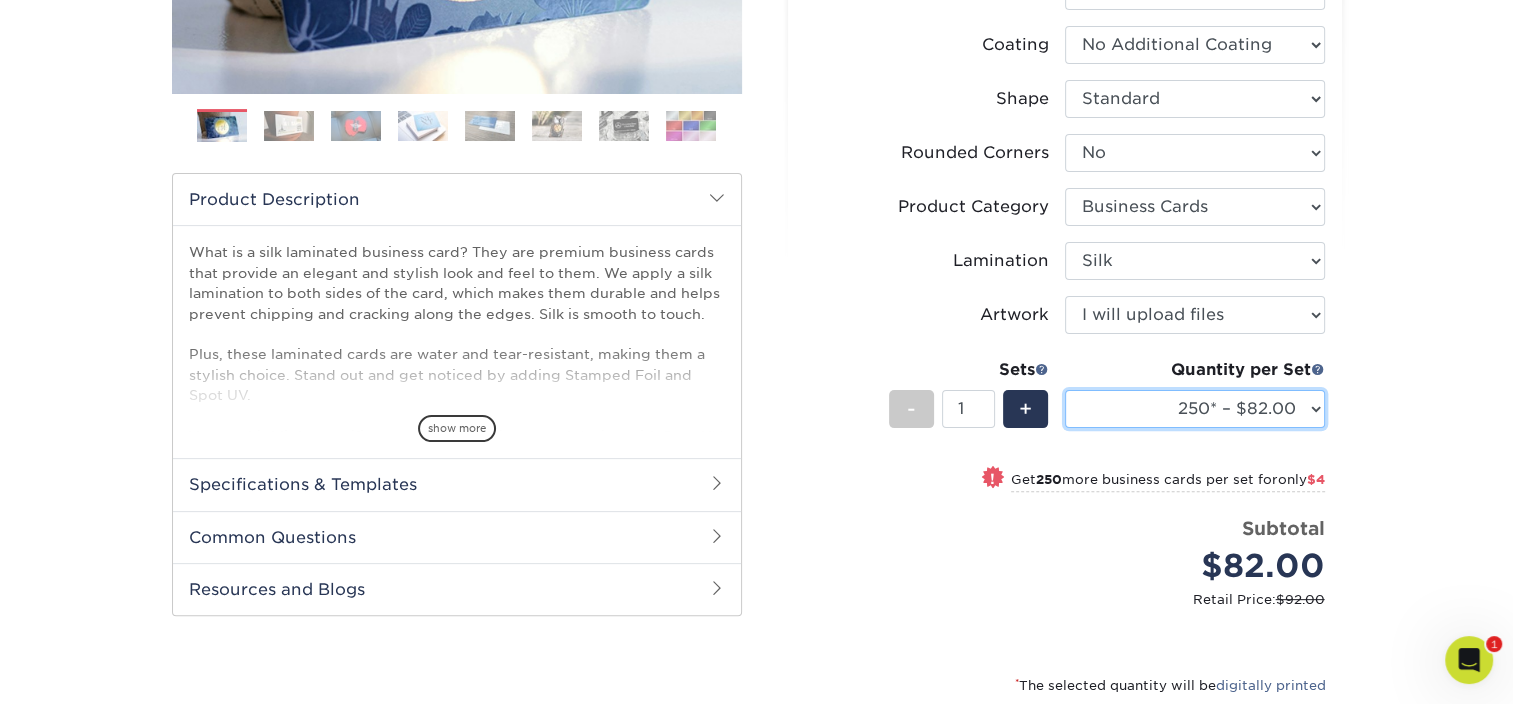 click on "25* – $54.00 50* – $61.00 75* – $68.00 100* – $75.00 250* – $82.00 500 – $86.00 1000 – $114.00 2500 – $234.00 5000 – $355.00 10000 – $631.00" at bounding box center [1195, 409] 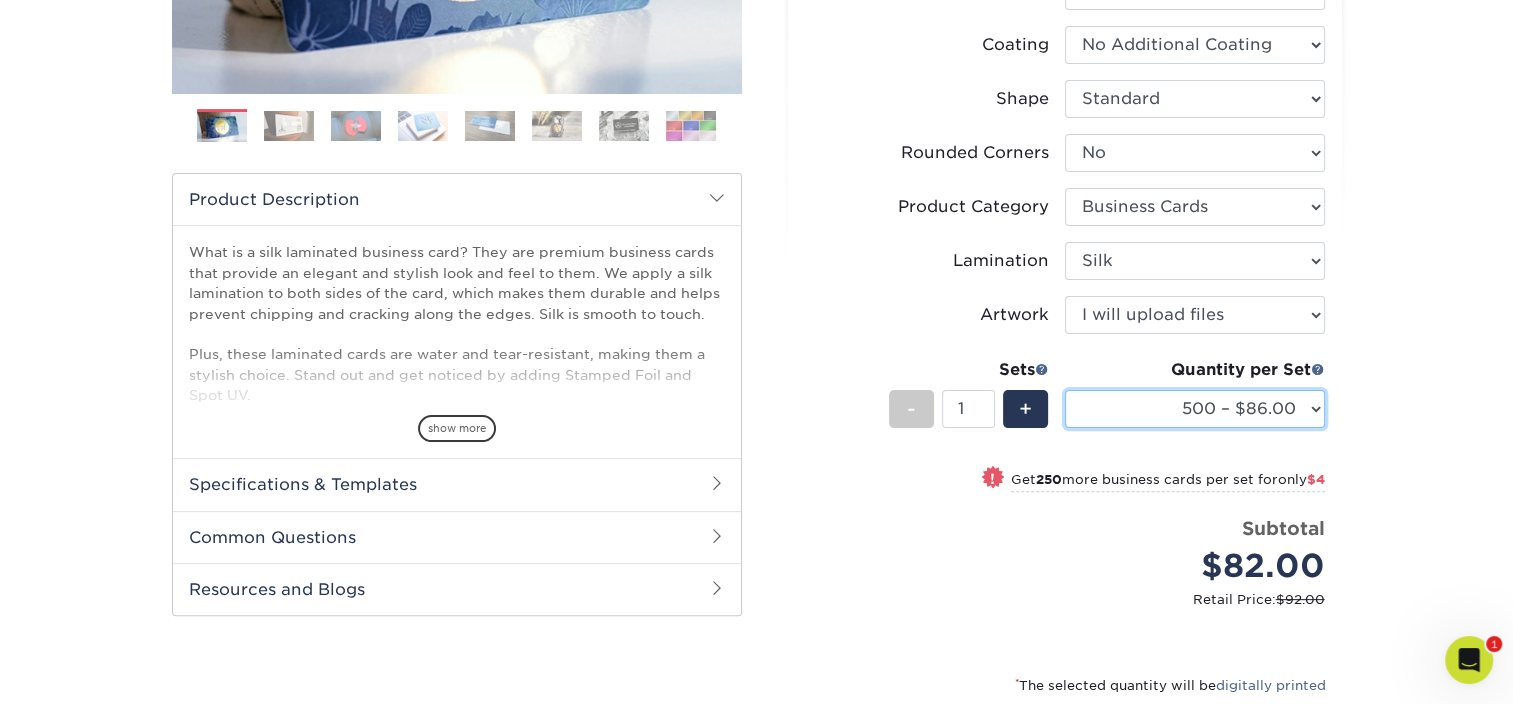 click on "25* – $54.00 50* – $61.00 75* – $68.00 100* – $75.00 250* – $82.00 500 – $86.00 1000 – $114.00 2500 – $234.00 5000 – $355.00 10000 – $631.00" at bounding box center (1195, 409) 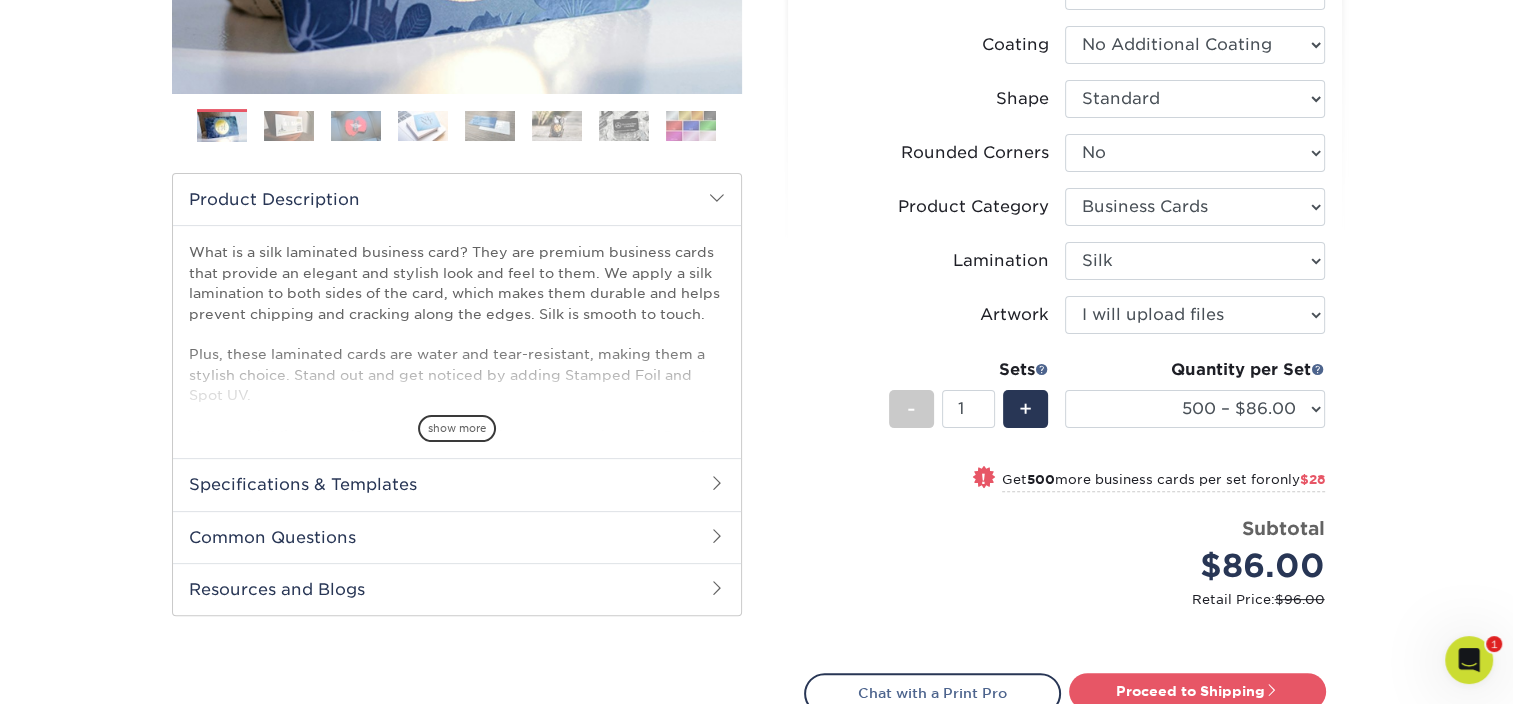 click on "Products
Business Cards
Silk Laminated  Business Cards
Previous Next" at bounding box center [756, 267] 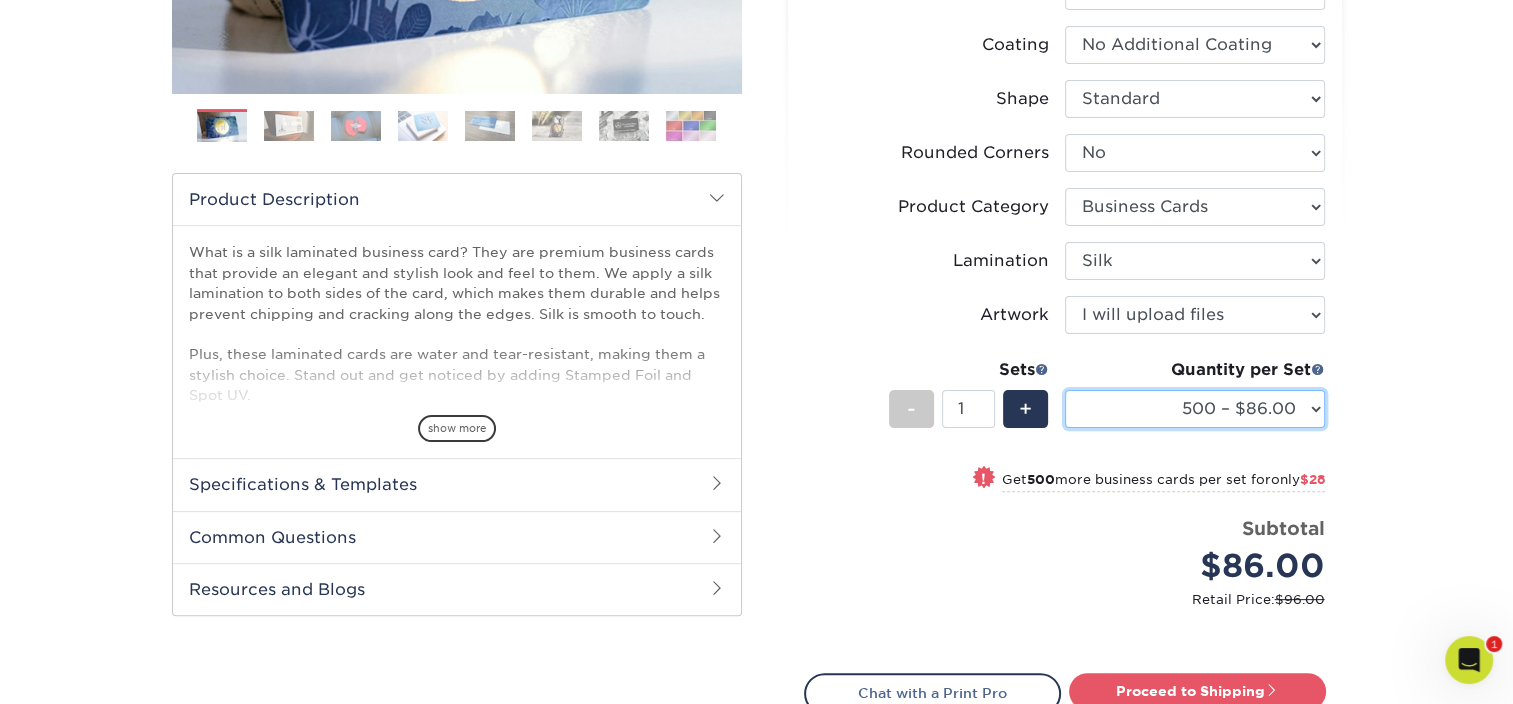 click on "25* – $54.00 50* – $61.00 75* – $68.00 100* – $75.00 250* – $82.00 500 – $86.00 1000 – $114.00 2500 – $234.00 5000 – $355.00 10000 – $631.00" at bounding box center (1195, 409) 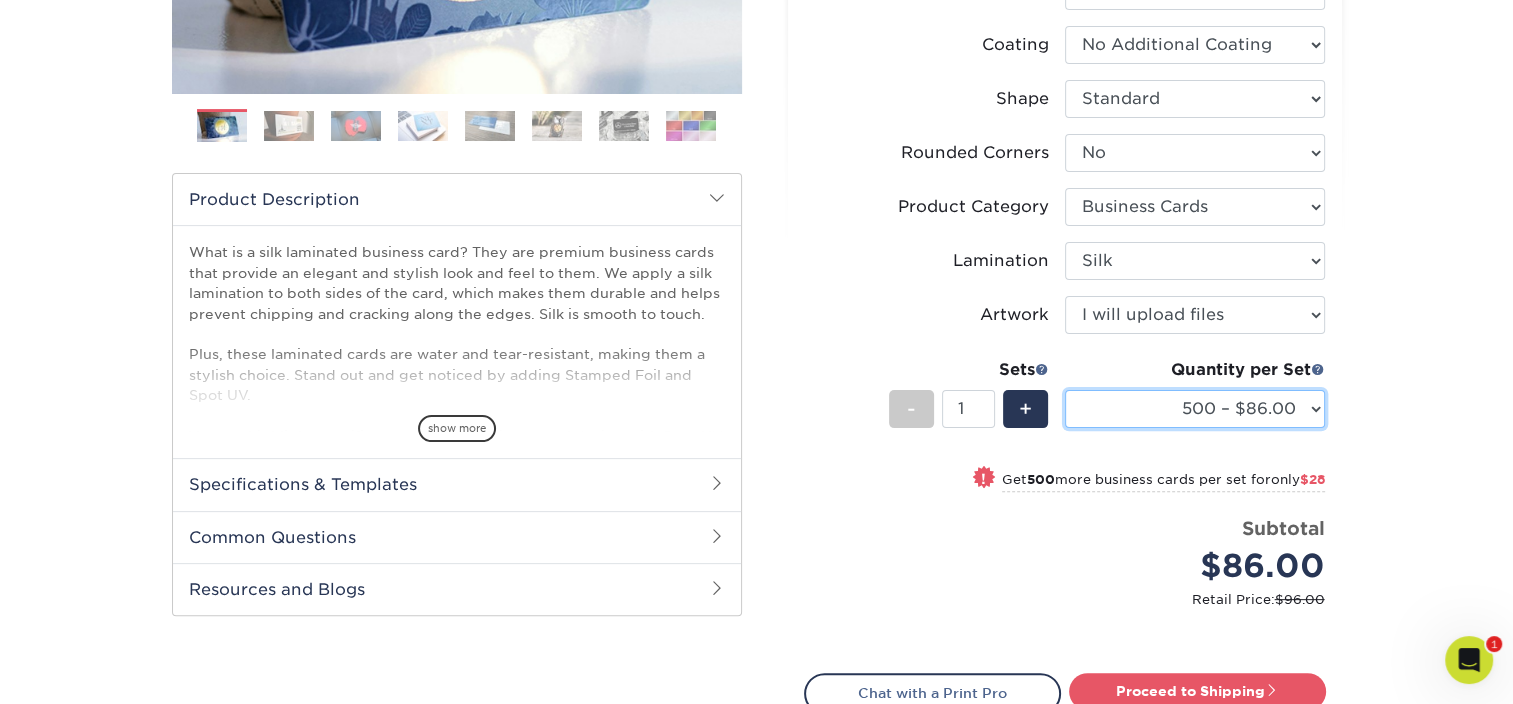 select on "250* – $82.00" 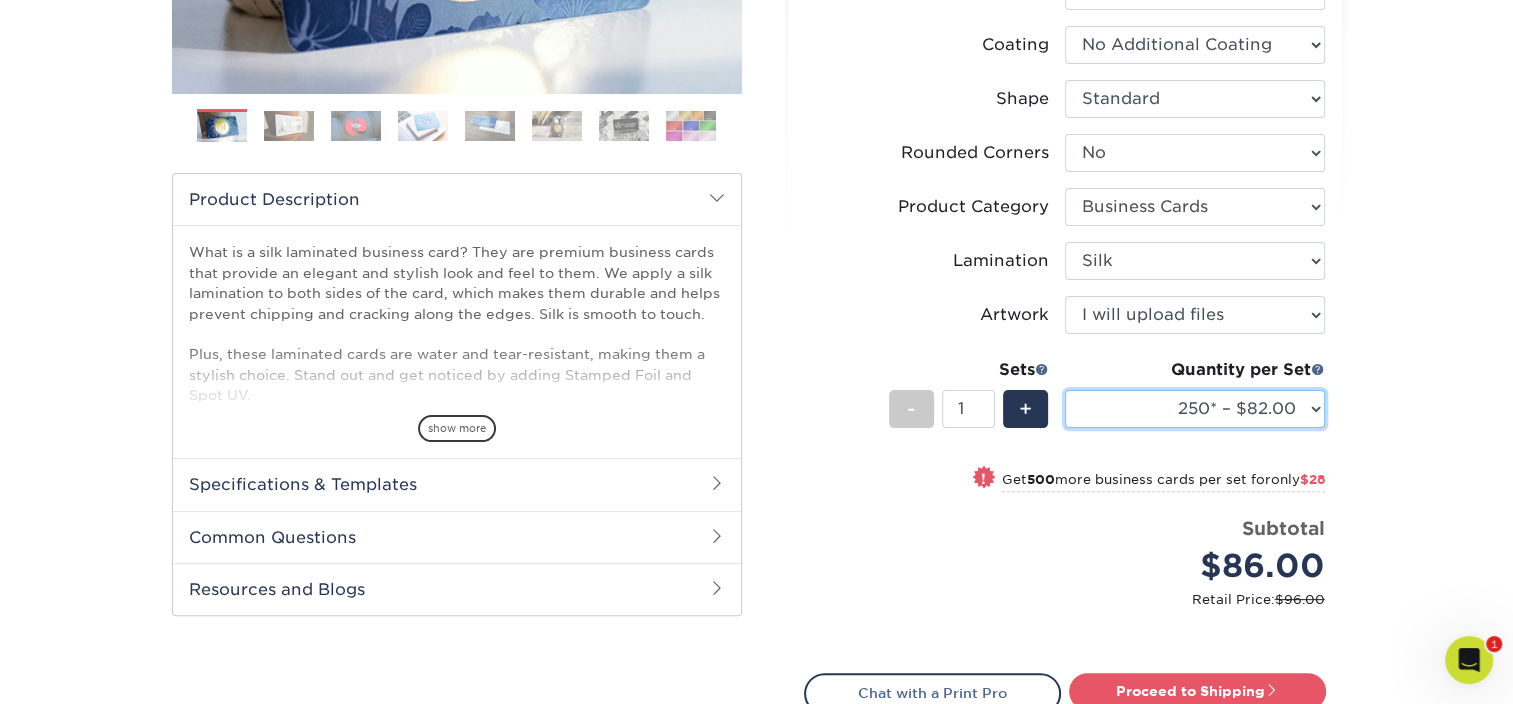 click on "25* – $54.00 50* – $61.00 75* – $68.00 100* – $75.00 250* – $82.00 500 – $86.00 1000 – $114.00 2500 – $234.00 5000 – $355.00 10000 – $631.00" at bounding box center [1195, 409] 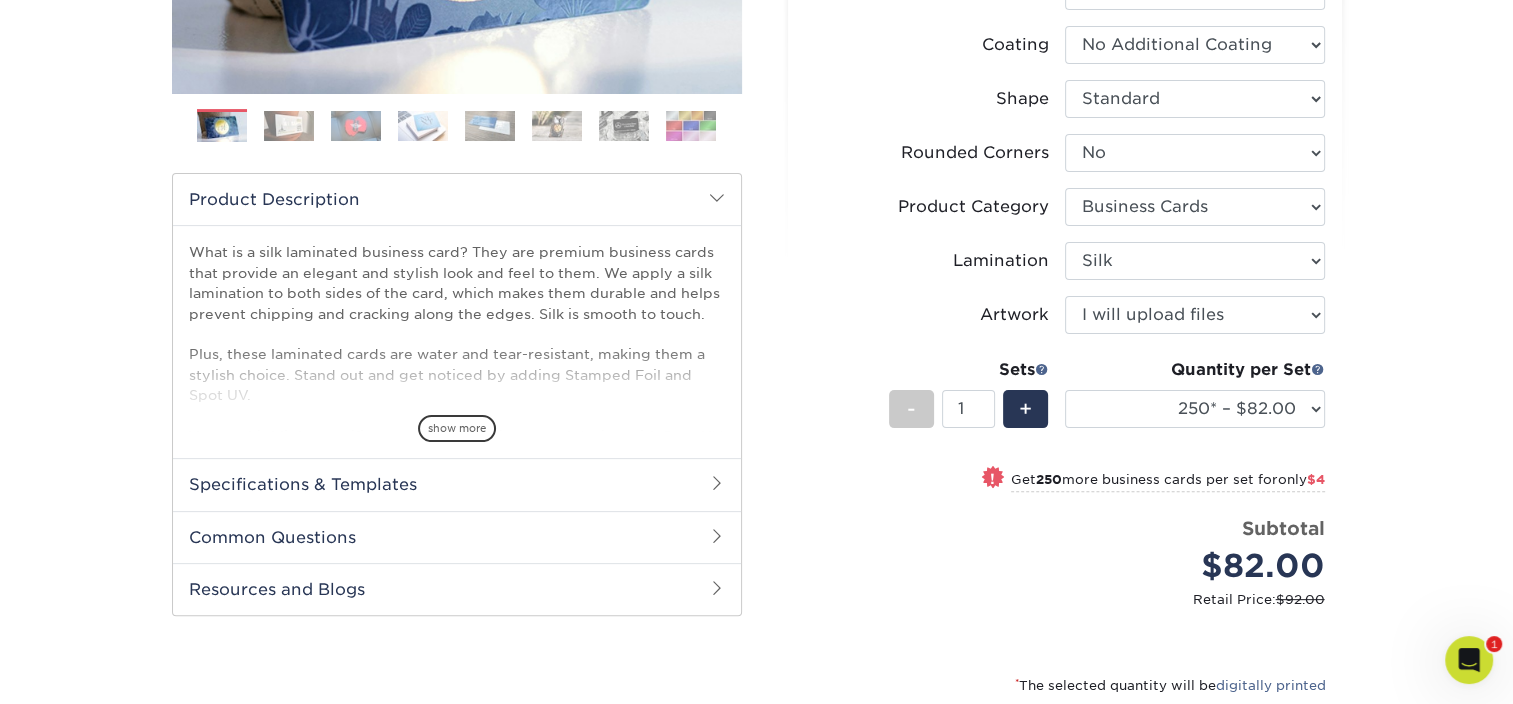click on "Products
Business Cards
Silk Laminated  Business Cards
Previous Next" at bounding box center [756, 287] 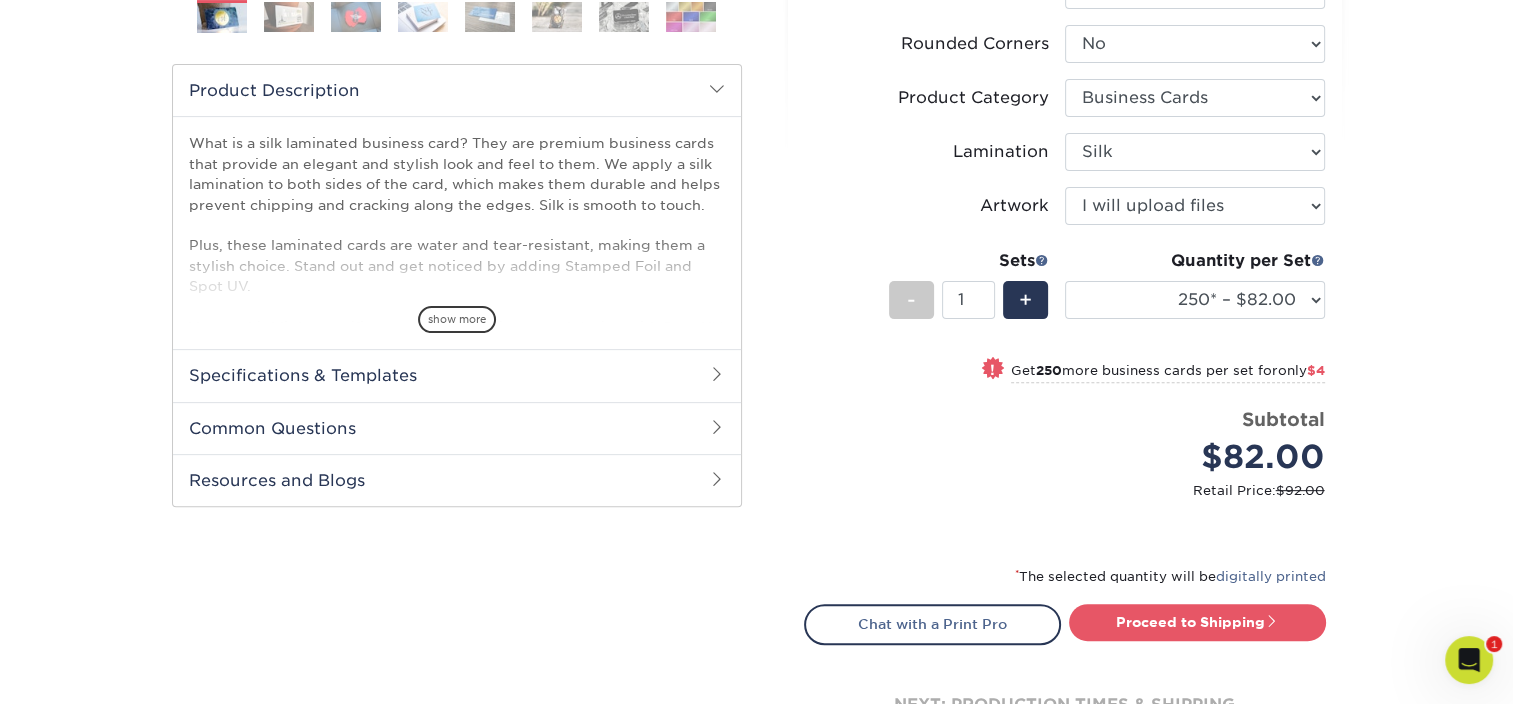 scroll, scrollTop: 600, scrollLeft: 0, axis: vertical 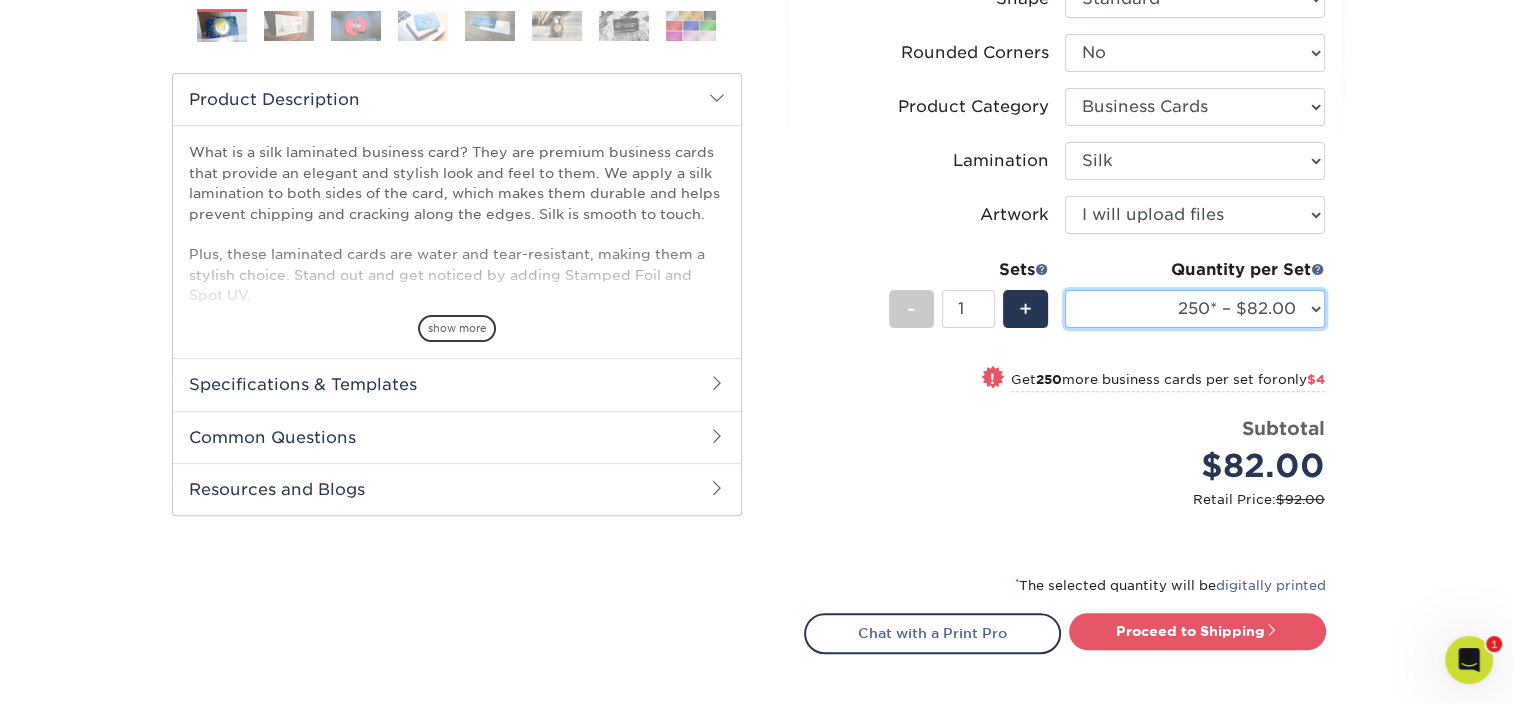 click on "25* – $54.00 50* – $61.00 75* – $68.00 100* – $75.00 250* – $82.00 500 – $86.00 1000 – $114.00 2500 – $234.00 5000 – $355.00 10000 – $631.00" at bounding box center (1195, 309) 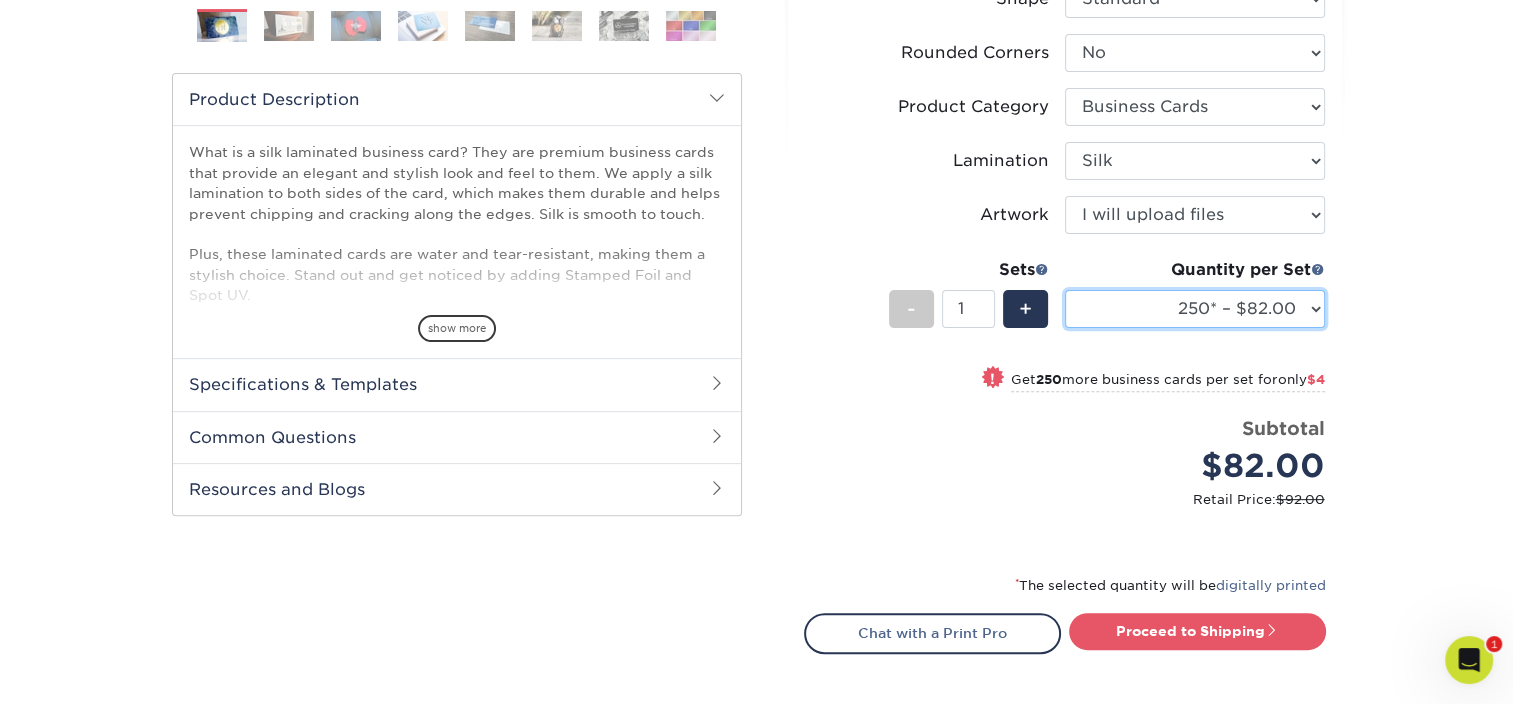 click on "25* – $54.00 50* – $61.00 75* – $68.00 100* – $75.00 250* – $82.00 500 – $86.00 1000 – $114.00 2500 – $234.00 5000 – $355.00 10000 – $631.00" at bounding box center [1195, 309] 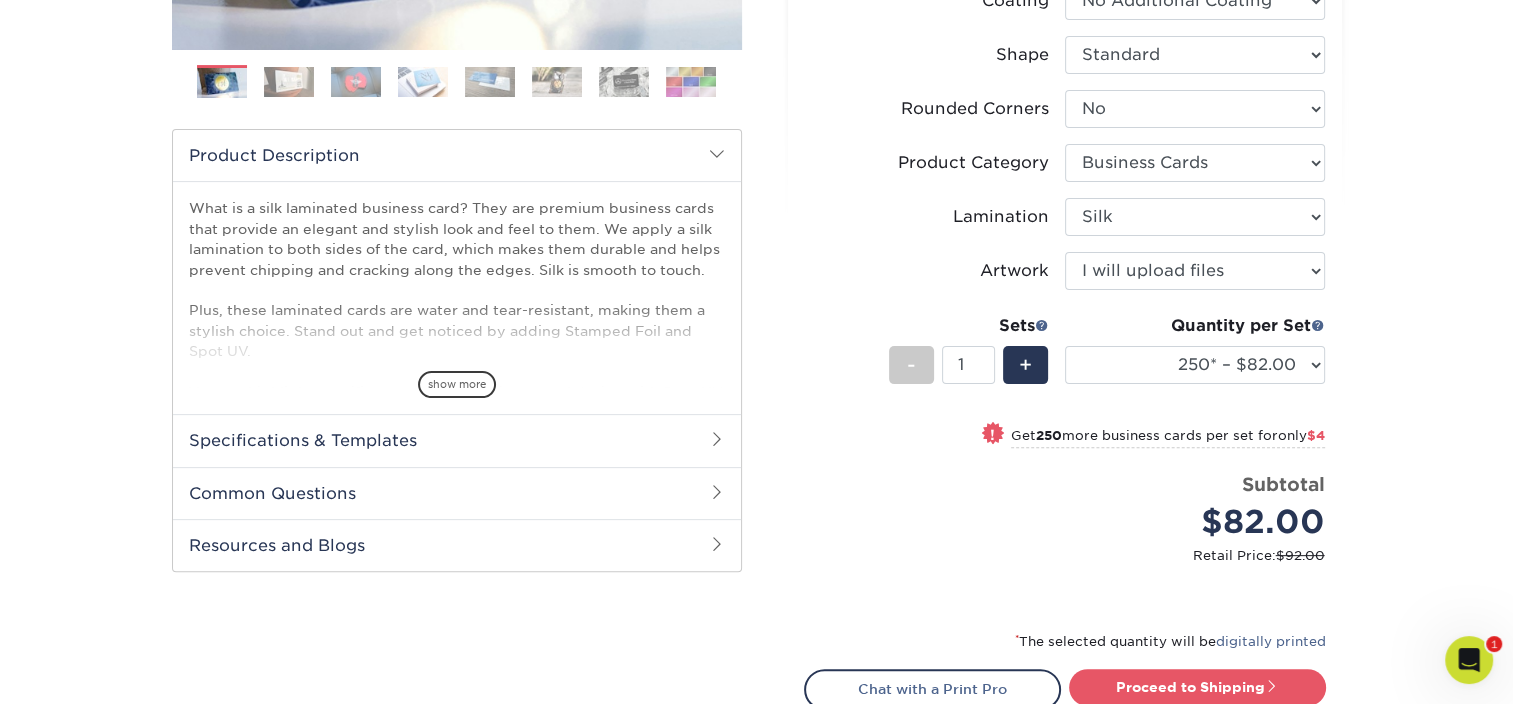scroll, scrollTop: 600, scrollLeft: 0, axis: vertical 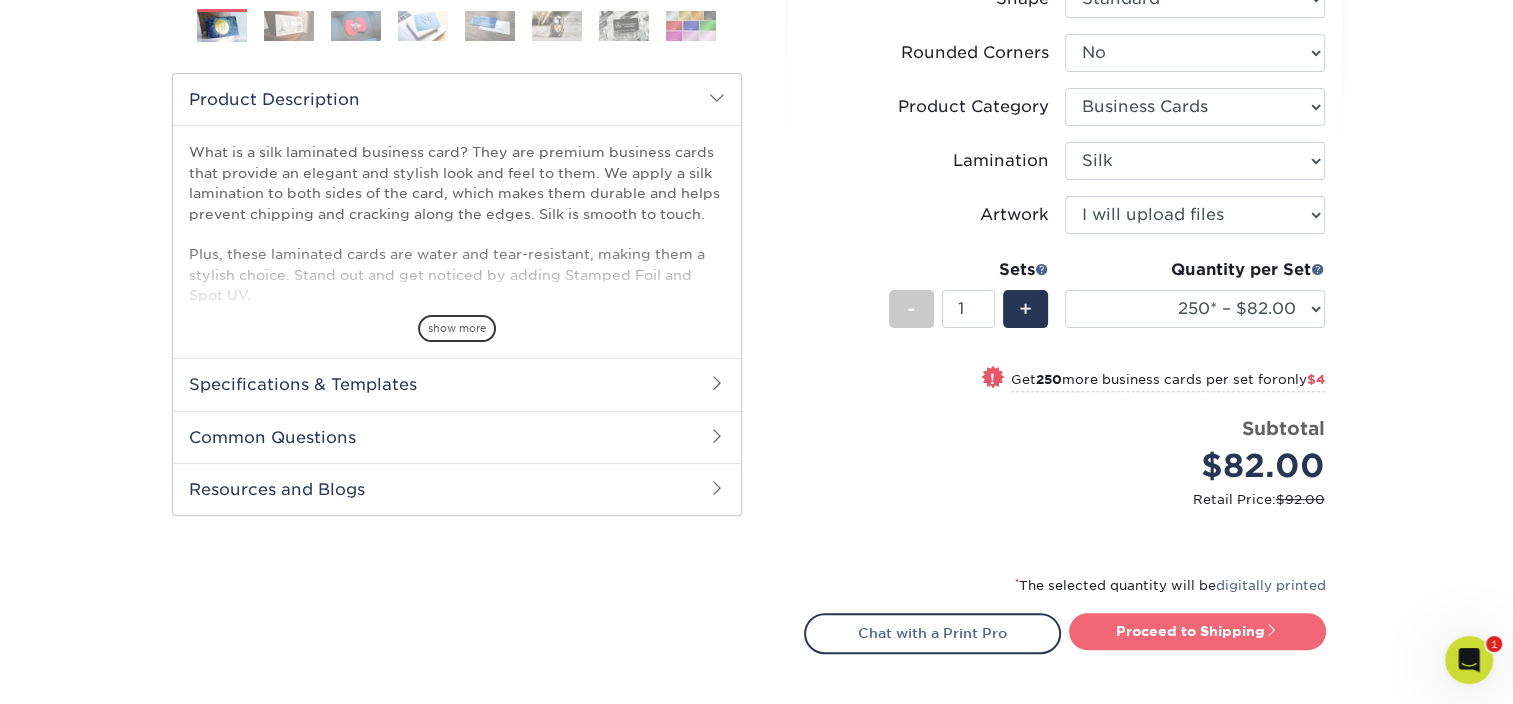 click at bounding box center [1272, 630] 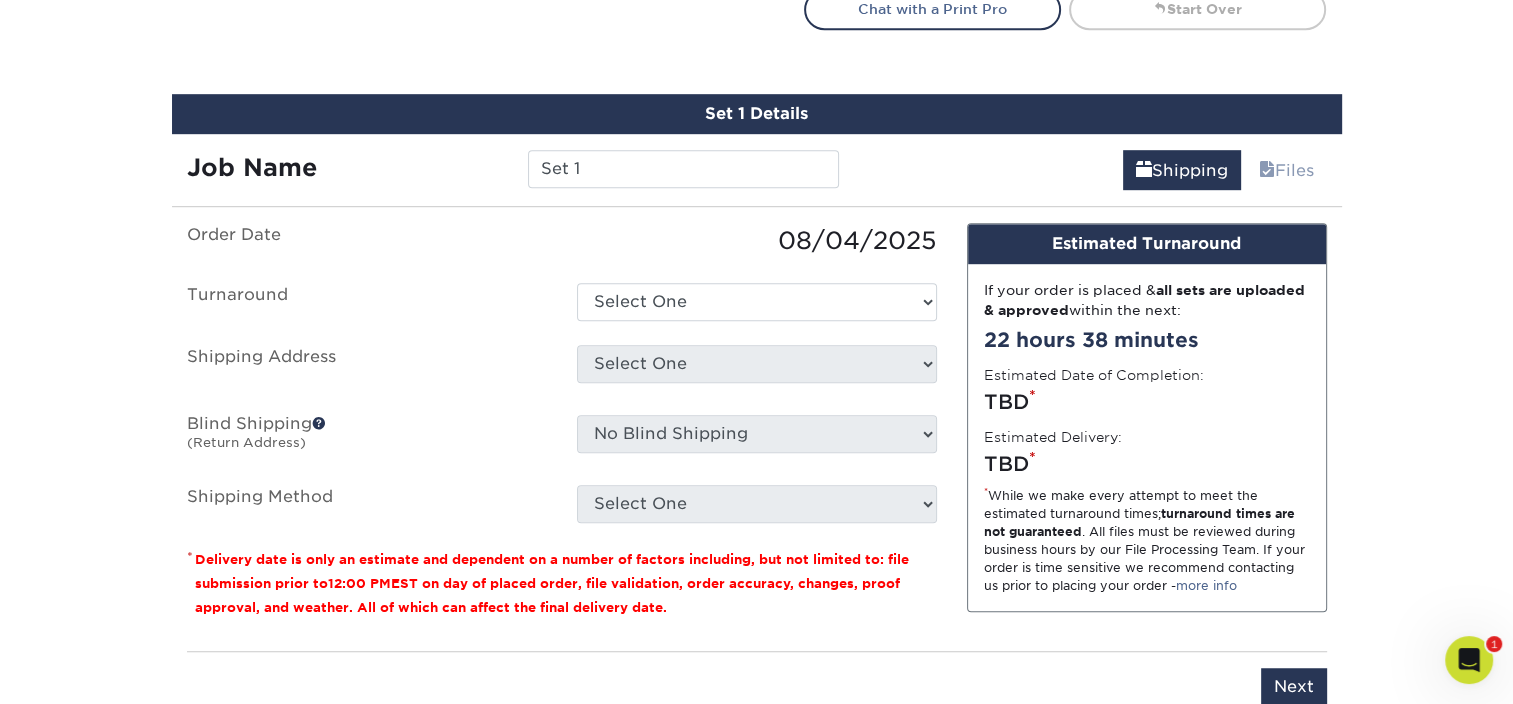 scroll, scrollTop: 1265, scrollLeft: 0, axis: vertical 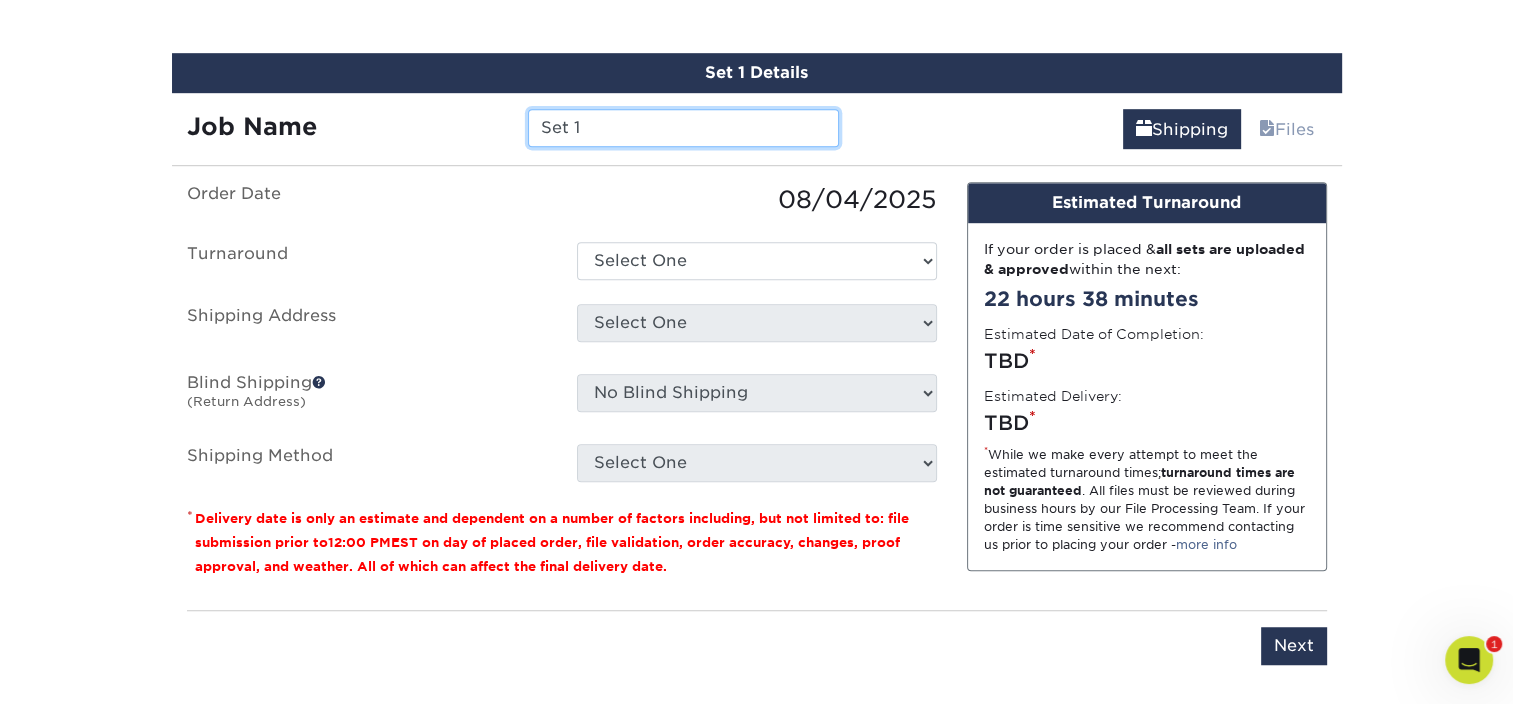 click on "Set 1" at bounding box center (683, 128) 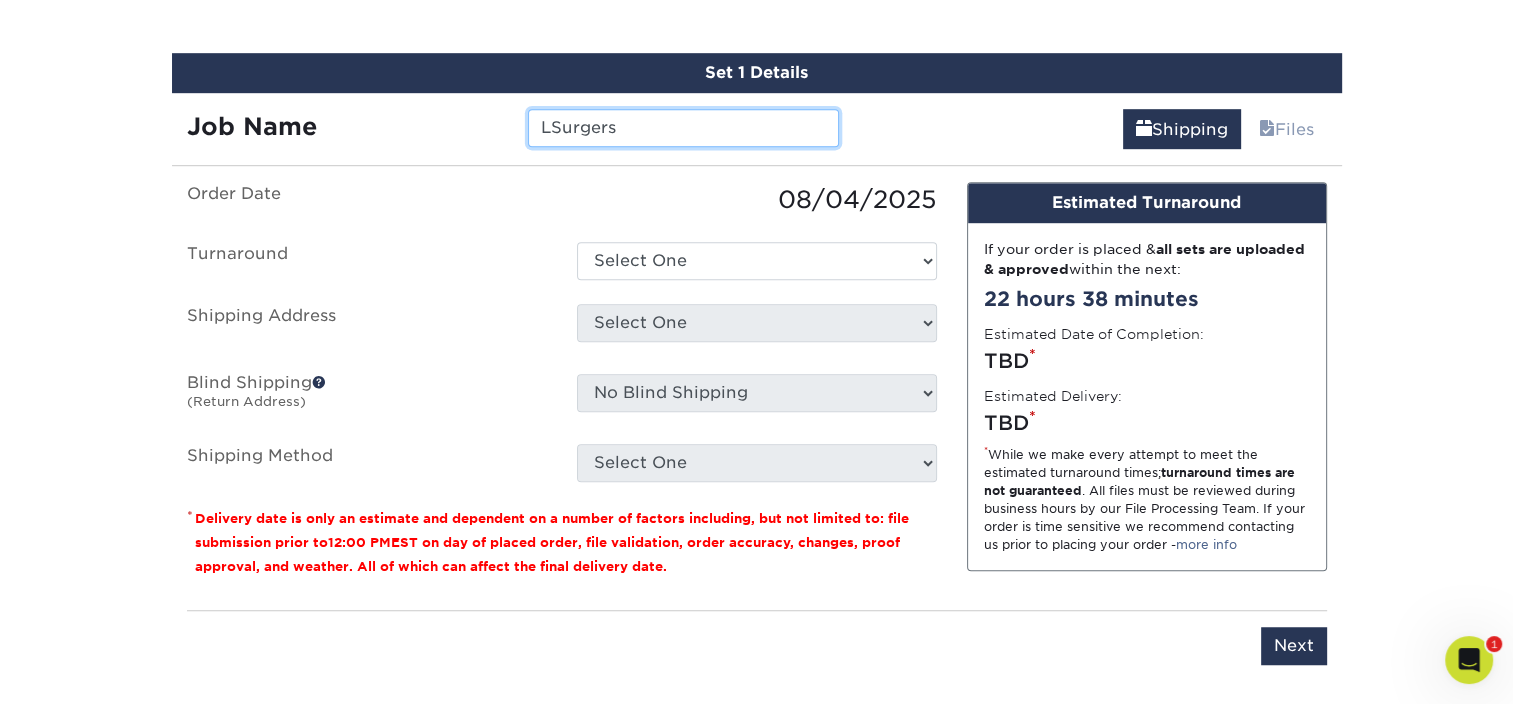 type on "LSurgers" 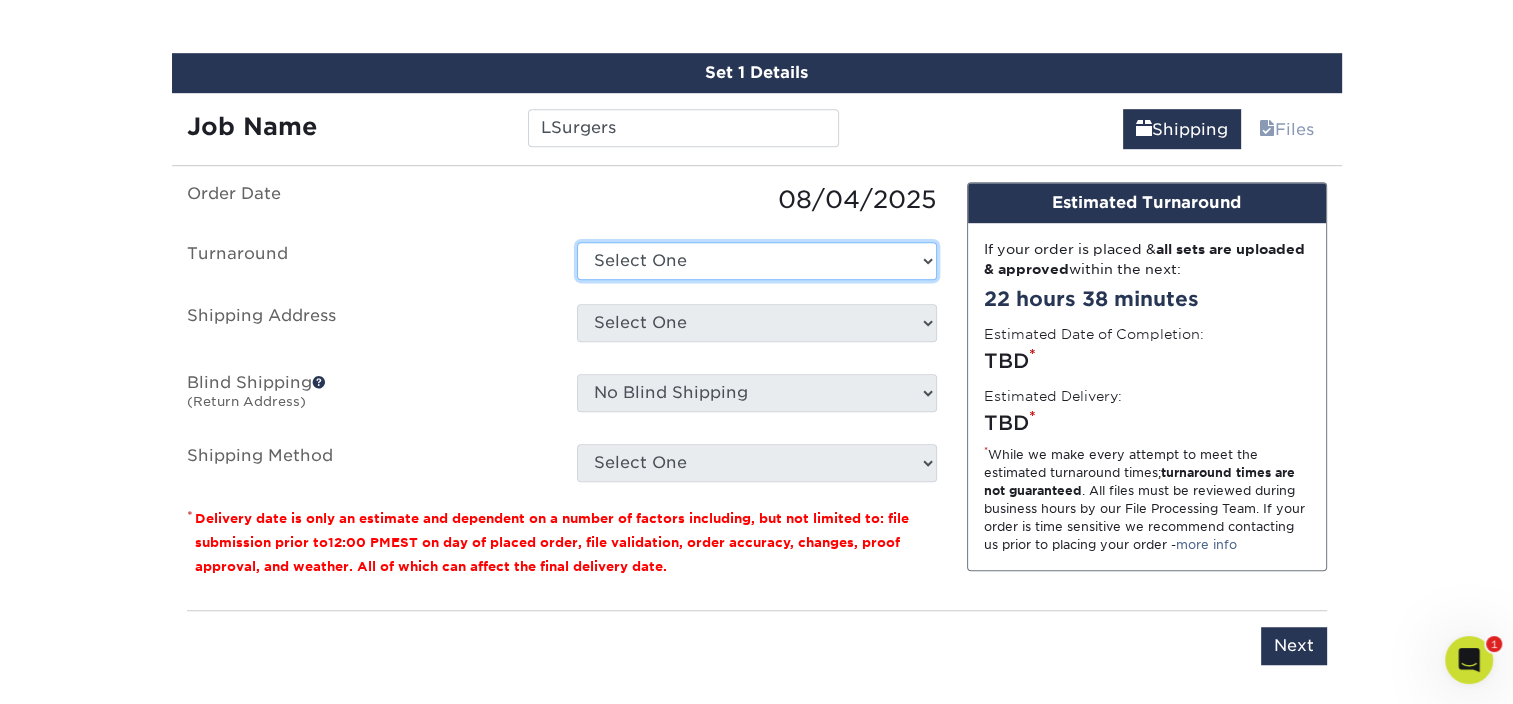 click on "Select One 2-4 Business Days 2 Day Next Business Day" at bounding box center (757, 261) 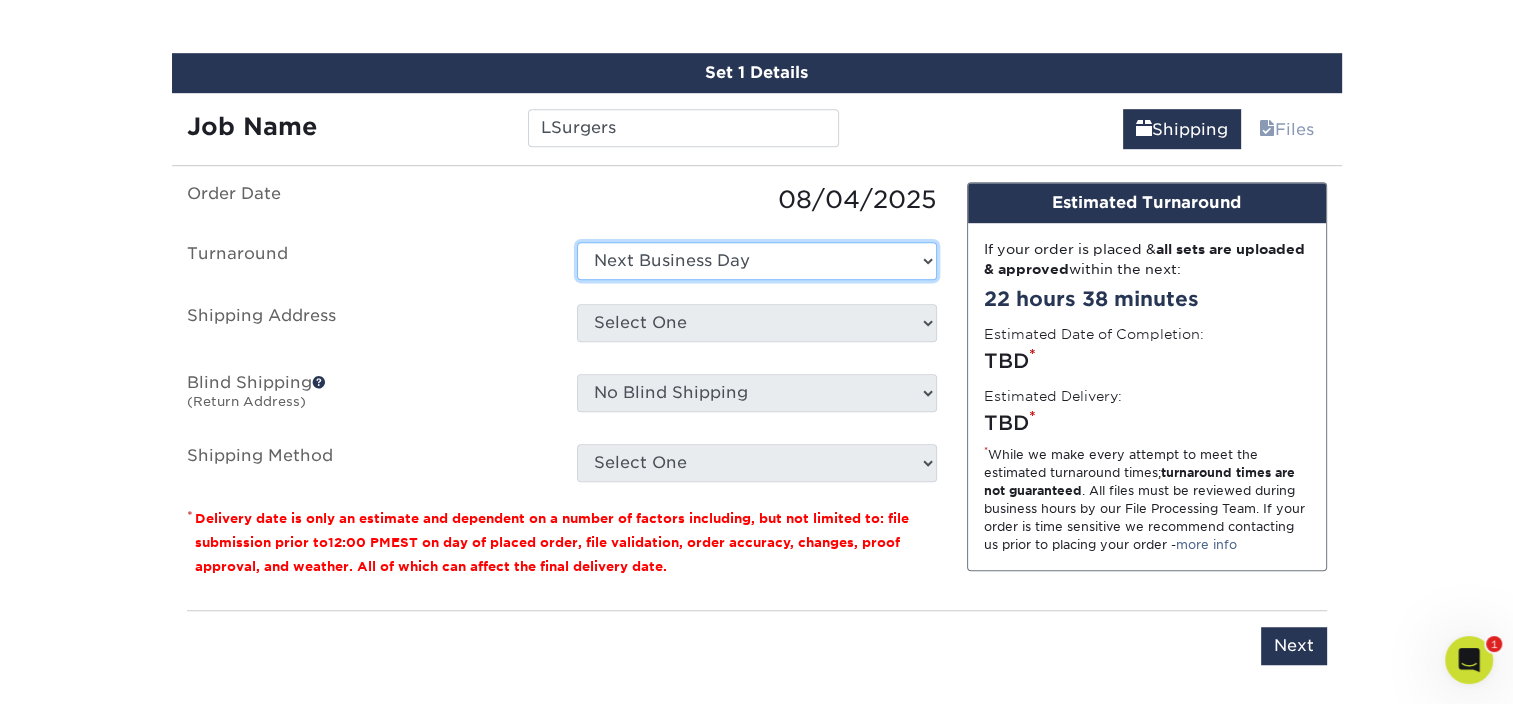 click on "Select One 2-4 Business Days 2 Day Next Business Day" at bounding box center [757, 261] 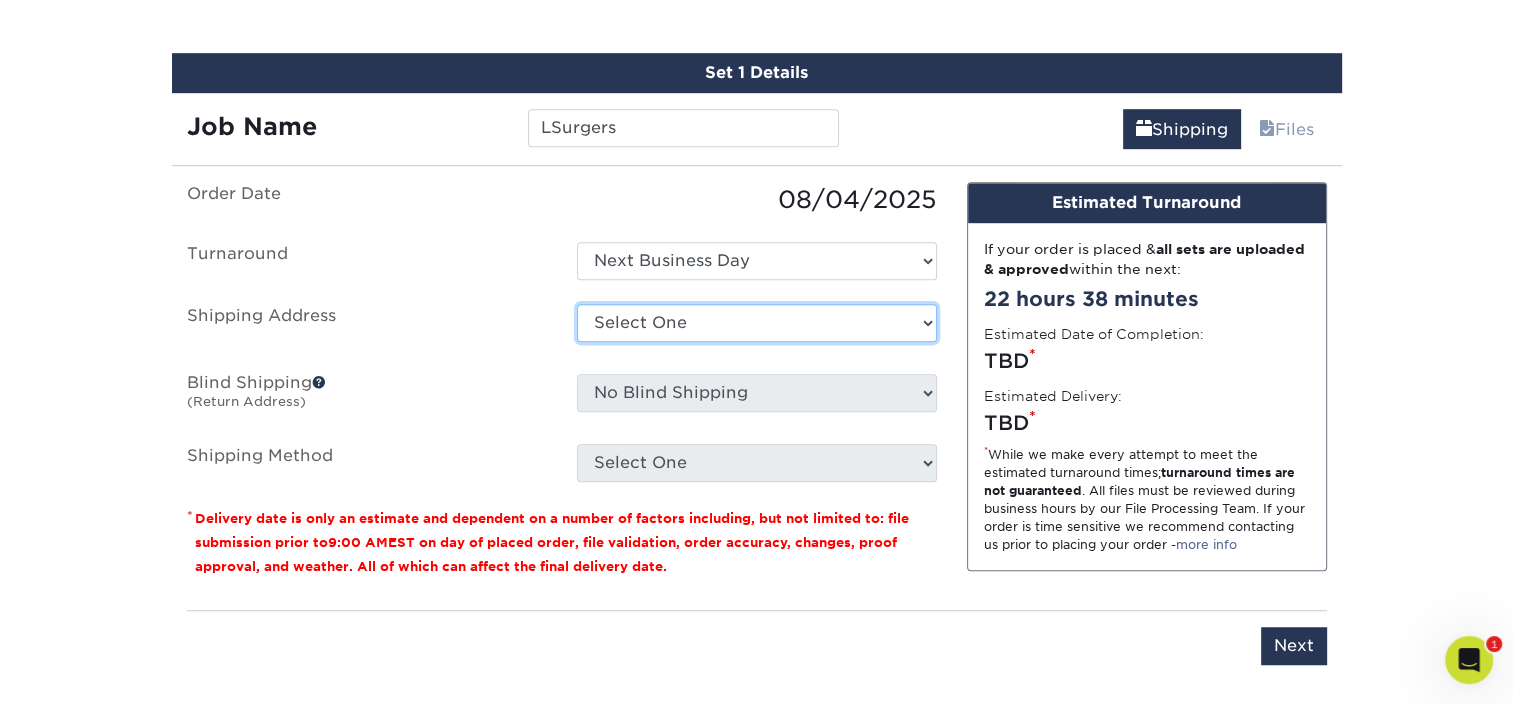 click on "Select One
Adan Arreola
Adolfo Ordonez
Adolfo Ordonez
Alfonso Toro
Alicia Montano
Andre Vaccaro
AUnderwood
Austin
Avi Sidhu
Brandon Moreno
Carlos Aguirre
Chicago
Colorado Springs
Danny McCalls
David Montenegro
David Montenegro
Deborah Hu
Denver
Derek Hoffman
Efren Torralba
El Segundo/Los Angeles (LA)
Eric Smith
Estevan Mosqueda Joe Armas" at bounding box center [757, 323] 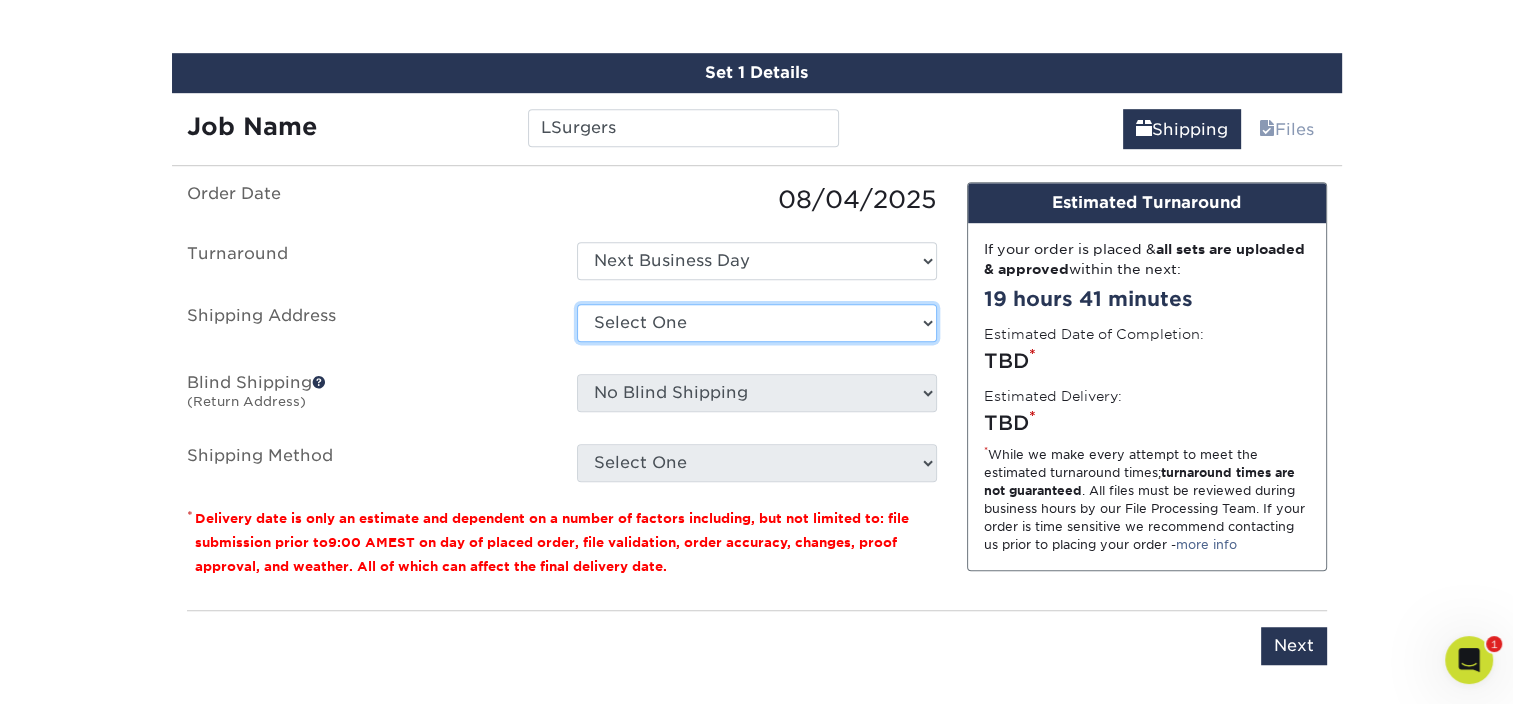 select on "274387" 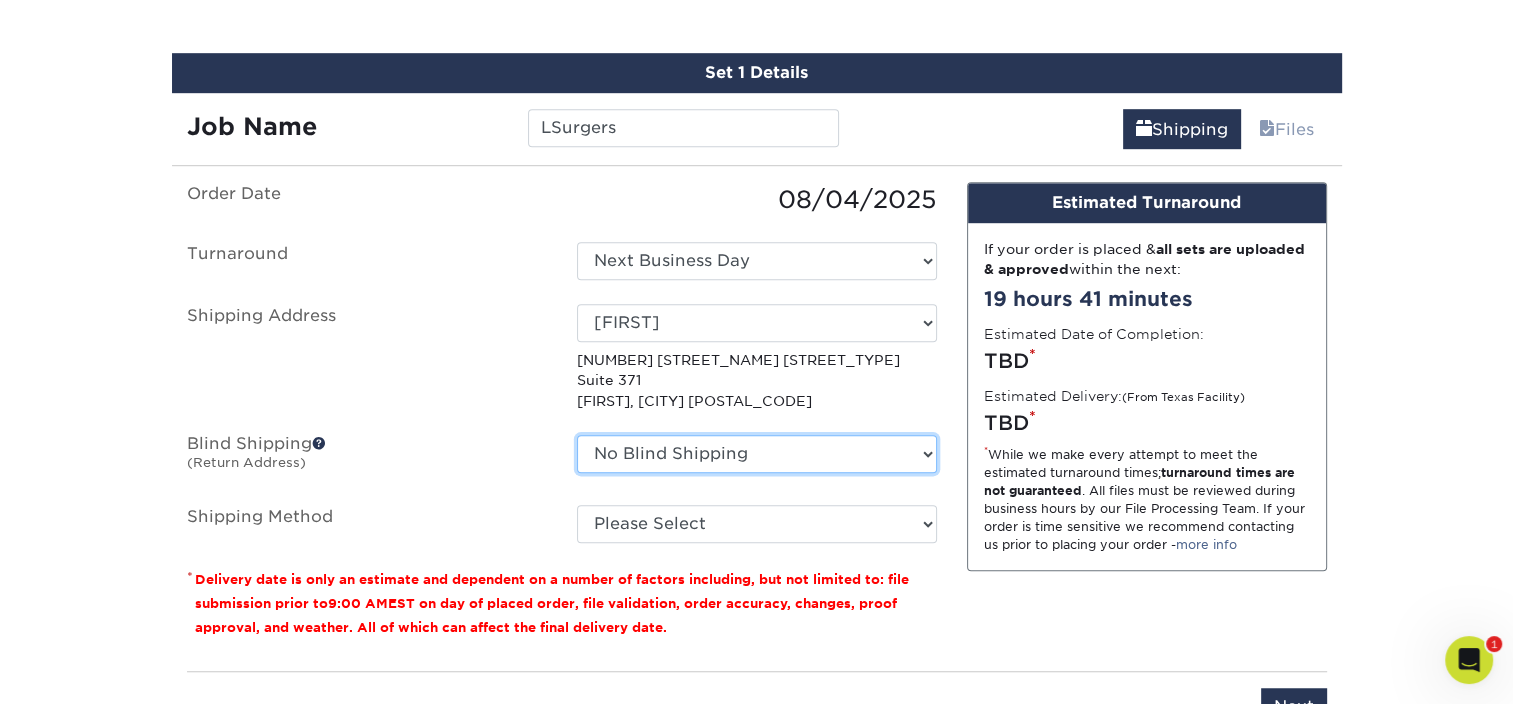 click on "No Blind Shipping
Adan Arreola
Adolfo Ordonez
Adolfo Ordonez
Alfonso Toro
Alicia Montano
Andre Vaccaro
AUnderwood
Austin
Avi Sidhu
Brandon Moreno
Carlos Aguirre
Chicago
Colorado Springs
Danny McCalls
David Montenegro
David Montenegro
Deborah Hu
Denver
Derek Hoffman
Efren Torralba
El Segundo/Los Angeles (LA)
Eric Smith
Estevan Mosqueda" at bounding box center [757, 454] 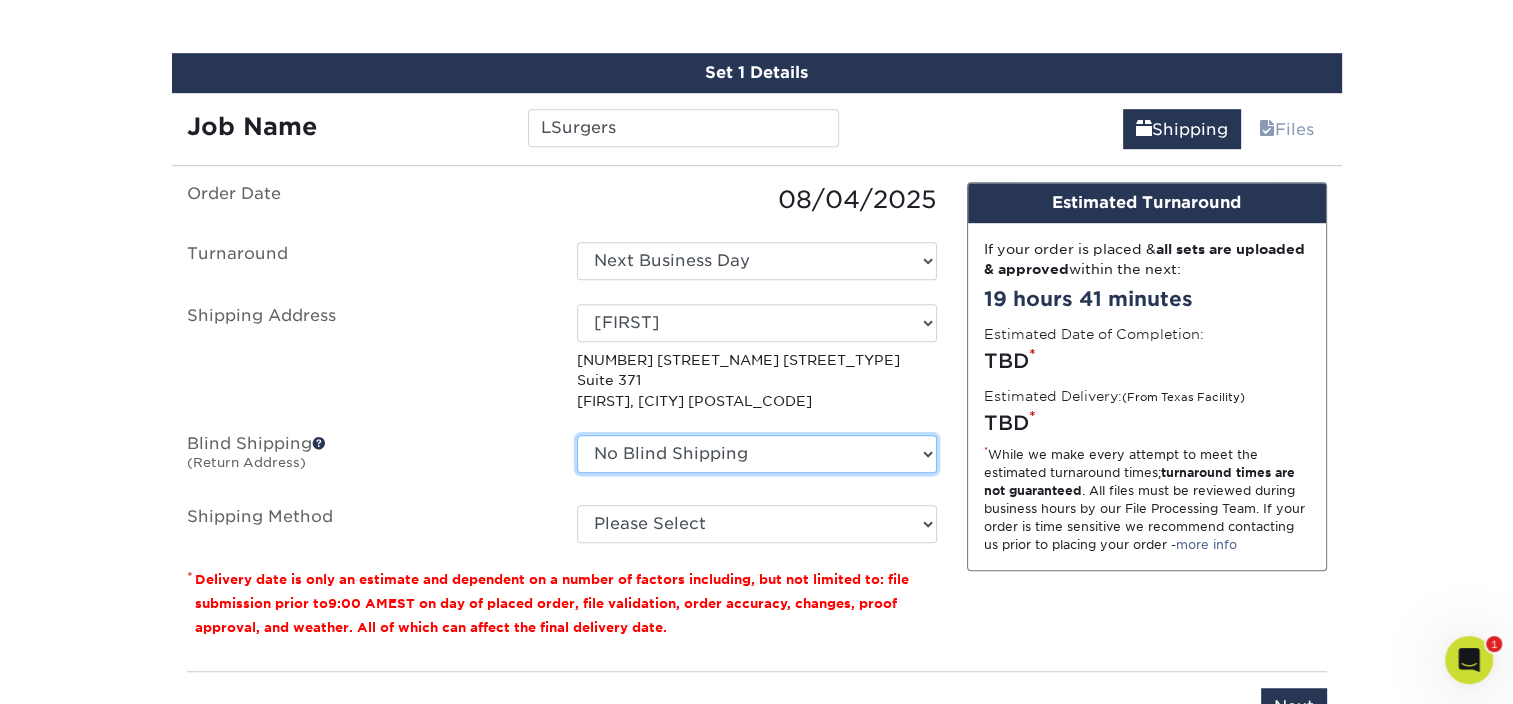 select on "274387" 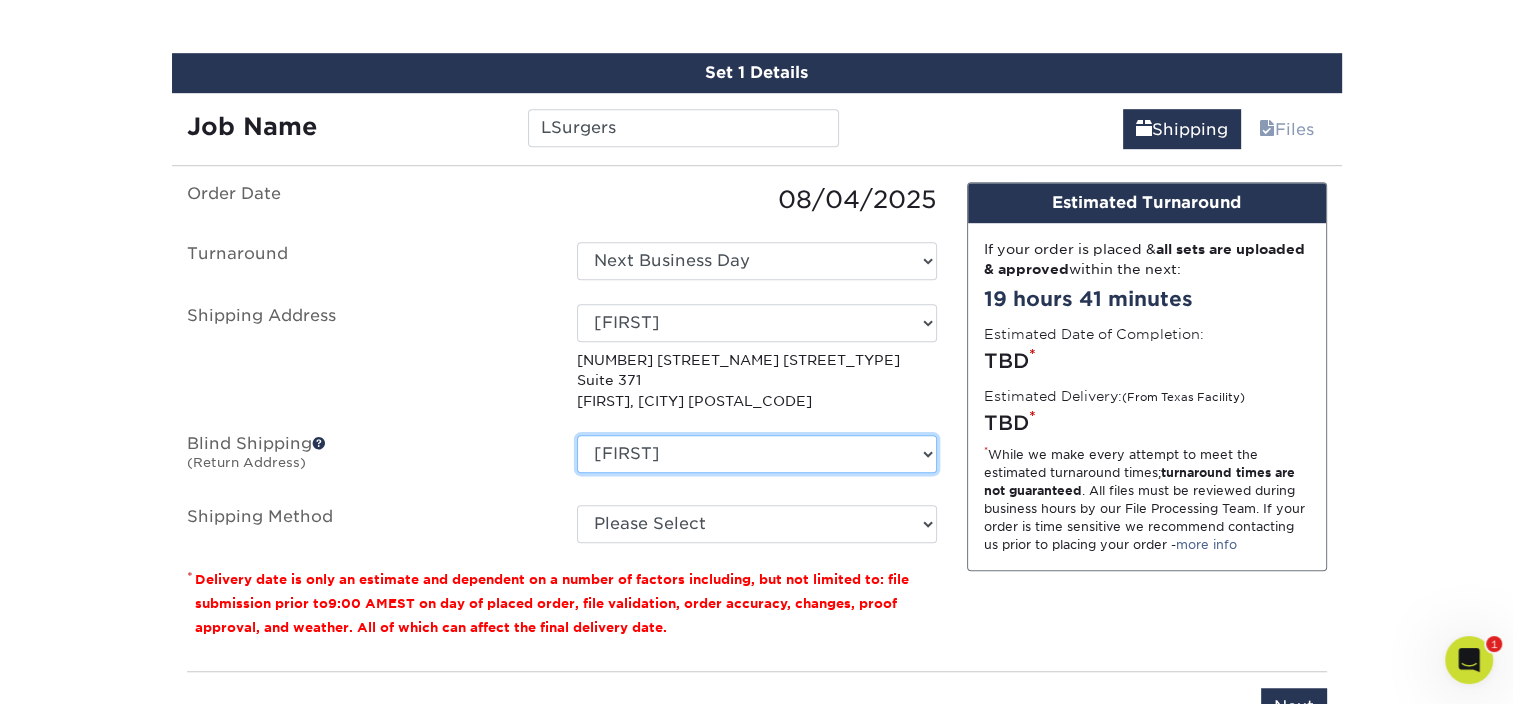 click on "No Blind Shipping
[FIRST] [LAST]
[FIRST] [LAST]
[FIRST] [LAST]
[FIRST] [LAST]
[FIRST] [LAST]
[FIRST] [LAST]
[FIRST] [LAST]
[FIRST]
[FIRST] [LAST]
[FIRST] [LAST]
[FIRST] [LAST]
[CITY]
[CITY]
[FIRST] [LAST]
[FIRST] [LAST]
[FIRST] [LAST]
[FIRST] [LAST]
[FIRST]
[FIRST] [LAST]
[FIRST] [LAST]
[CITY]/[CITY] ([ABBR])
[FIRST] [LAST]
[FIRST] [LAST] [FIRST] [LAST]" at bounding box center [757, 454] 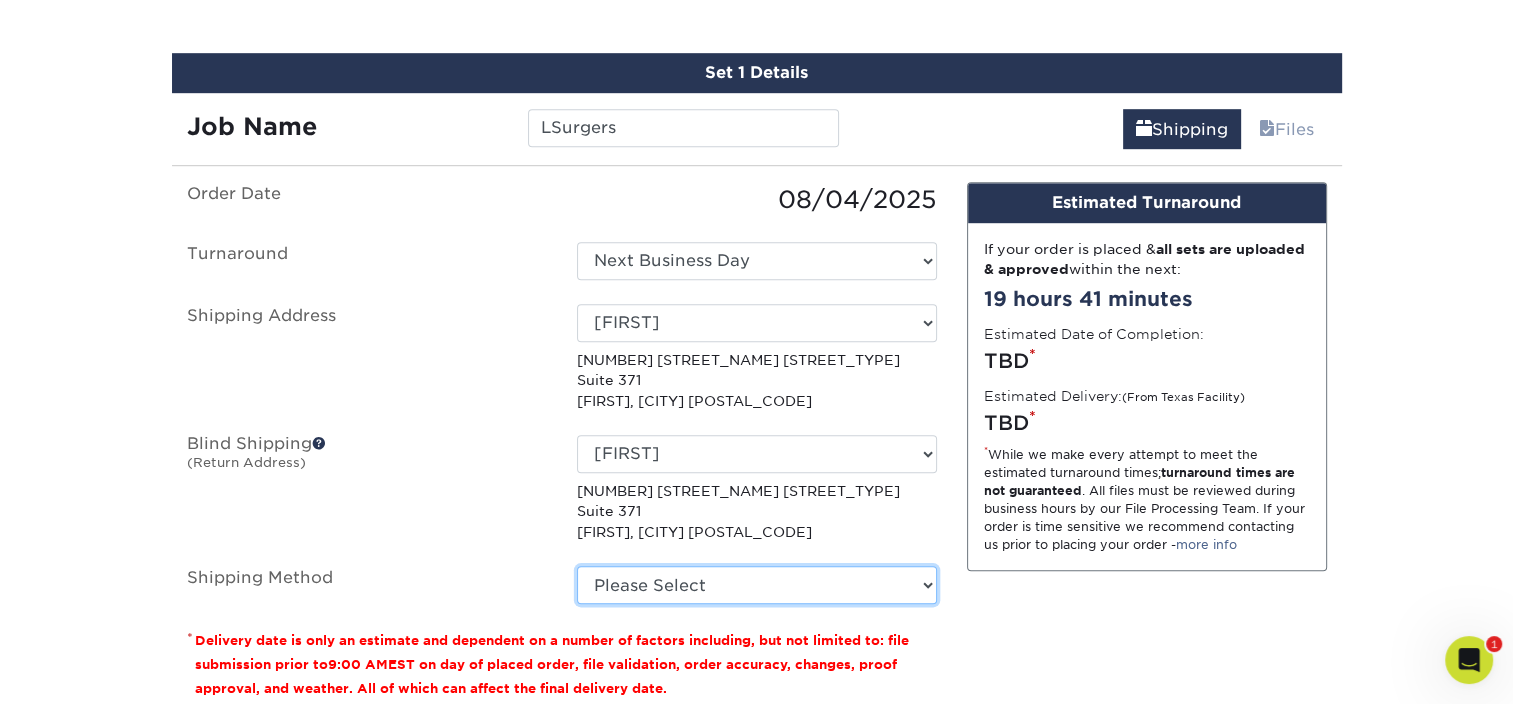 click on "Please Select Ground Shipping (+$7.84) 3 Day Shipping Service (+$15.39) 2 Day Air Shipping (+$15.86) Next Day Shipping by 5pm (+$18.32) Next Day Shipping by 12 noon (+$19.49) Next Day Air Early A.M. (+$118.20)" at bounding box center (757, 585) 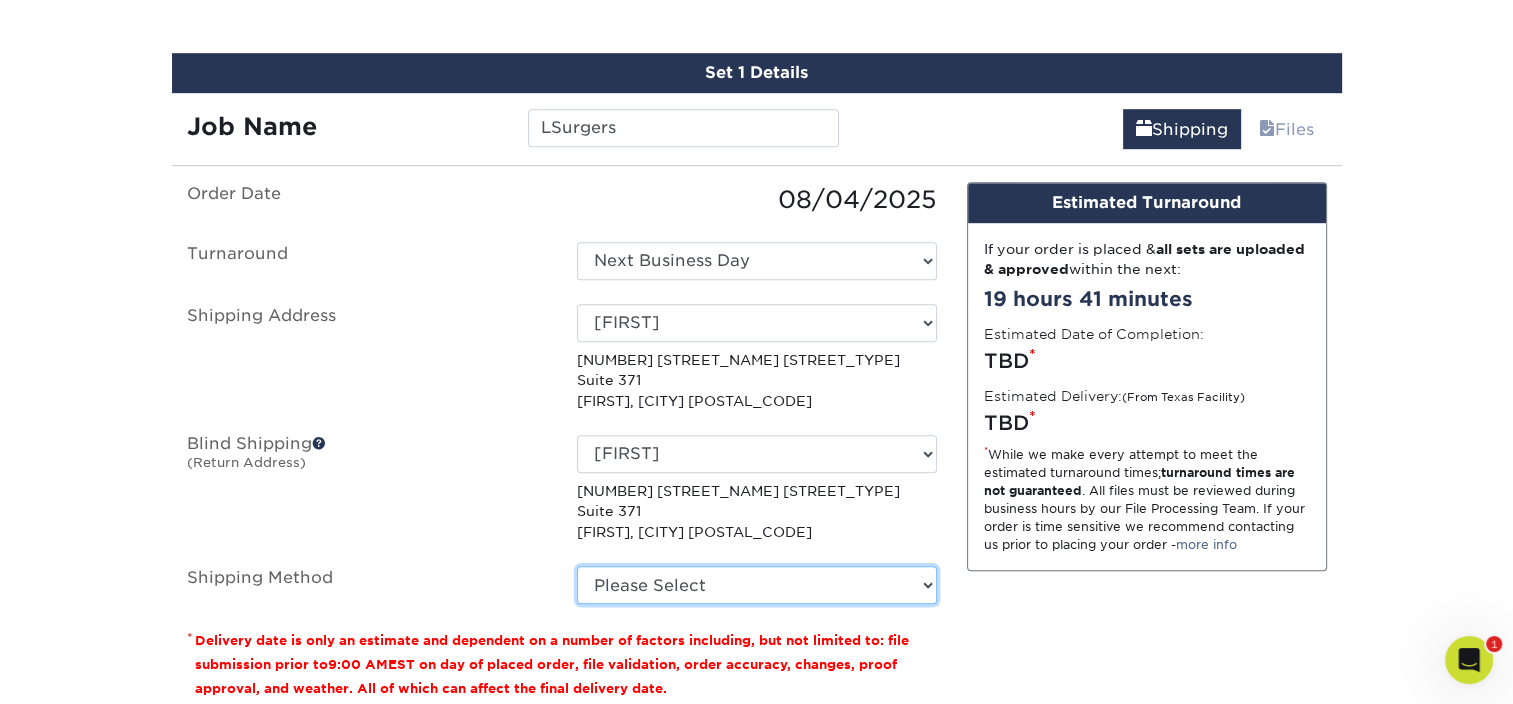 select on "03" 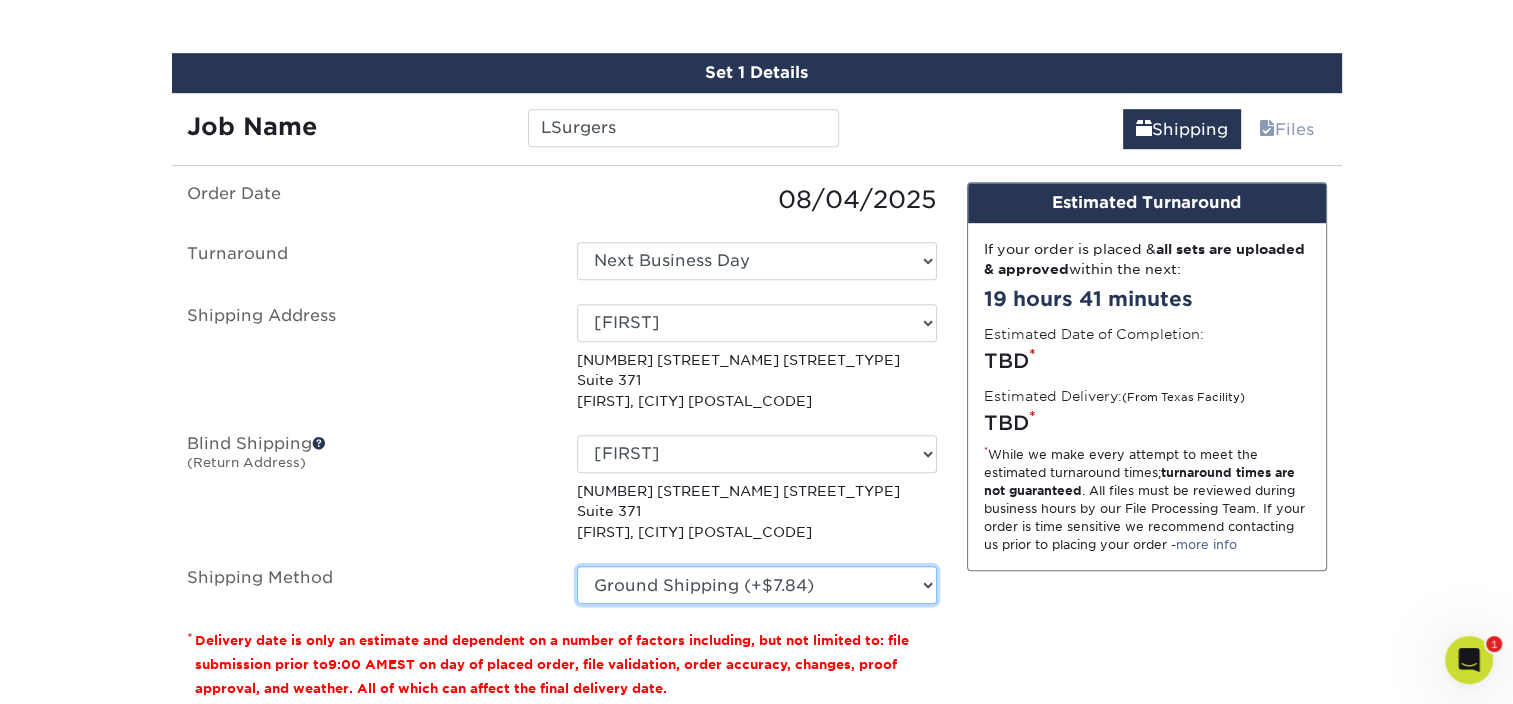 click on "Please Select Ground Shipping (+$7.84) 3 Day Shipping Service (+$15.39) 2 Day Air Shipping (+$15.86) Next Day Shipping by 5pm (+$18.32) Next Day Shipping by 12 noon (+$19.49) Next Day Air Early A.M. (+$118.20)" at bounding box center (757, 585) 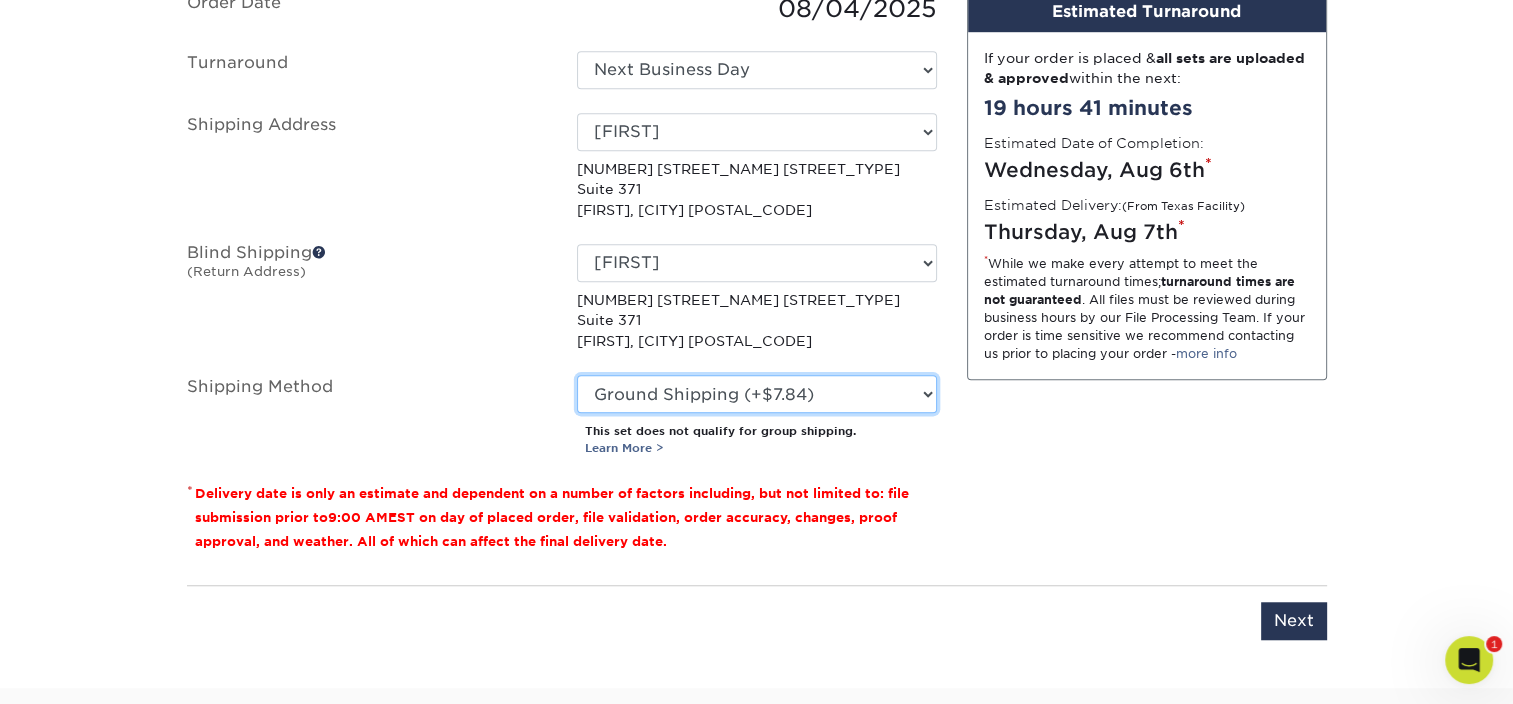 scroll, scrollTop: 1465, scrollLeft: 0, axis: vertical 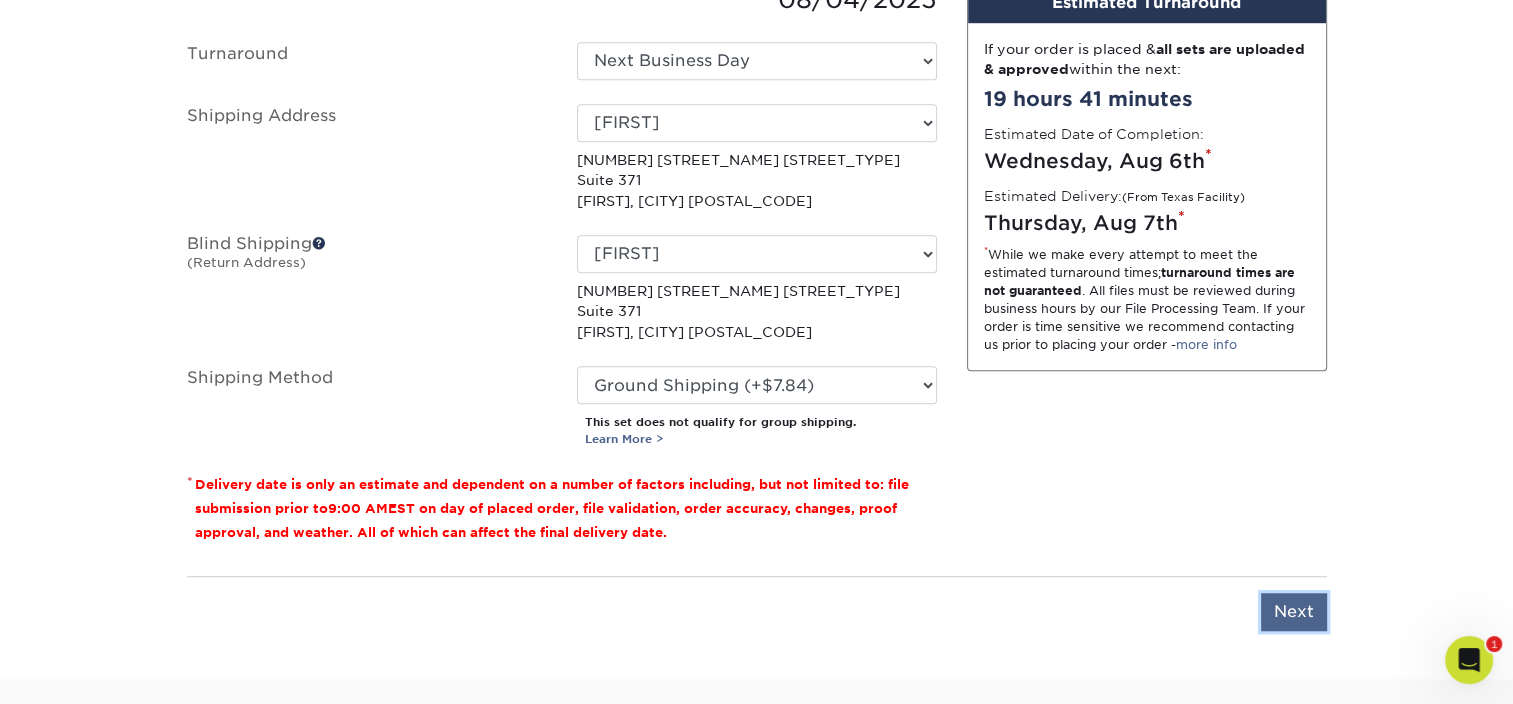click on "Next" at bounding box center [1294, 612] 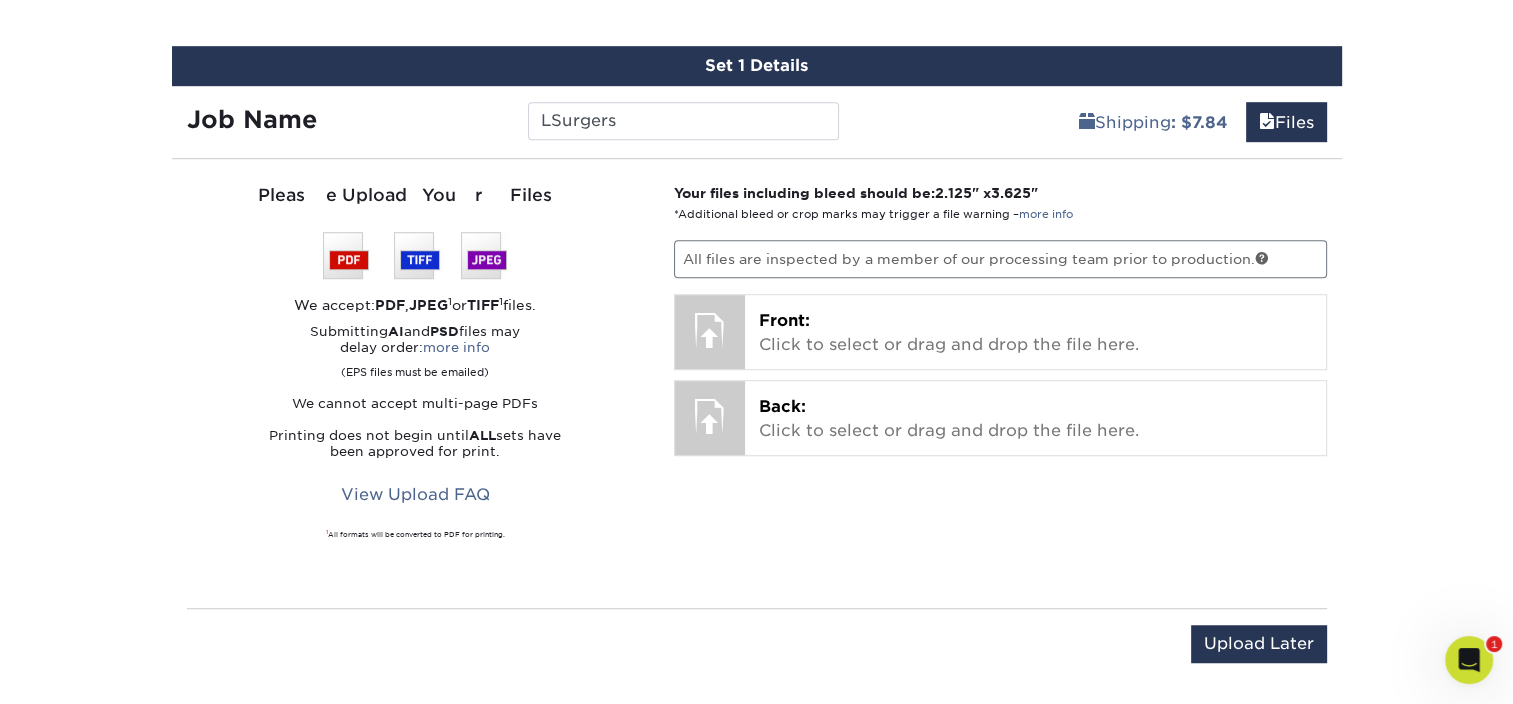 scroll, scrollTop: 1165, scrollLeft: 0, axis: vertical 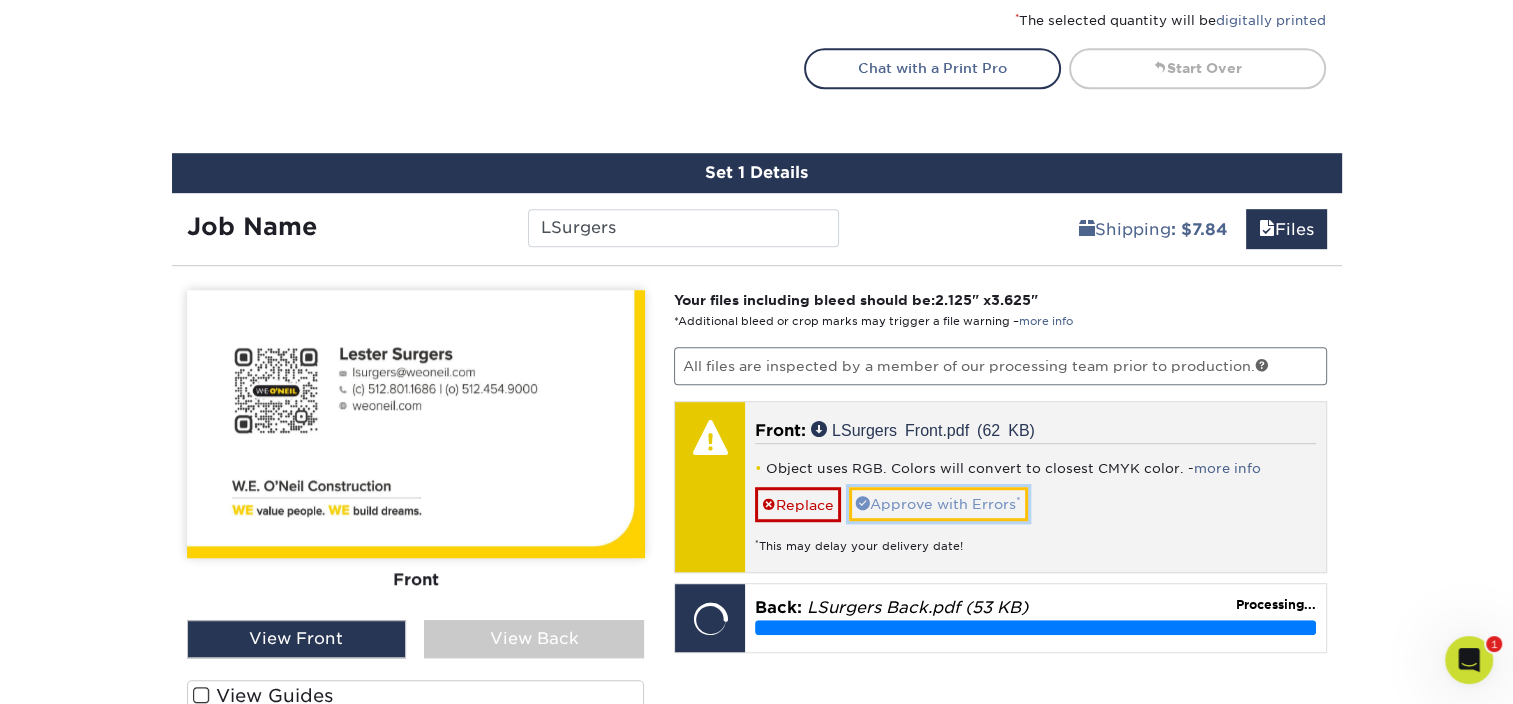 click on "Approve with Errors *" at bounding box center [938, 504] 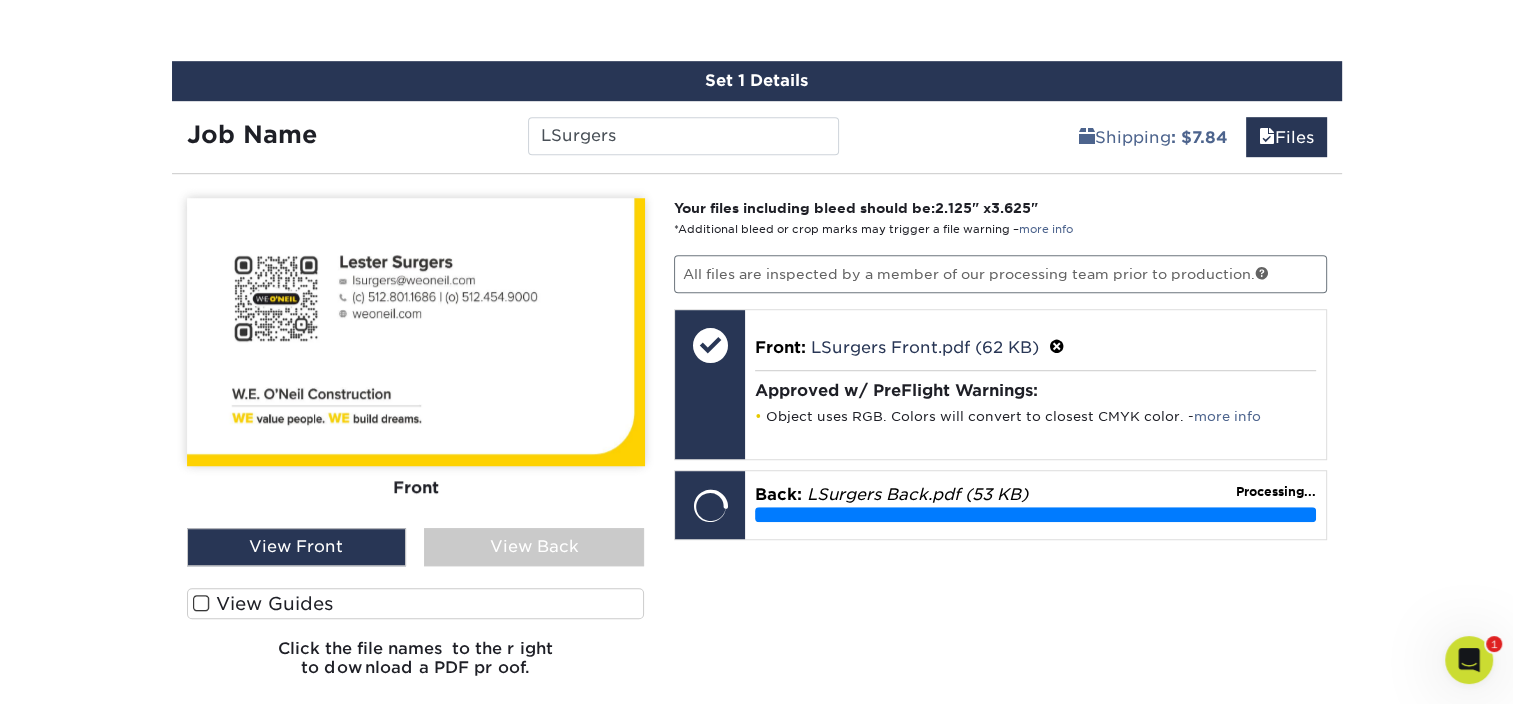 scroll, scrollTop: 1265, scrollLeft: 0, axis: vertical 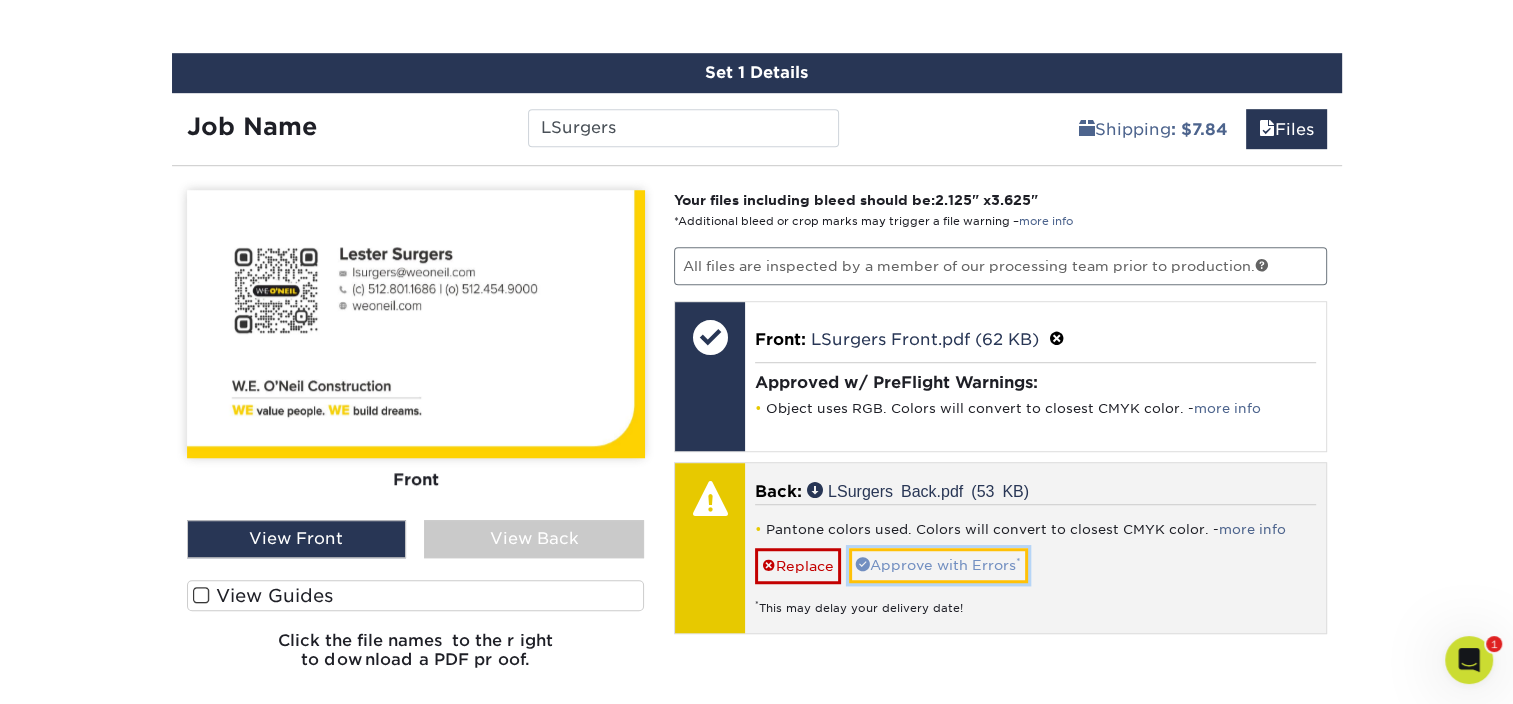 click on "Approve with Errors *" at bounding box center (938, 565) 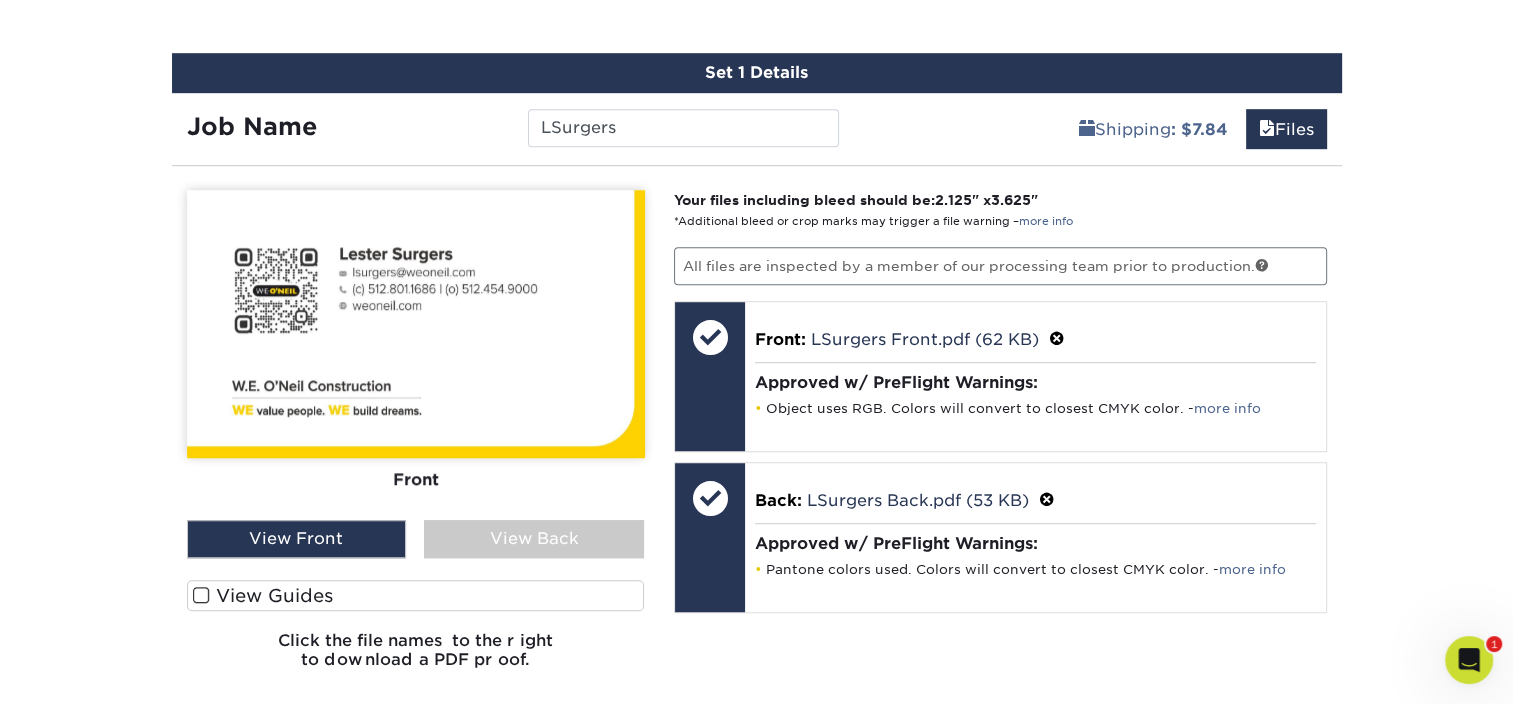 click on "View Back" at bounding box center (534, 539) 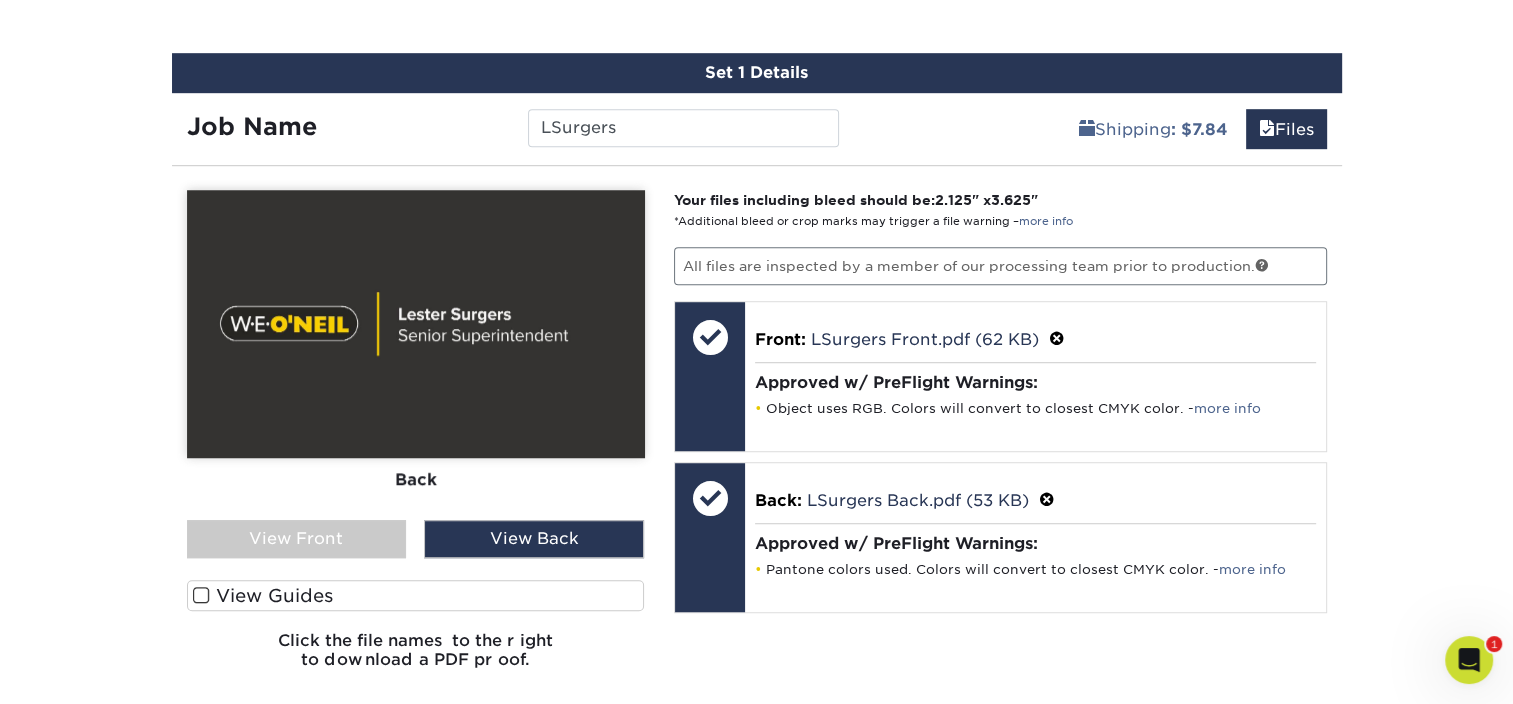 click on "View Front" at bounding box center (297, 539) 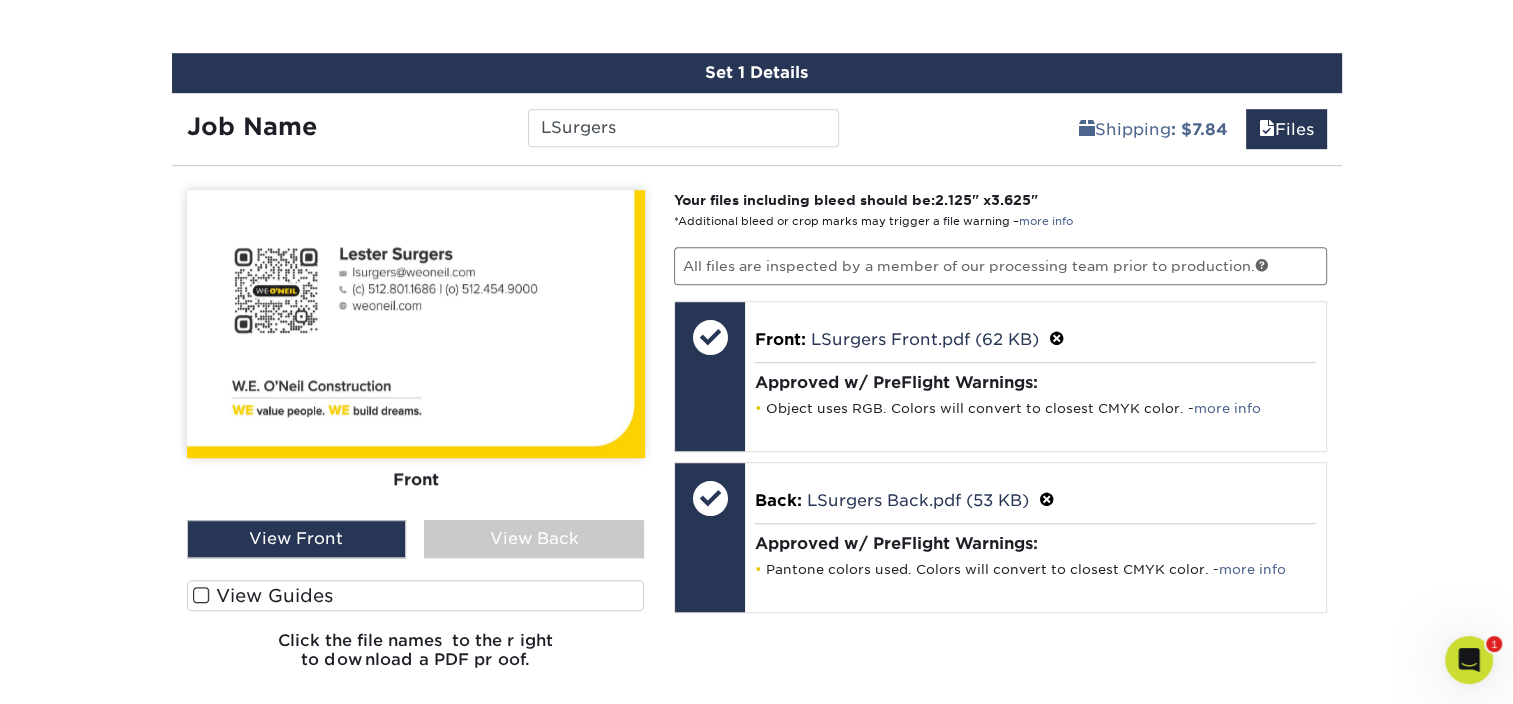 click on "View Back" at bounding box center [534, 539] 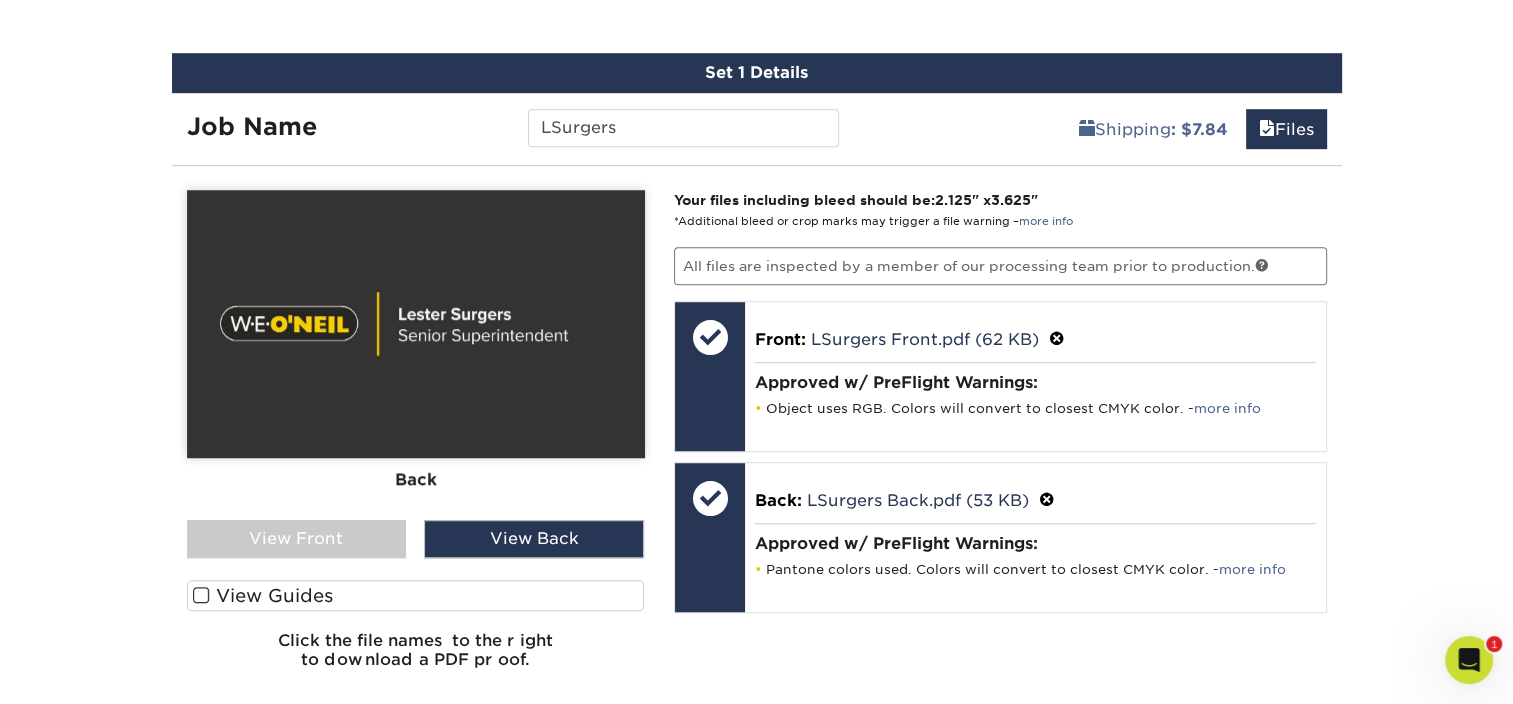 click on "View Front" at bounding box center (297, 539) 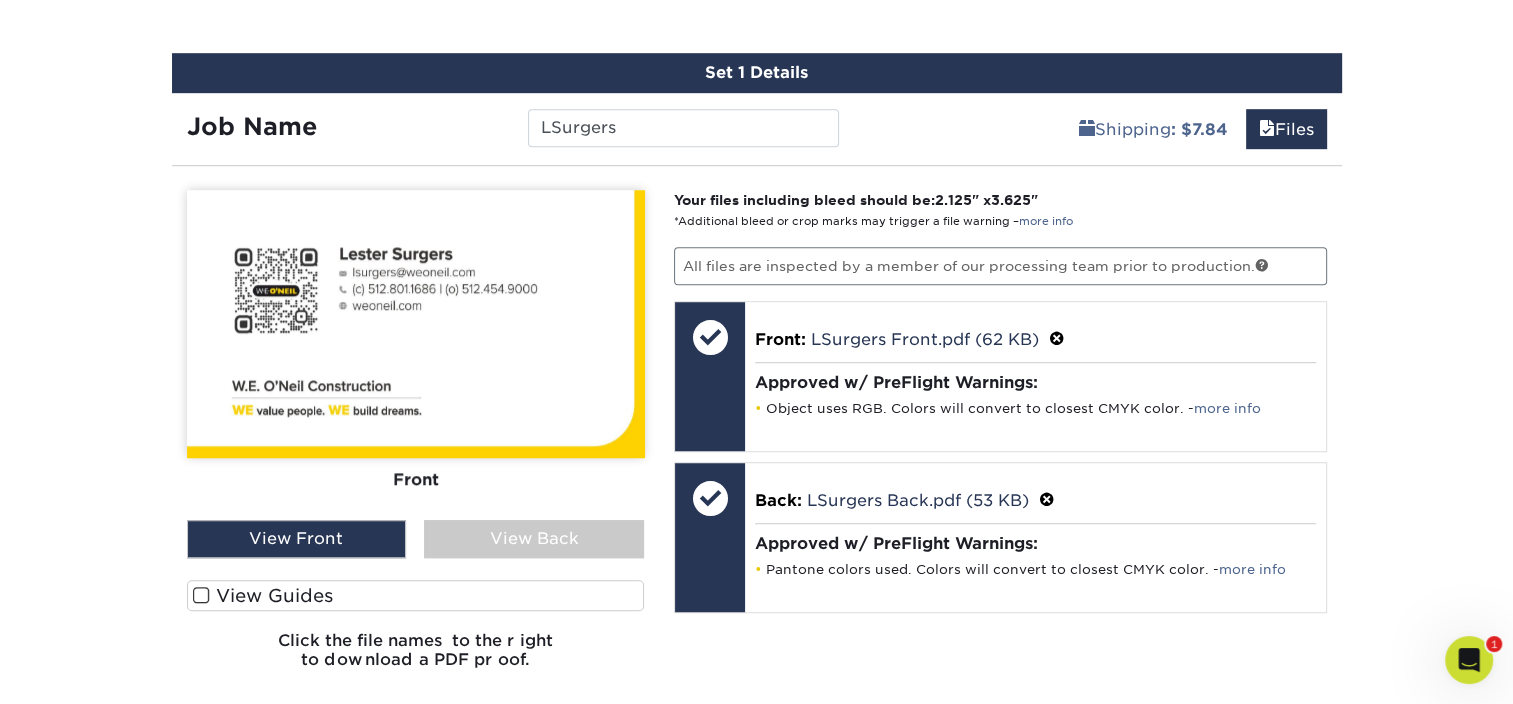 scroll, scrollTop: 1266, scrollLeft: 0, axis: vertical 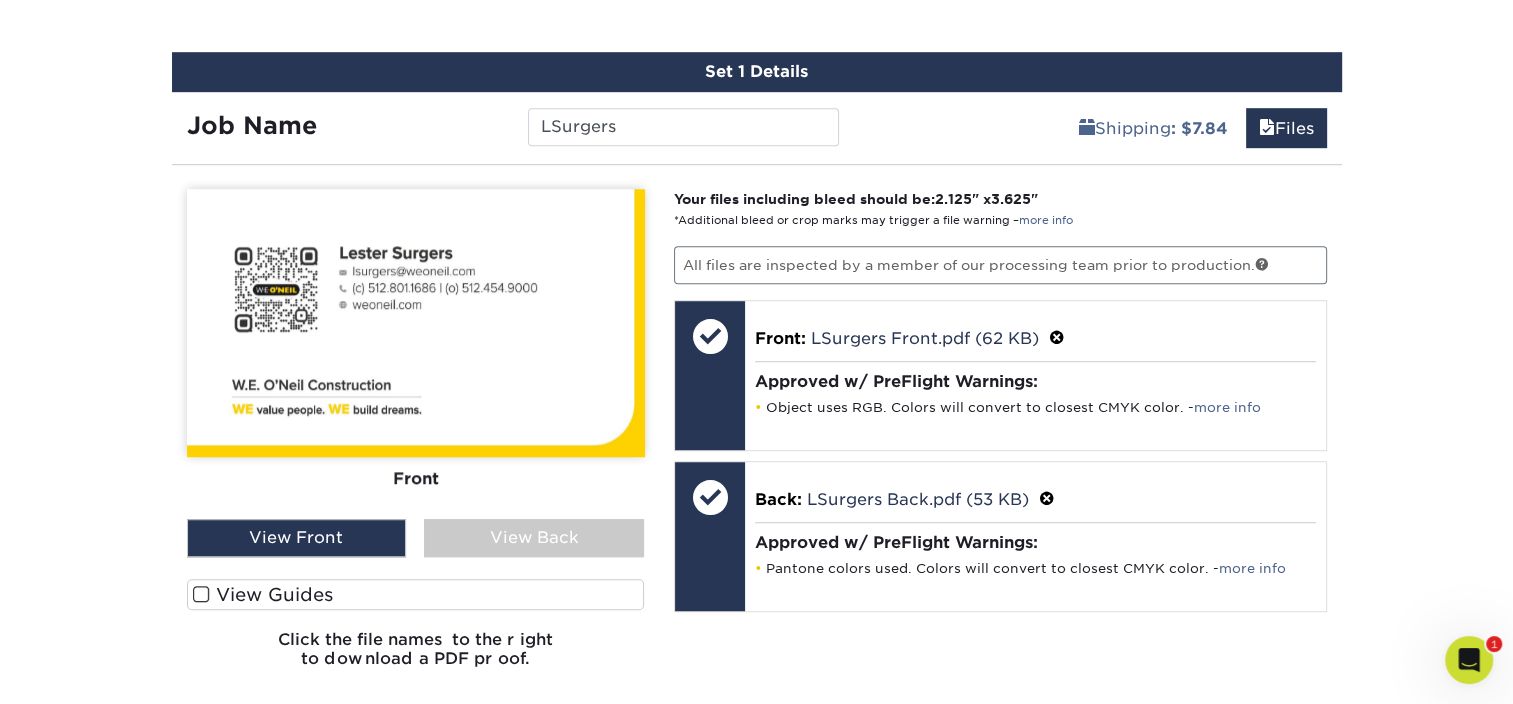 drag, startPoint x: 524, startPoint y: 538, endPoint x: 492, endPoint y: 541, distance: 32.140316 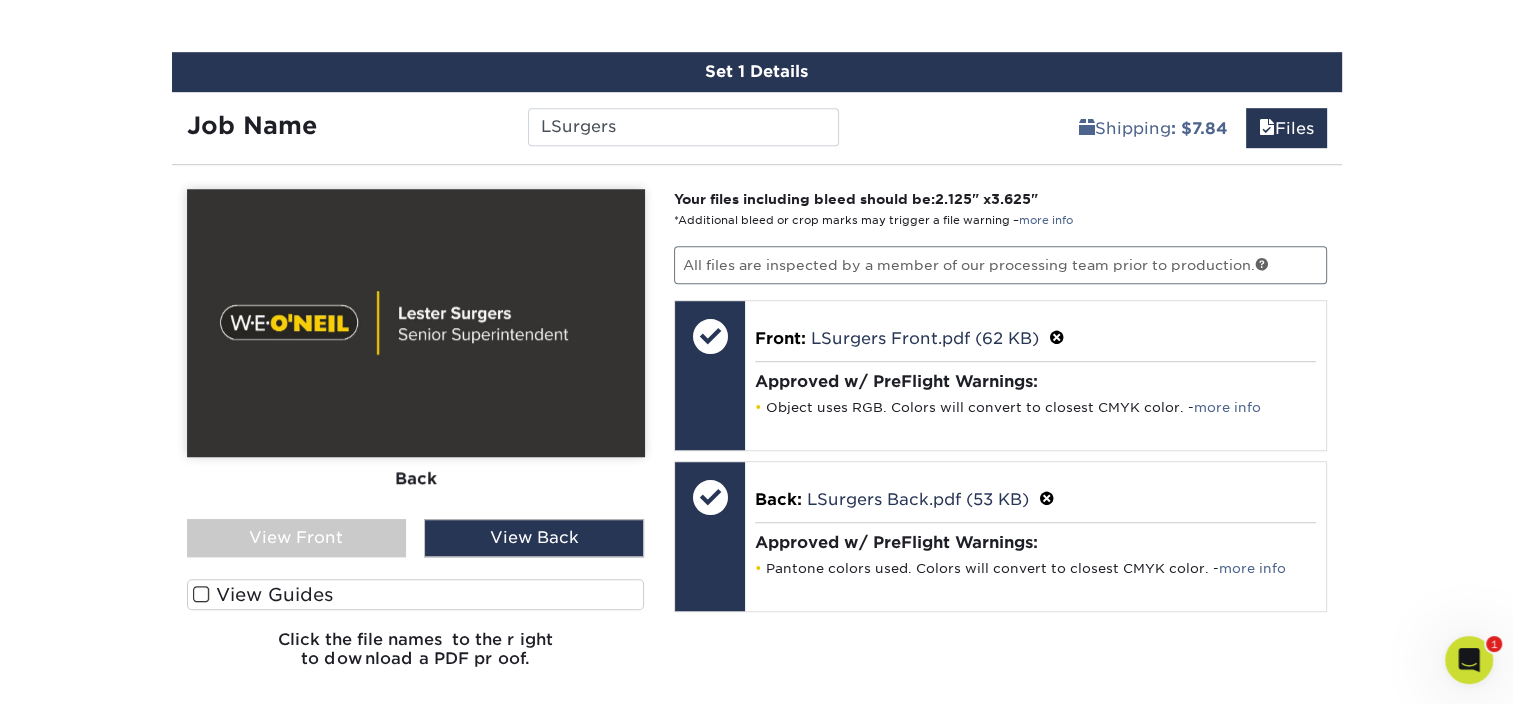 click on "View Front" at bounding box center [297, 538] 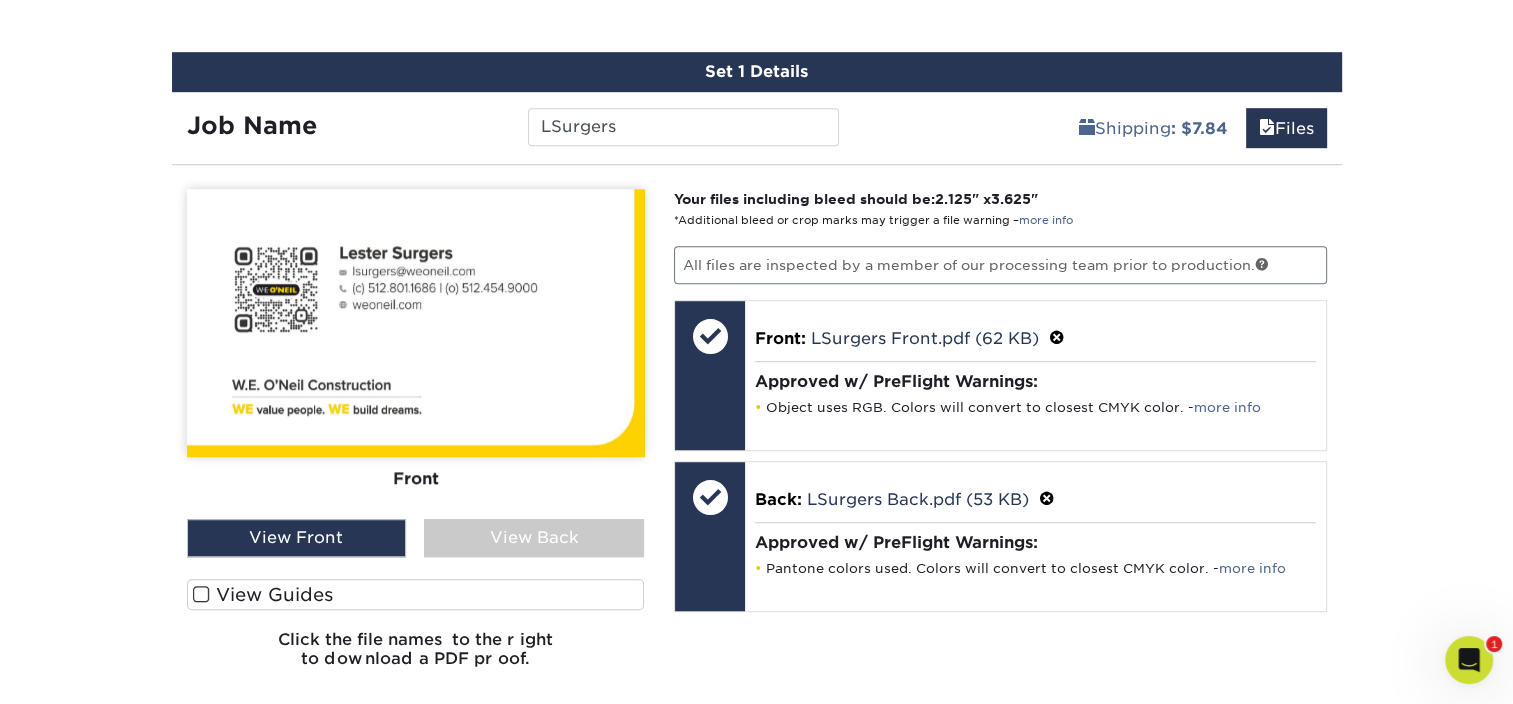 click on "View Back" at bounding box center [534, 538] 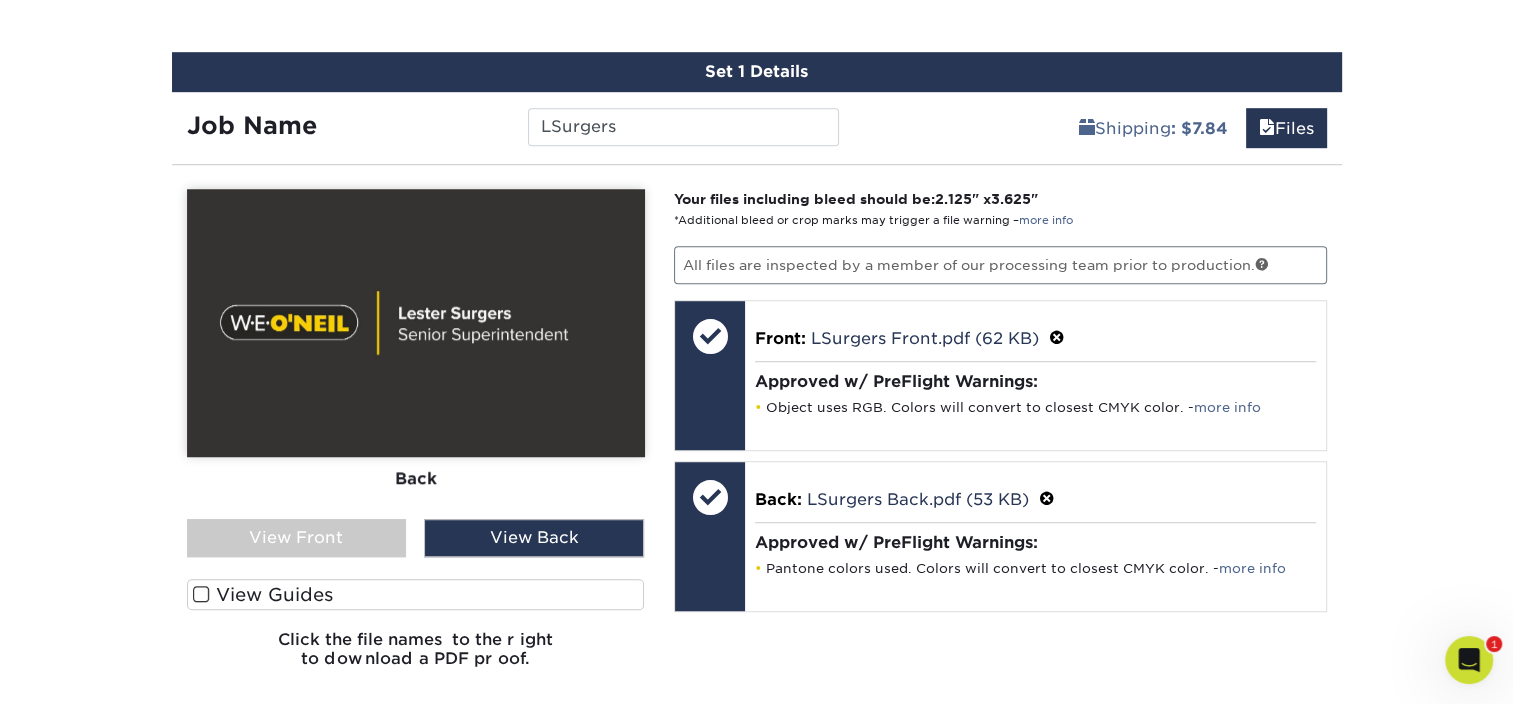 click on "View Front" at bounding box center (297, 538) 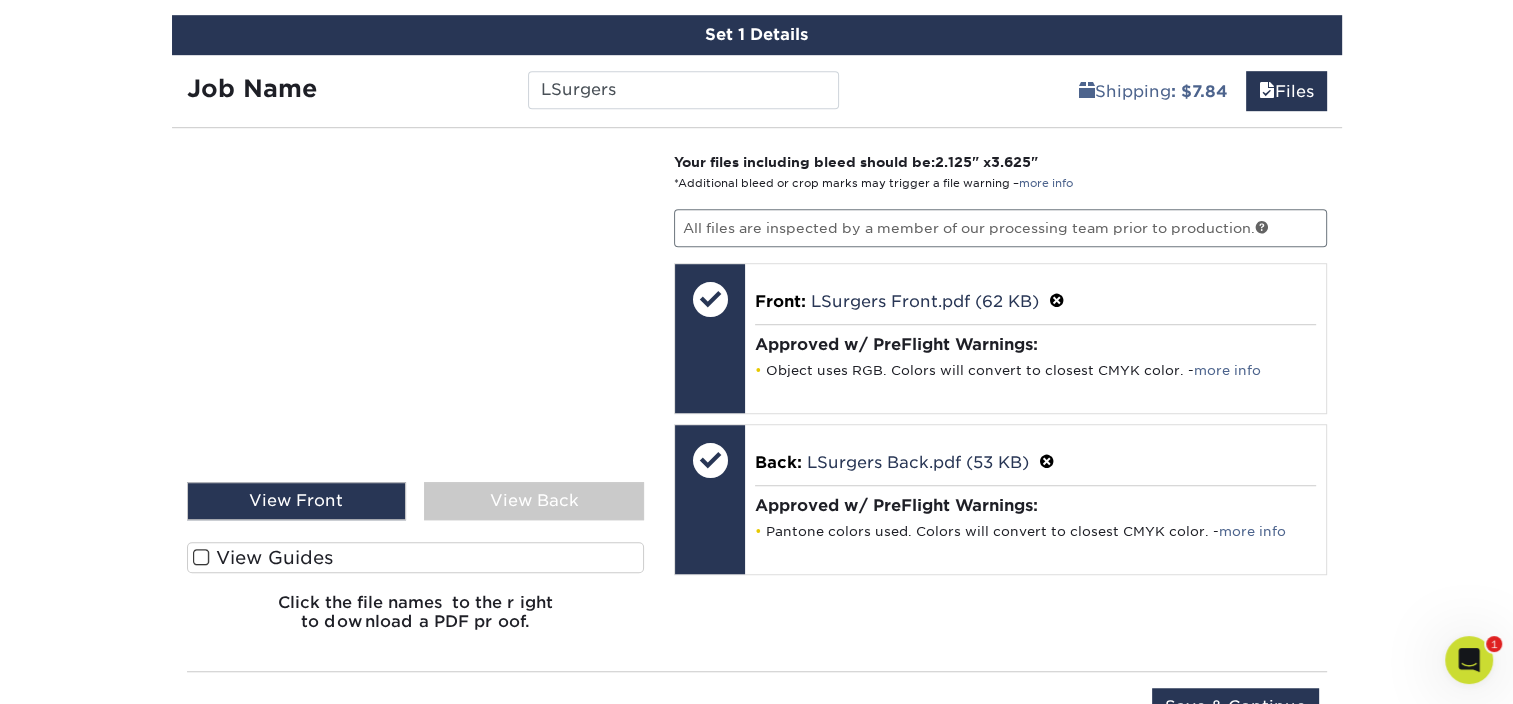 scroll, scrollTop: 1366, scrollLeft: 0, axis: vertical 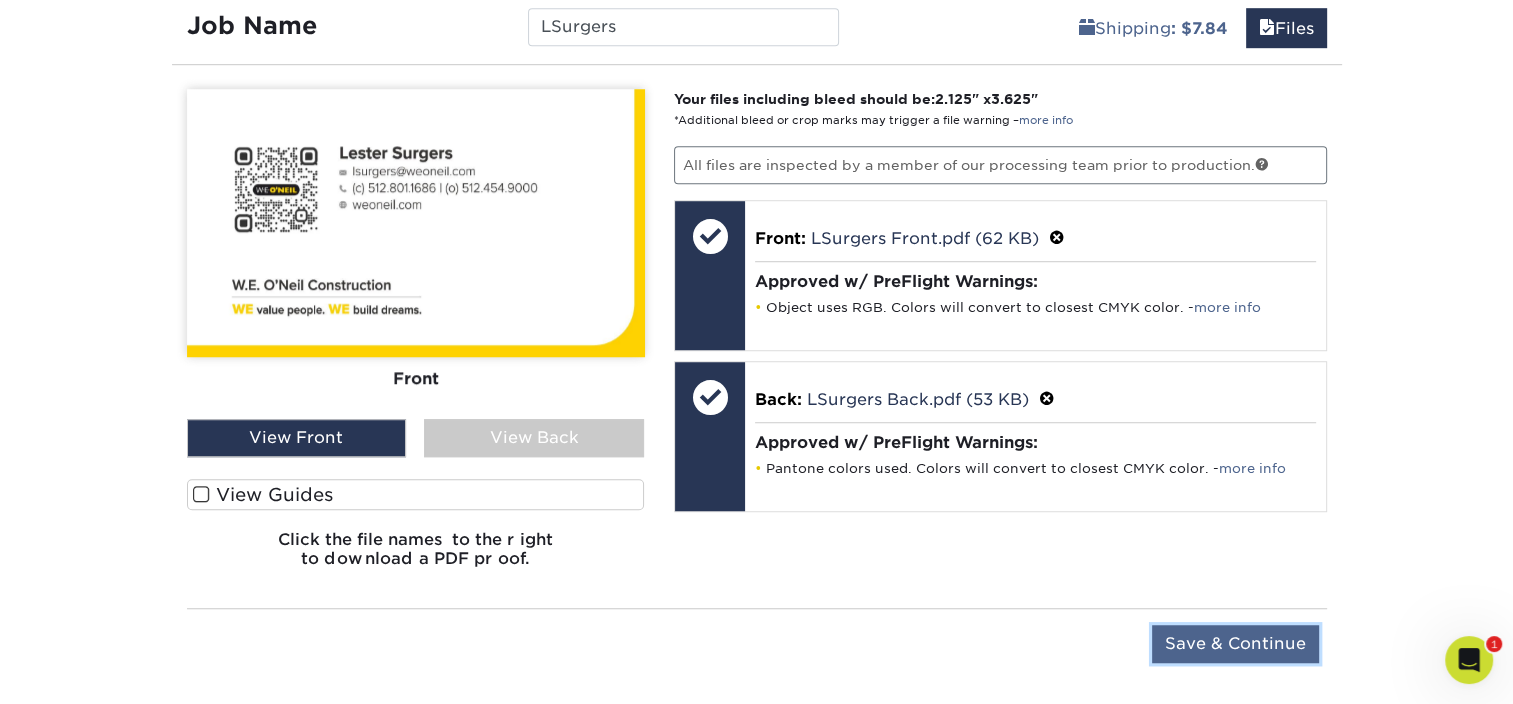 click on "Save & Continue" at bounding box center (1235, 644) 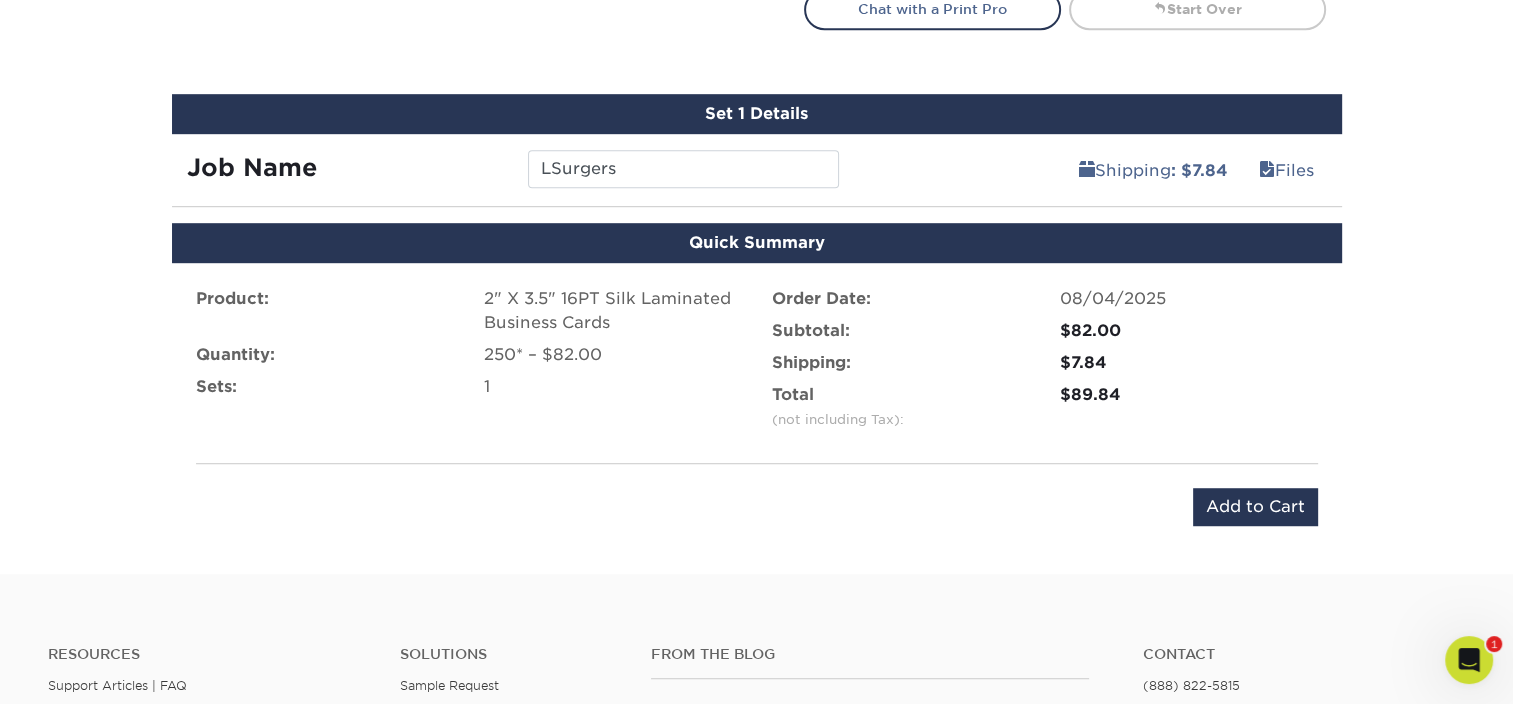 scroll, scrollTop: 1166, scrollLeft: 0, axis: vertical 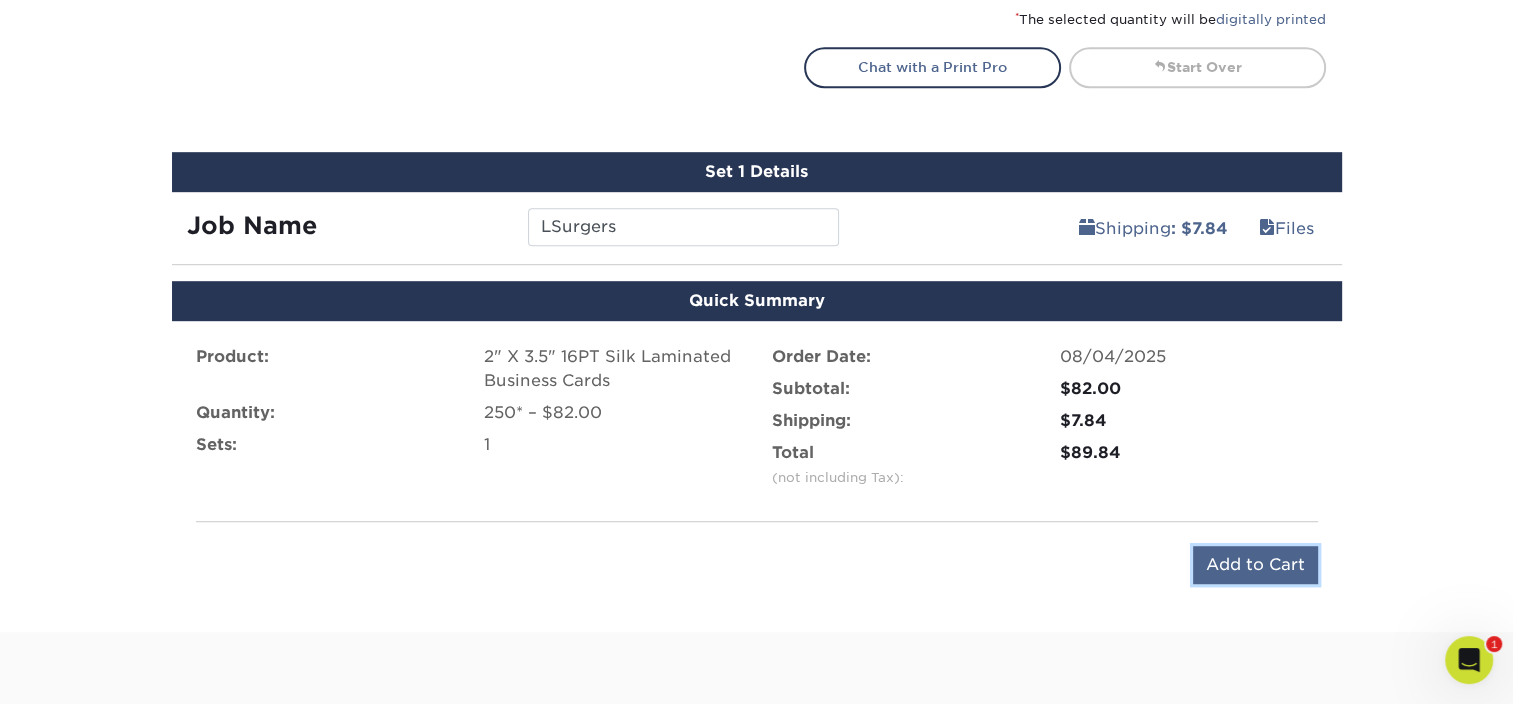 click on "Add to Cart" at bounding box center [1255, 565] 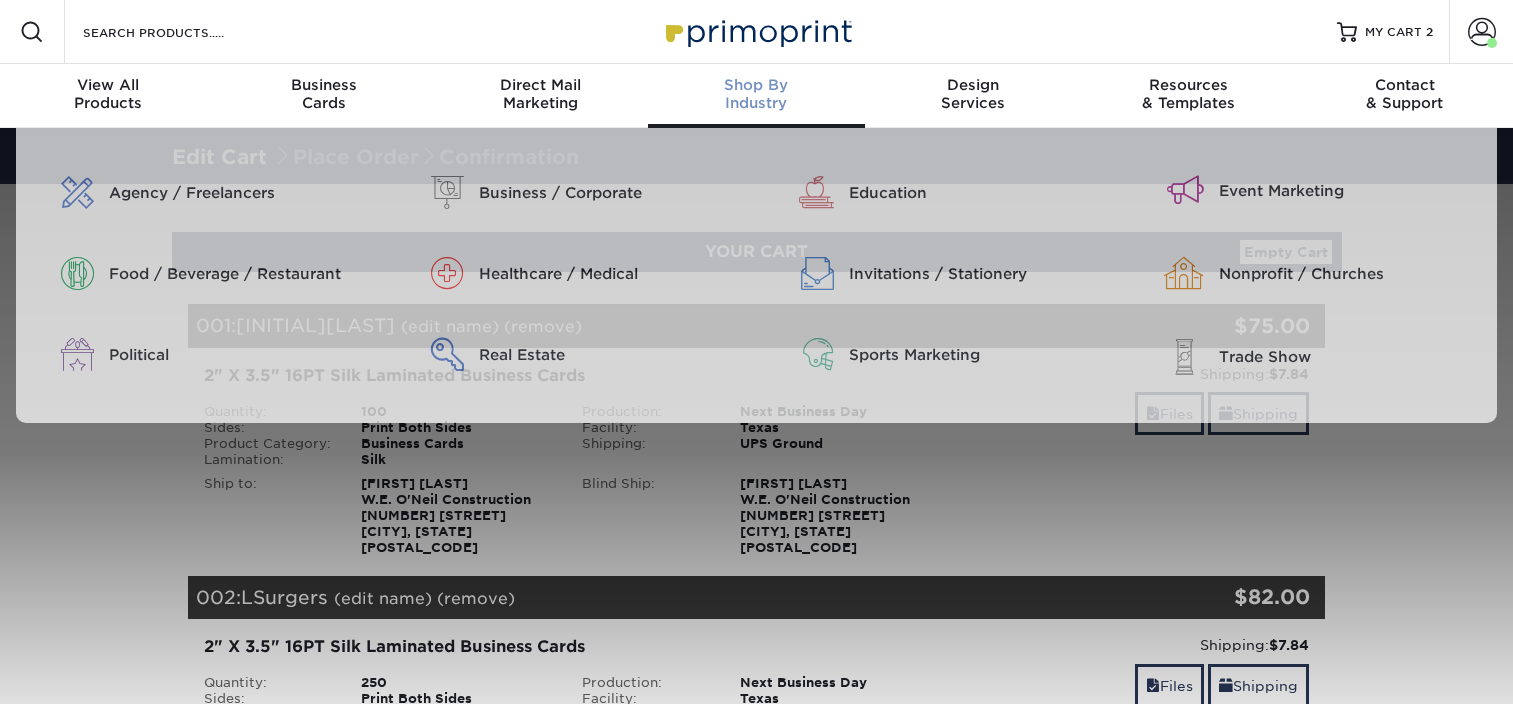 scroll, scrollTop: 0, scrollLeft: 0, axis: both 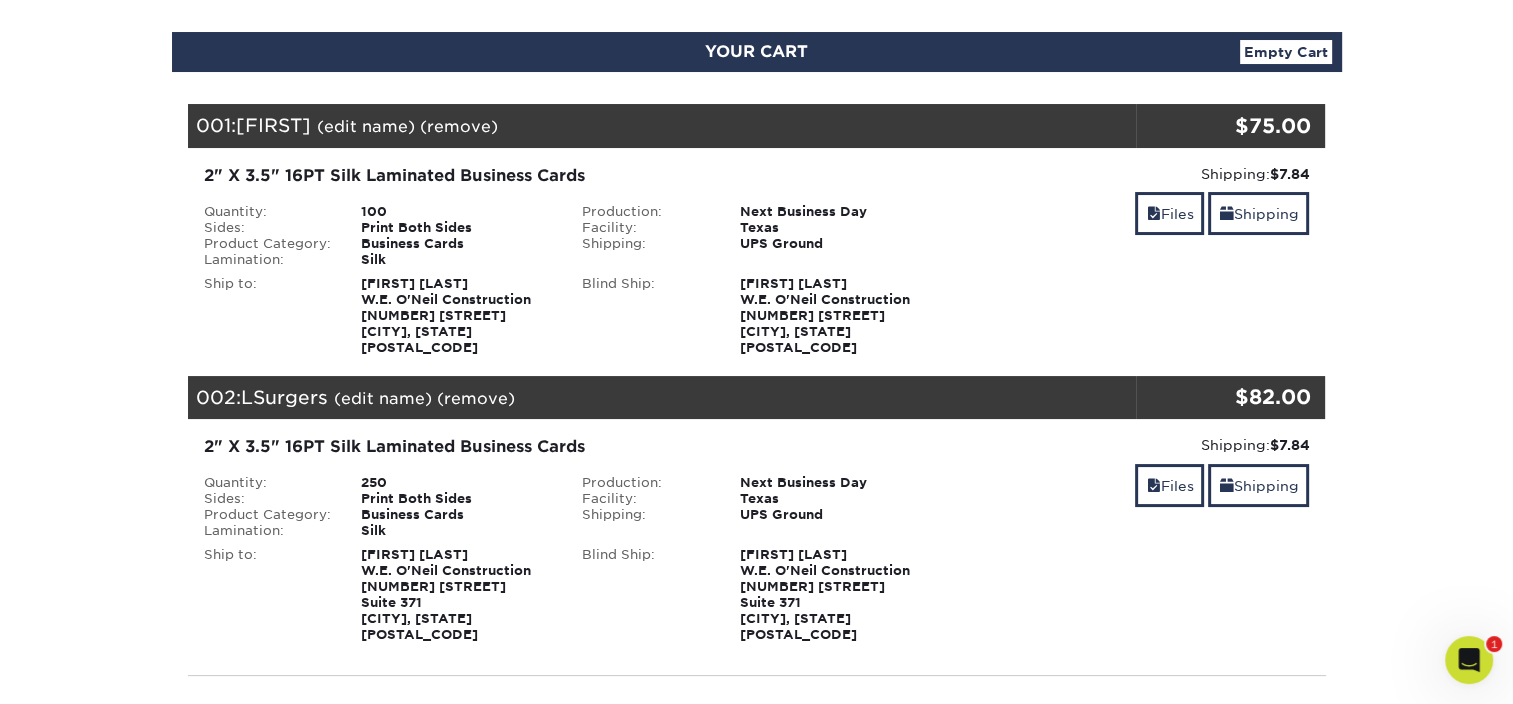 click on "(edit name)" at bounding box center (383, 398) 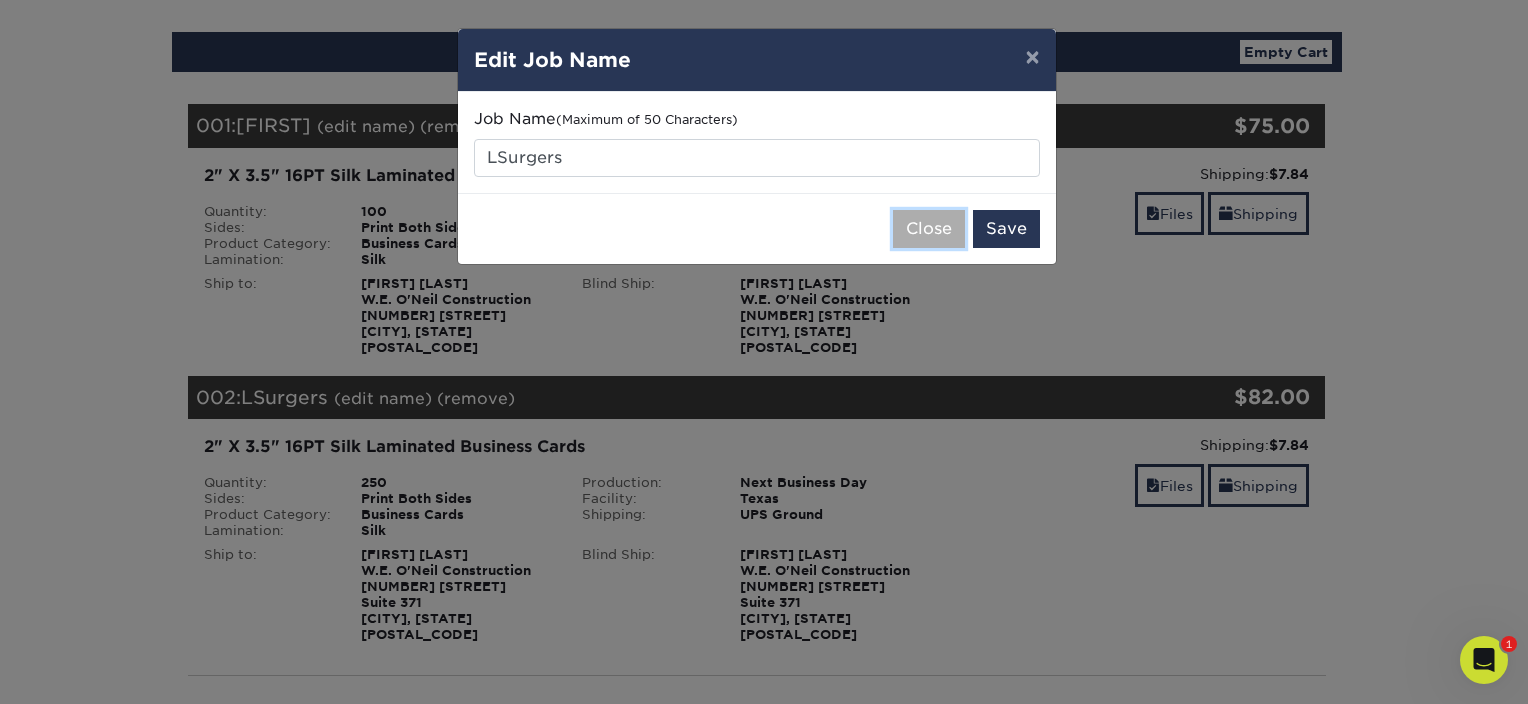 click on "Close" at bounding box center [929, 229] 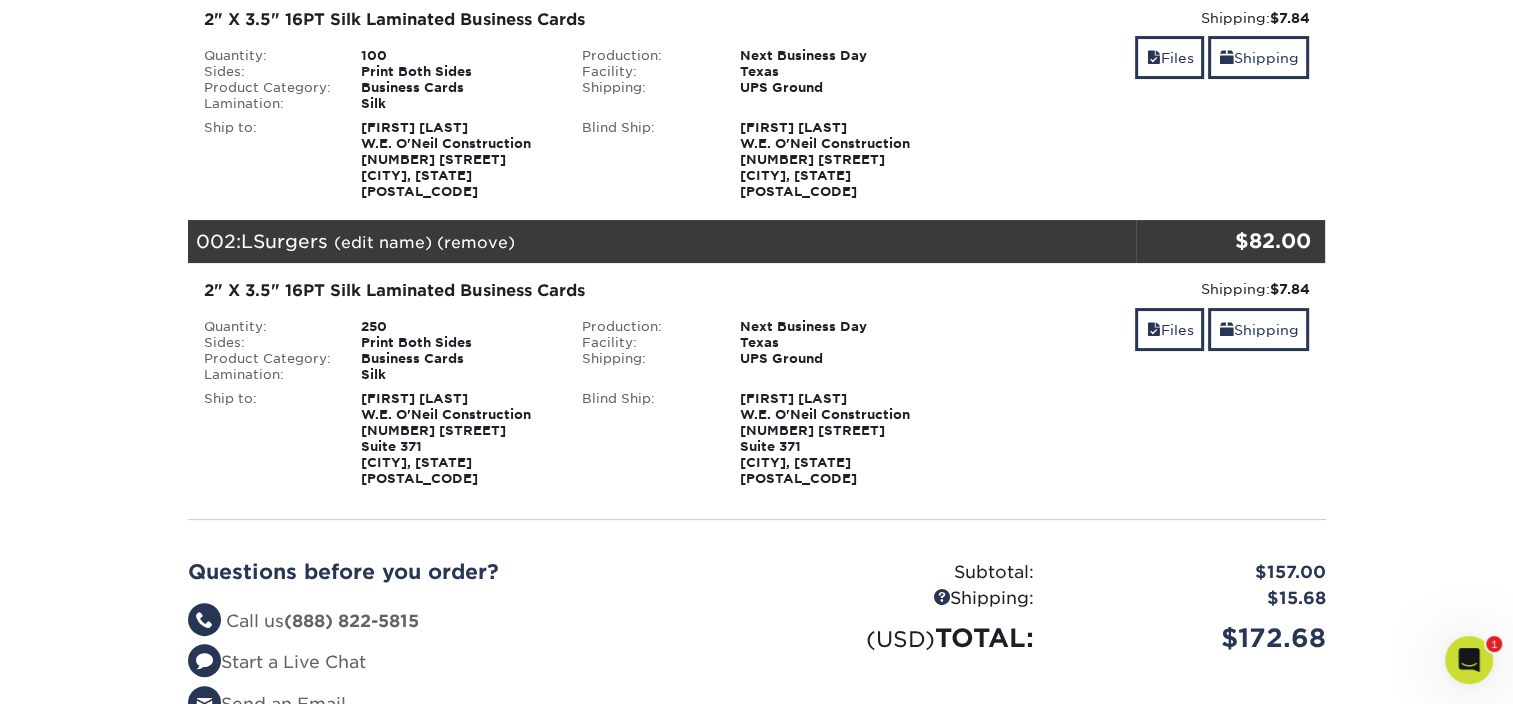 scroll, scrollTop: 400, scrollLeft: 0, axis: vertical 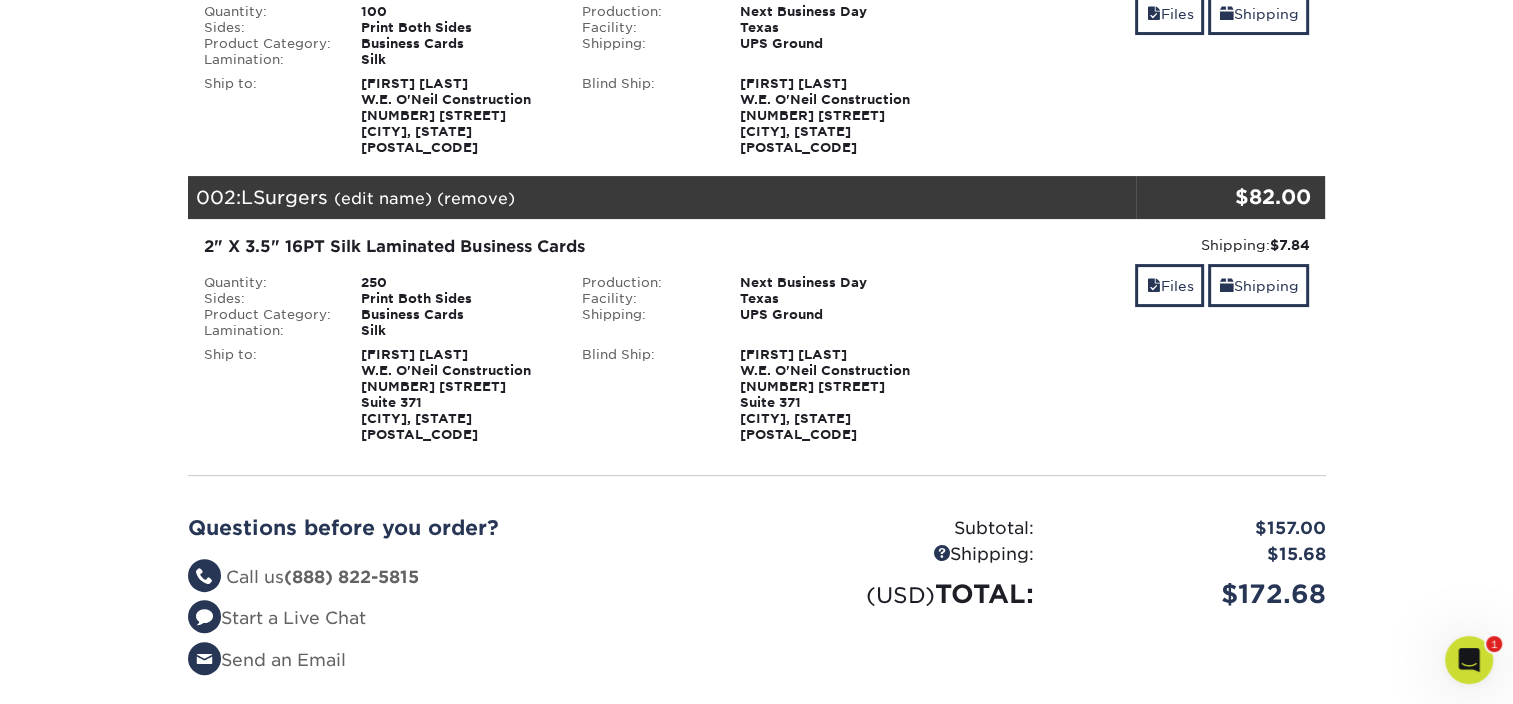 click on "(remove)" at bounding box center (476, 198) 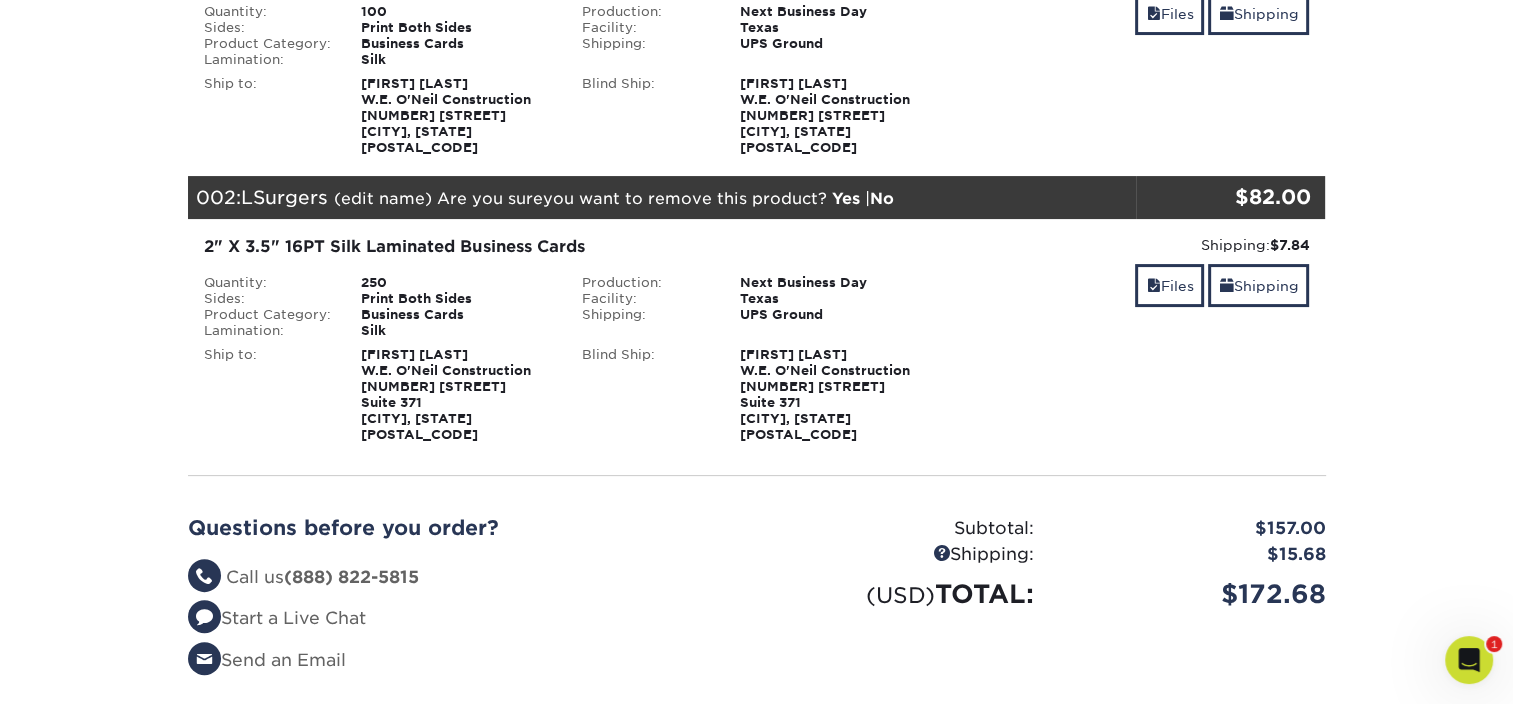 click on "Yes" at bounding box center [846, 198] 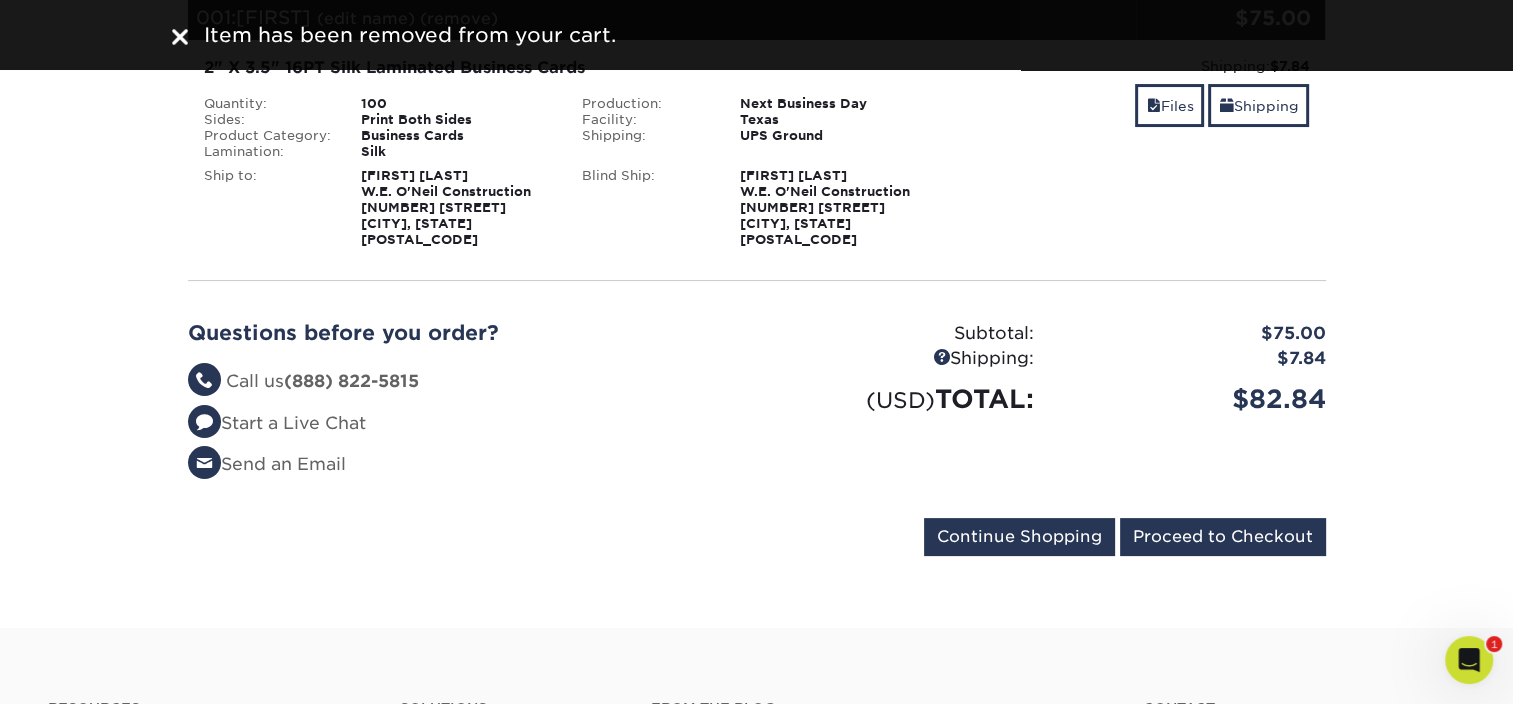 scroll, scrollTop: 300, scrollLeft: 0, axis: vertical 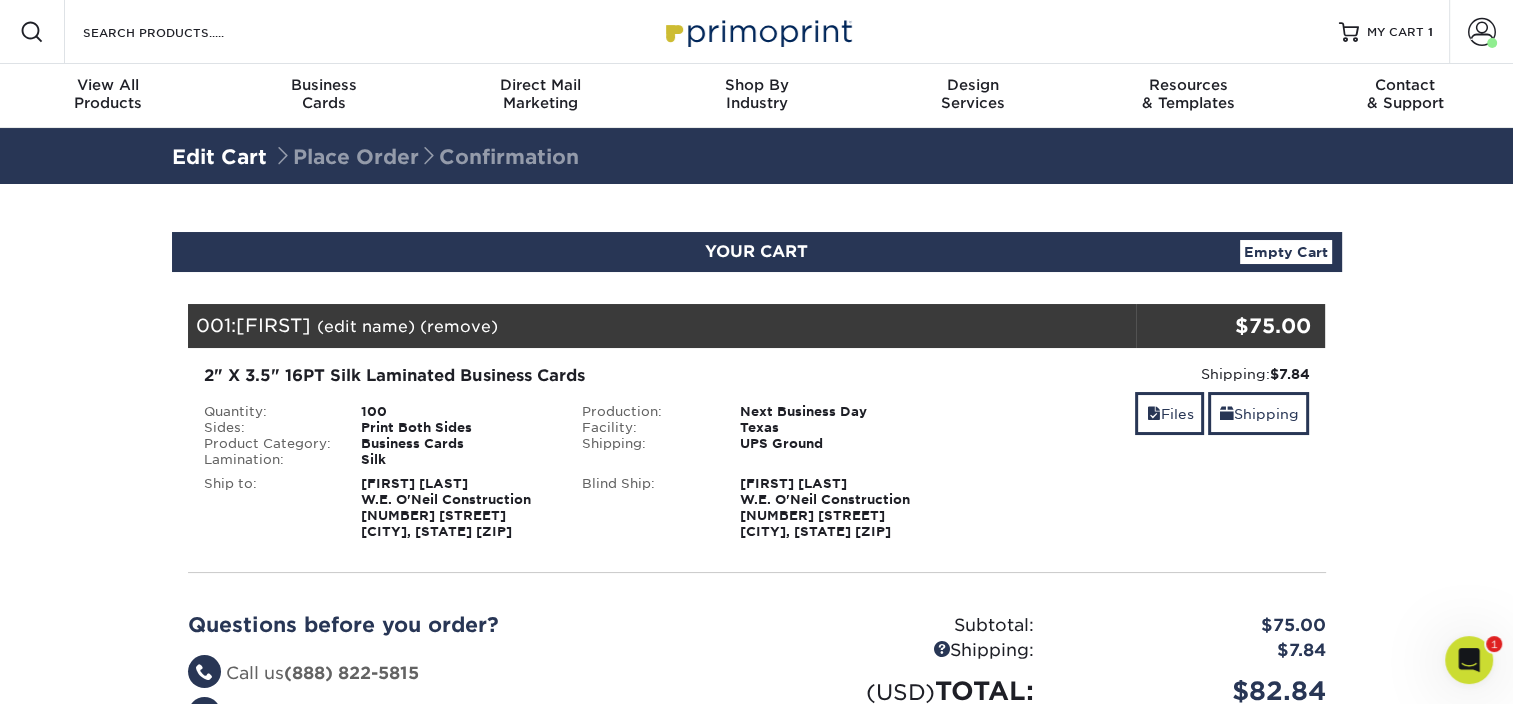 drag, startPoint x: 739, startPoint y: 481, endPoint x: 839, endPoint y: 479, distance: 100.02 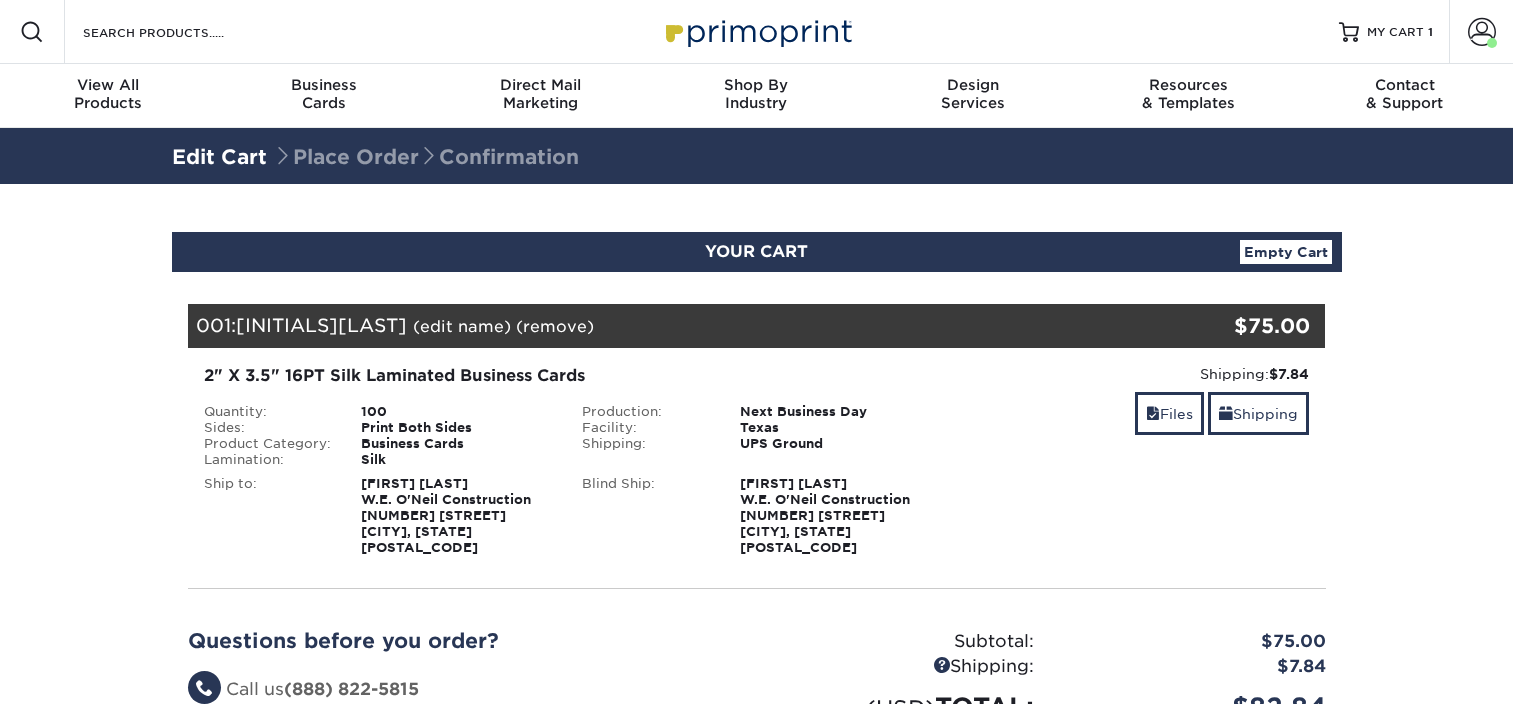 scroll, scrollTop: 0, scrollLeft: 0, axis: both 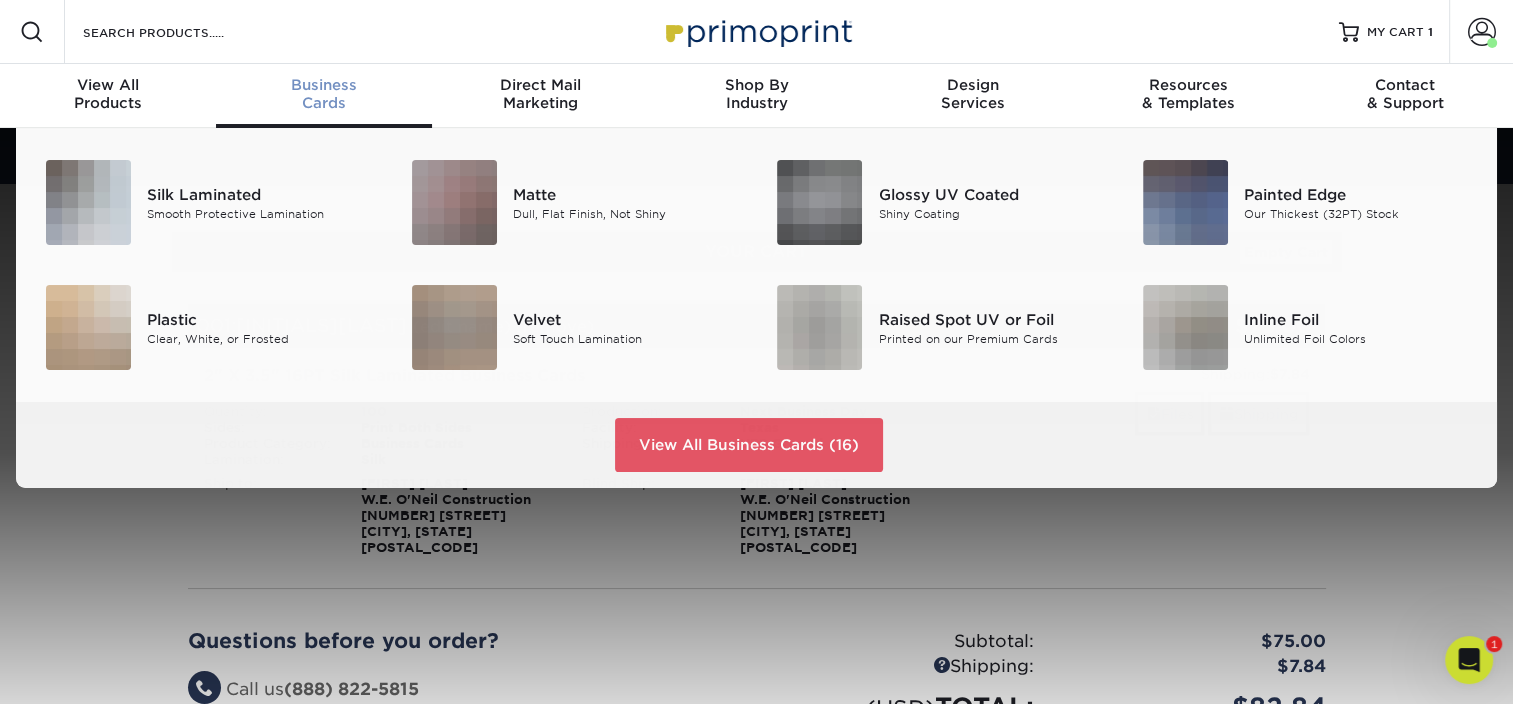 click on "Business" at bounding box center [324, 85] 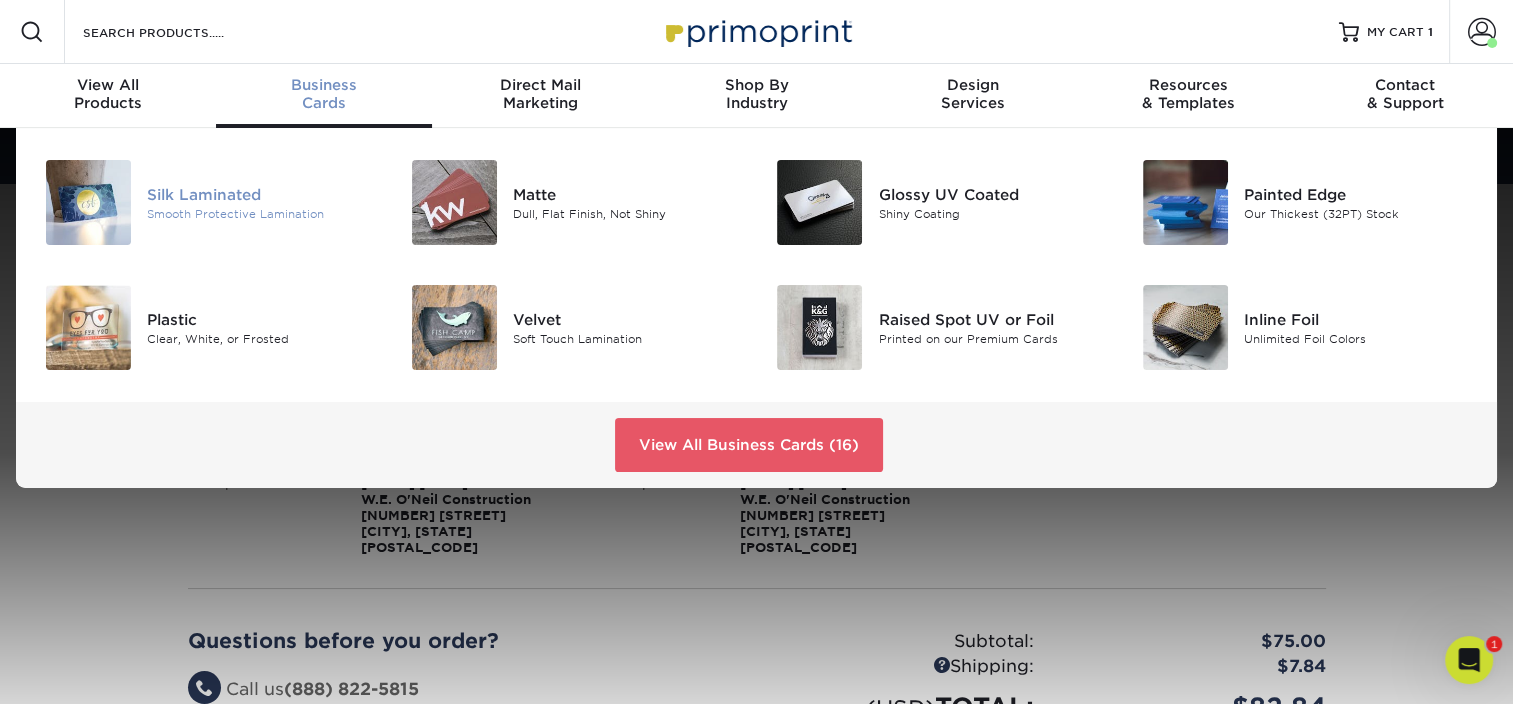 click on "Silk Laminated" at bounding box center (261, 194) 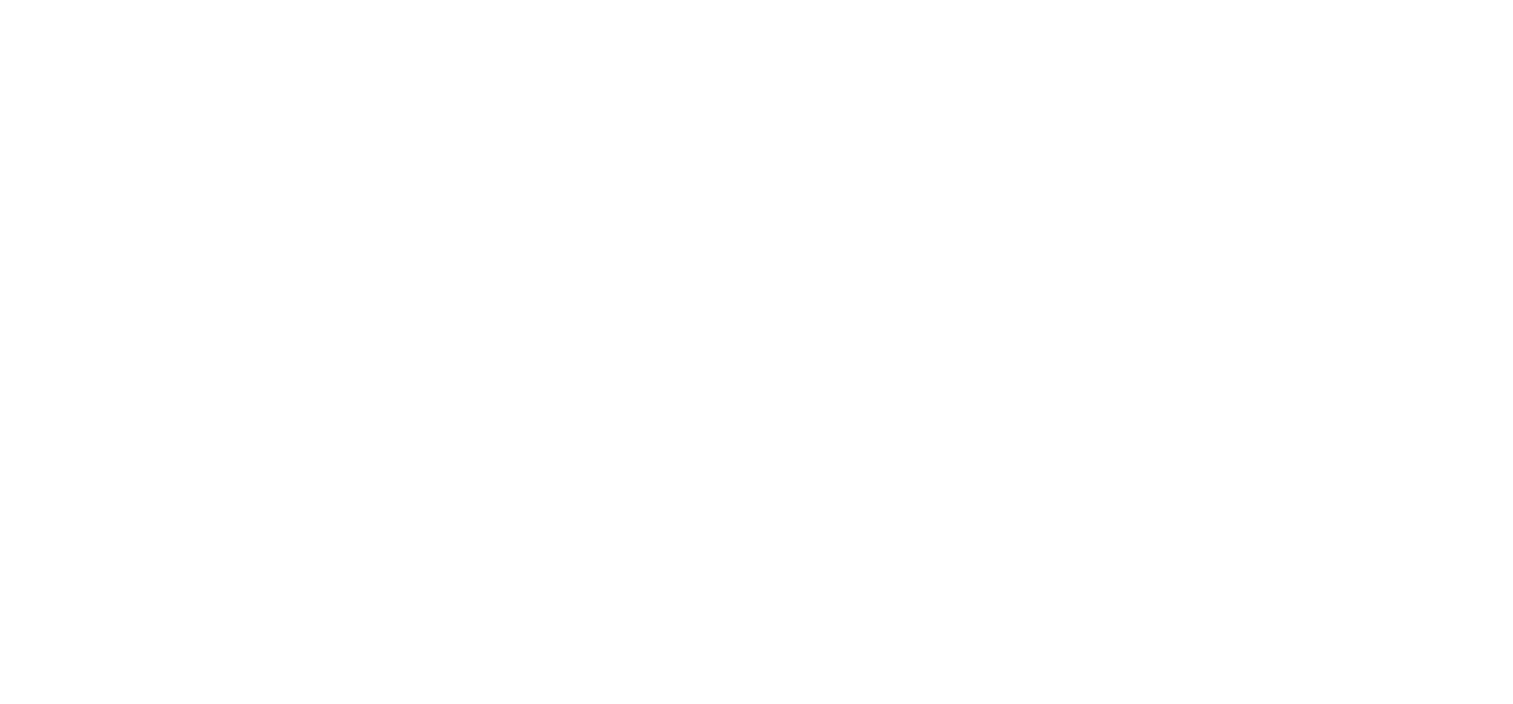 scroll, scrollTop: 0, scrollLeft: 0, axis: both 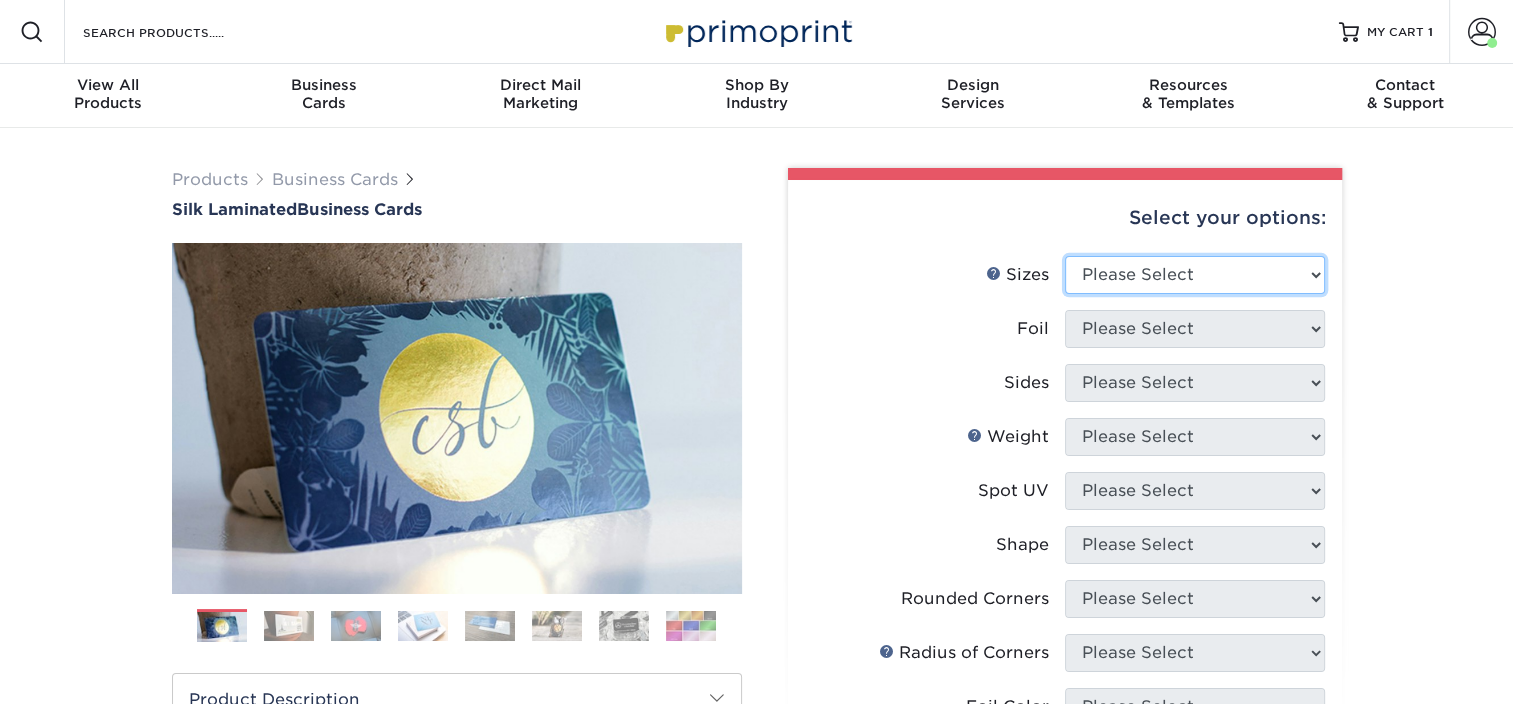 click on "Please Select
1.5" x 3.5"  - Mini
1.75" x 3.5" - Mini
2" x 2" - Square
2" x 3" - Mini
2" x 3.5" - Standard
2" x 7" - Foldover Card
2.125" x 3.375" - European
2.5" x 2.5" - Square 3.5" x 4" - Foldover Card" at bounding box center [1195, 275] 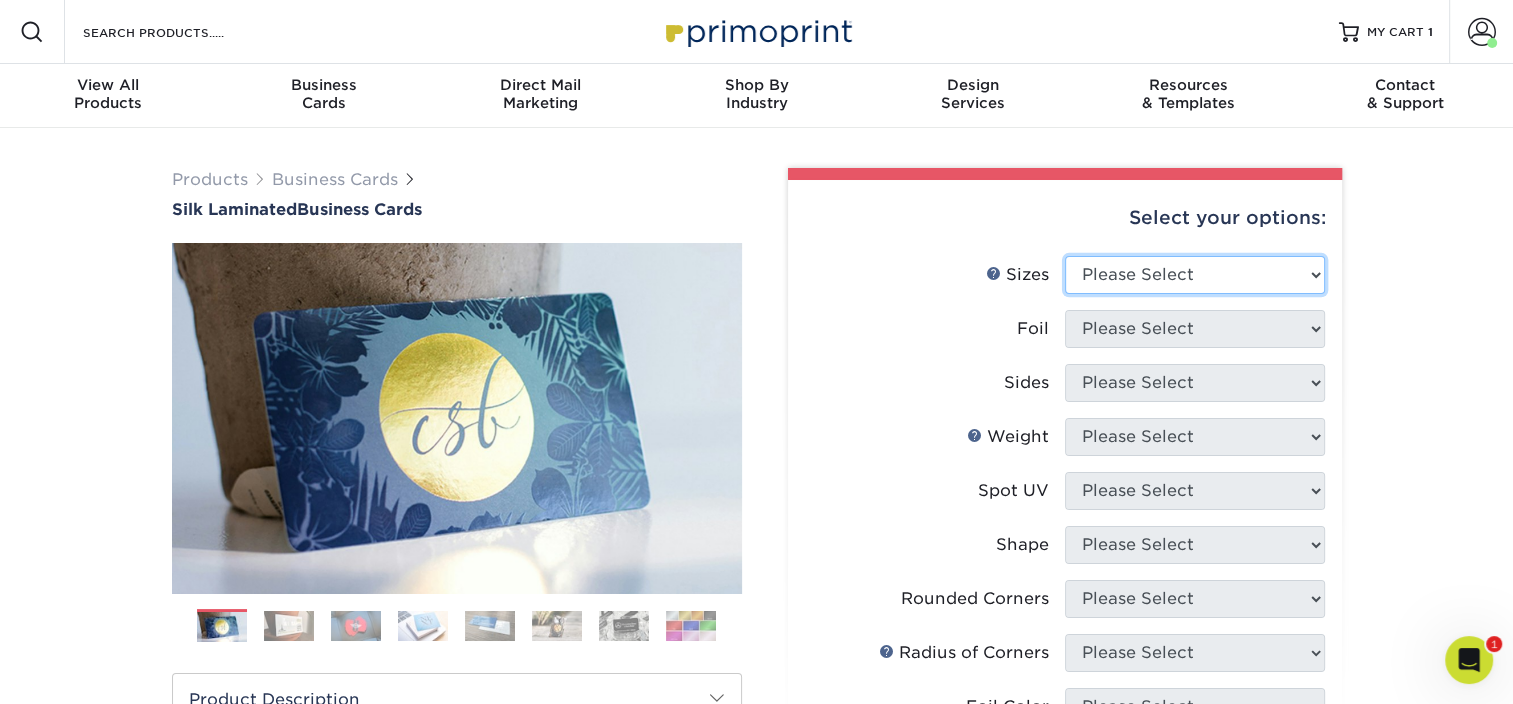 scroll, scrollTop: 0, scrollLeft: 0, axis: both 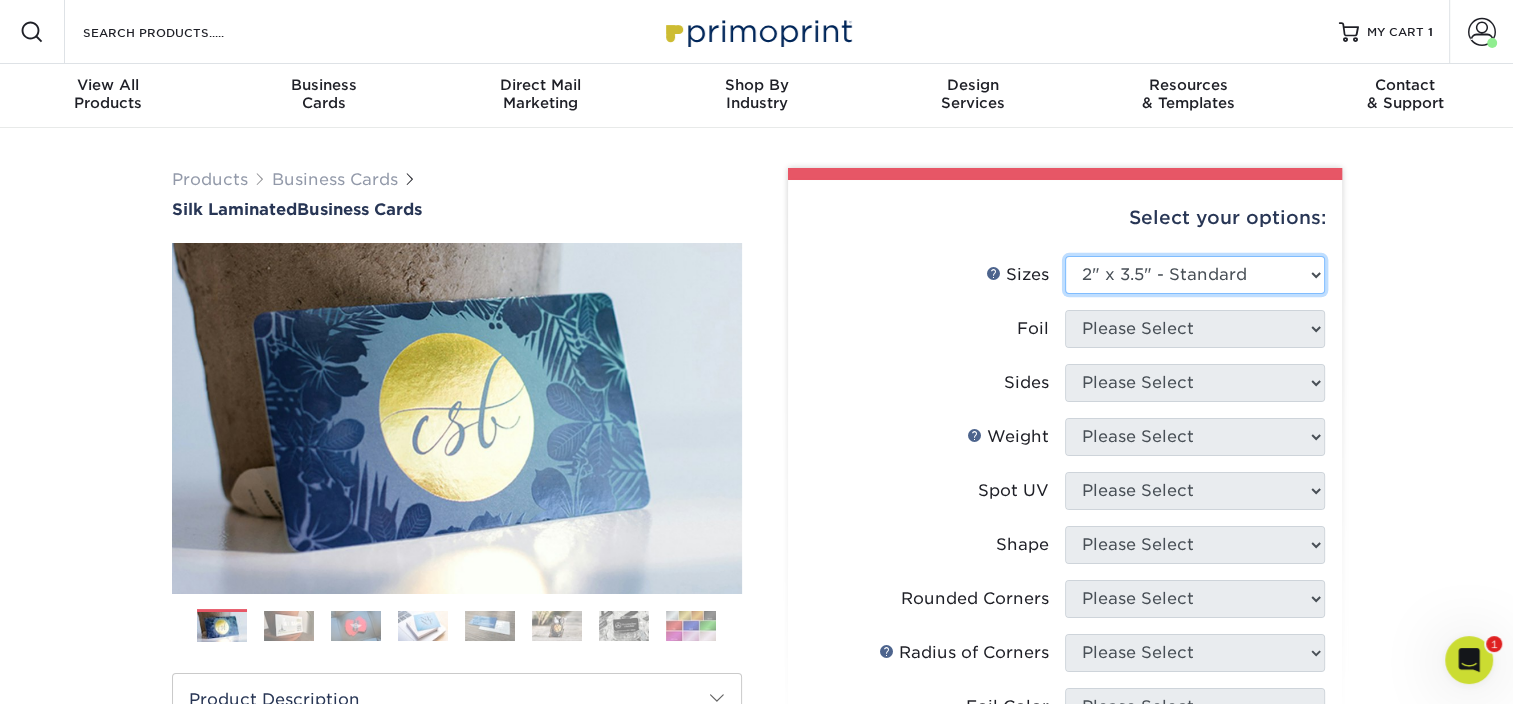 click on "Please Select
1.5" x 3.5"  - Mini
1.75" x 3.5" - Mini
2" x 2" - Square
2" x 3" - Mini
2" x 3.5" - Standard
2" x 7" - Foldover Card
2.125" x 3.375" - European
2.5" x 2.5" - Square 3.5" x 4" - Foldover Card" at bounding box center (1195, 275) 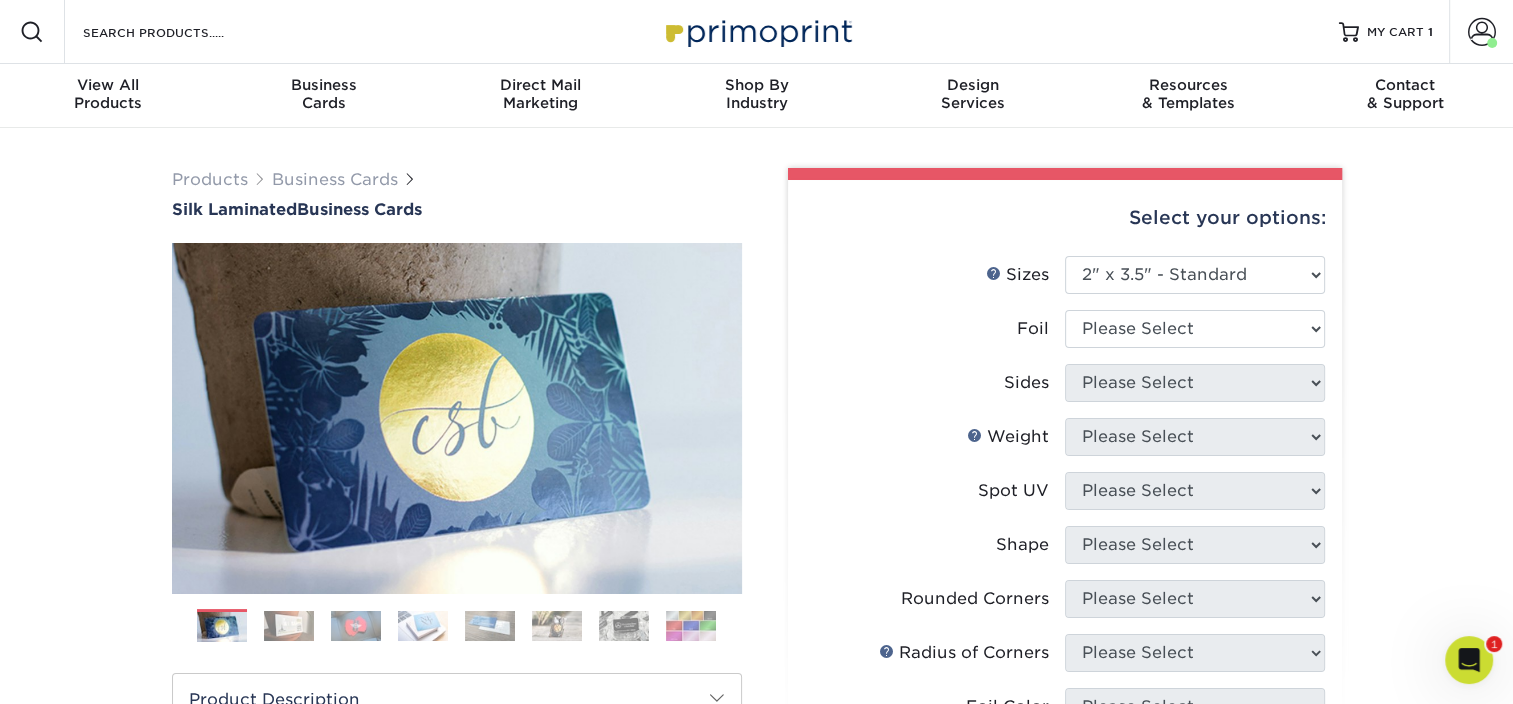 click on "Foil
Please Select Yes No" at bounding box center [1065, 337] 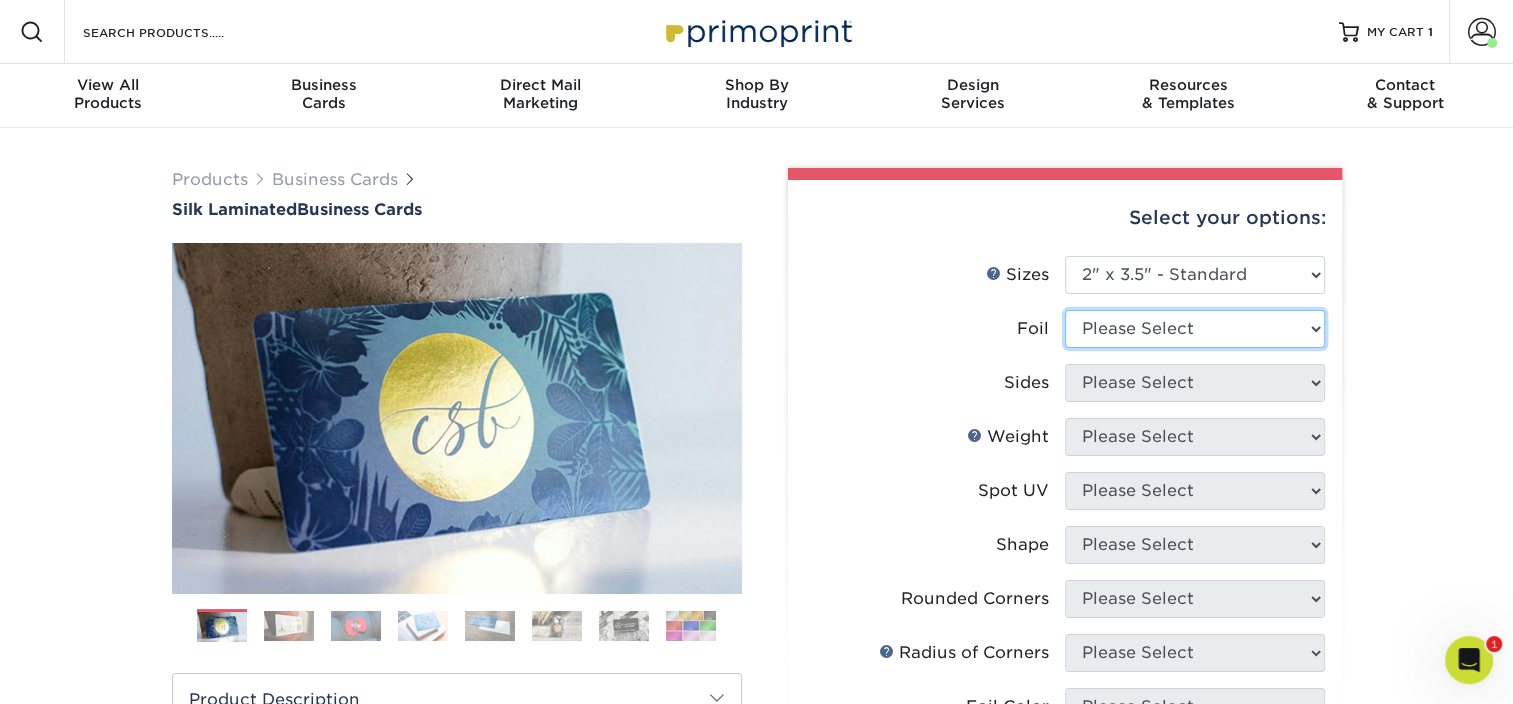 click on "Please Select Yes No" at bounding box center [1195, 329] 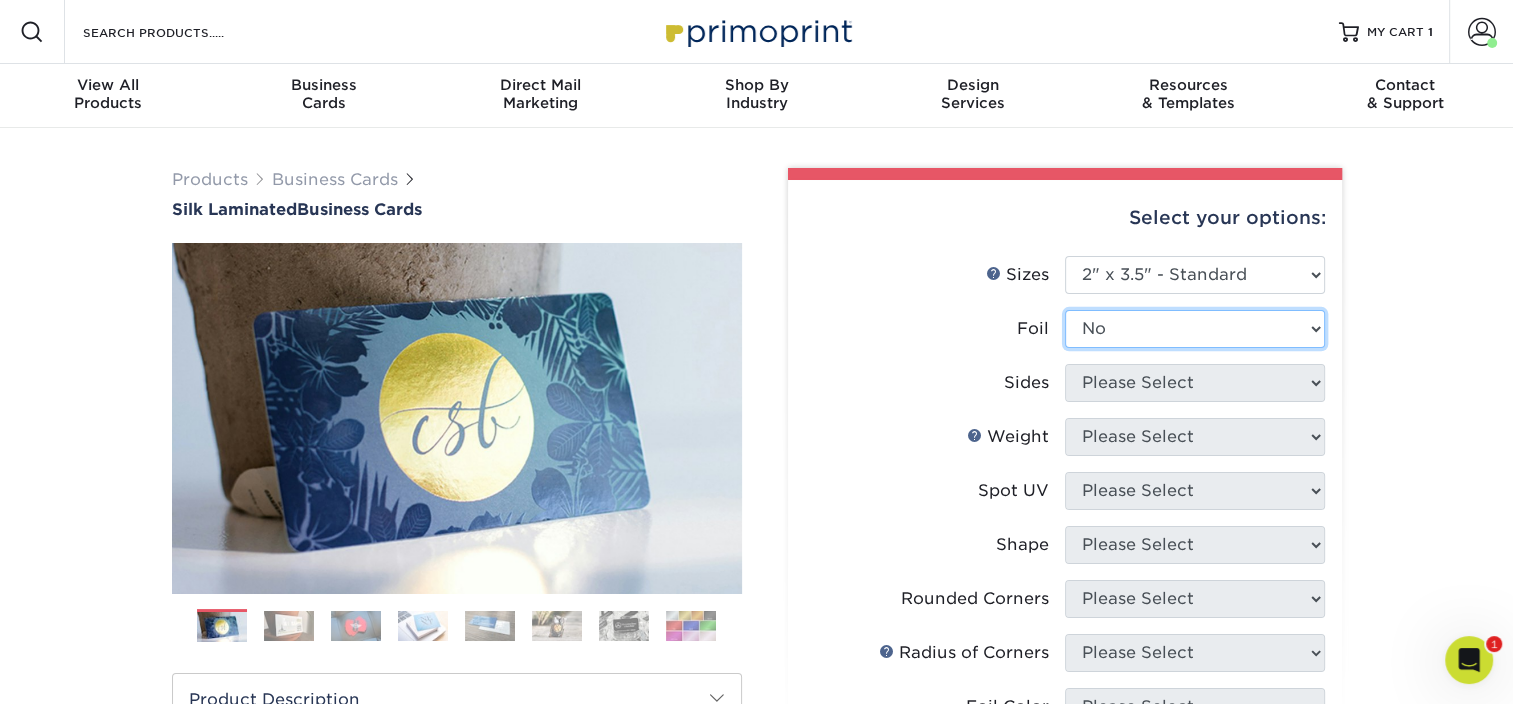 click on "Please Select Yes No" at bounding box center (1195, 329) 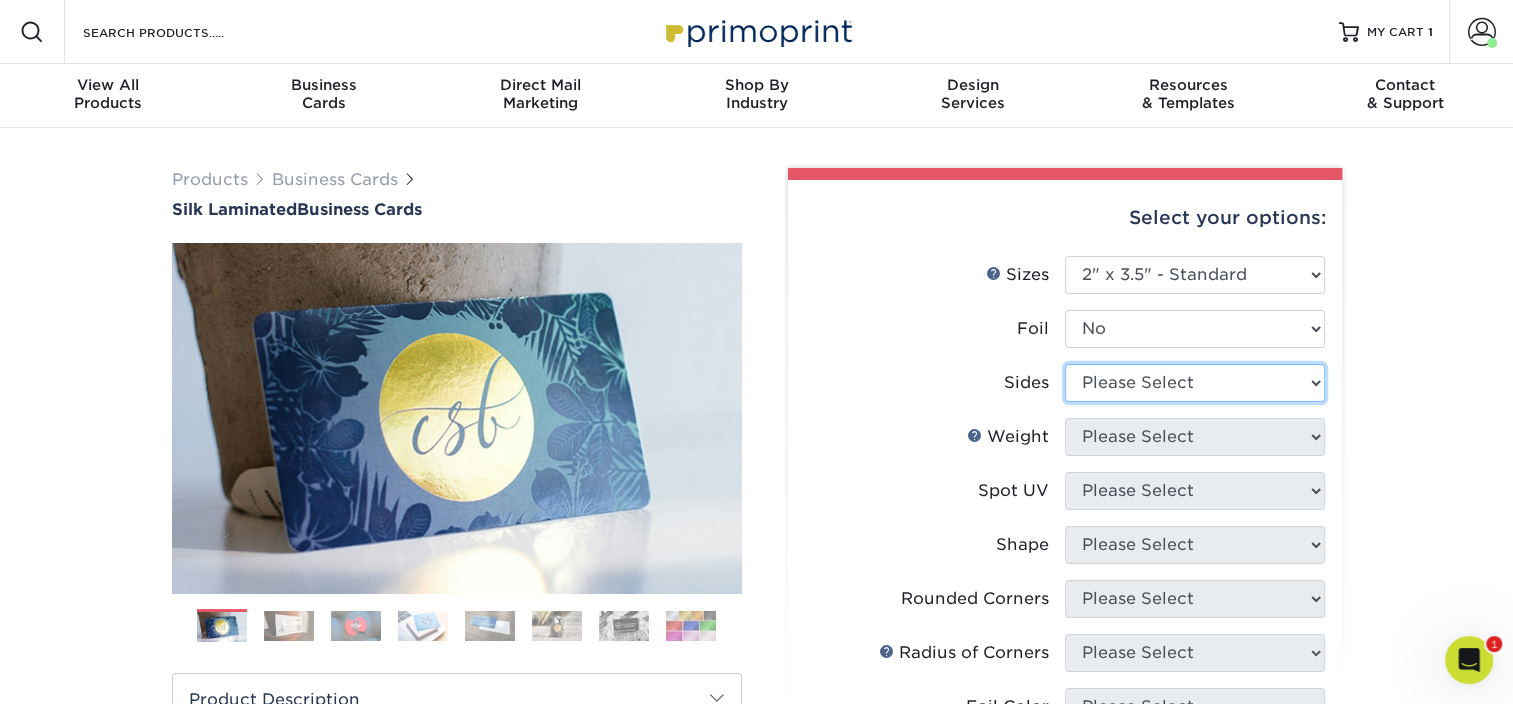 click on "Please Select Print Both Sides Print Front Only" at bounding box center (1195, 383) 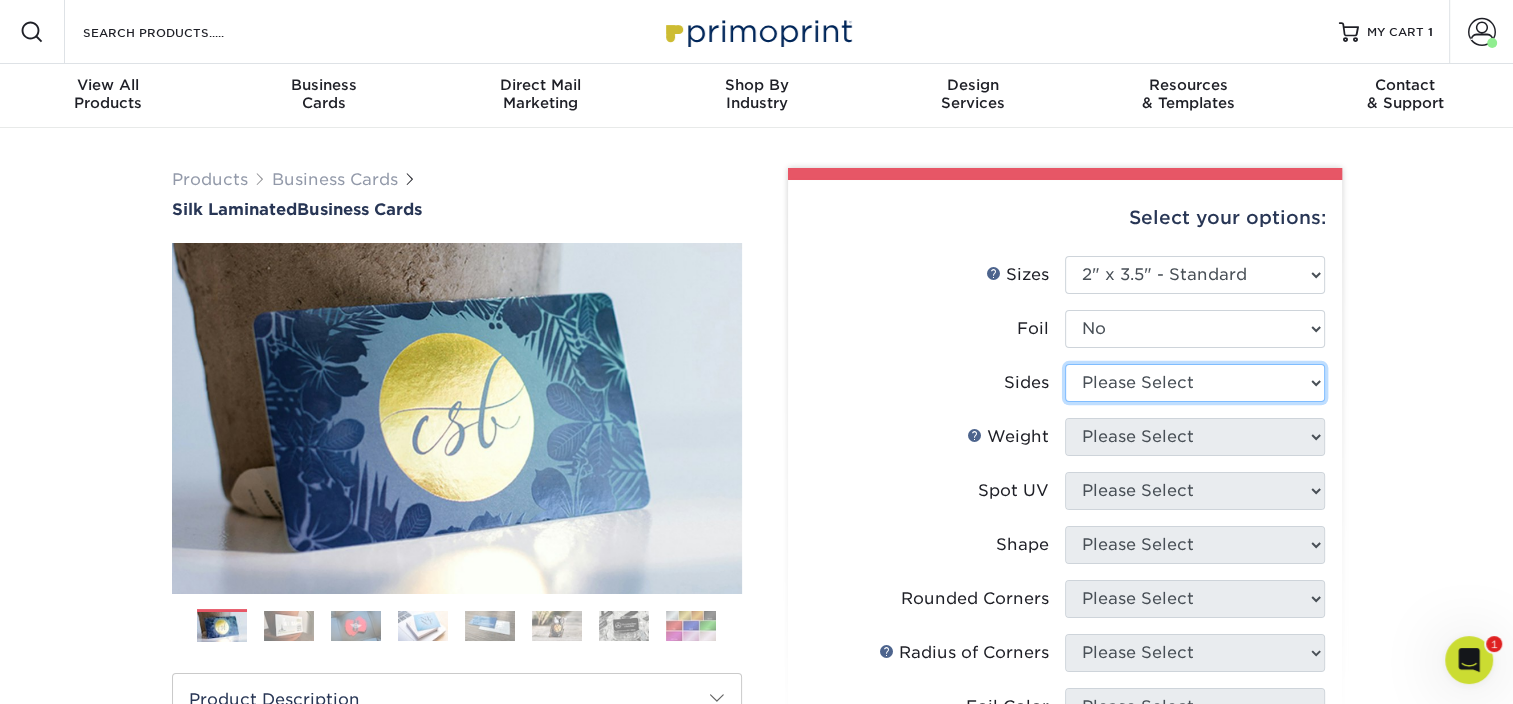 select on "13abbda7-1d64-4f25-8bb2-c179b224825d" 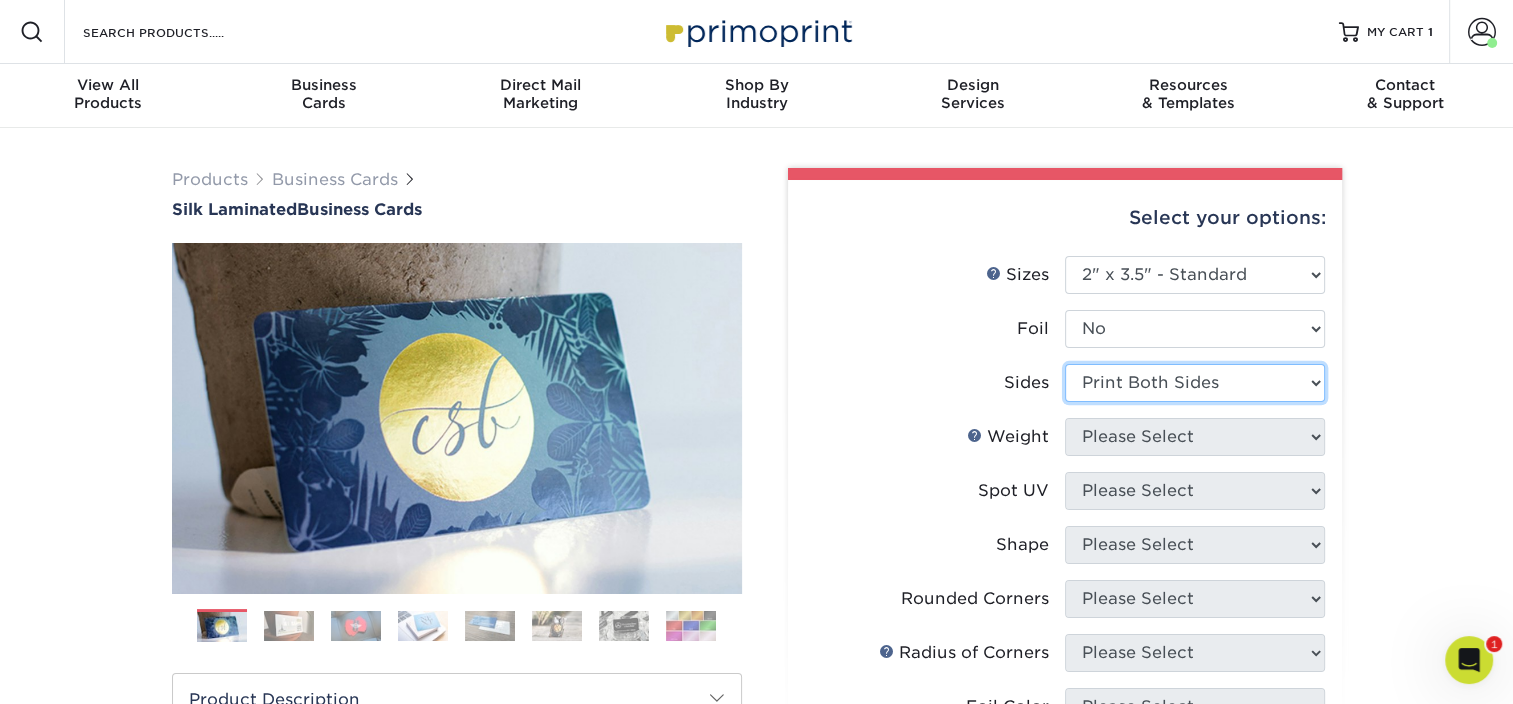 click on "Please Select Print Both Sides Print Front Only" at bounding box center (1195, 383) 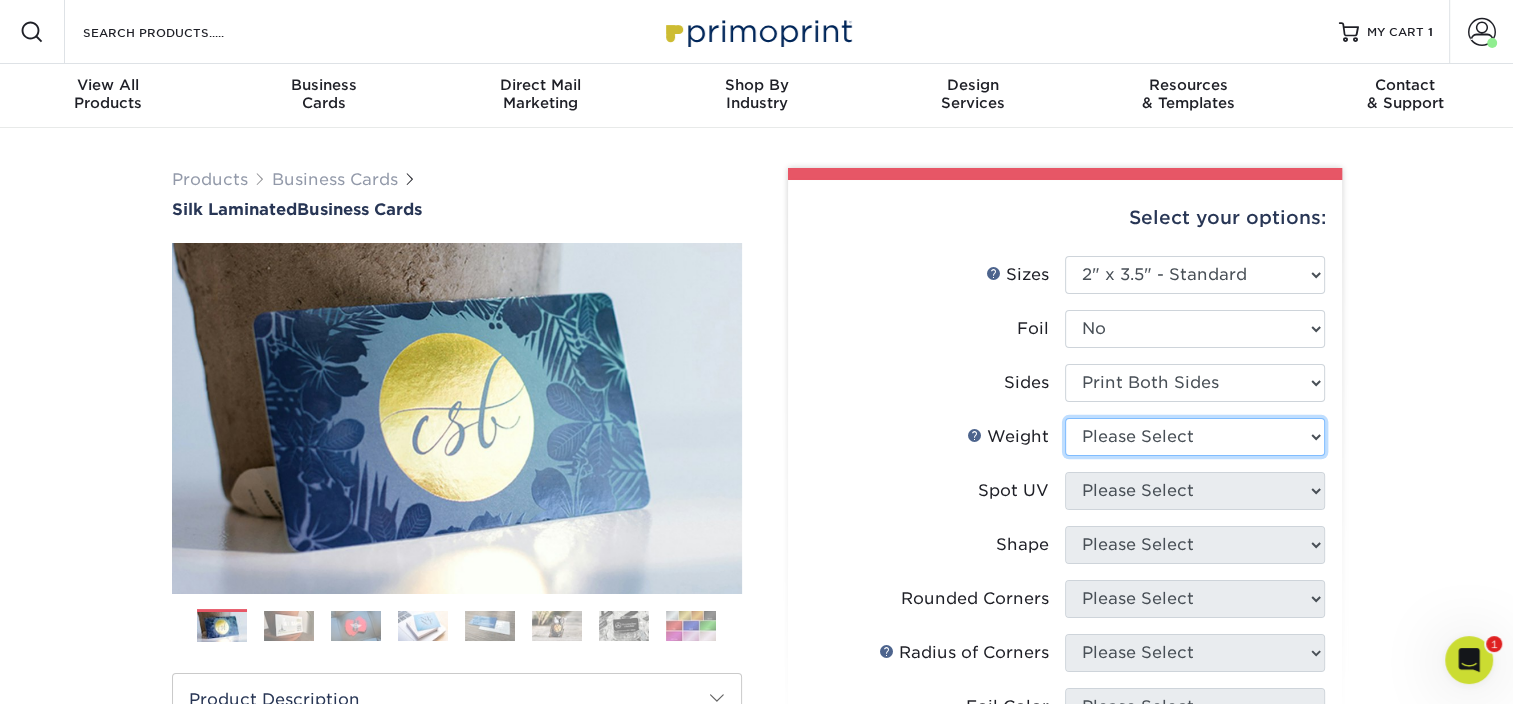 click on "Please Select 16PT" at bounding box center (1195, 437) 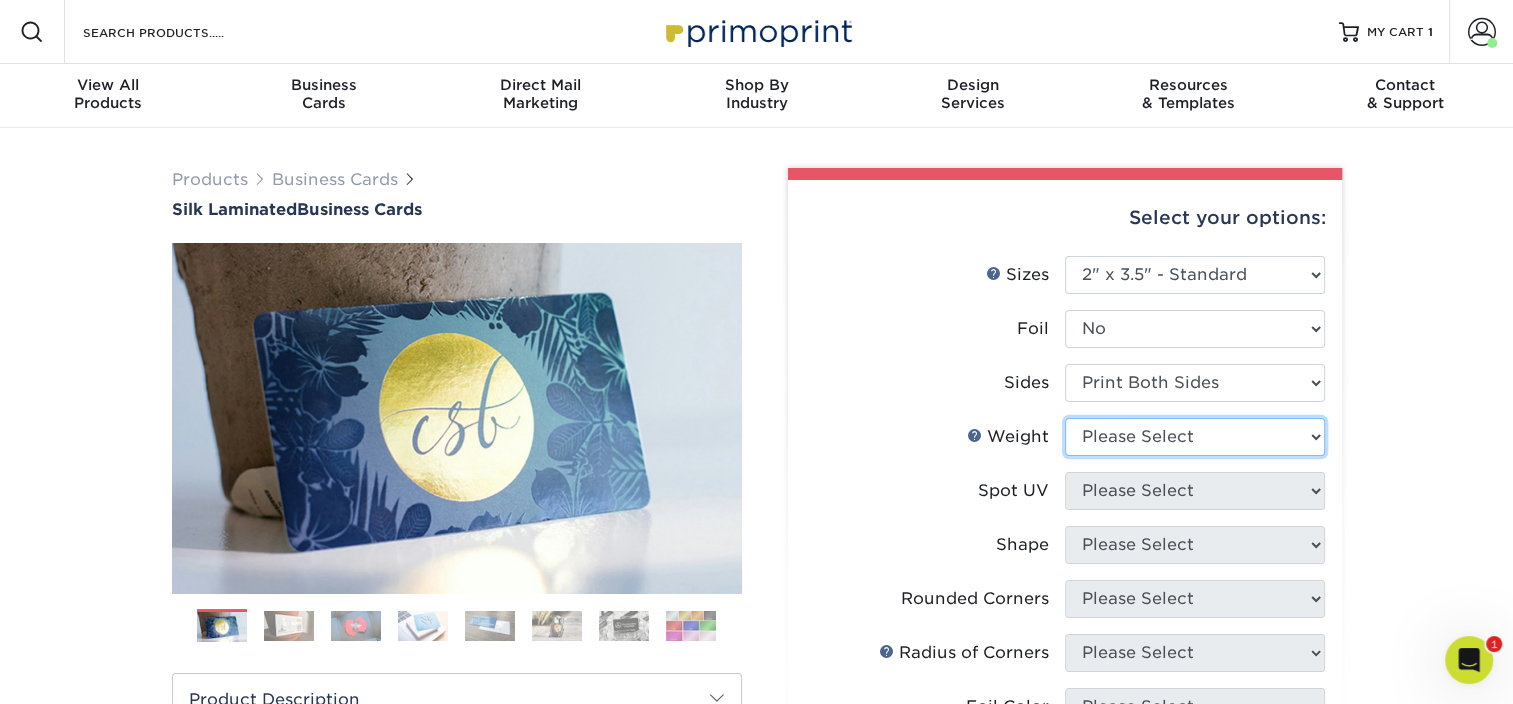 select on "16PT" 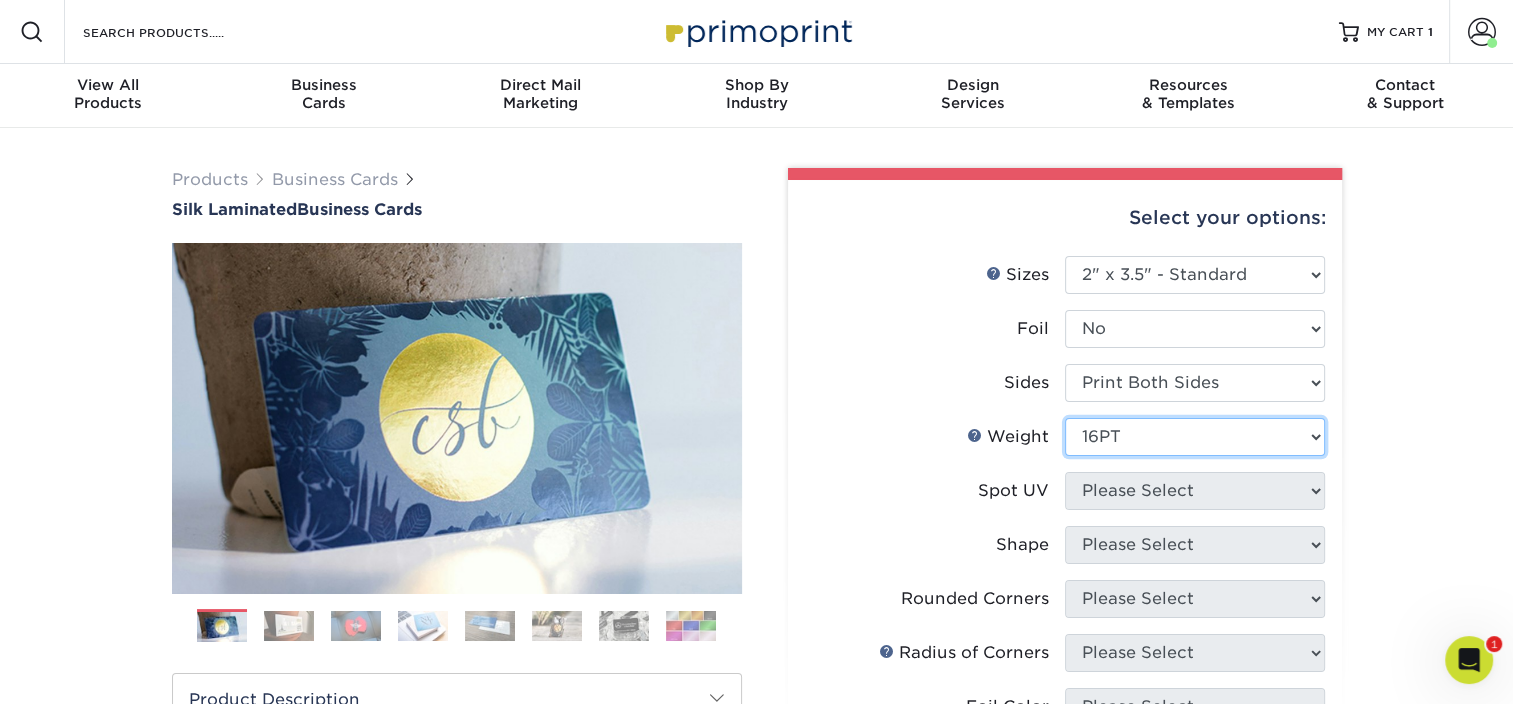 click on "Please Select 16PT" at bounding box center [1195, 437] 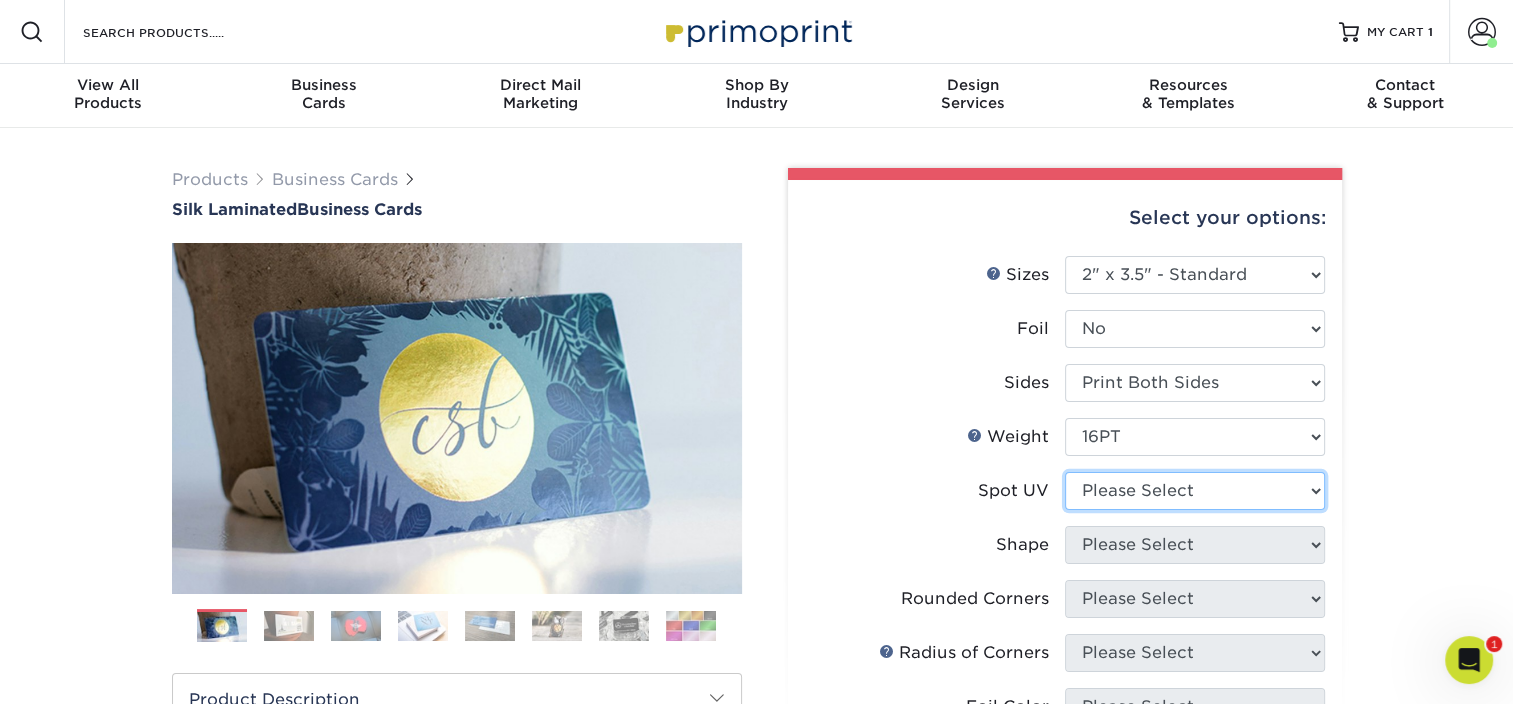 click on "Please Select No Spot UV Front and Back (Both Sides) Front Only Back Only" at bounding box center [1195, 491] 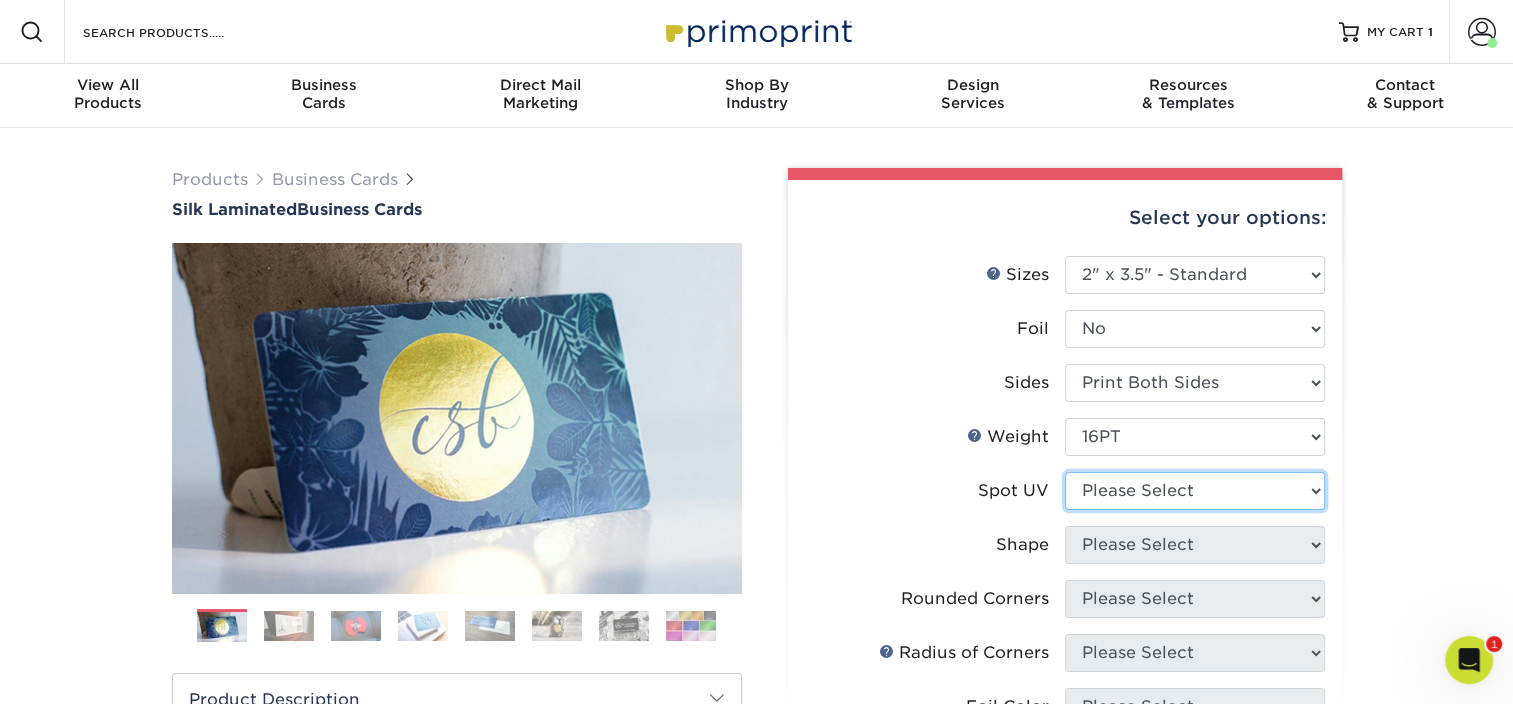 select on "3" 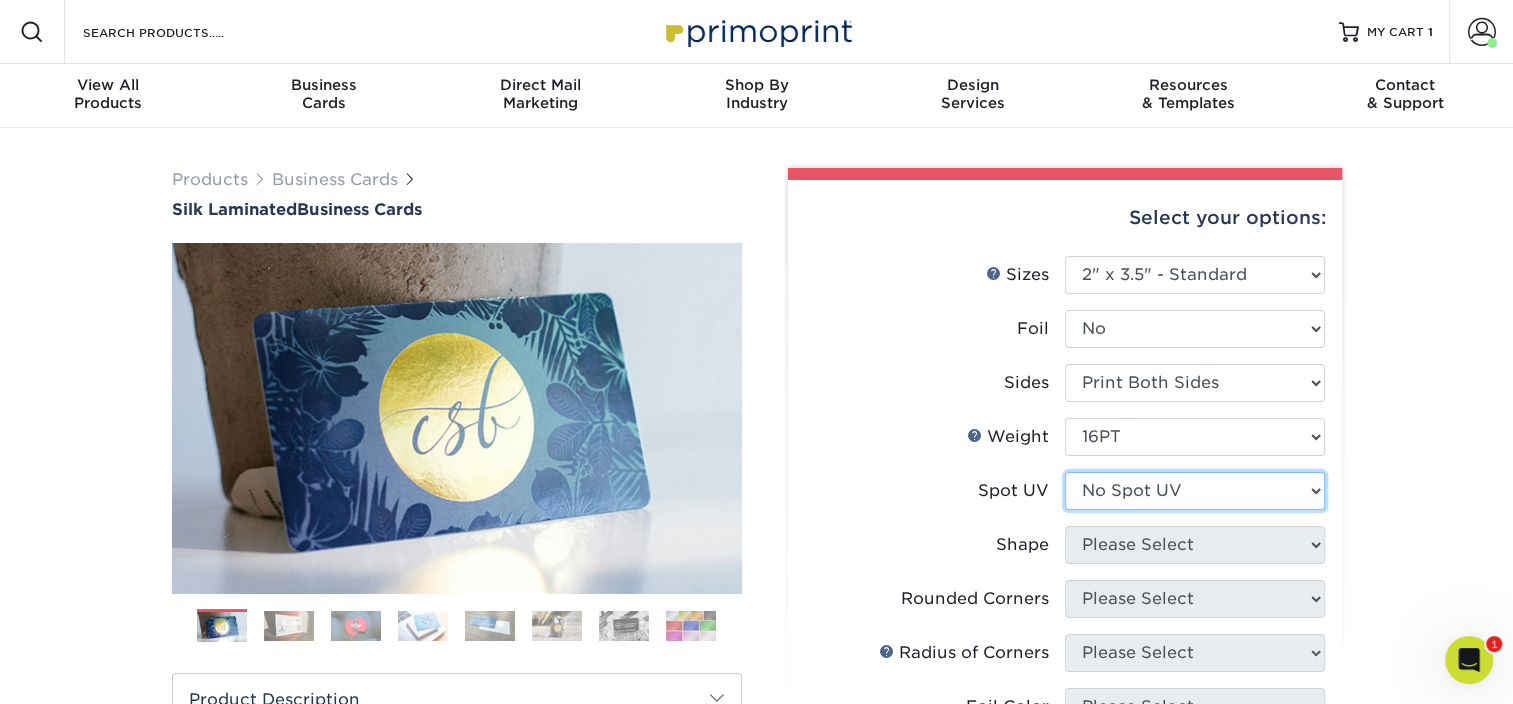 click on "Please Select No Spot UV Front and Back (Both Sides) Front Only Back Only" at bounding box center [1195, 491] 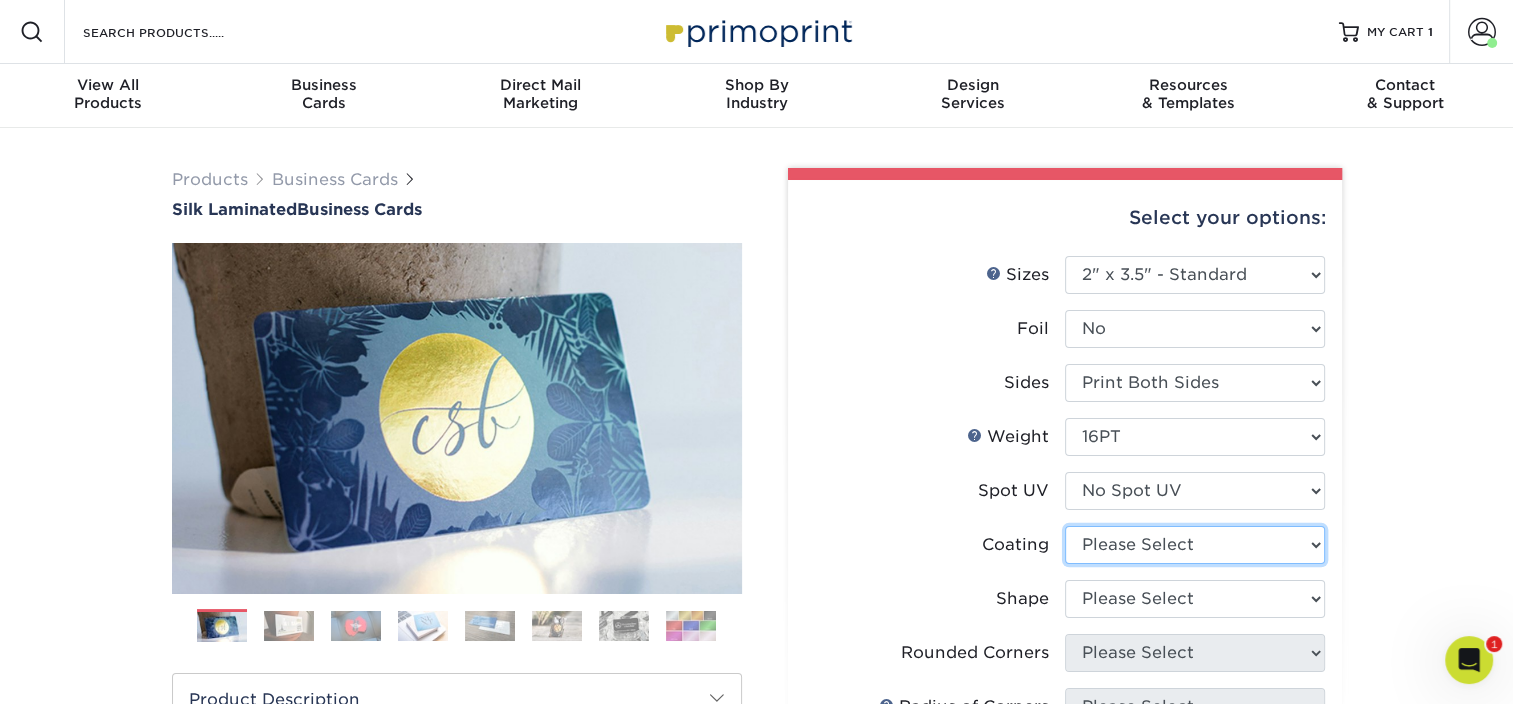 click at bounding box center (1195, 545) 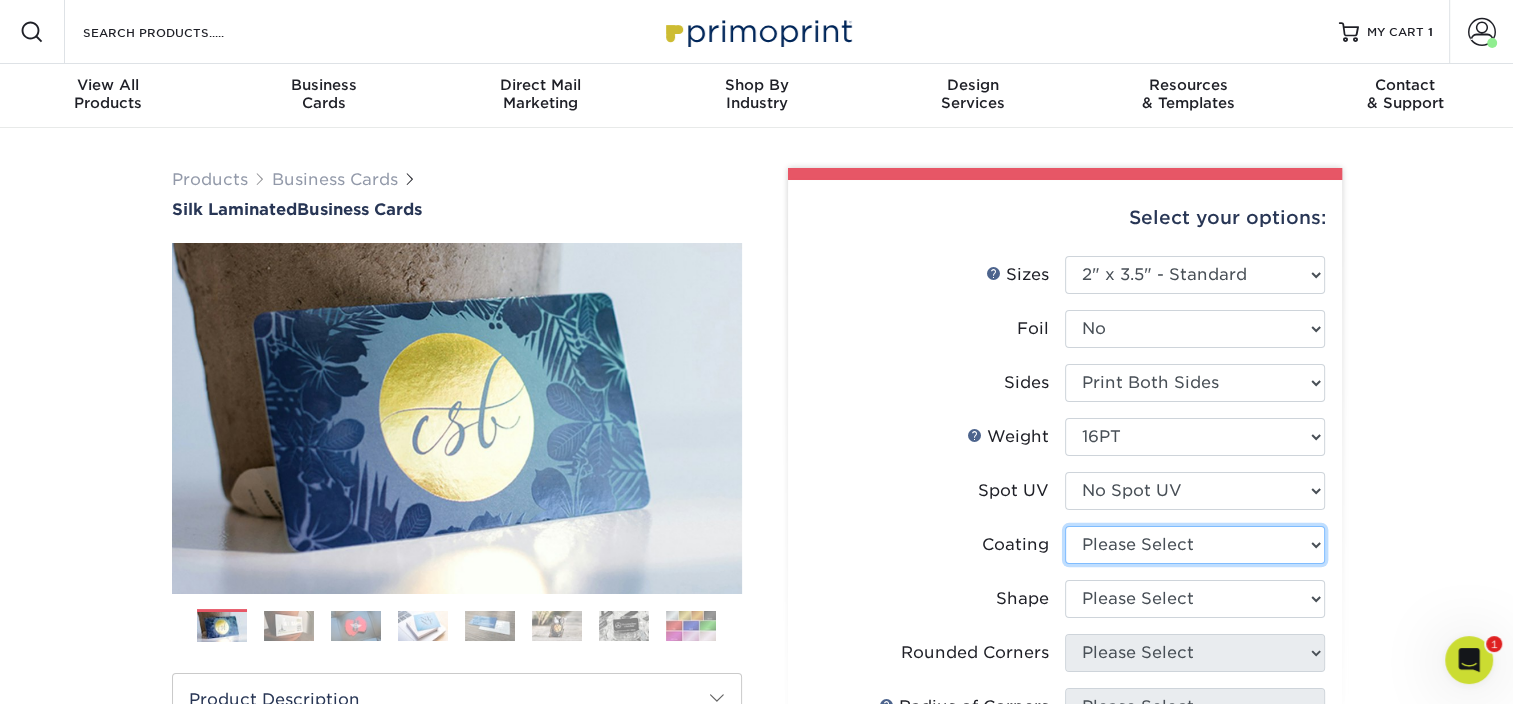 select on "3e7618de-abca-4bda-9f97-8b9129e913d8" 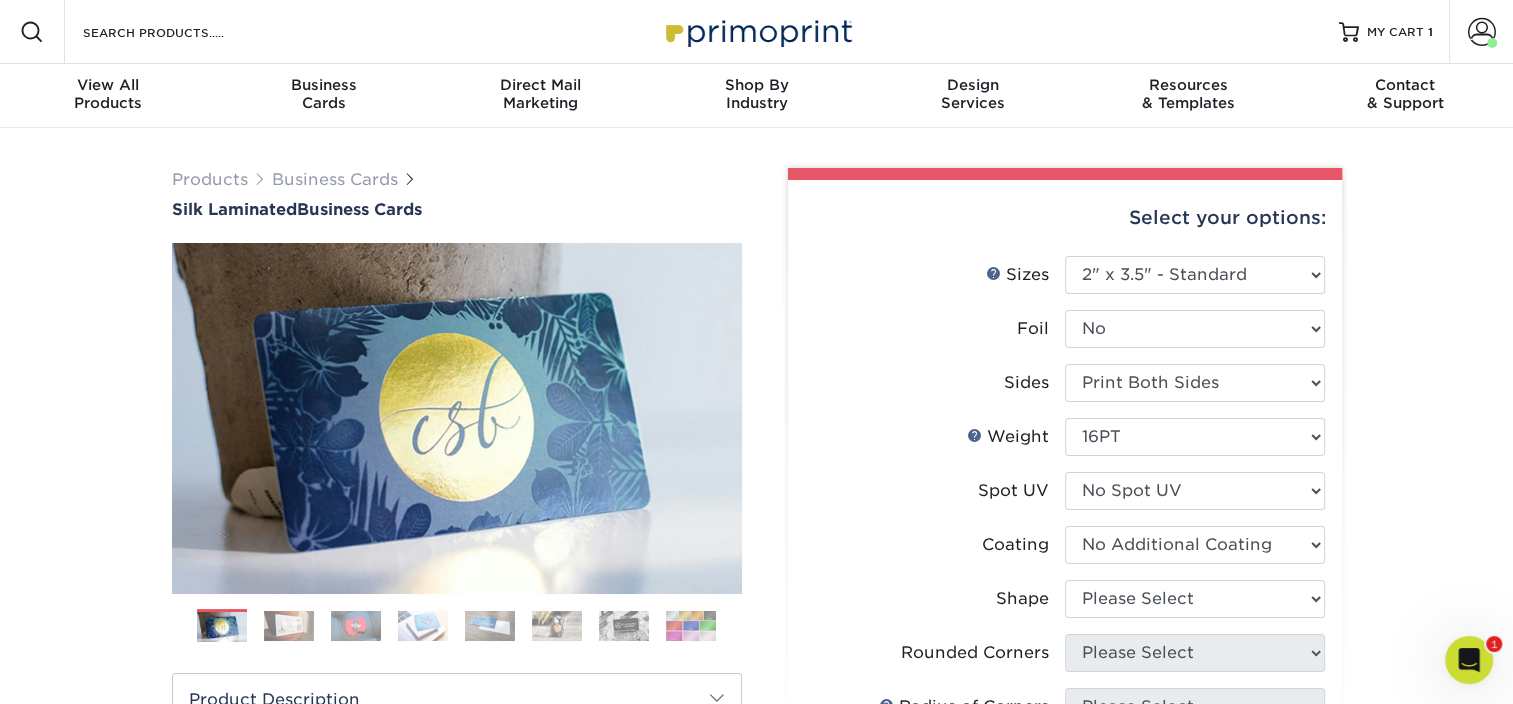 click at bounding box center (1195, 545) 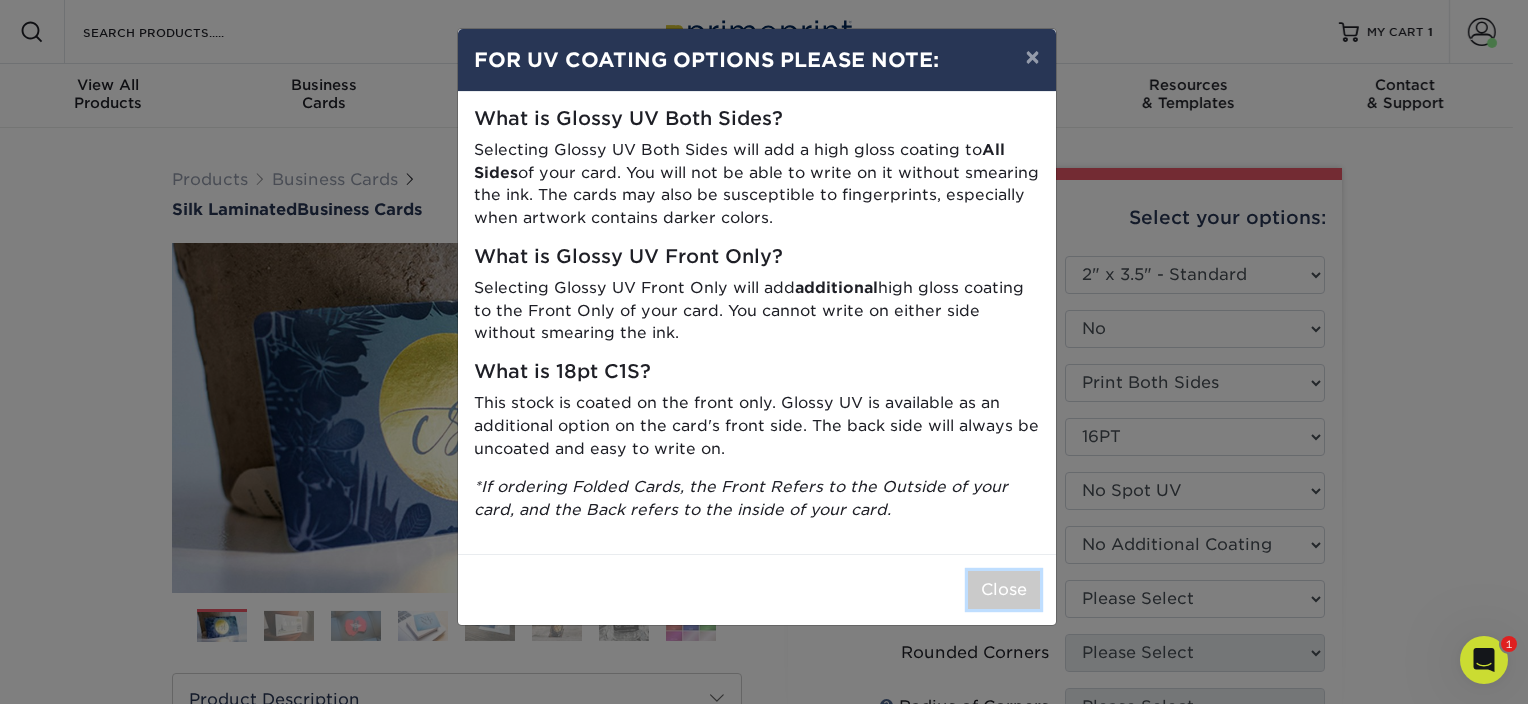 click on "Close" at bounding box center (1004, 590) 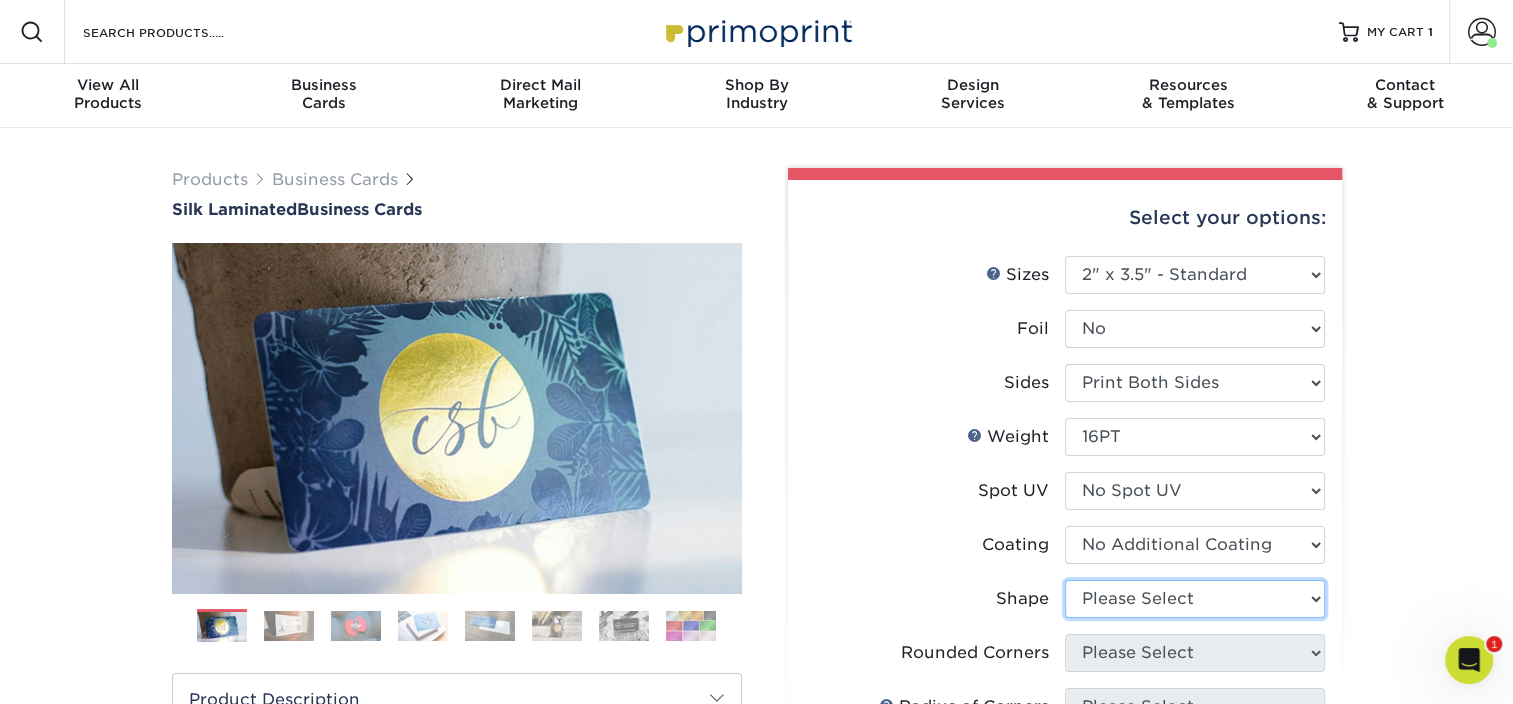 click on "Please Select Standard Oval" at bounding box center [1195, 599] 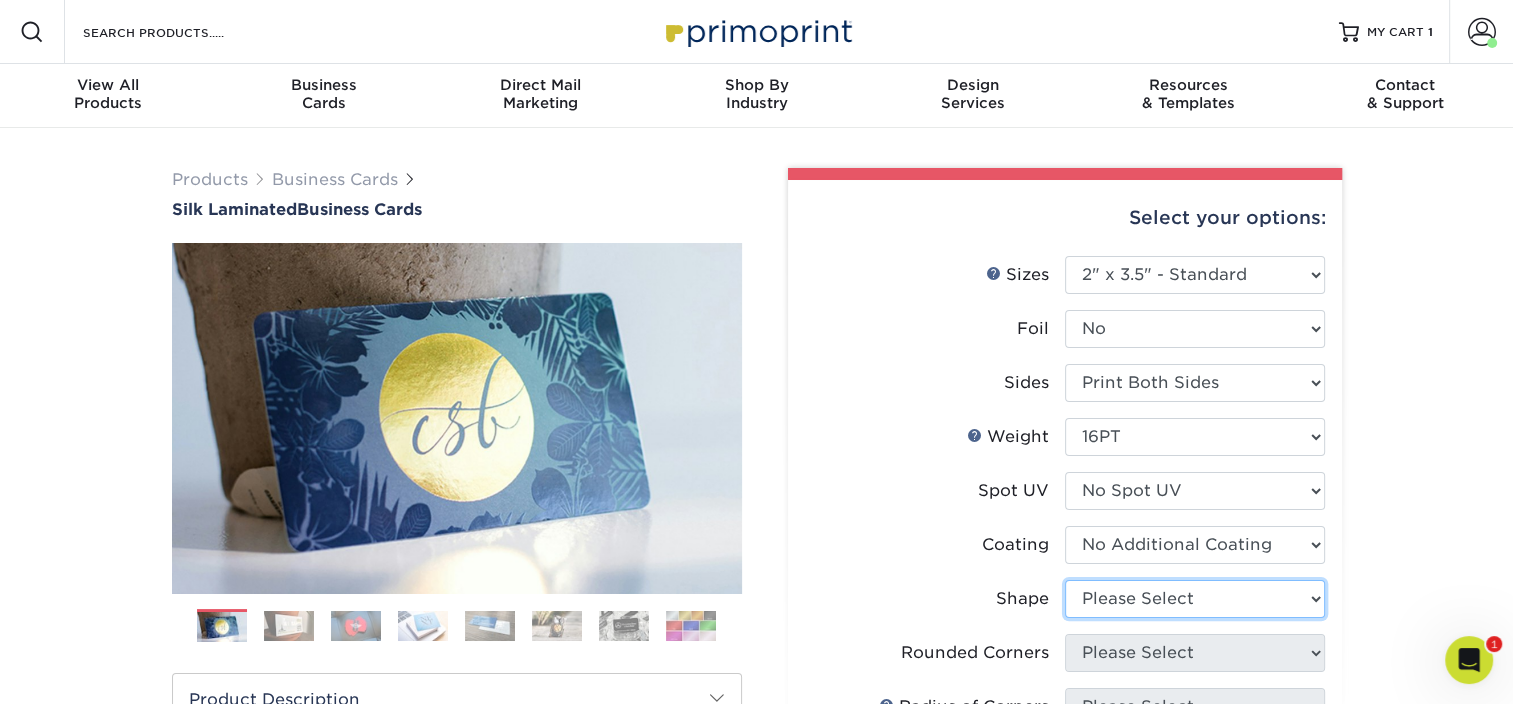select on "standard" 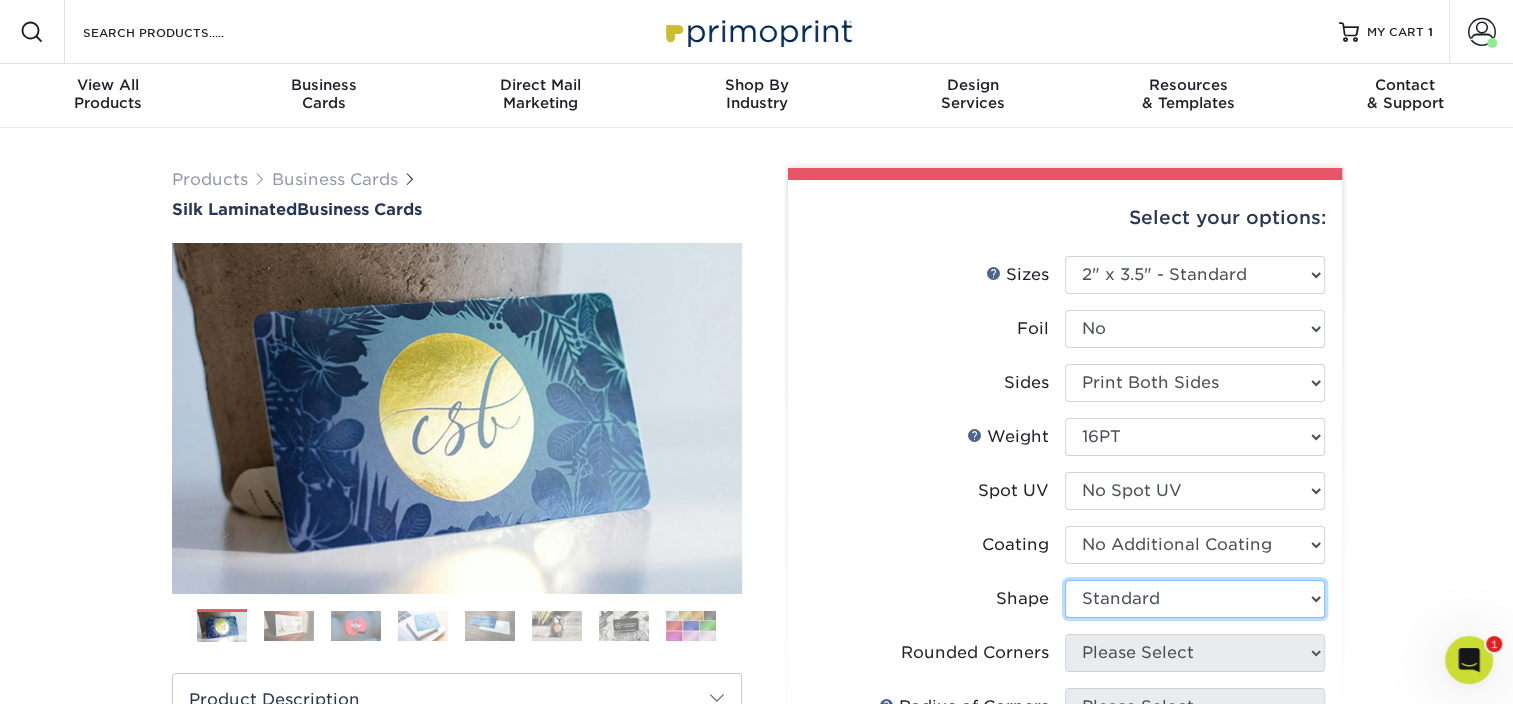 click on "Please Select Standard Oval" at bounding box center [1195, 599] 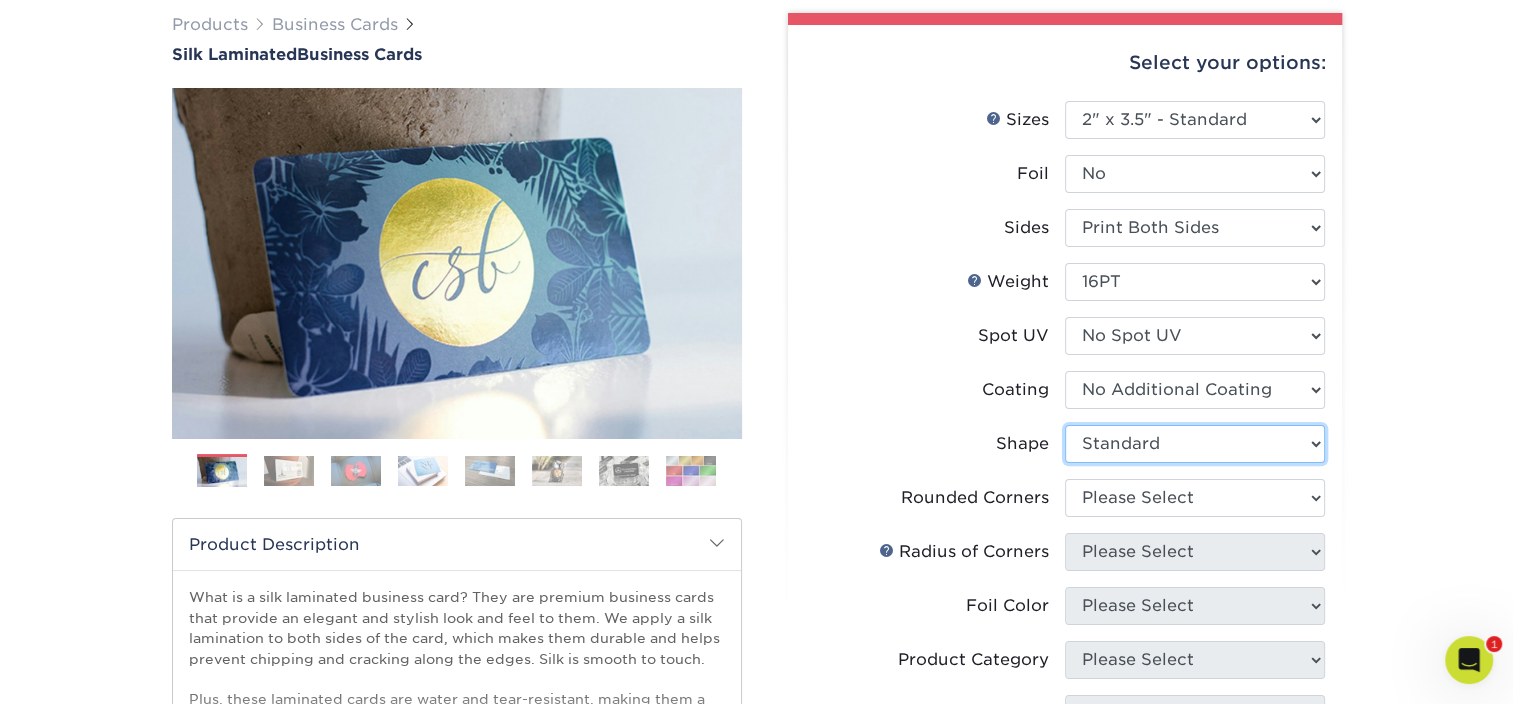 scroll, scrollTop: 200, scrollLeft: 0, axis: vertical 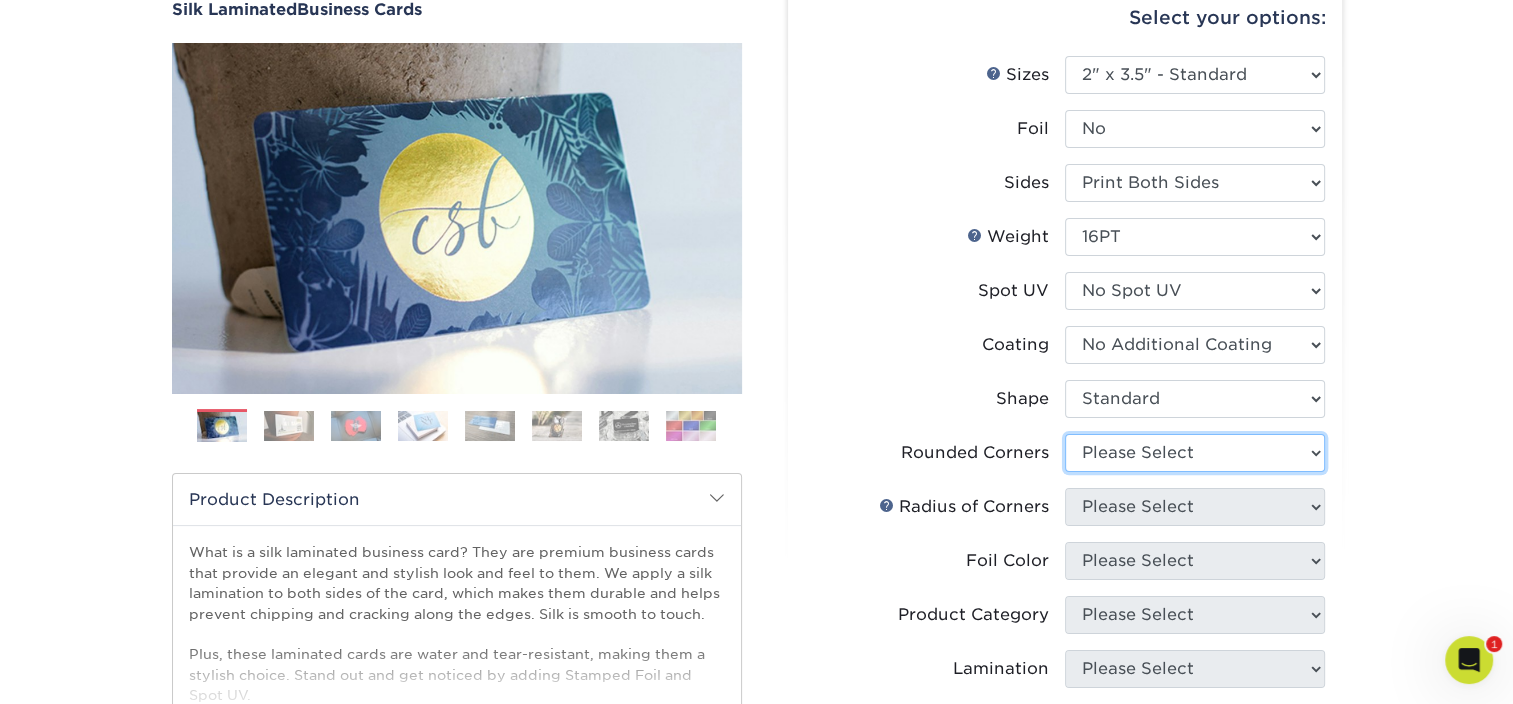 click on "Please Select
Yes - Round 2 Corners                                                    Yes - Round 4 Corners                                                    No" at bounding box center (1195, 453) 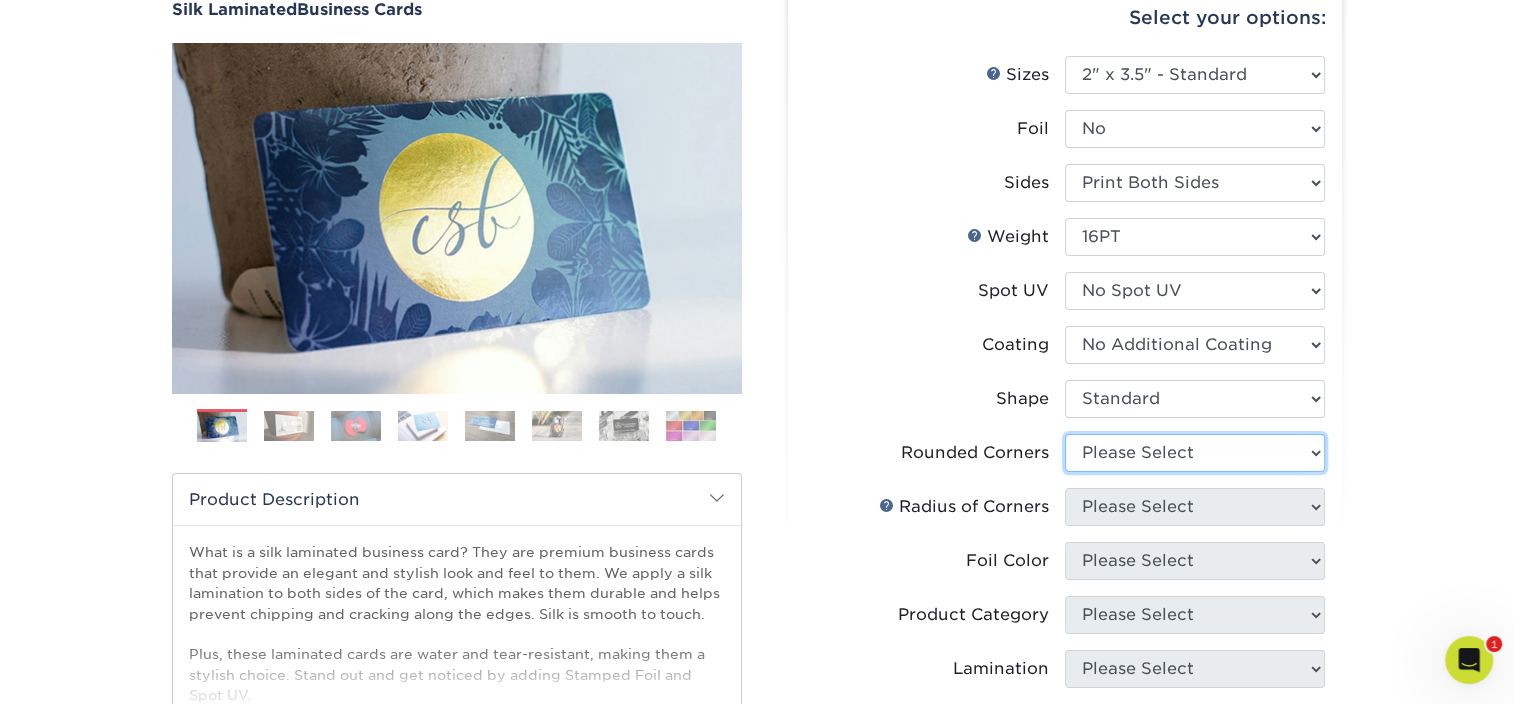 select on "0" 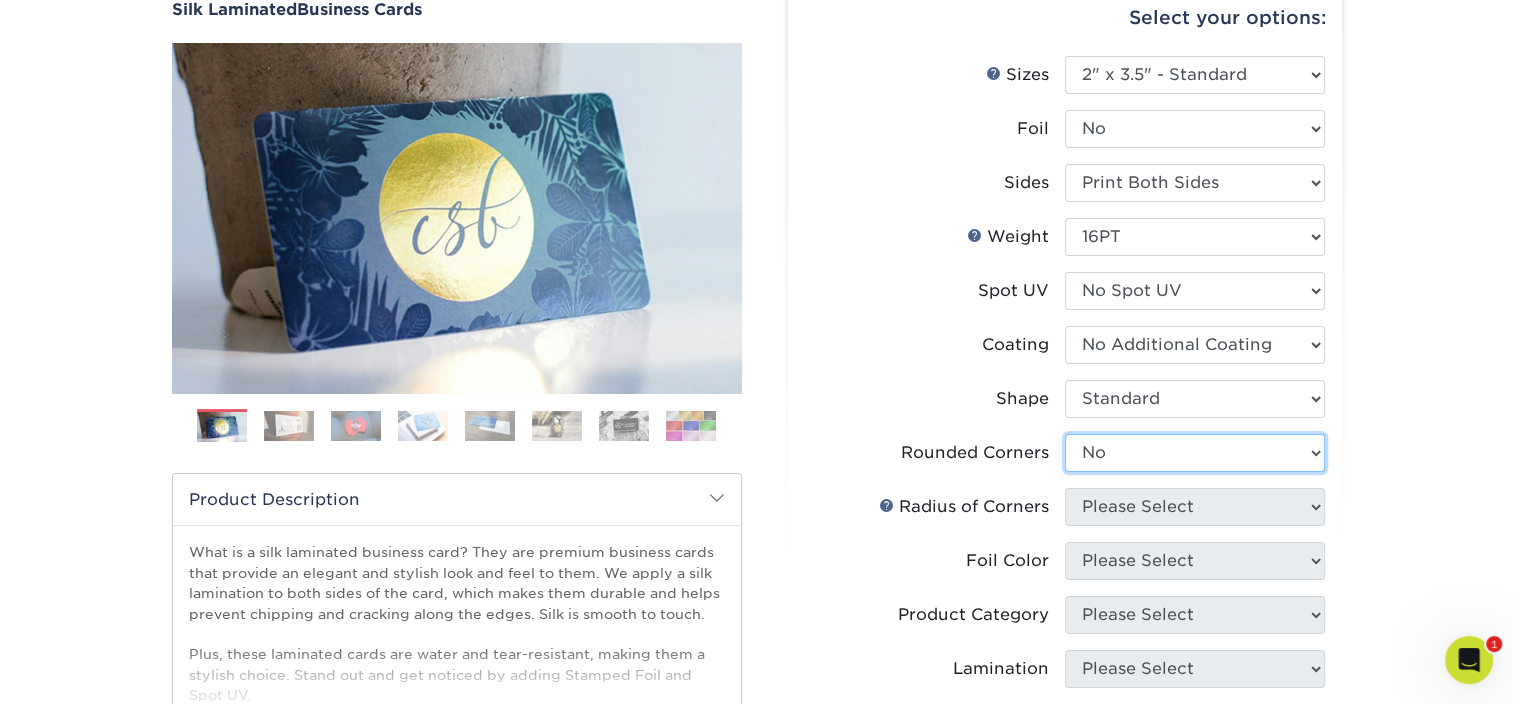 click on "Please Select
Yes - Round 2 Corners                                                    Yes - Round 4 Corners                                                    No" at bounding box center [1195, 453] 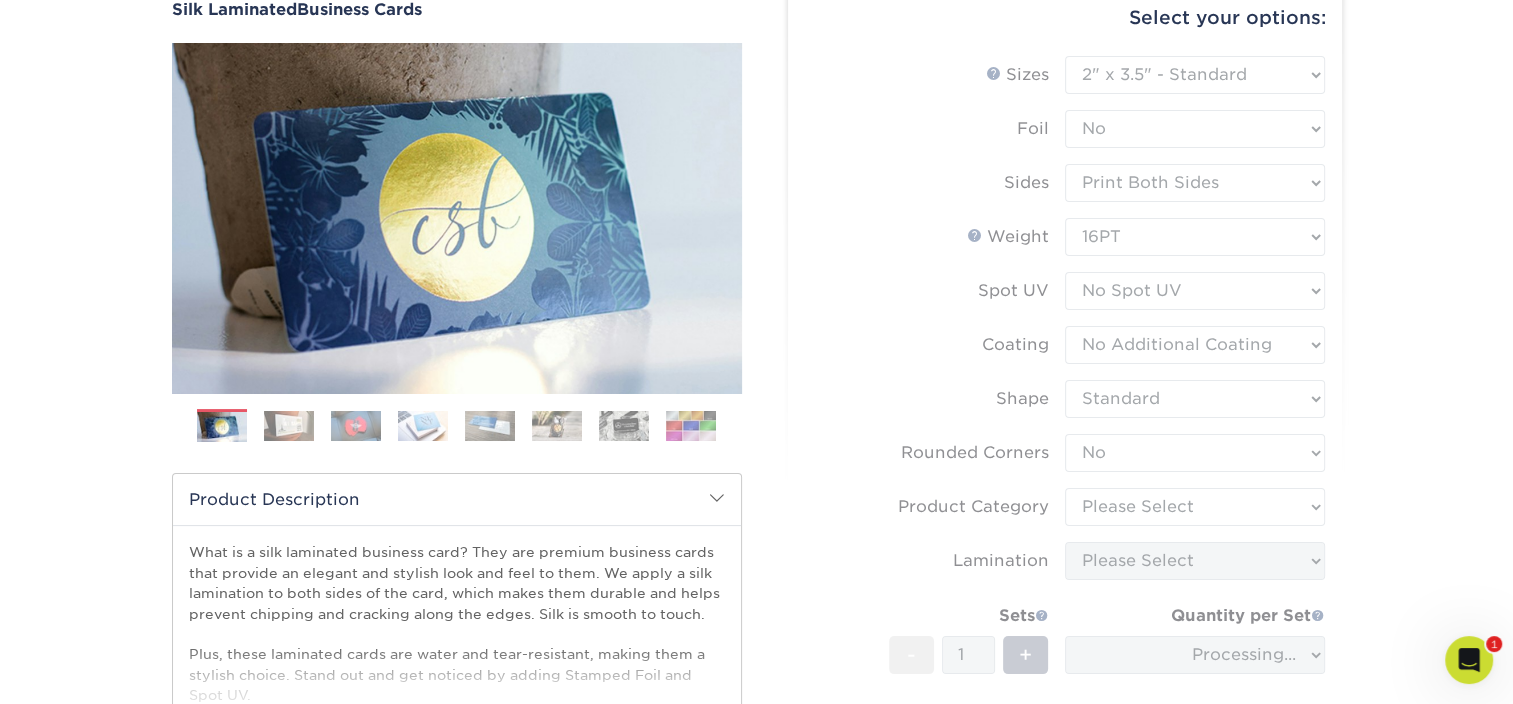 click on "Sizes Help Sizes
Please Select
1.5" x 3.5"  - Mini
1.75" x 3.5" - Mini 2" x 2" - Square 2" x 3" - Mini No" at bounding box center [1065, 442] 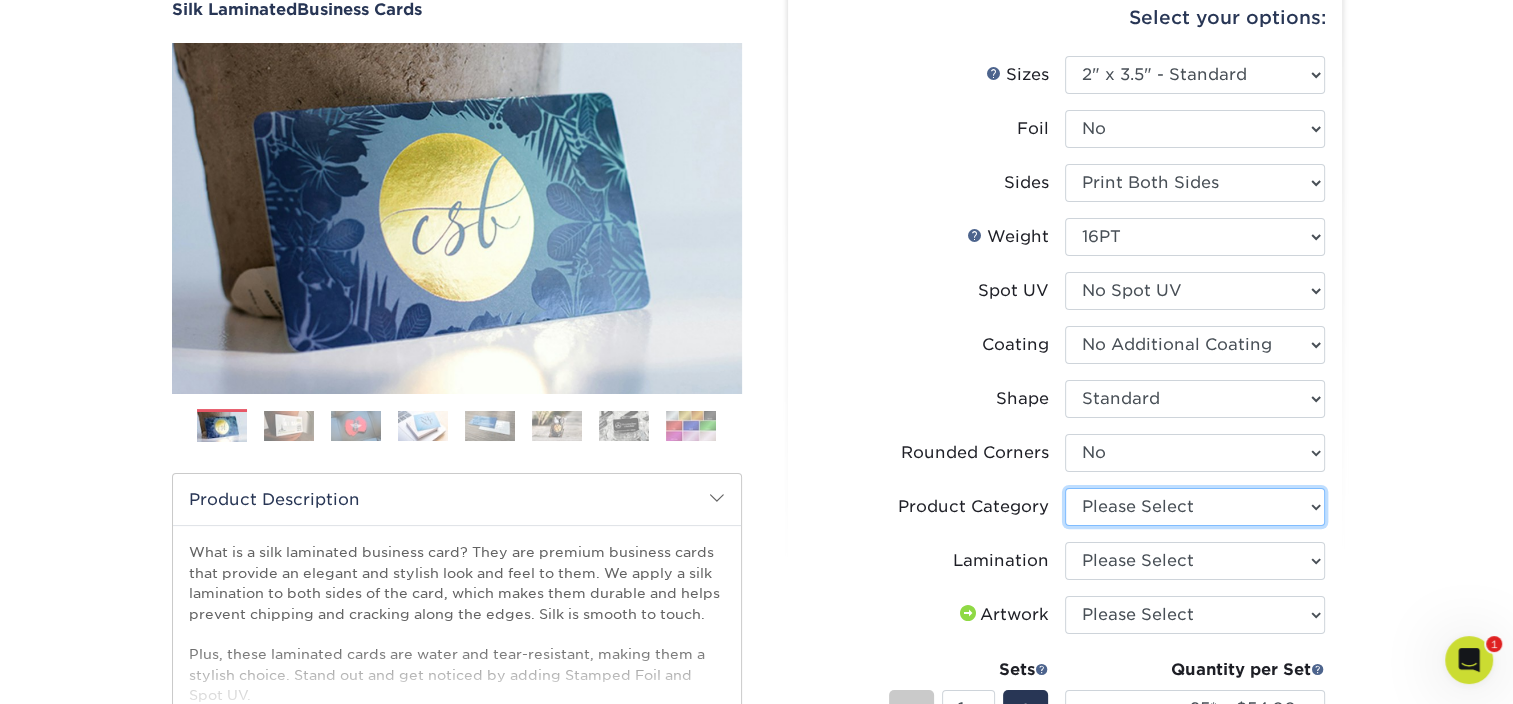 click on "Please Select Business Cards" at bounding box center (1195, 507) 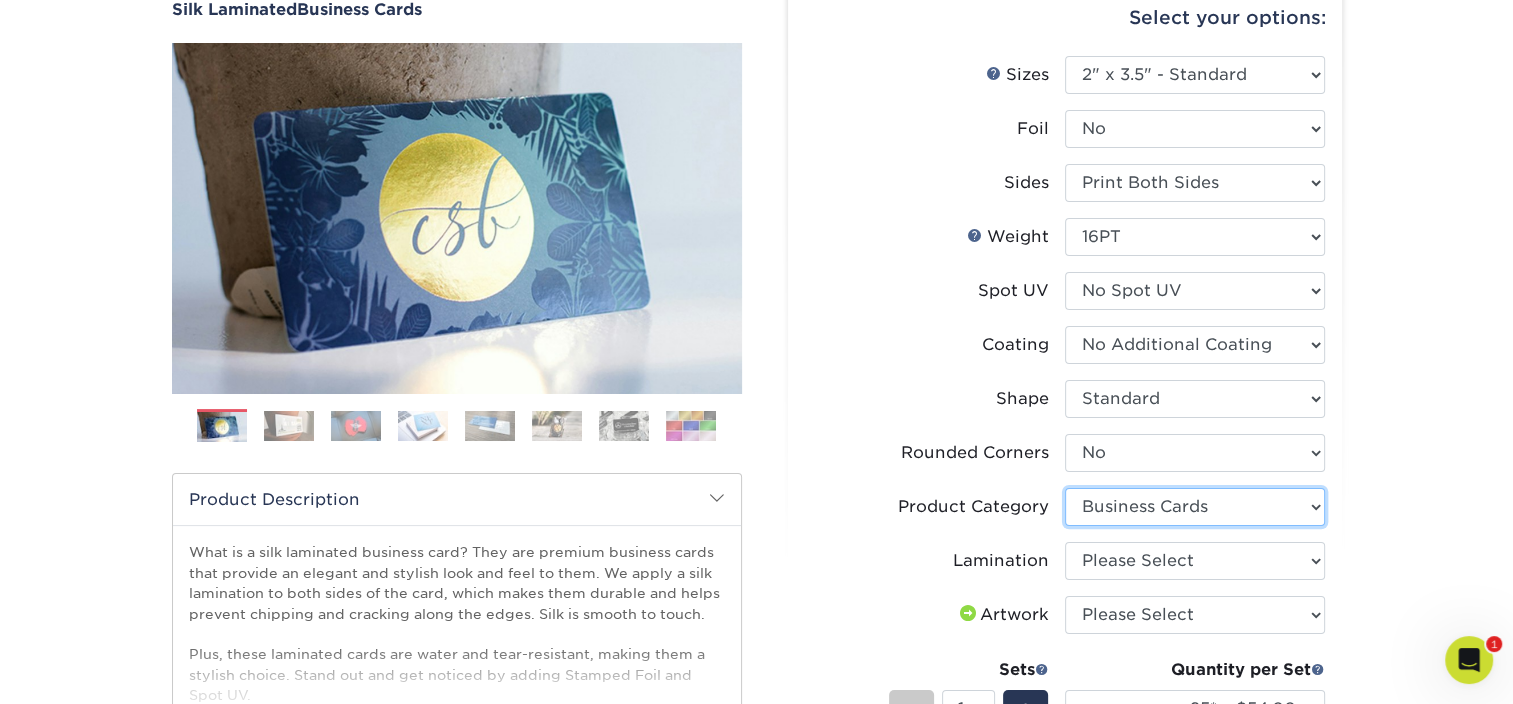 click on "Please Select Business Cards" at bounding box center (1195, 507) 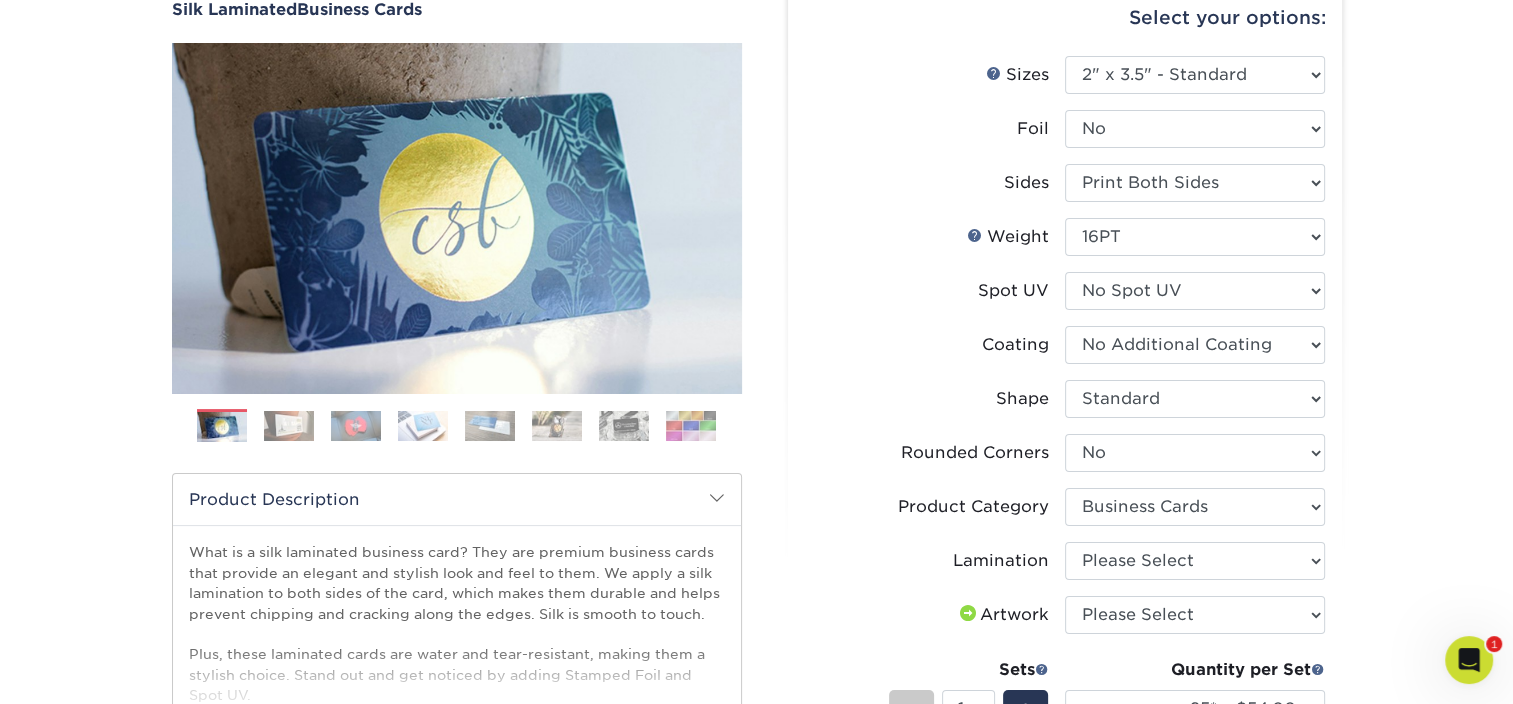 click on "Sizes Help Sizes
Please Select
1.5" x 3.5"  - Mini
1.75" x 3.5" - Mini
2" x 2" - Square
2" x 3" - Mini 2" x 3.5" - Standard Foil -" at bounding box center (1065, 495) 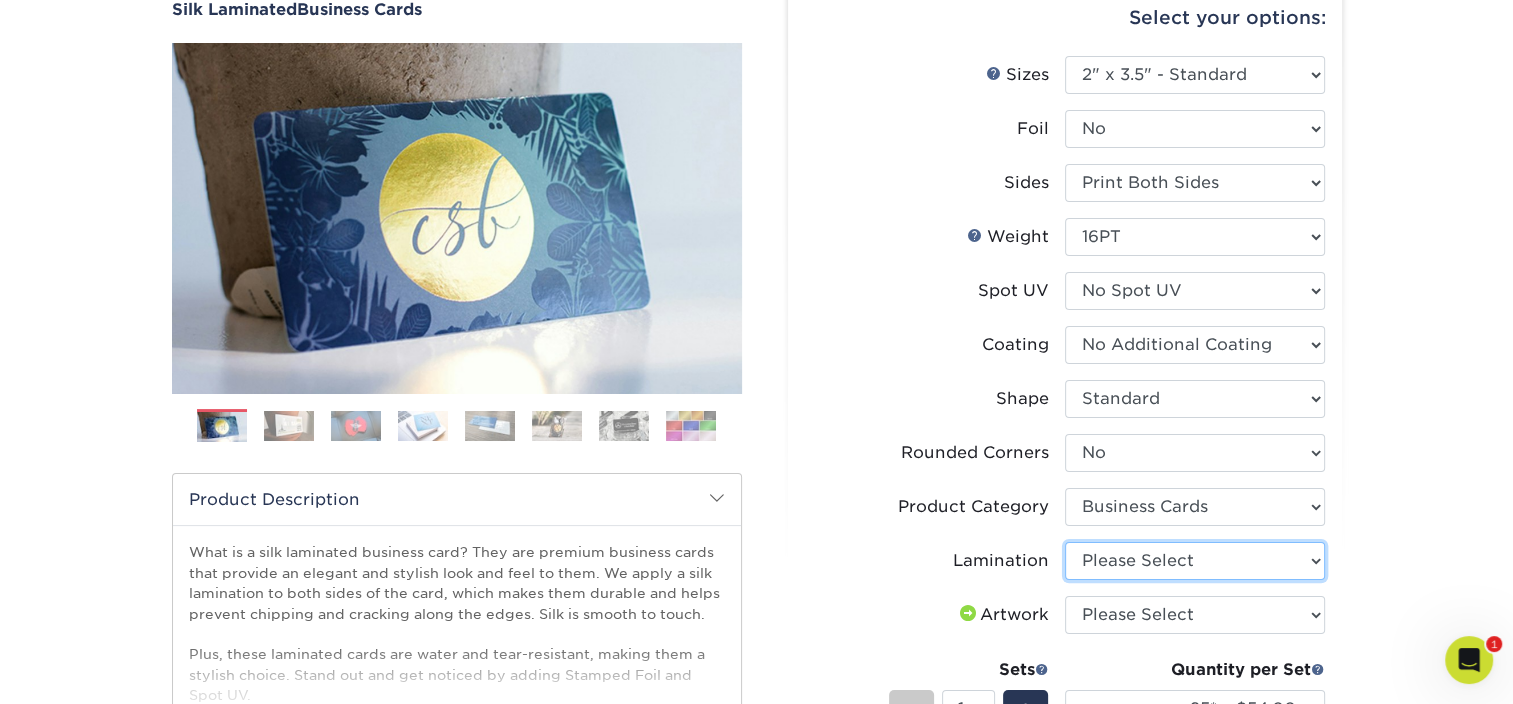 click on "Please Select Silk" at bounding box center [1195, 561] 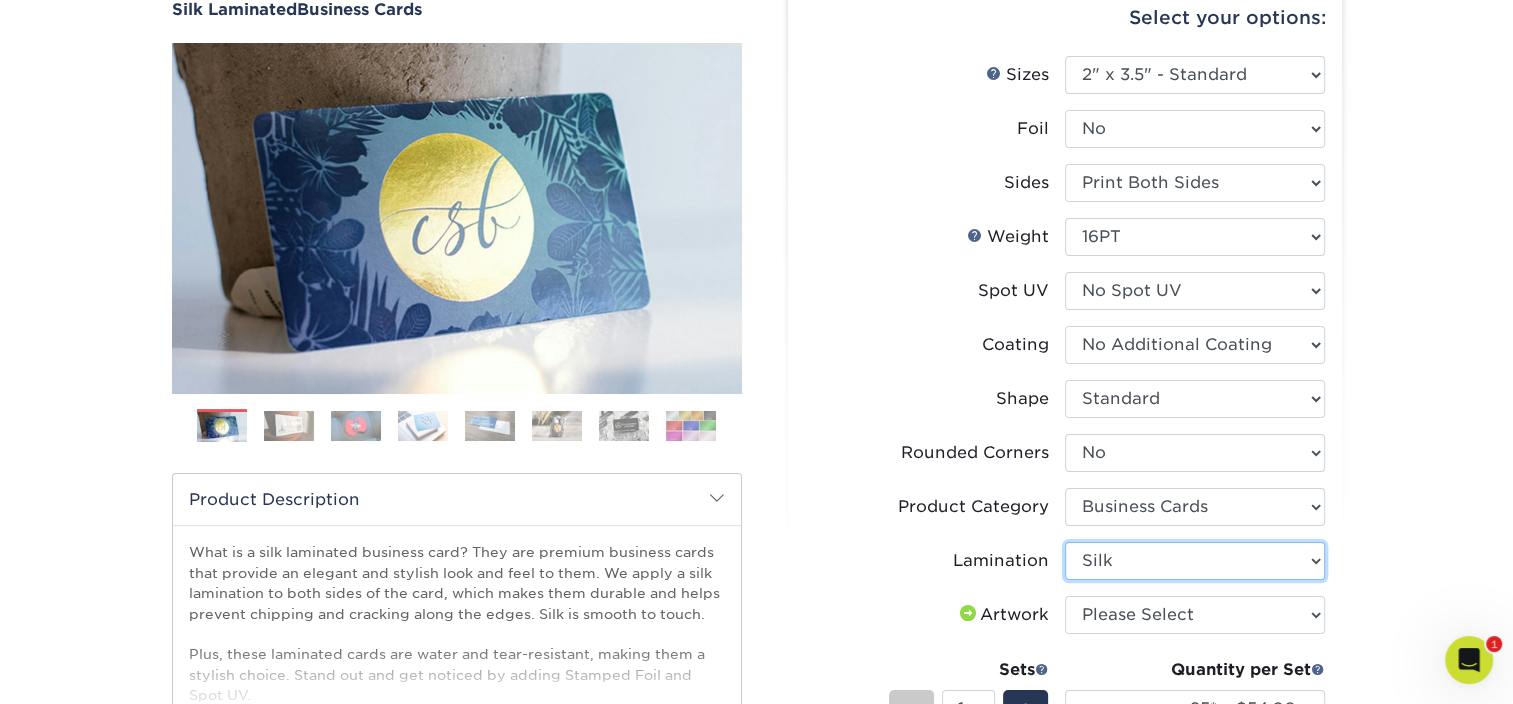 click on "Please Select Silk" at bounding box center (1195, 561) 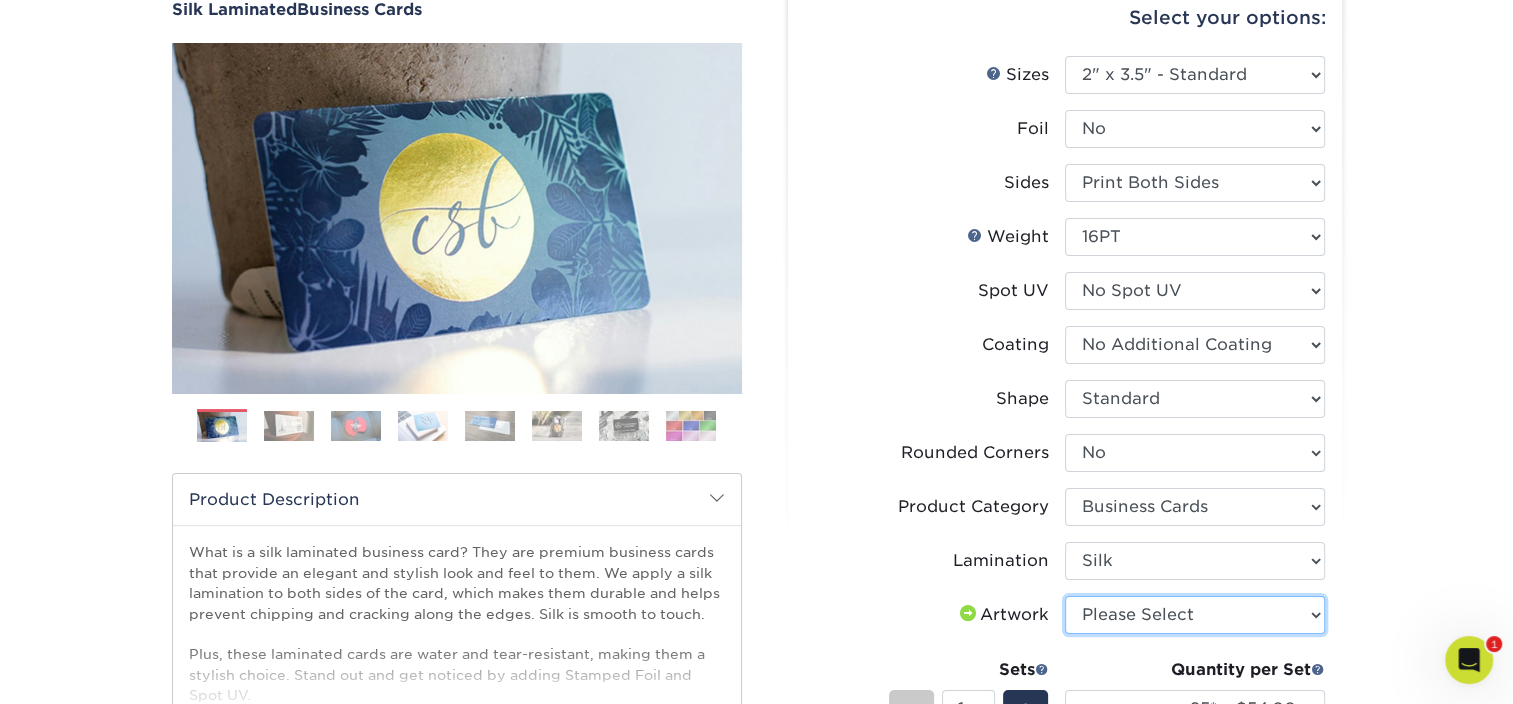 click on "Please Select I will upload files I need a design - $100" at bounding box center [1195, 615] 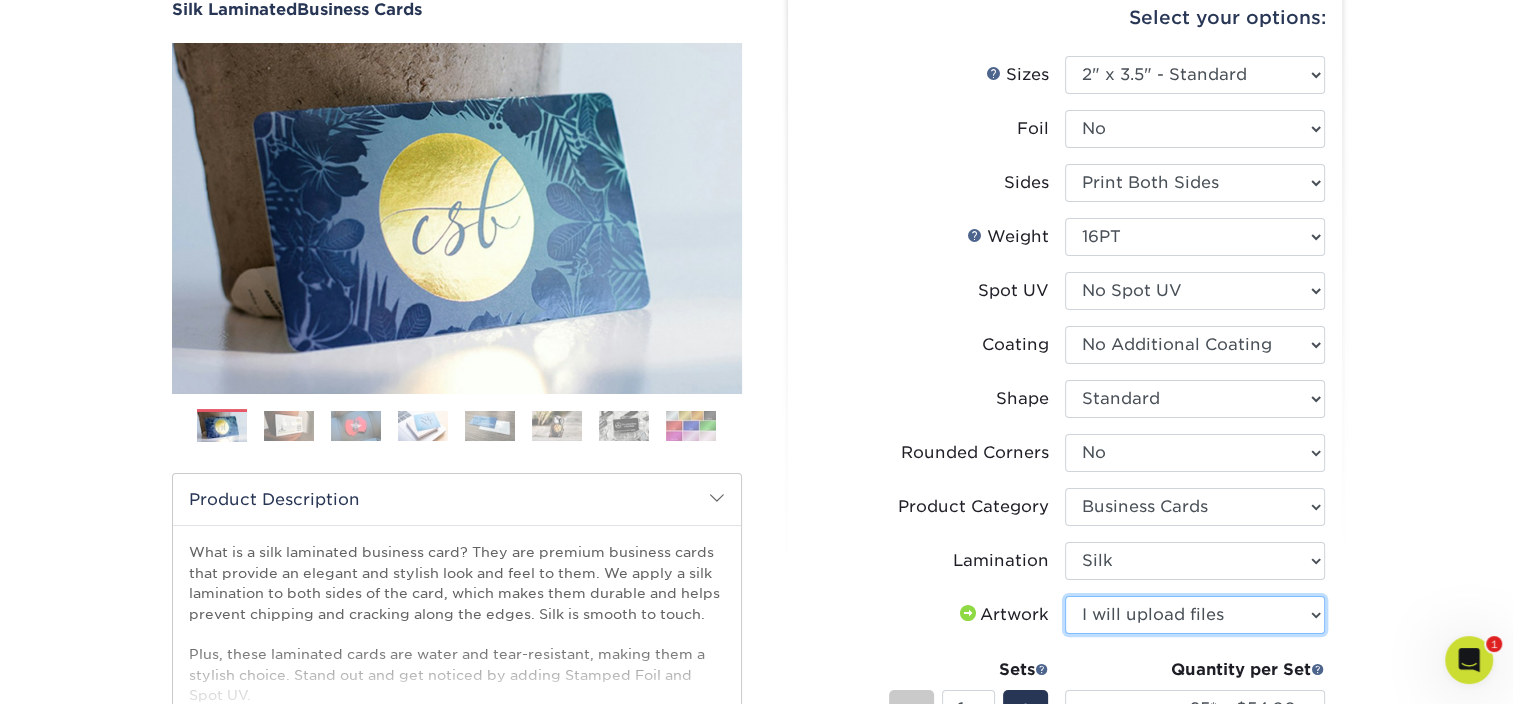 click on "Please Select I will upload files I need a design - $100" at bounding box center (1195, 615) 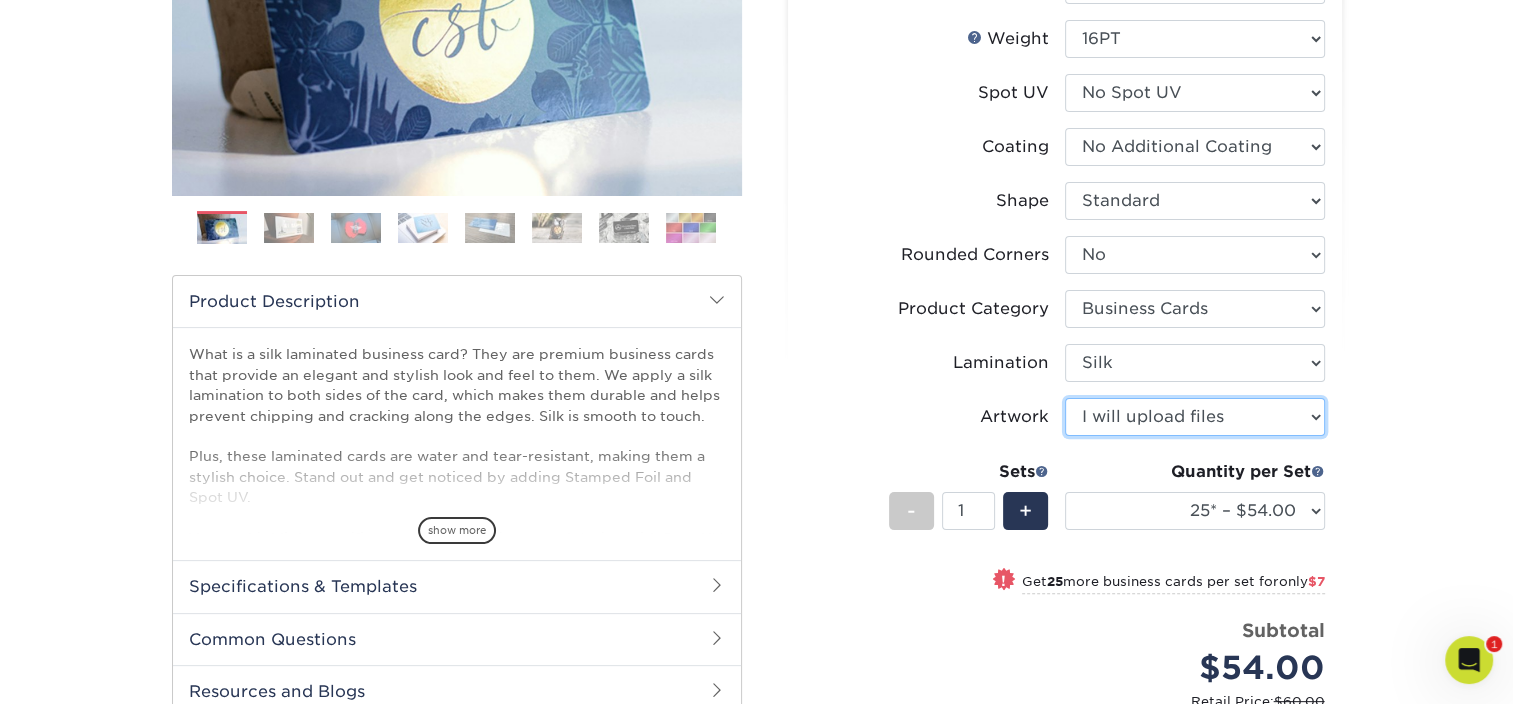 scroll, scrollTop: 400, scrollLeft: 0, axis: vertical 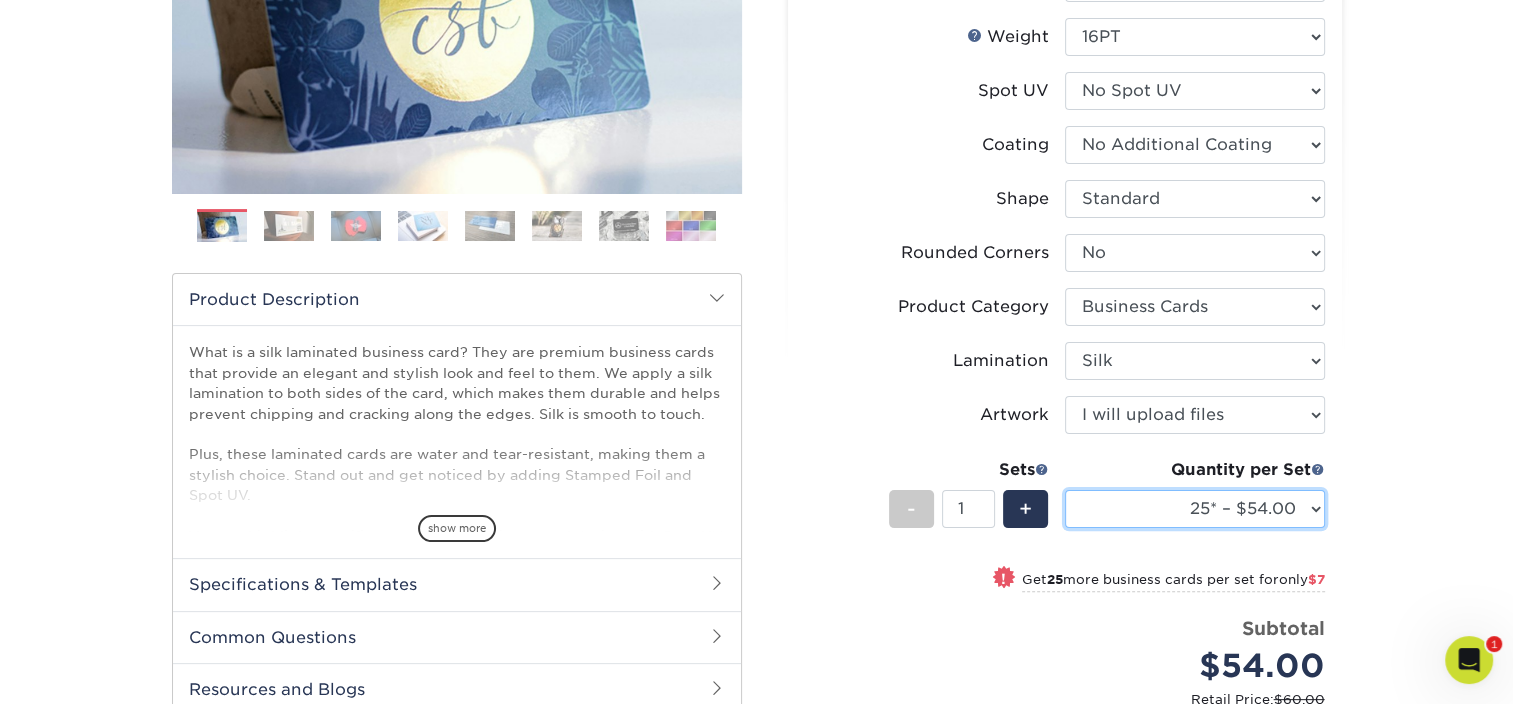 click on "25* – $54.00 50* – $61.00 75* – $68.00 100* – $75.00 250* – $82.00 500 – $86.00 1000 – $114.00 2500 – $234.00 5000 – $355.00 10000 – $631.00" at bounding box center (1195, 509) 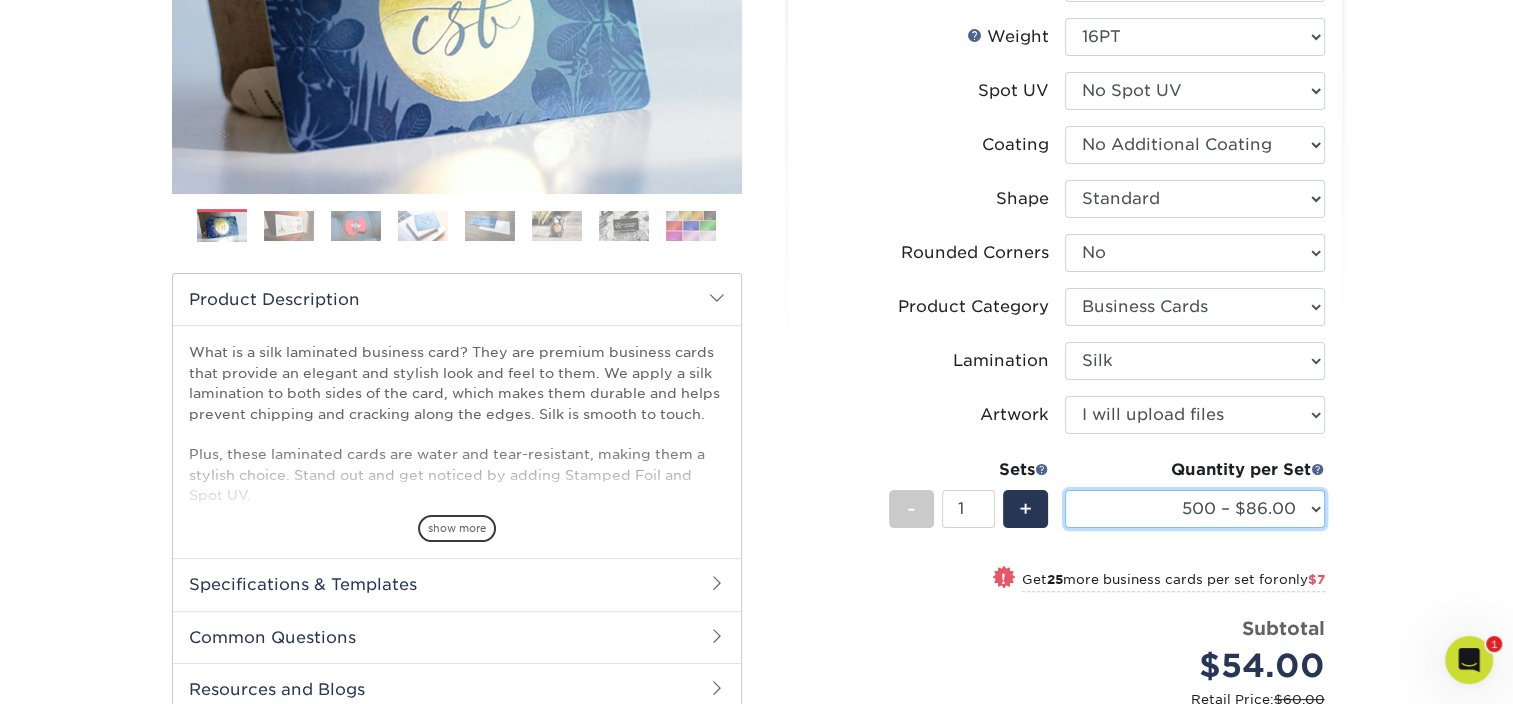 click on "25* – $54.00 50* – $61.00 75* – $68.00 100* – $75.00 250* – $82.00 500 – $86.00 1000 – $114.00 2500 – $234.00 5000 – $355.00 10000 – $631.00" at bounding box center [1195, 509] 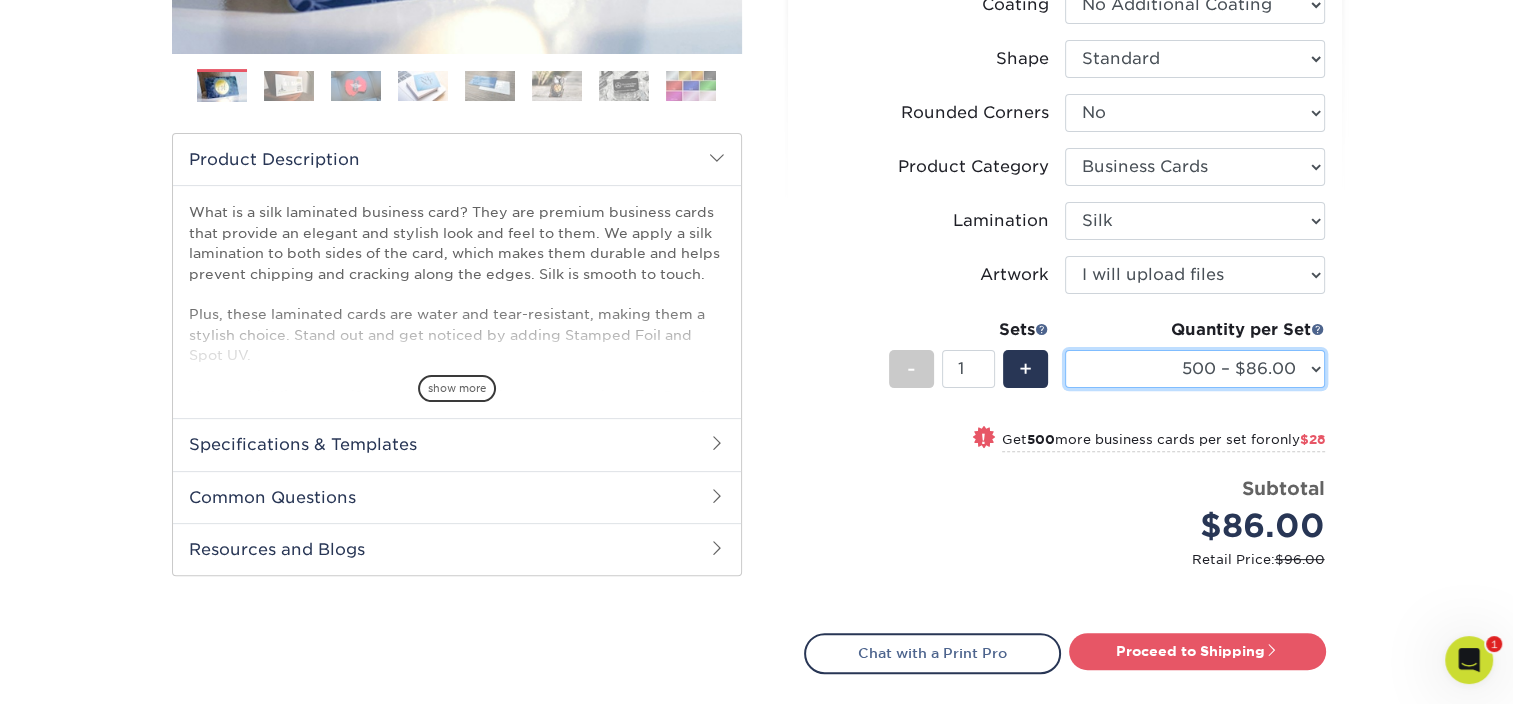 scroll, scrollTop: 600, scrollLeft: 0, axis: vertical 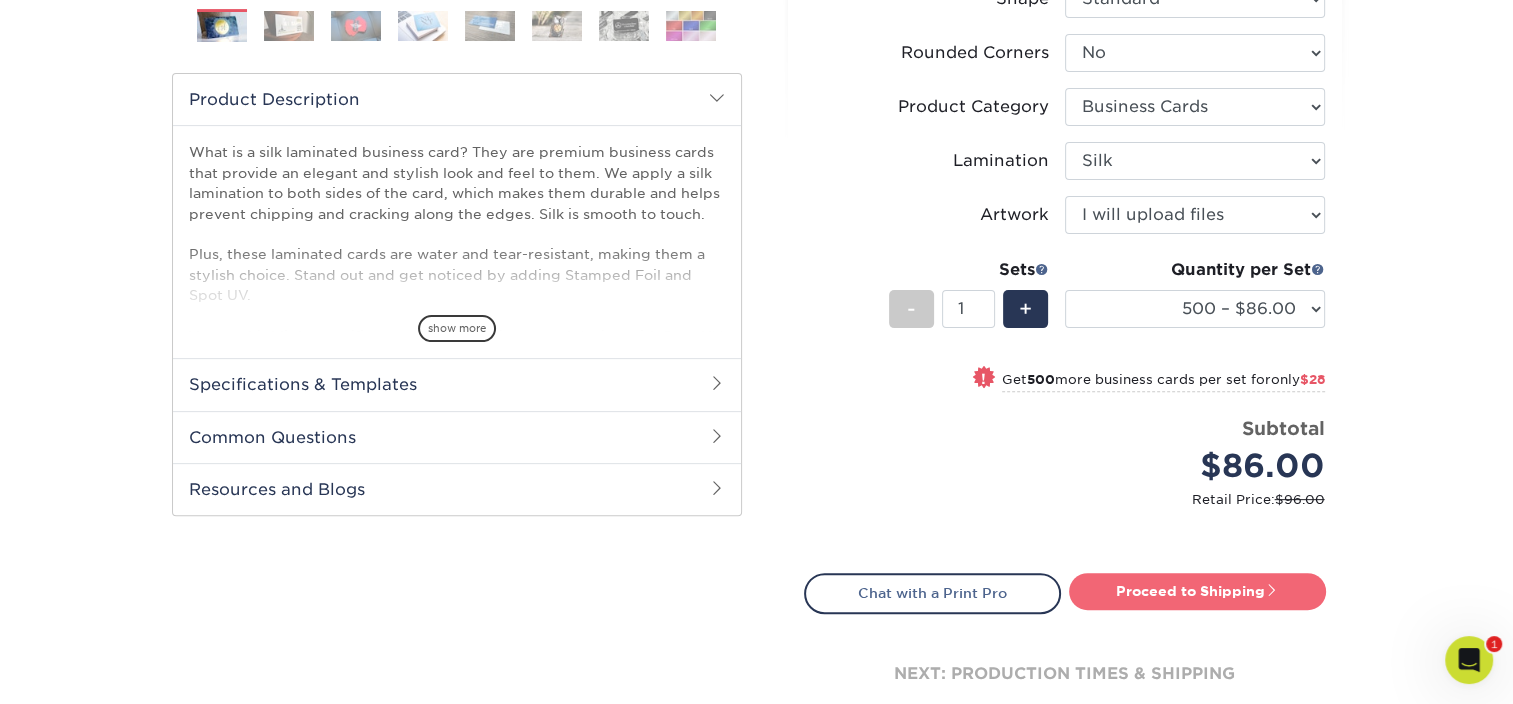 click on "Proceed to Shipping" at bounding box center (1197, 591) 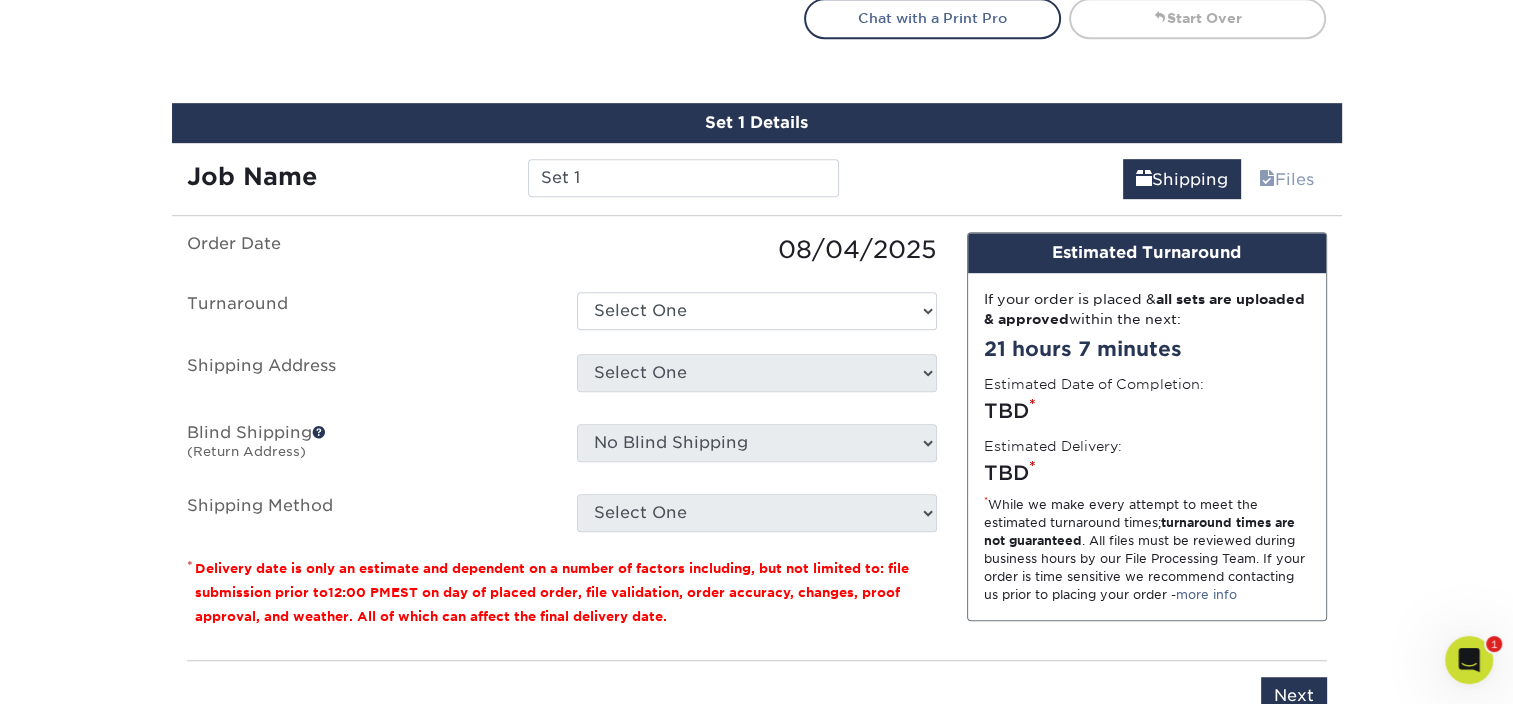 scroll, scrollTop: 1157, scrollLeft: 0, axis: vertical 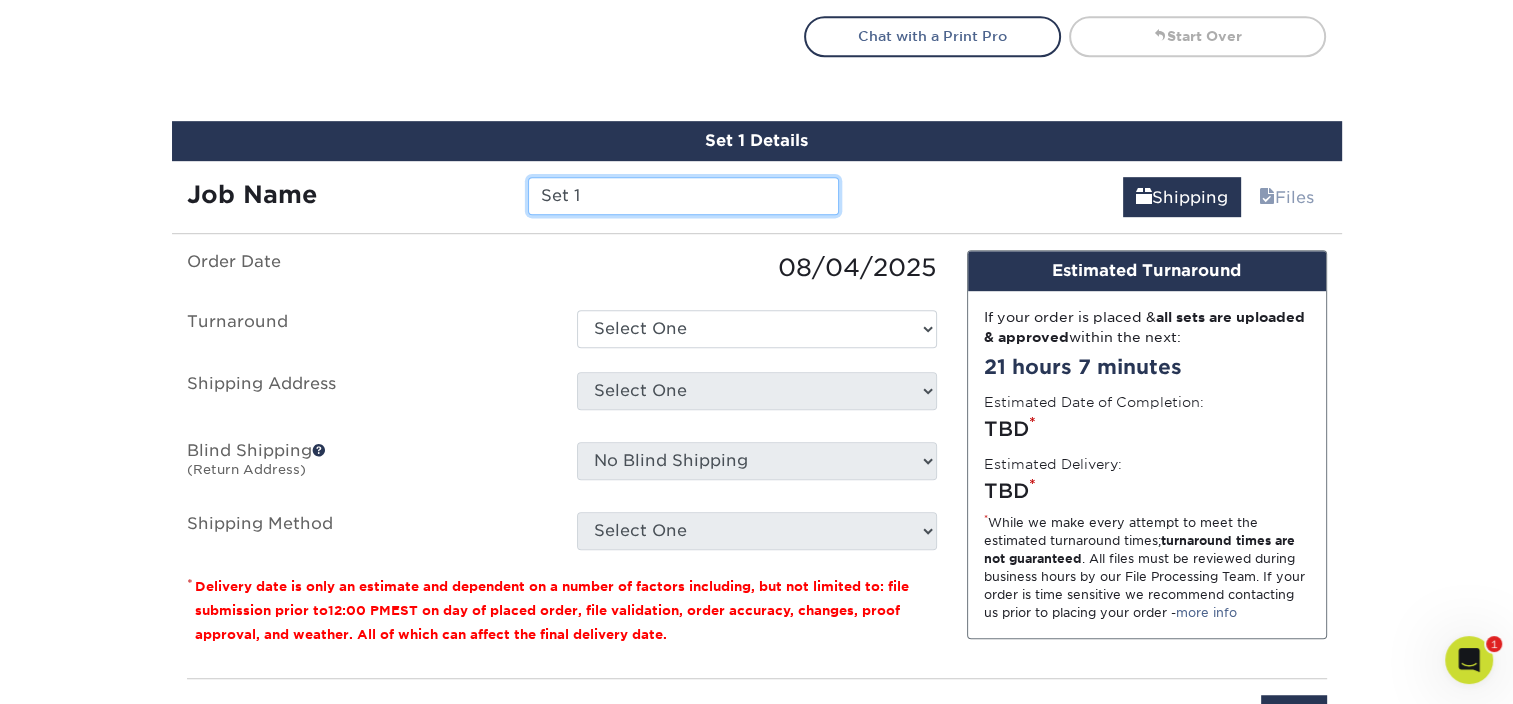 drag, startPoint x: 644, startPoint y: 191, endPoint x: 560, endPoint y: 200, distance: 84.48077 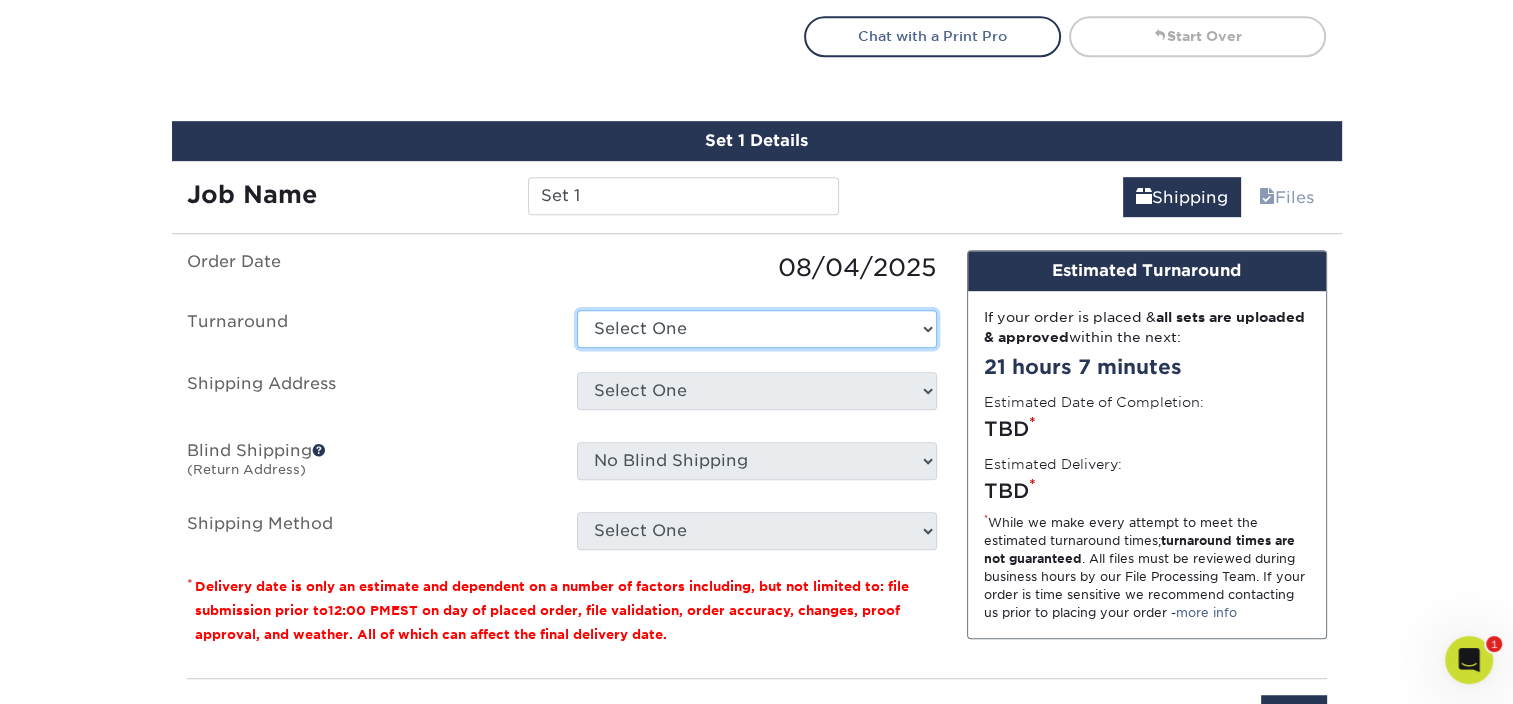 click on "Select One 2-4 Business Days 2 Day Next Business Day" at bounding box center [757, 329] 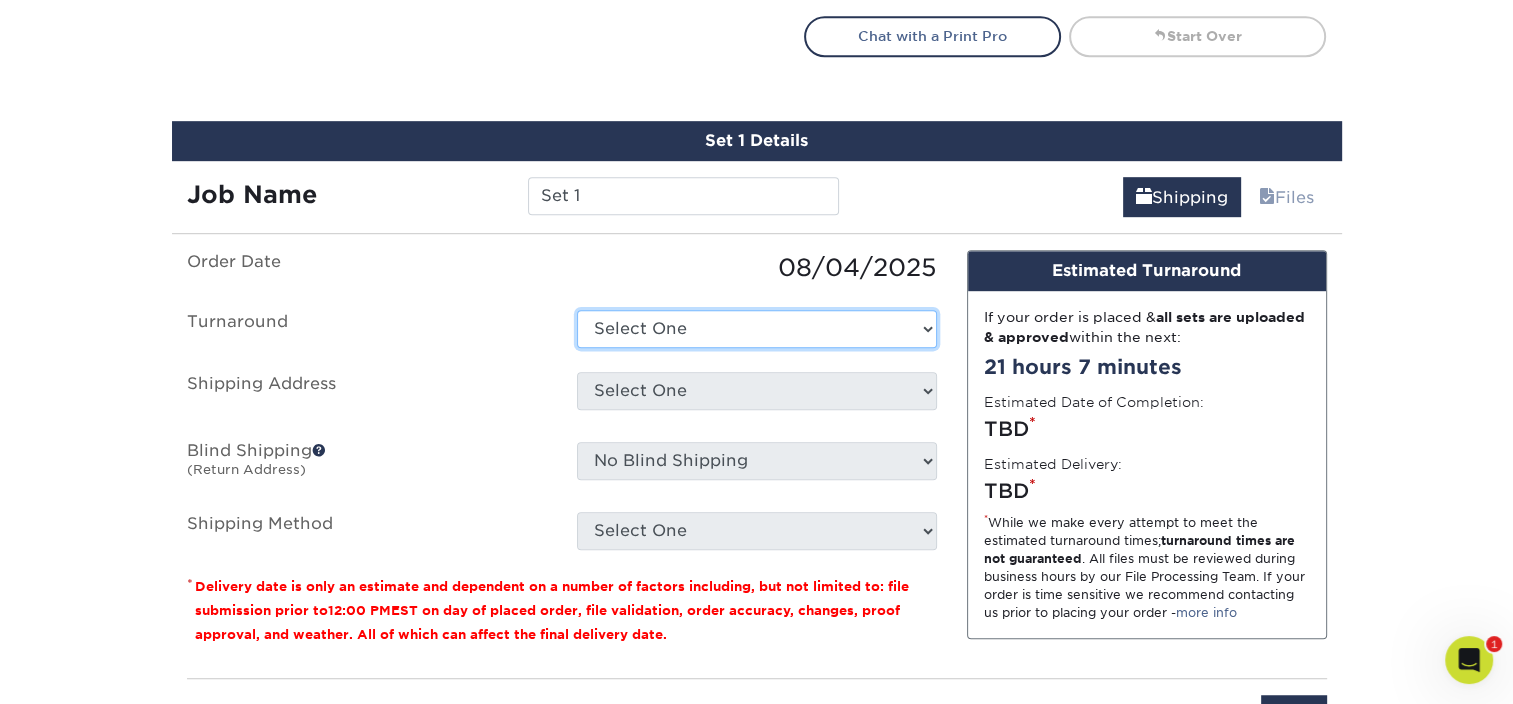 select on "cf39fbb6-a653-498a-b8f8-eac31360a257" 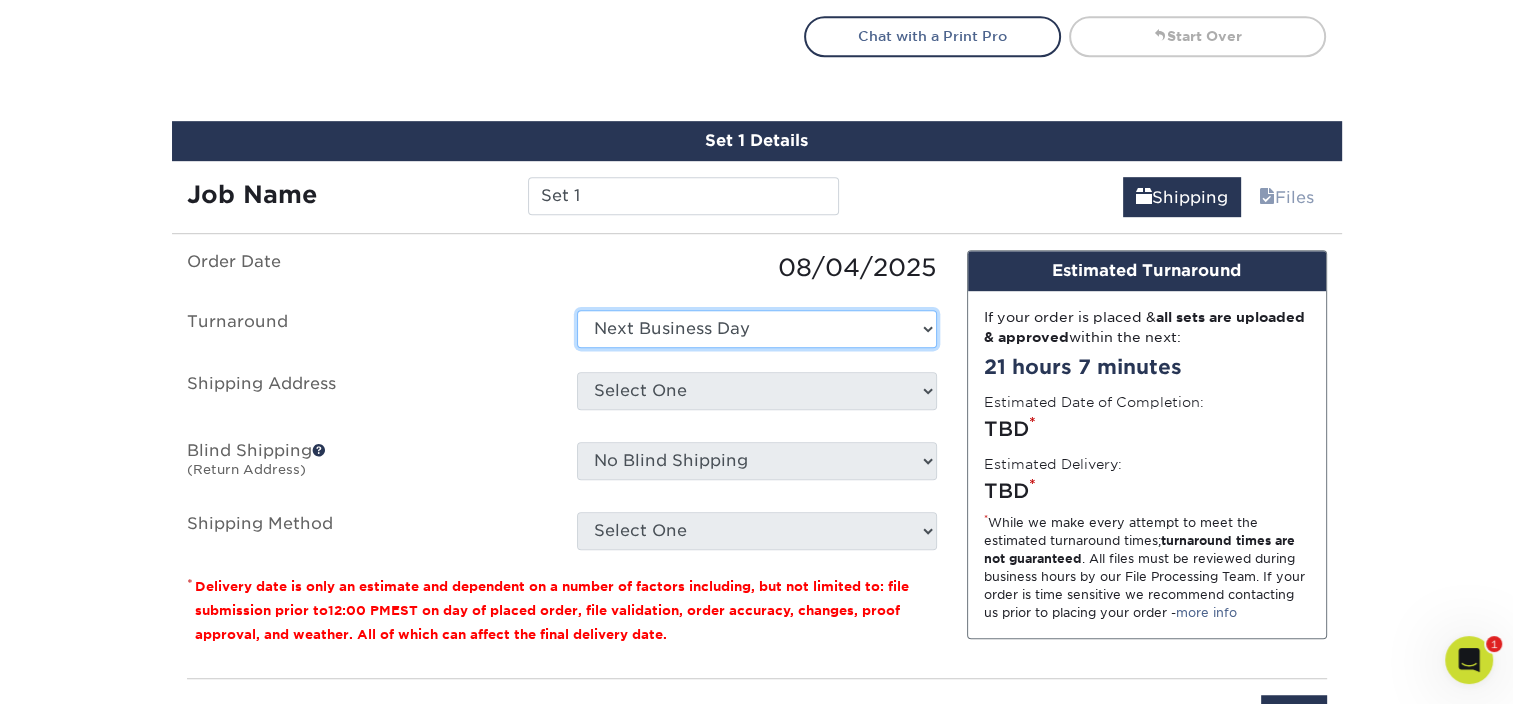 click on "Select One 2-4 Business Days 2 Day Next Business Day" at bounding box center (757, 329) 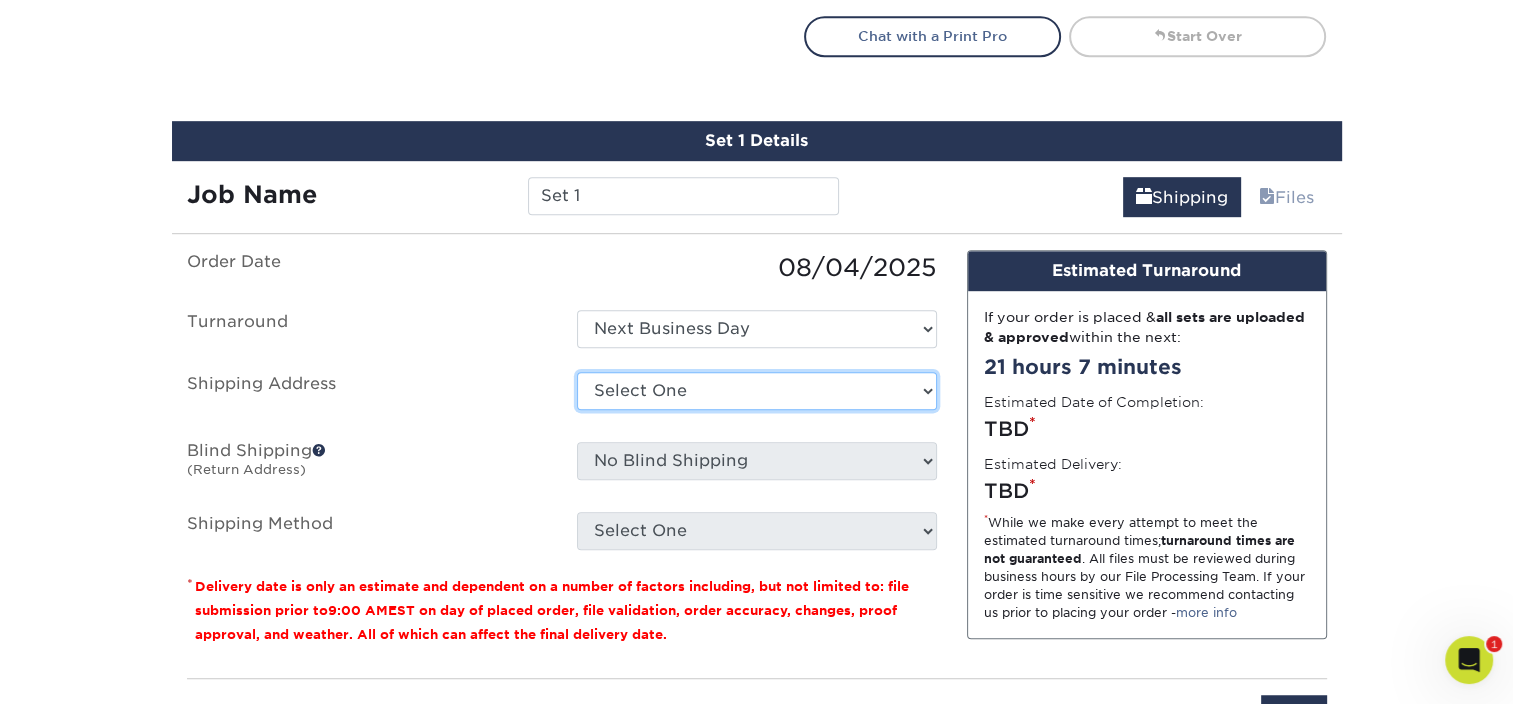 click on "Select One
Adan Arreola
Adolfo Ordonez
Adolfo Ordonez
Alfonso Toro
Alicia Montano
Andre Vaccaro
AUnderwood
Austin
Avi Sidhu
Brandon Moreno
Carlos Aguirre
Chicago
Colorado Springs
Danny McCalls
David Montenegro
David Montenegro
Deborah Hu
Denver
Derek Hoffman
Efren Torralba
El Segundo/Los Angeles (LA)
Eric Smith
Estevan Mosqueda Joe Armas" at bounding box center [757, 391] 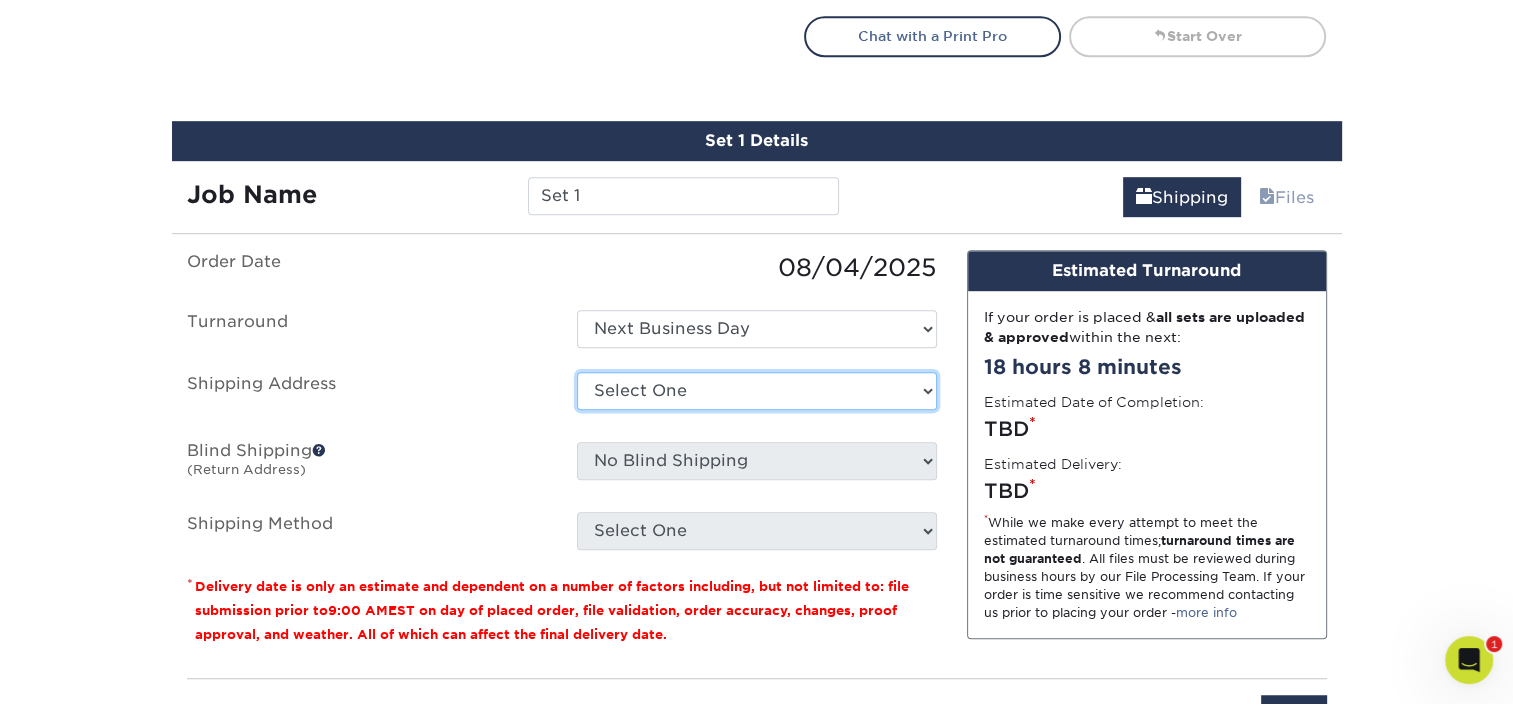 select on "274387" 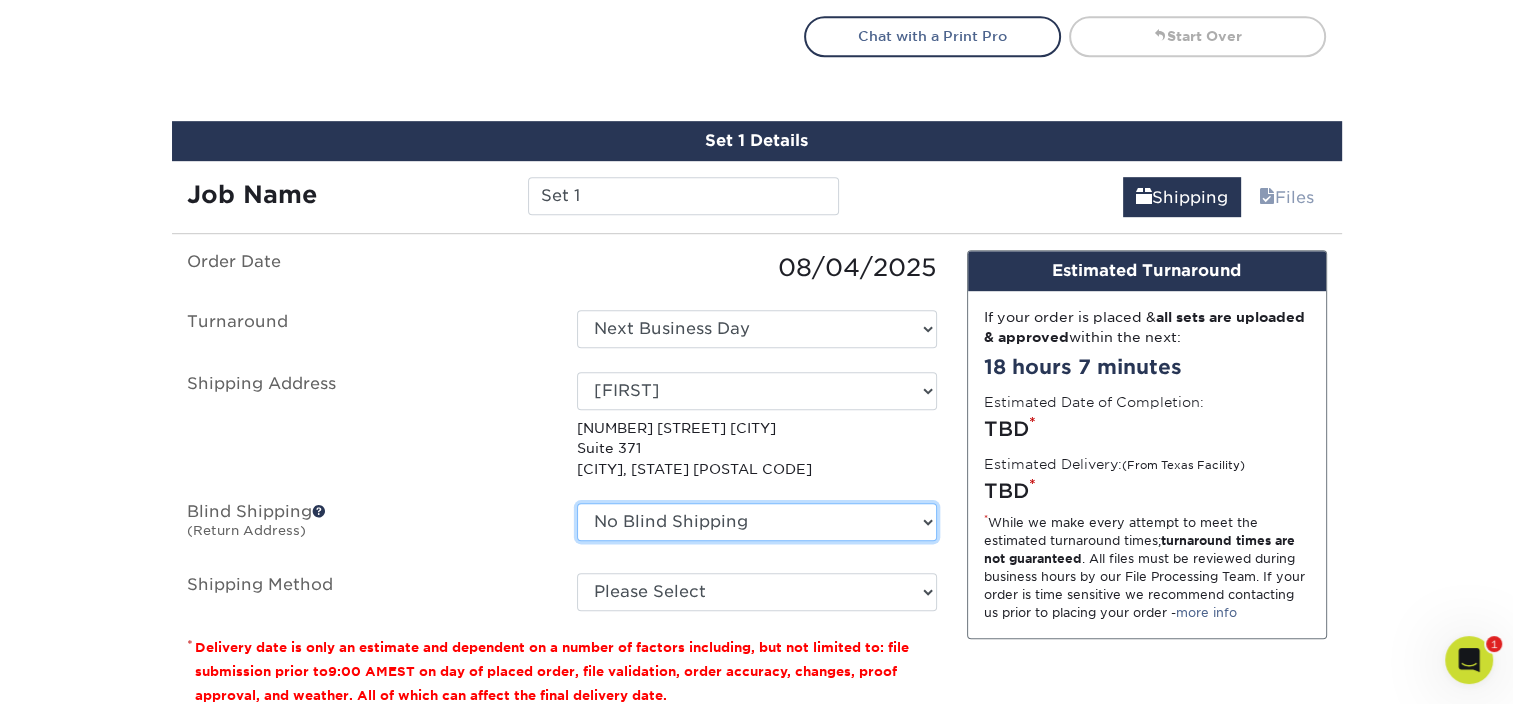 click on "No Blind Shipping
Adan Arreola
Adolfo Ordonez
Adolfo Ordonez
Alfonso Toro
Alicia Montano
Andre Vaccaro
AUnderwood
Austin
Avi Sidhu
Brandon Moreno
Carlos Aguirre
Chicago
Colorado Springs
Danny McCalls
David Montenegro
David Montenegro
Deborah Hu
Denver
Derek Hoffman
Efren Torralba
El Segundo/Los Angeles (LA)
Eric Smith
Estevan Mosqueda" at bounding box center (757, 522) 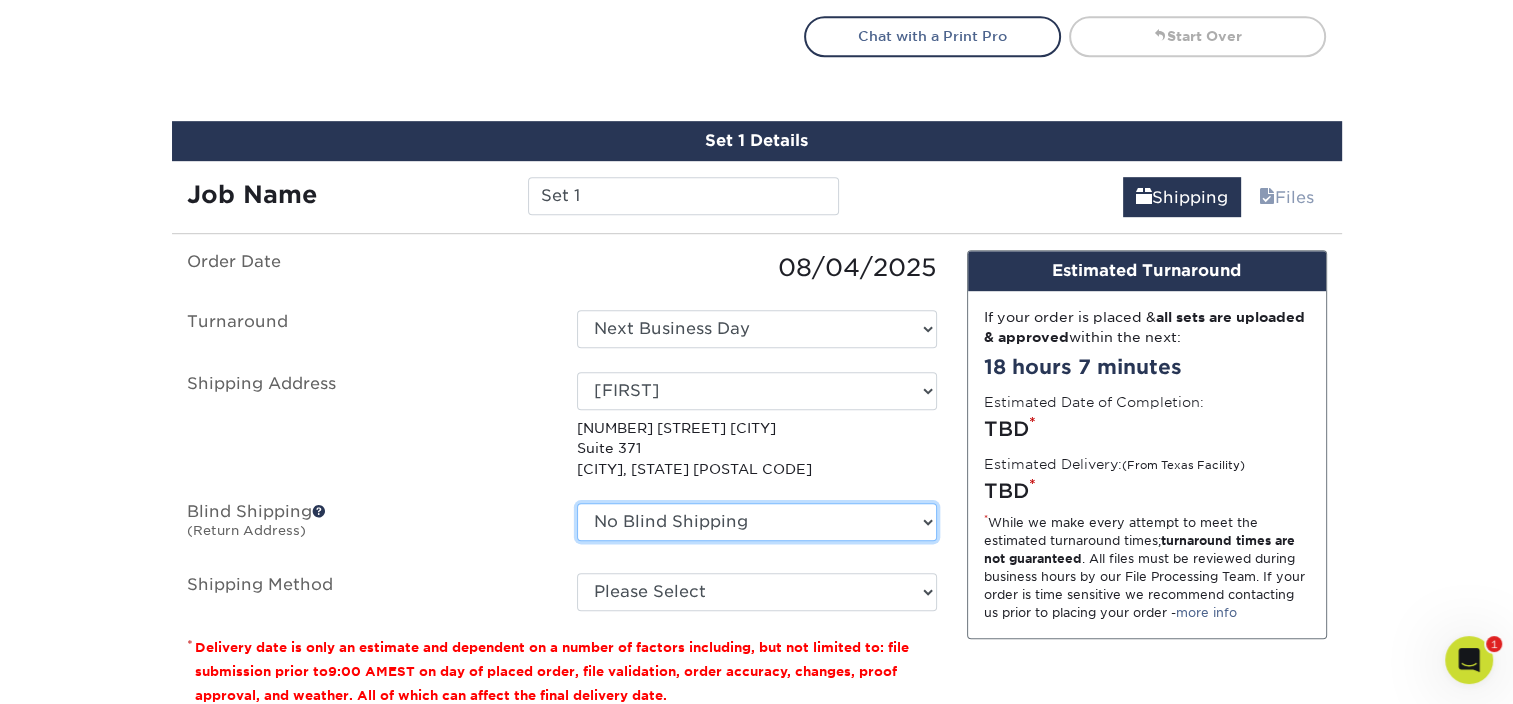 select on "274387" 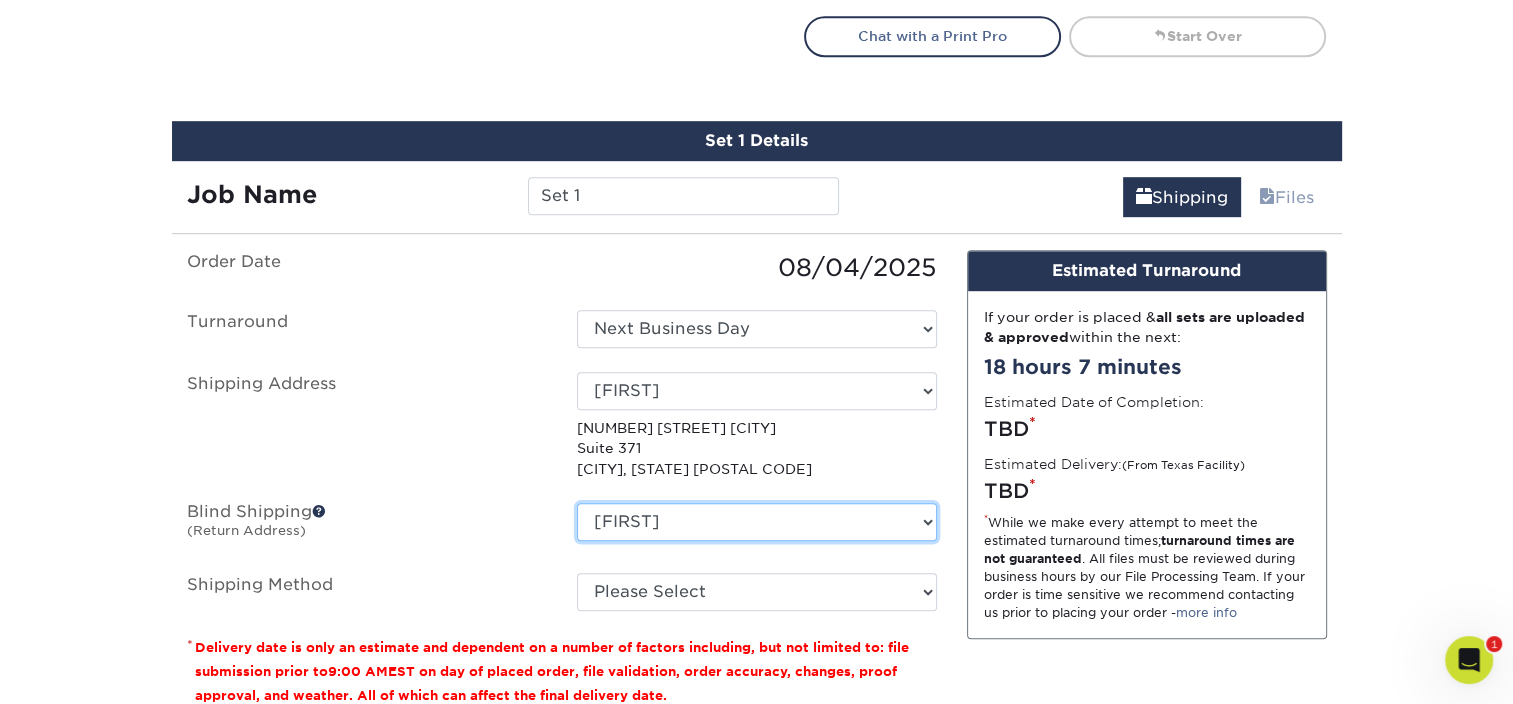 click on "No Blind Shipping
Adan Arreola
Adolfo Ordonez
Adolfo Ordonez
Alfonso Toro
Alicia Montano
Andre Vaccaro
AUnderwood
Austin
Avi Sidhu
Brandon Moreno
Carlos Aguirre
Chicago
Colorado Springs
Danny McCalls
David Montenegro
David Montenegro
Deborah Hu
Denver
Derek Hoffman
Efren Torralba
El Segundo/Los Angeles (LA)
Eric Smith
Estevan Mosqueda" at bounding box center [757, 522] 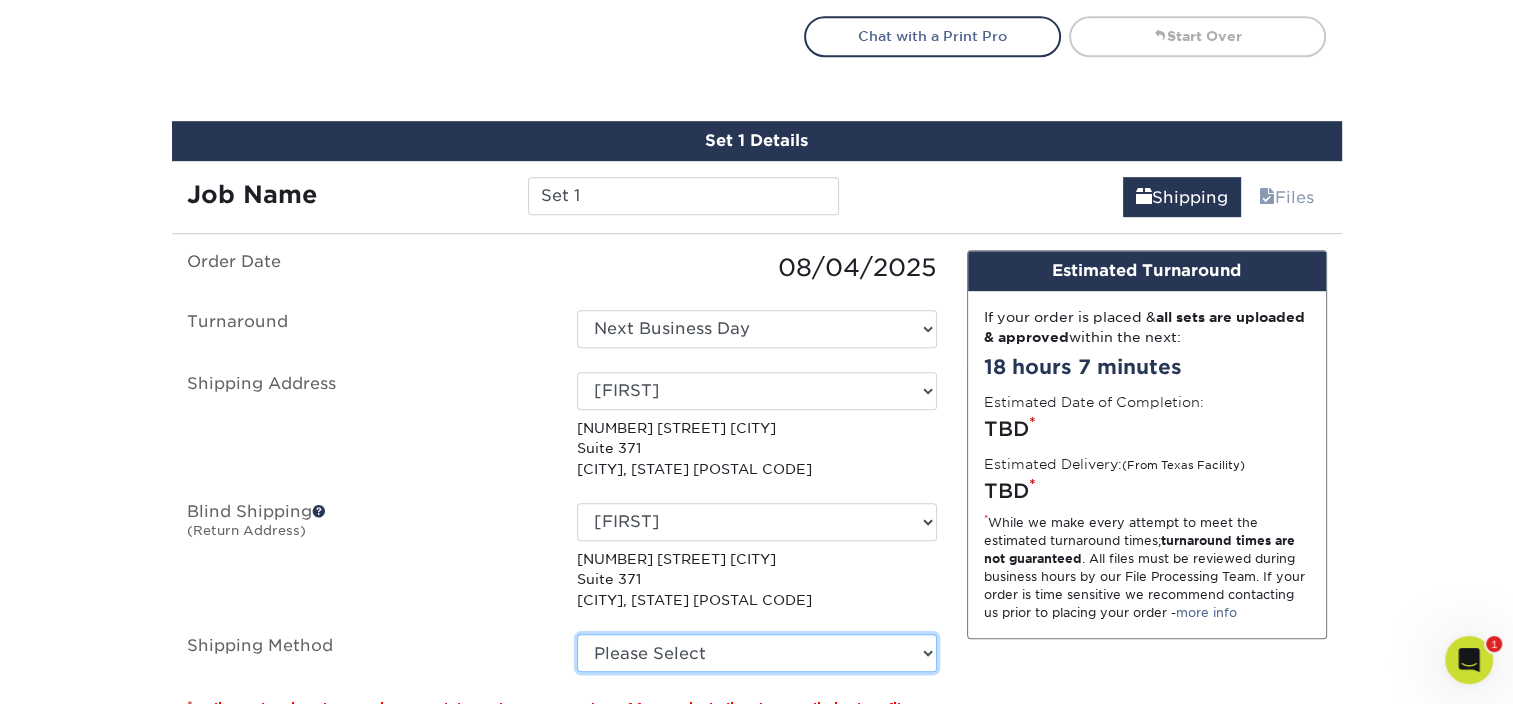 click on "Please Select Ground Shipping (+$8.96) 3 Day Shipping Service (+$15.39) 2 Day Air Shipping (+$15.86) Next Day Shipping by 5pm (+$18.97) Next Day Shipping by 12 noon (+$21.09) Next Day Air Early A.M. (+$124.24)" at bounding box center (757, 653) 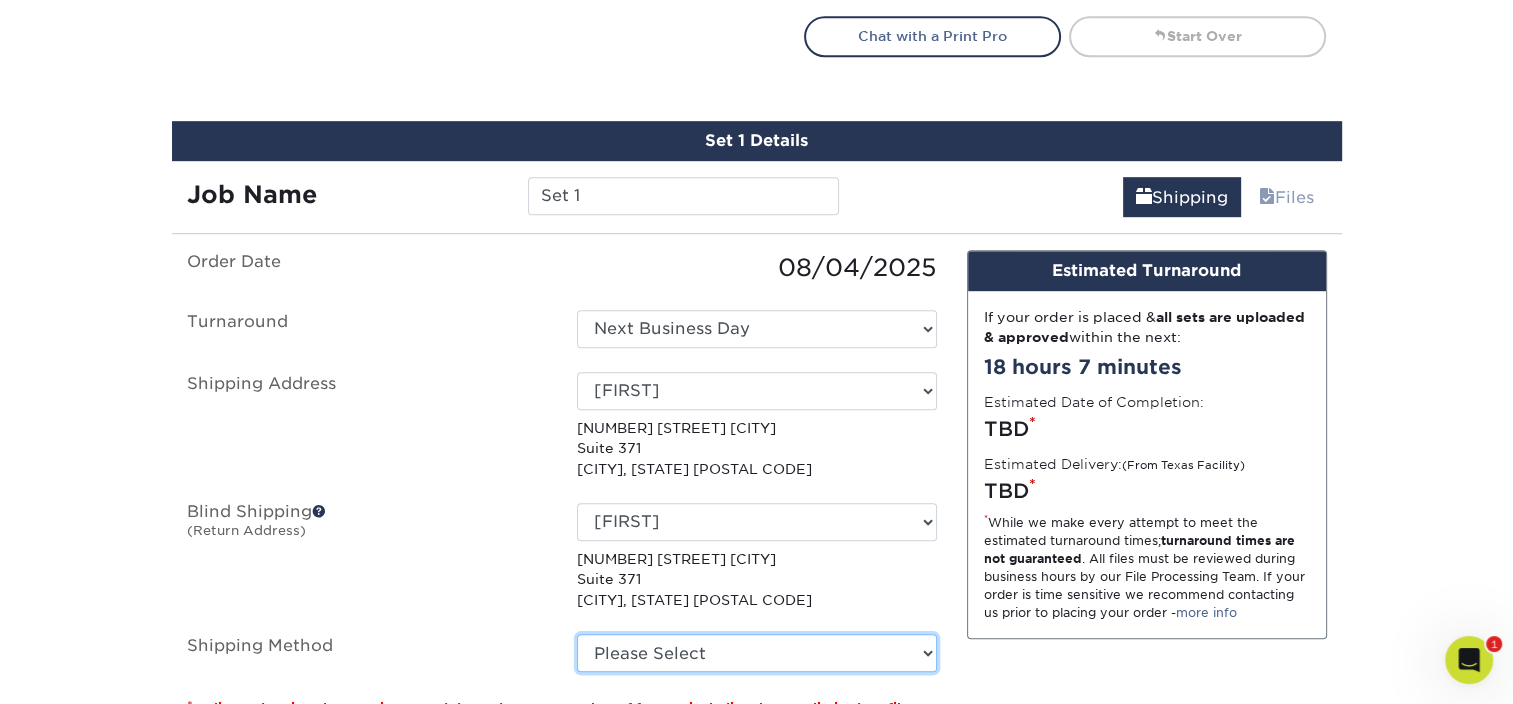 select on "03" 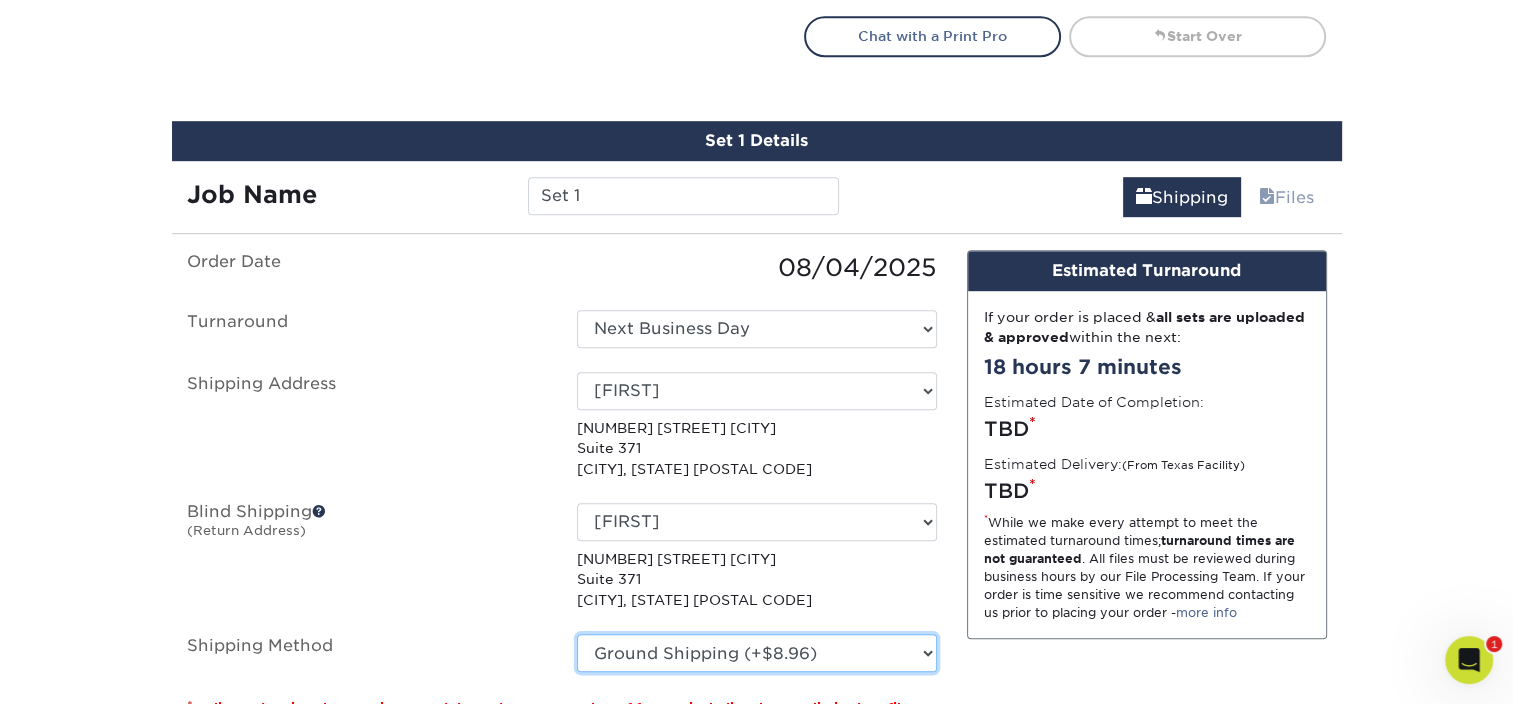 click on "Please Select Ground Shipping (+$8.96) 3 Day Shipping Service (+$15.39) 2 Day Air Shipping (+$15.86) Next Day Shipping by 5pm (+$18.97) Next Day Shipping by 12 noon (+$21.09) Next Day Air Early A.M. (+$124.24)" at bounding box center [757, 653] 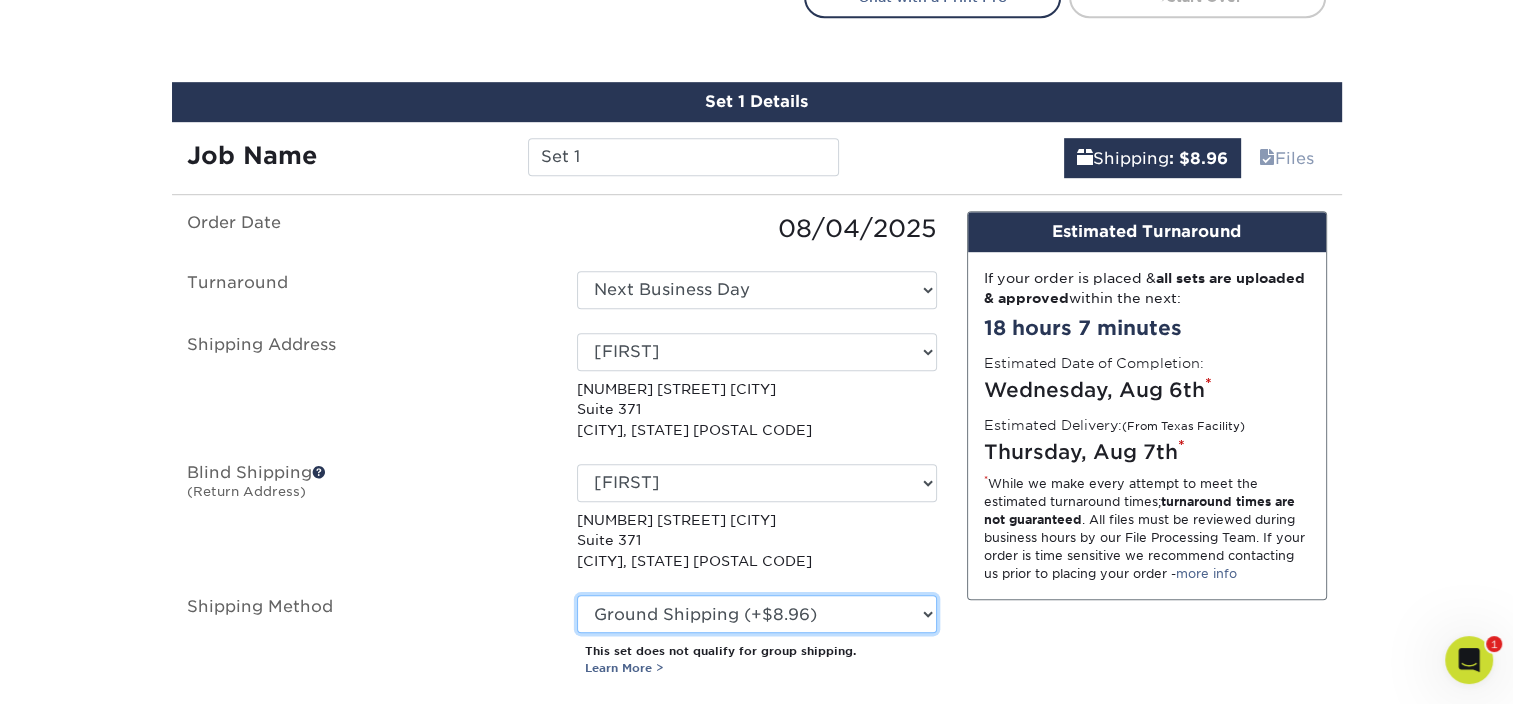 scroll, scrollTop: 1357, scrollLeft: 0, axis: vertical 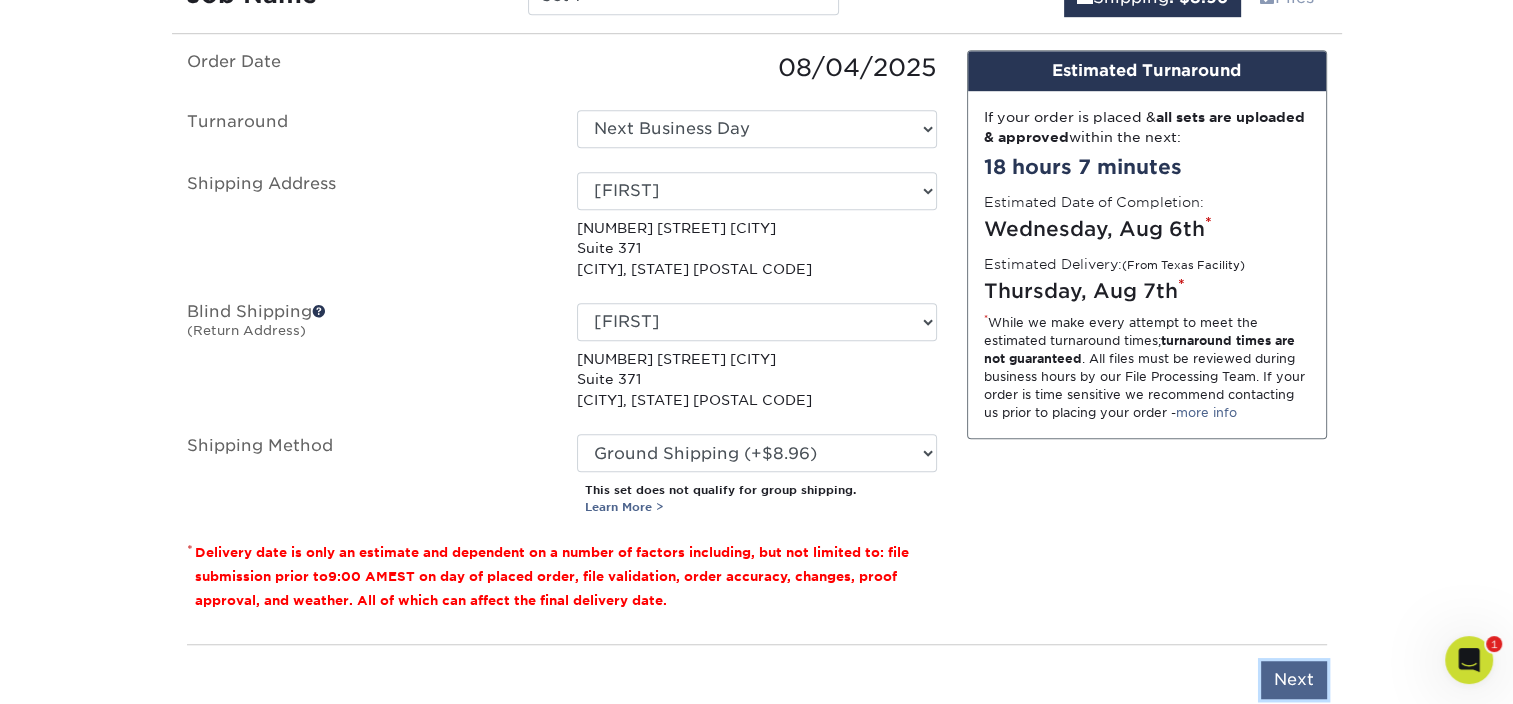 click on "Next" at bounding box center [1294, 680] 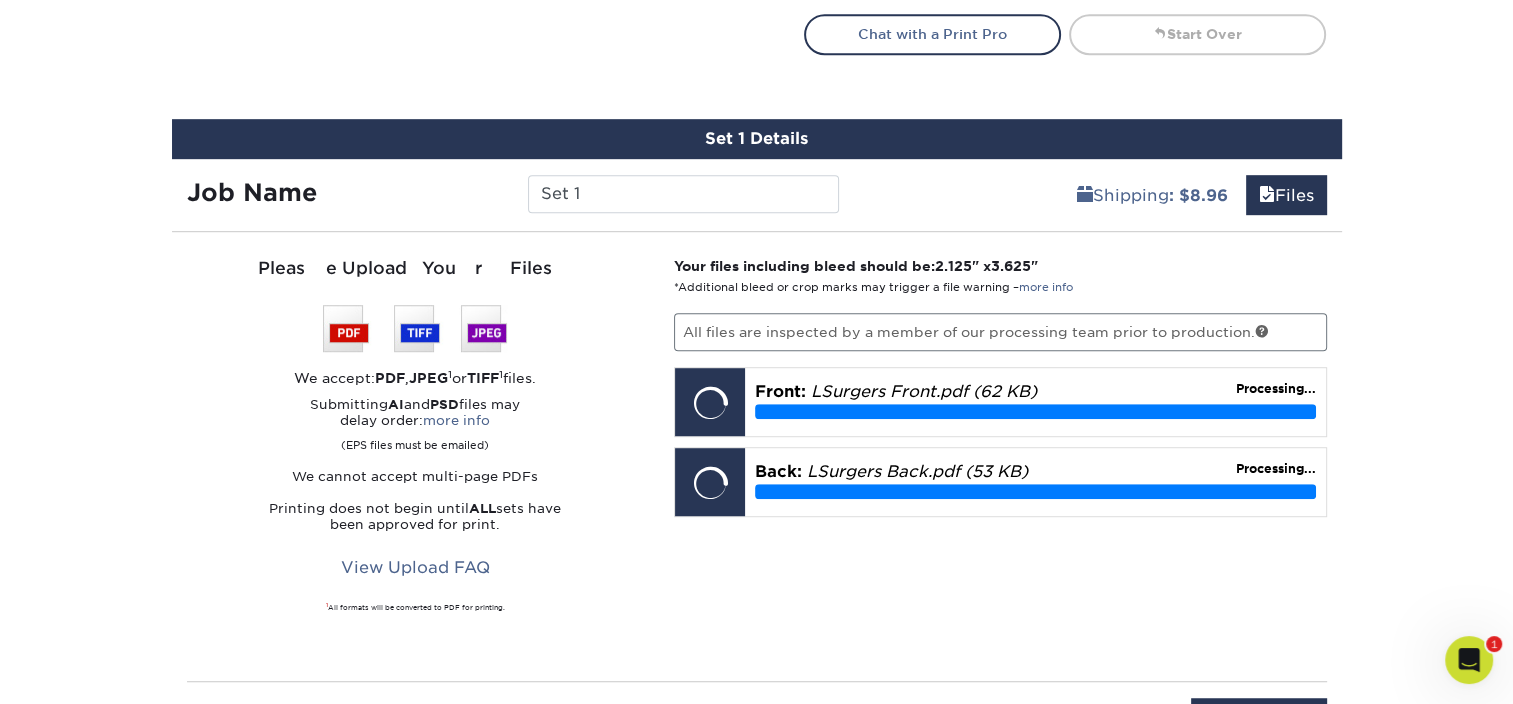 scroll, scrollTop: 1157, scrollLeft: 0, axis: vertical 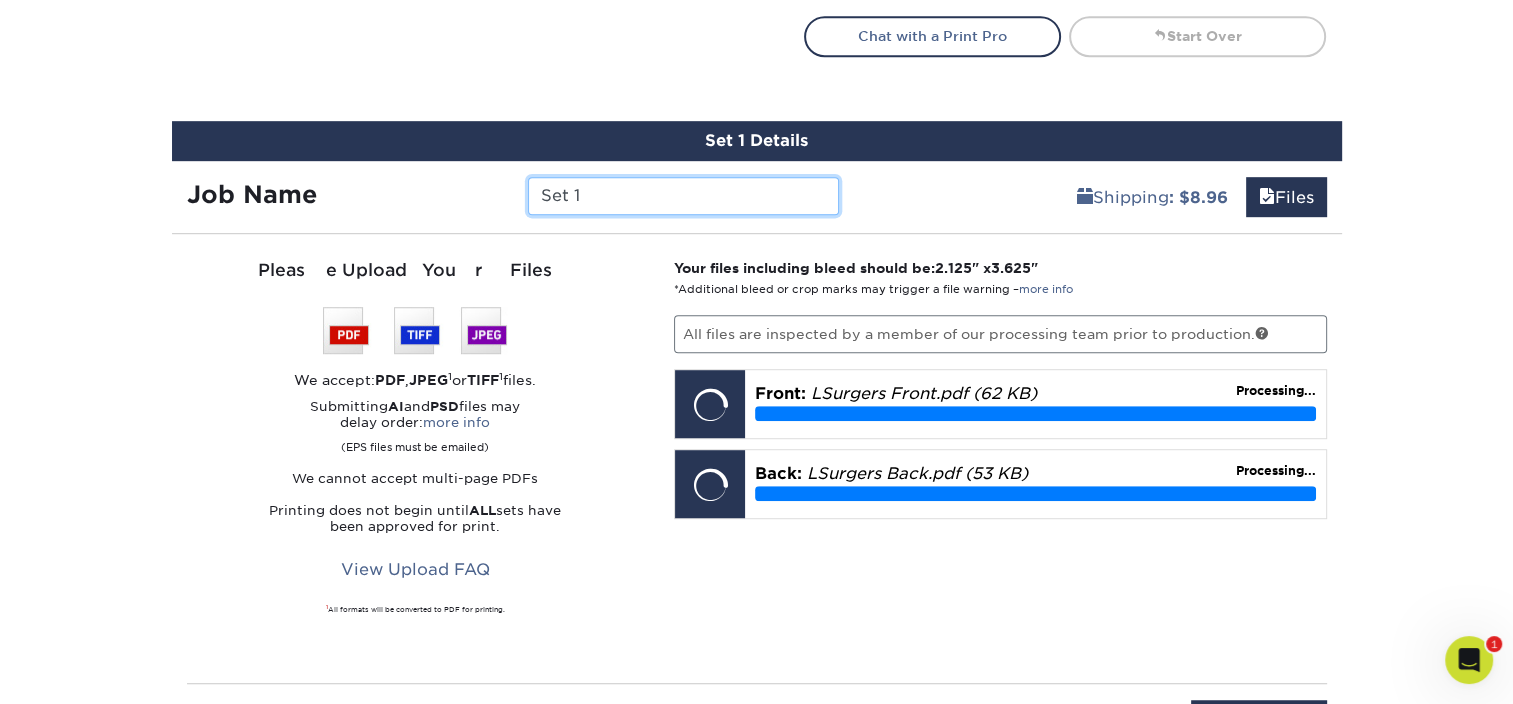 click on "Set 1" at bounding box center (683, 196) 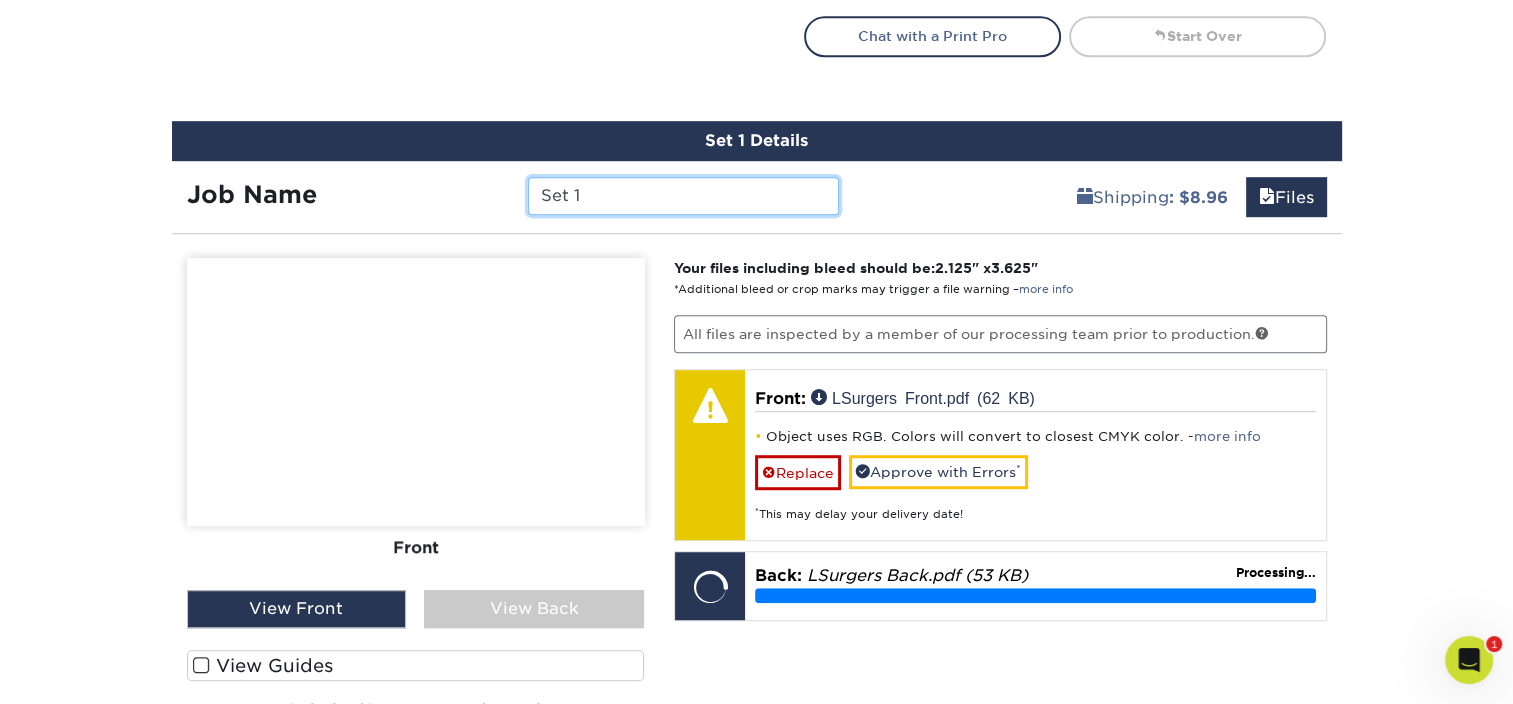 type on "K" 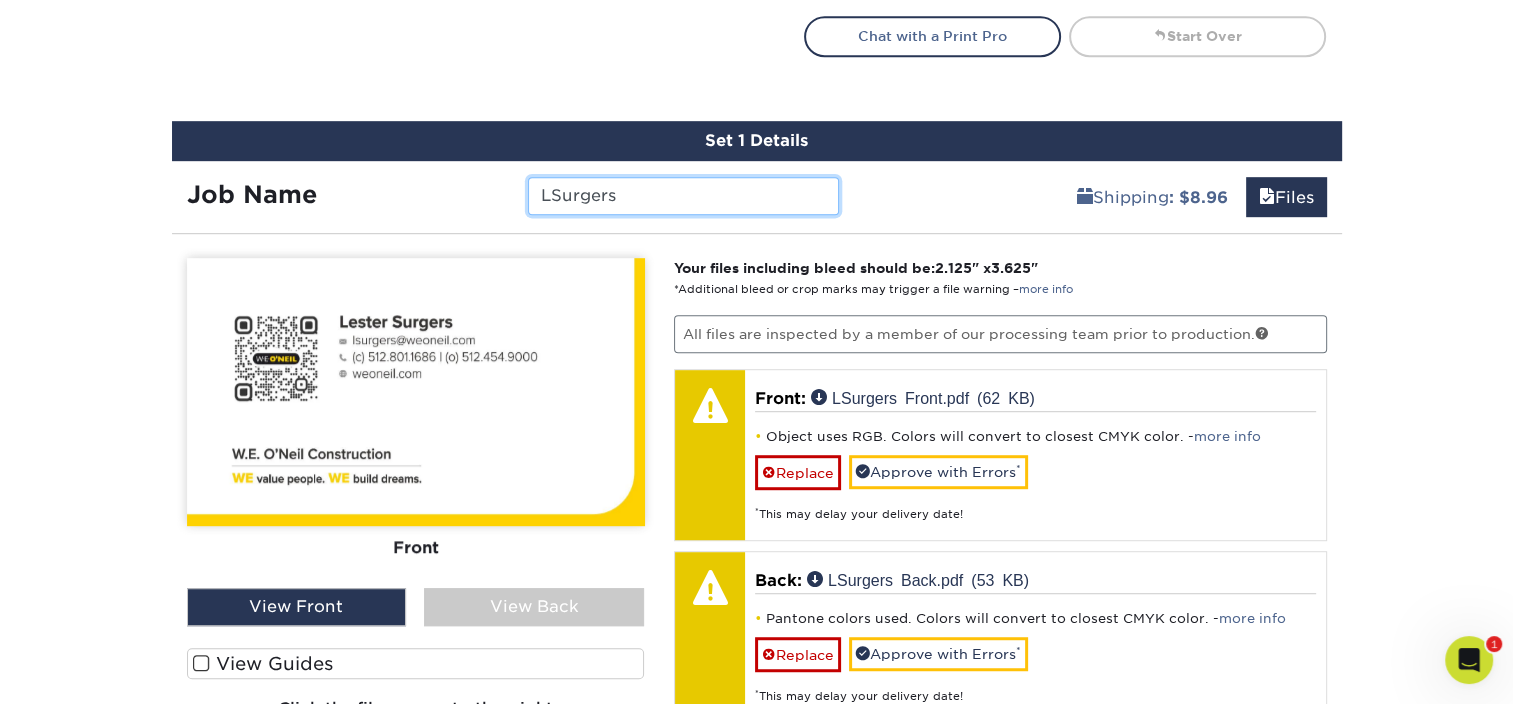 type on "LSurgers" 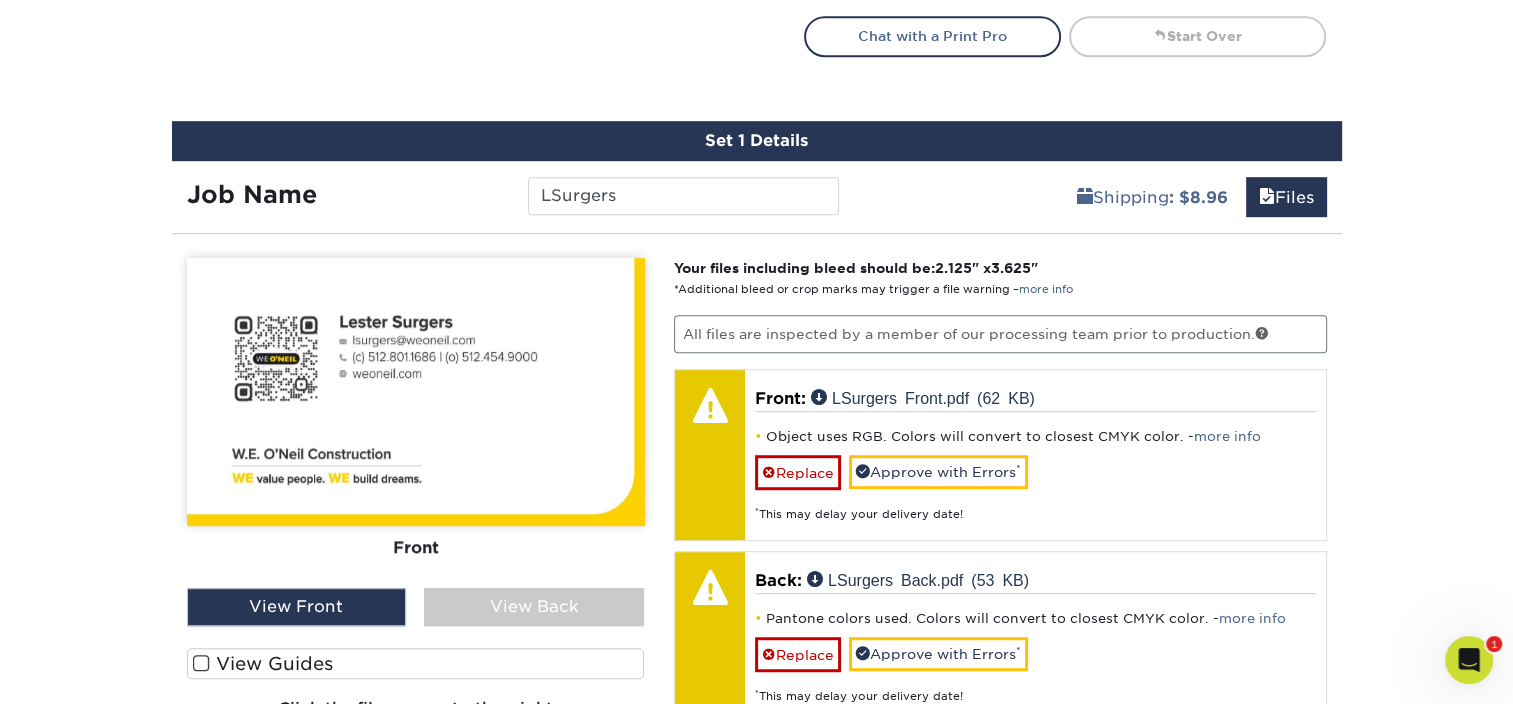 click on "Products
Business Cards
Silk Laminated  Business Cards
Previous Next" at bounding box center [756, -75] 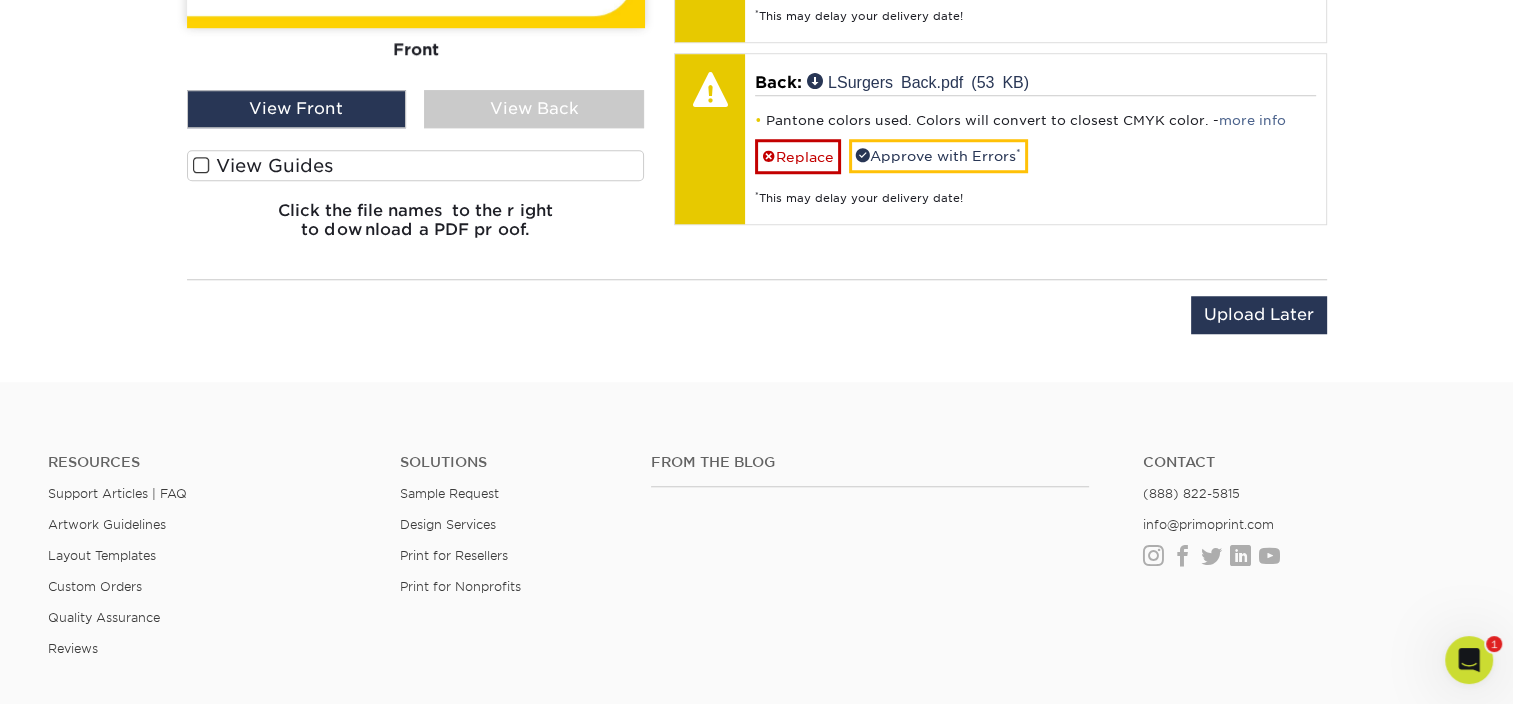 scroll, scrollTop: 1657, scrollLeft: 0, axis: vertical 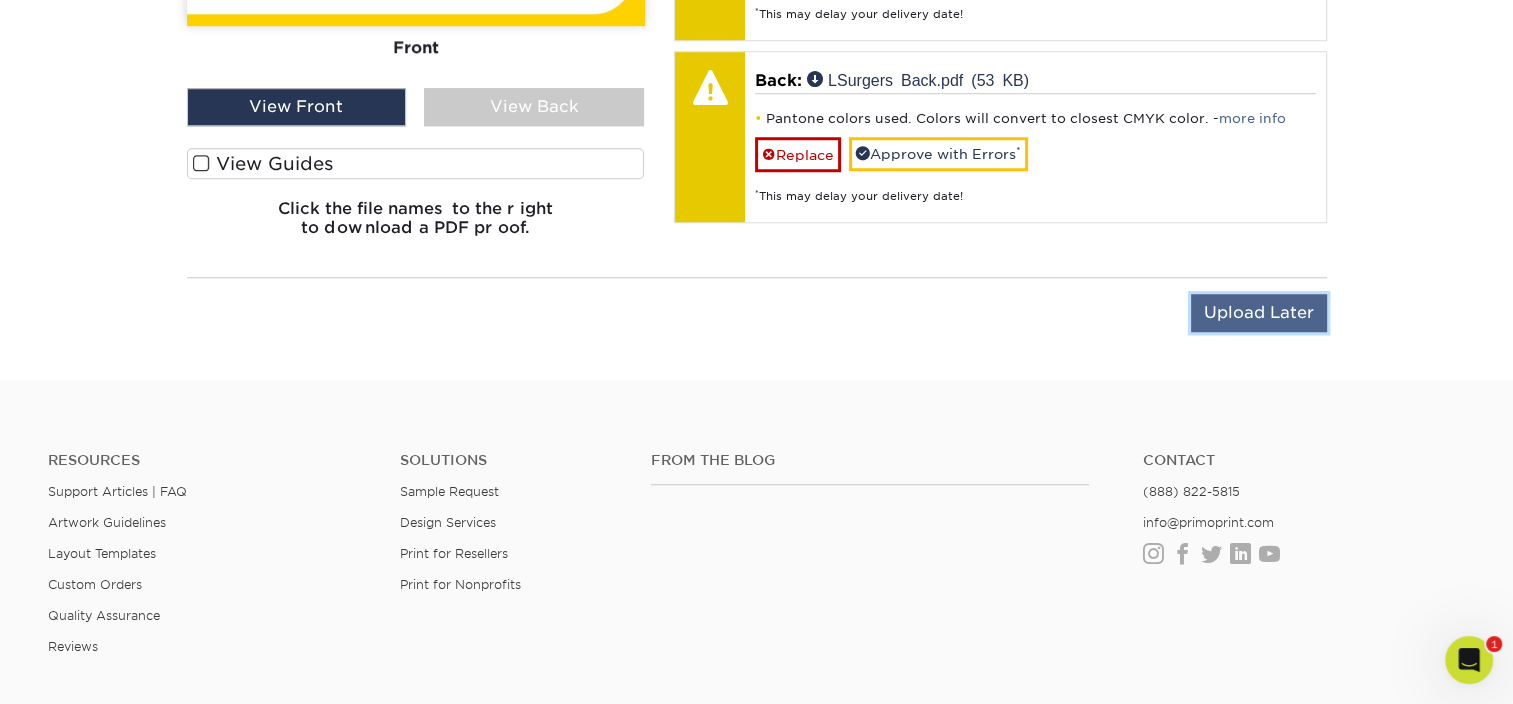 click on "Upload Later" at bounding box center [1259, 313] 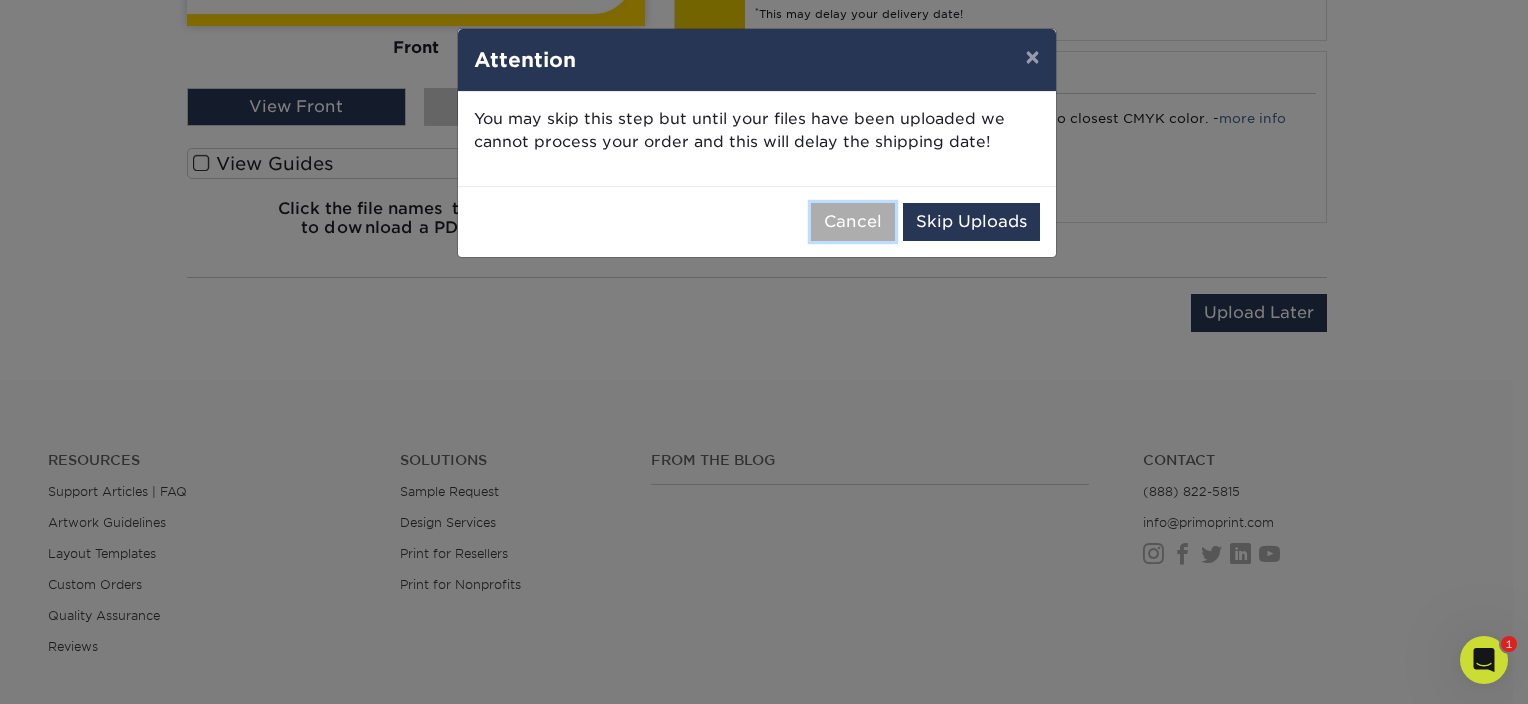 click on "Cancel" at bounding box center (853, 222) 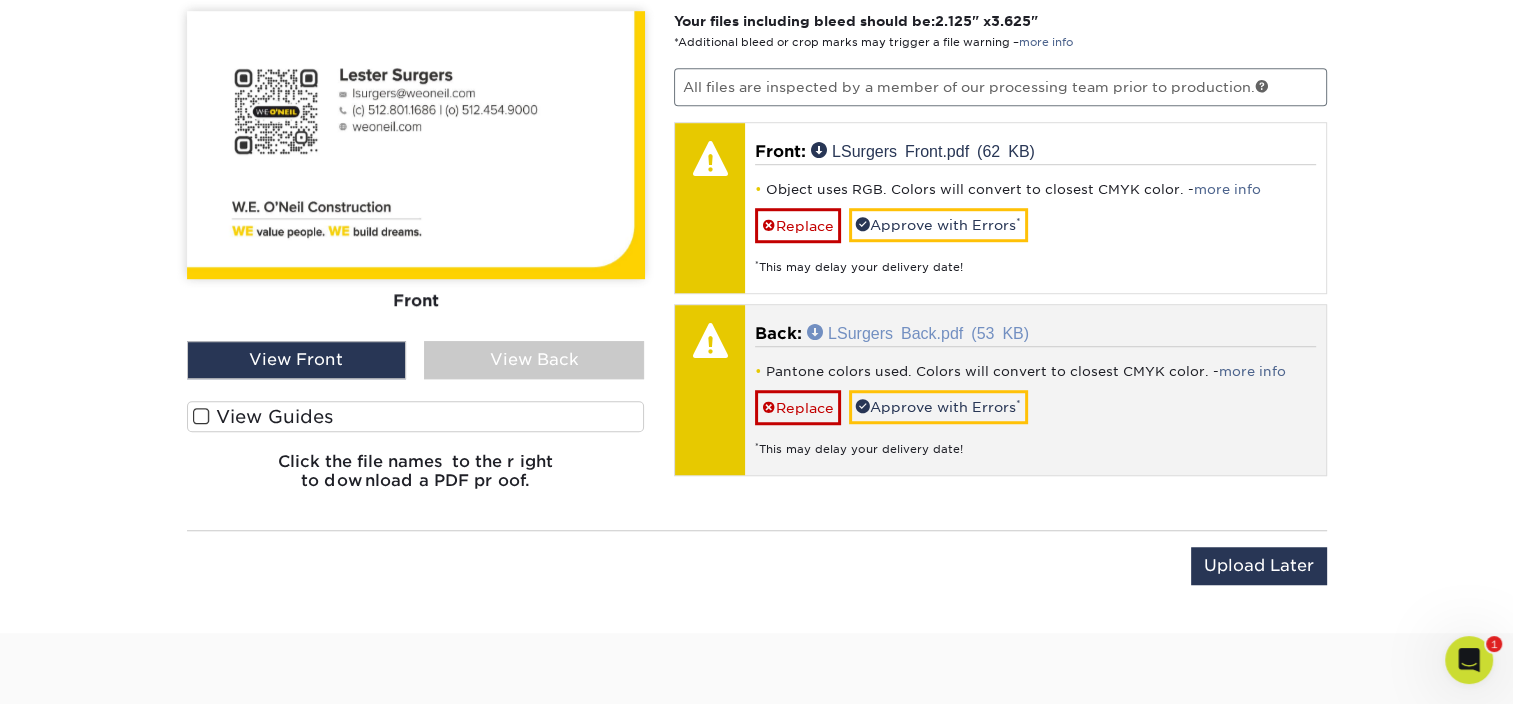 scroll, scrollTop: 1357, scrollLeft: 0, axis: vertical 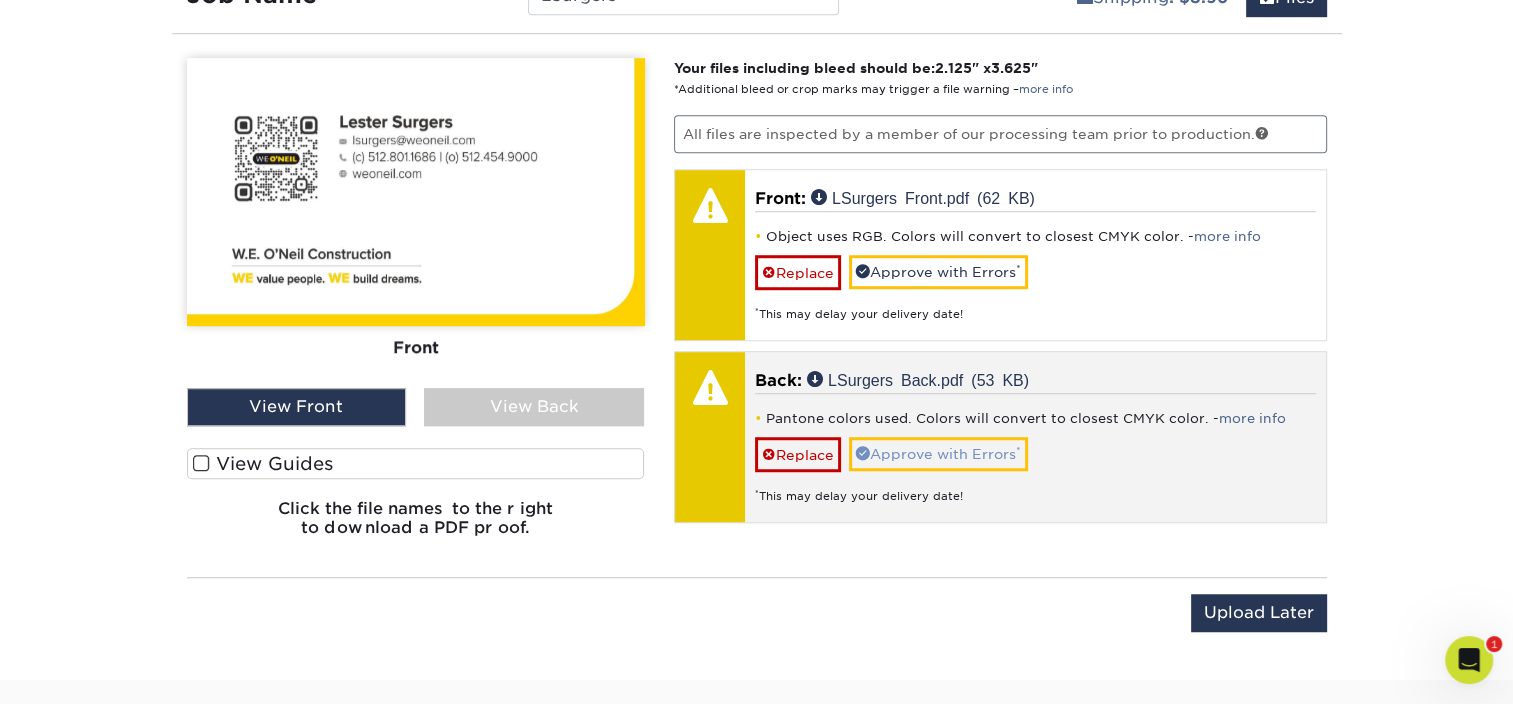 drag, startPoint x: 945, startPoint y: 425, endPoint x: 945, endPoint y: 437, distance: 12 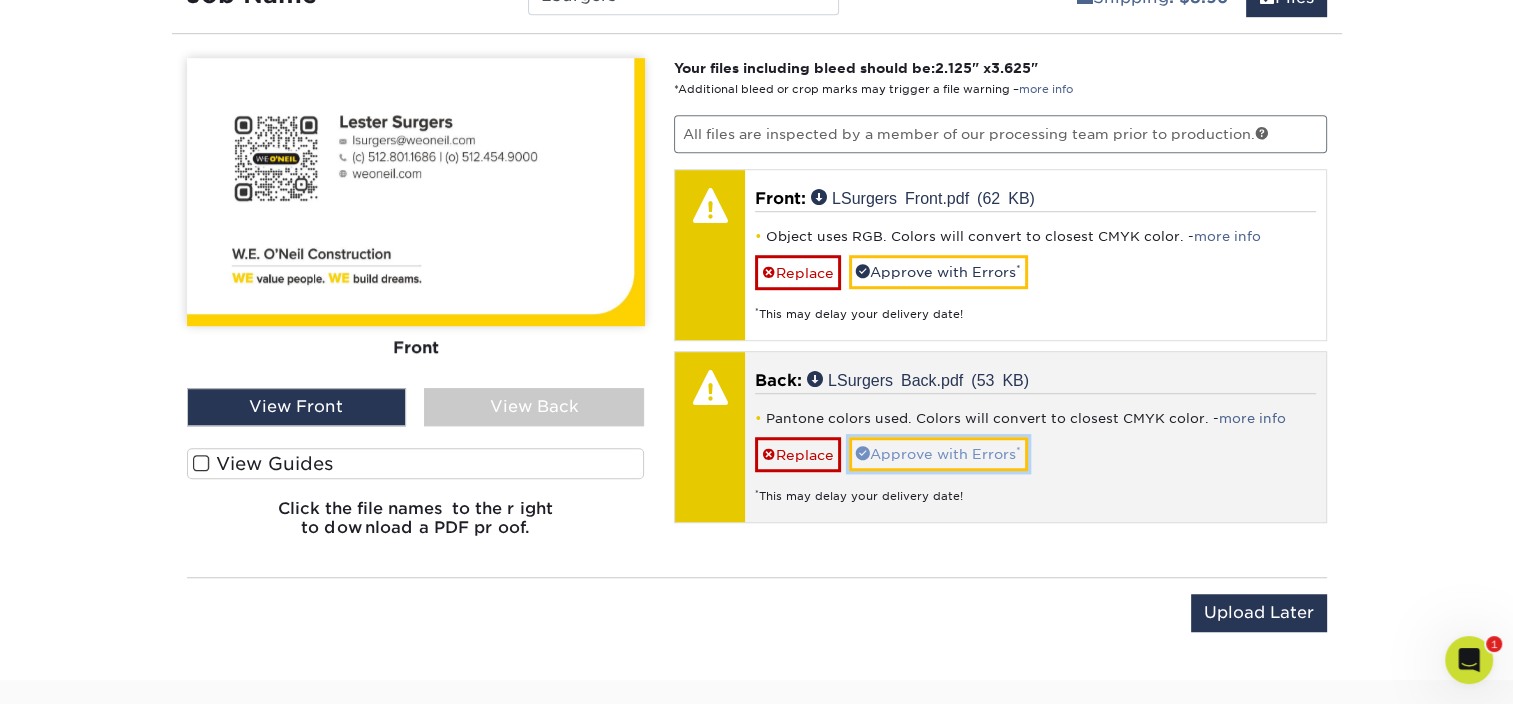 click on "Approve with Errors *" at bounding box center [938, 454] 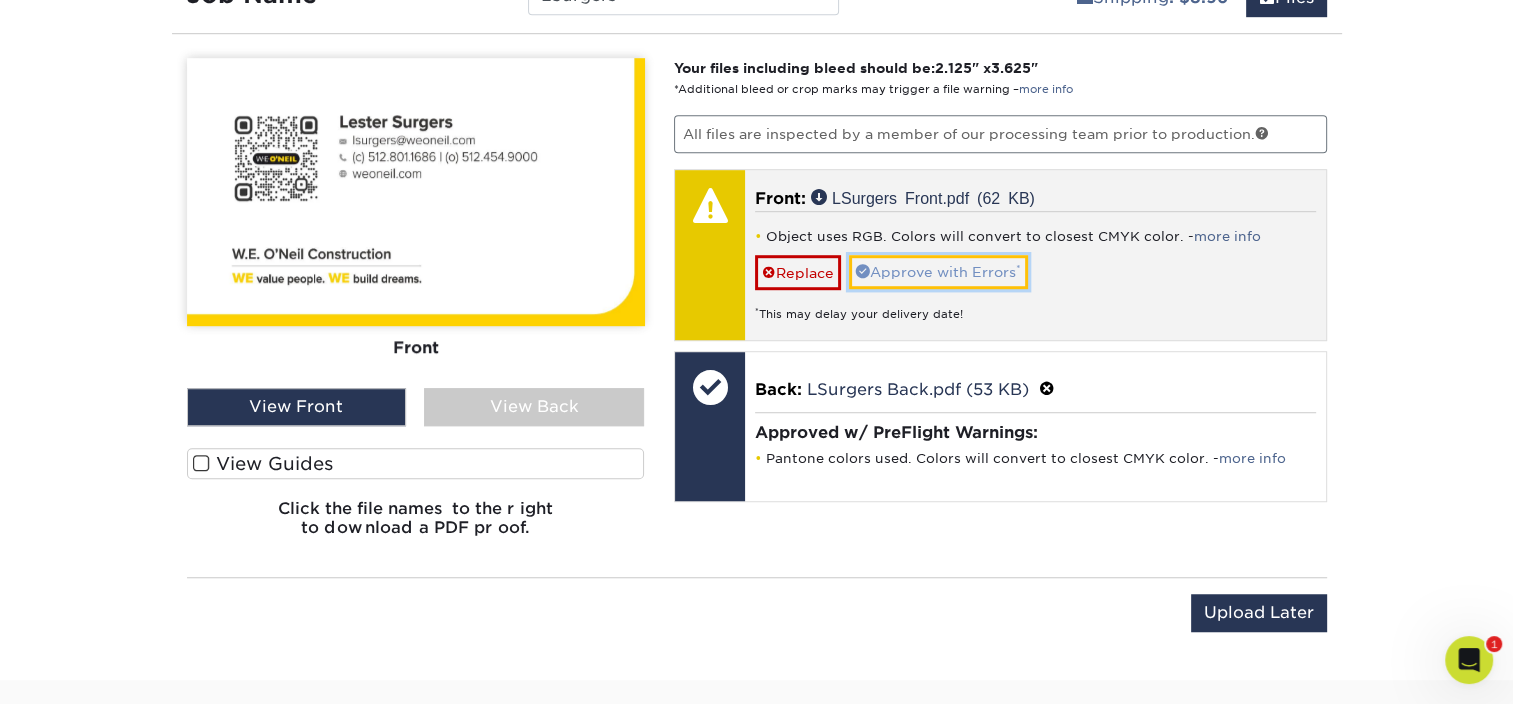 click on "Approve with Errors *" at bounding box center [938, 272] 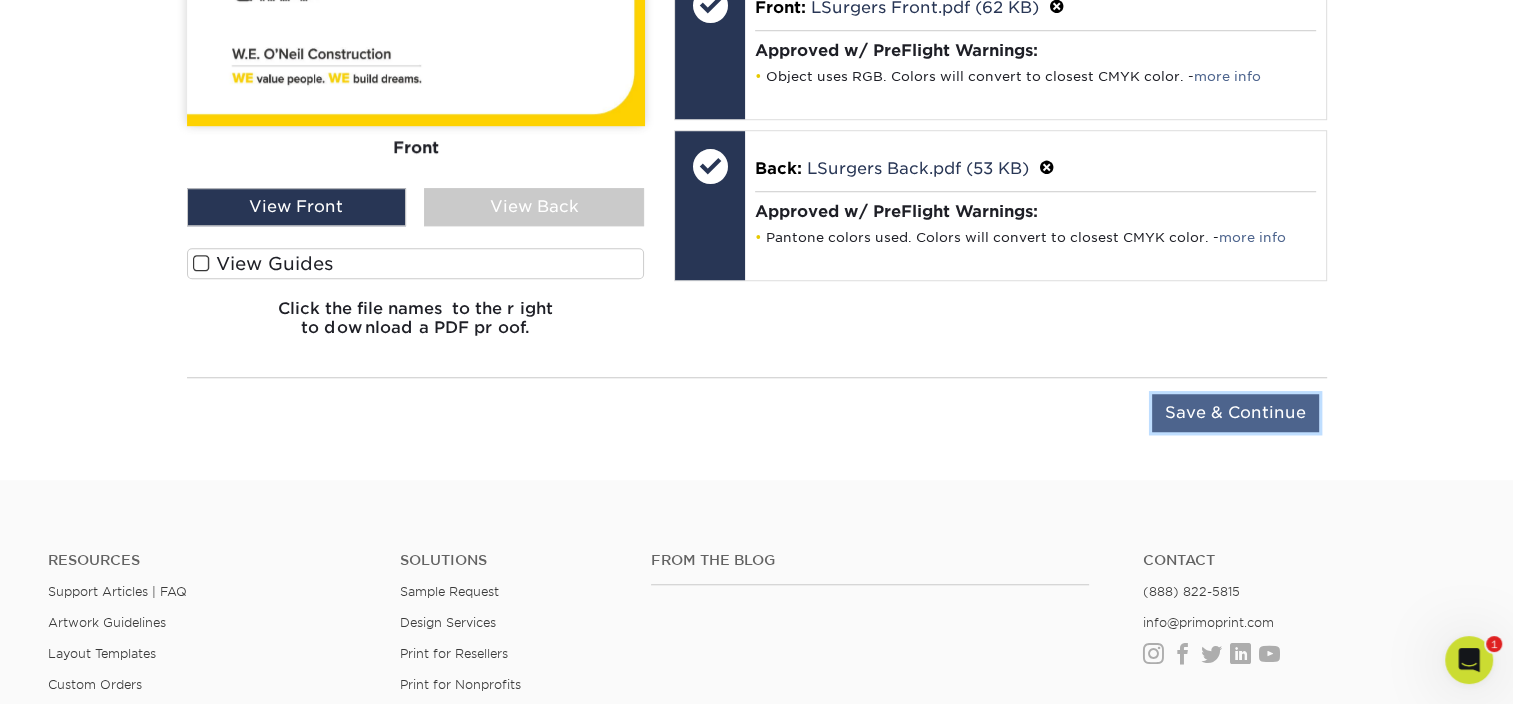 click on "Save & Continue" at bounding box center [1235, 413] 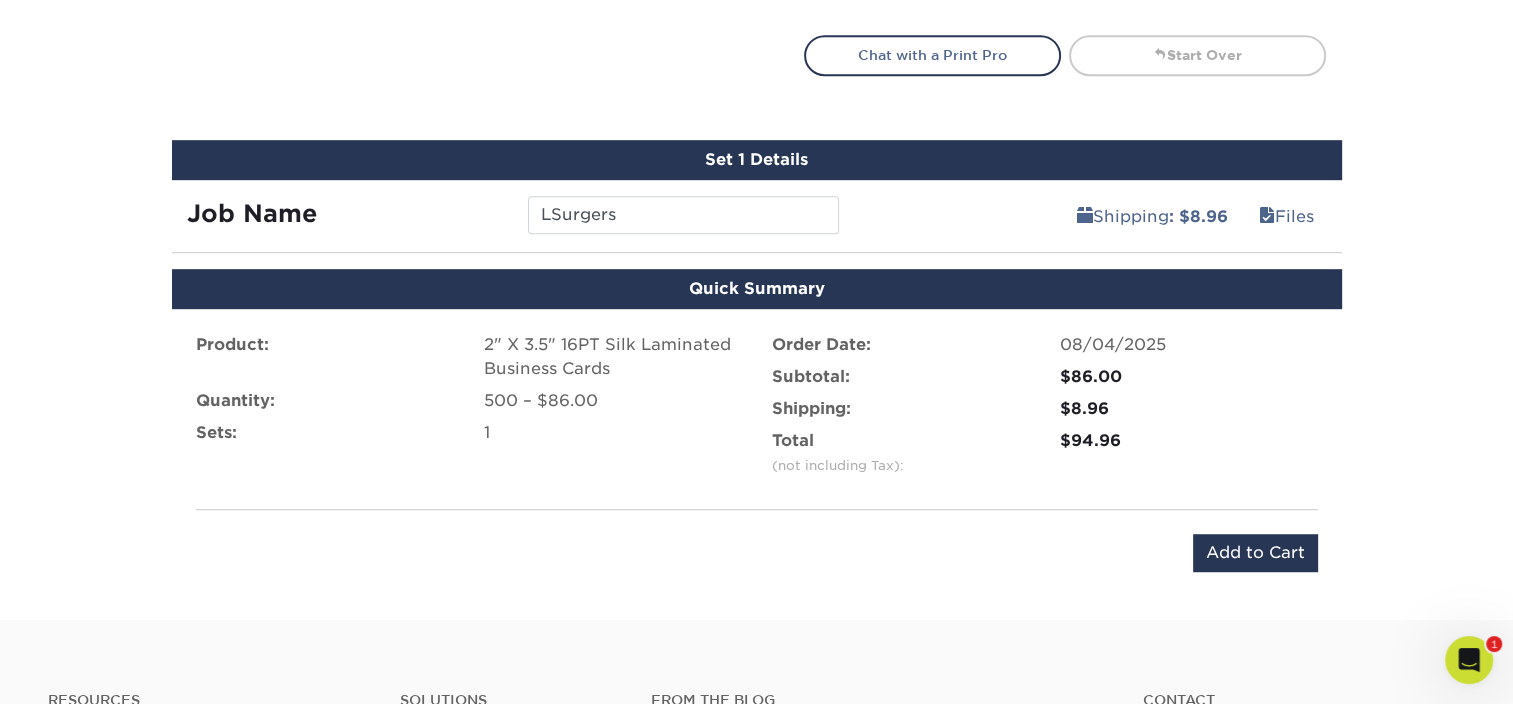 scroll, scrollTop: 1057, scrollLeft: 0, axis: vertical 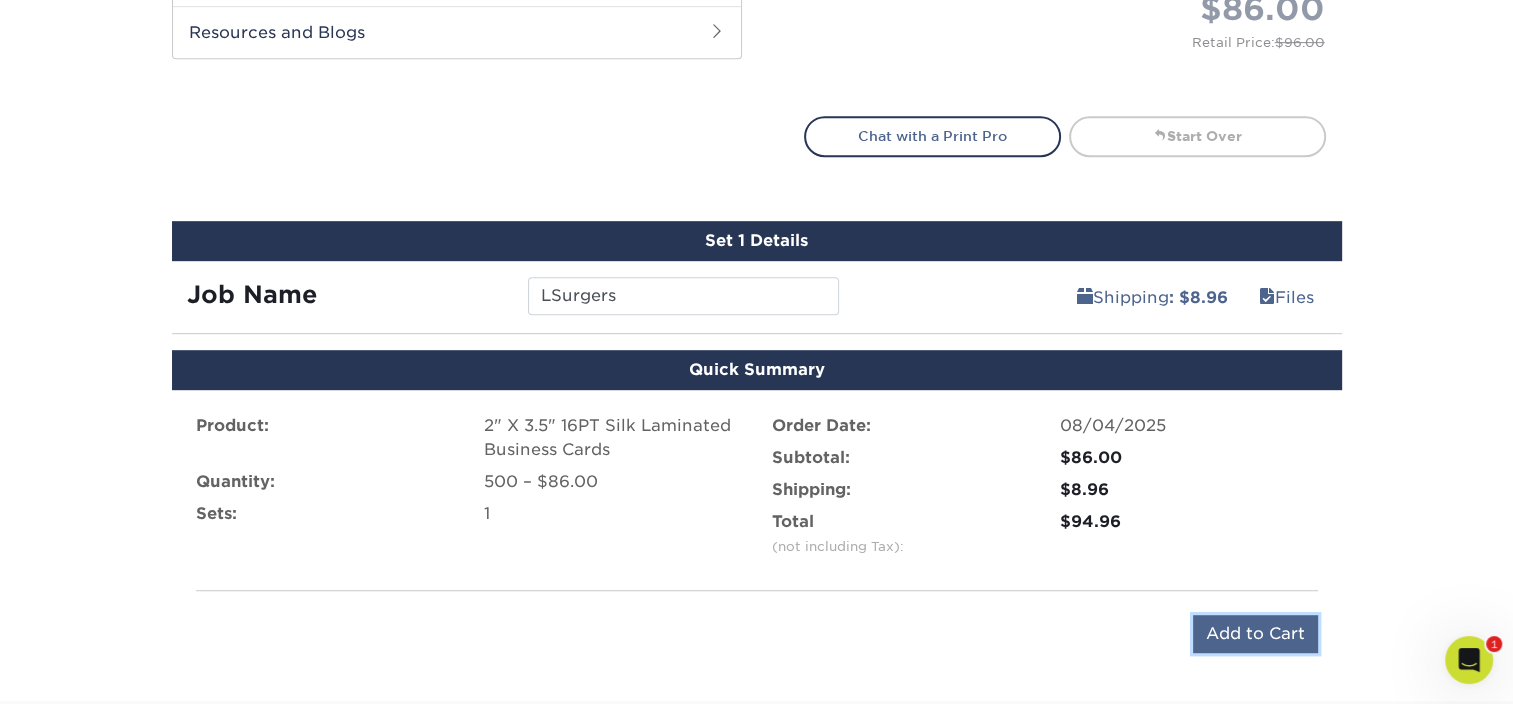 click on "Add to Cart" at bounding box center (1255, 634) 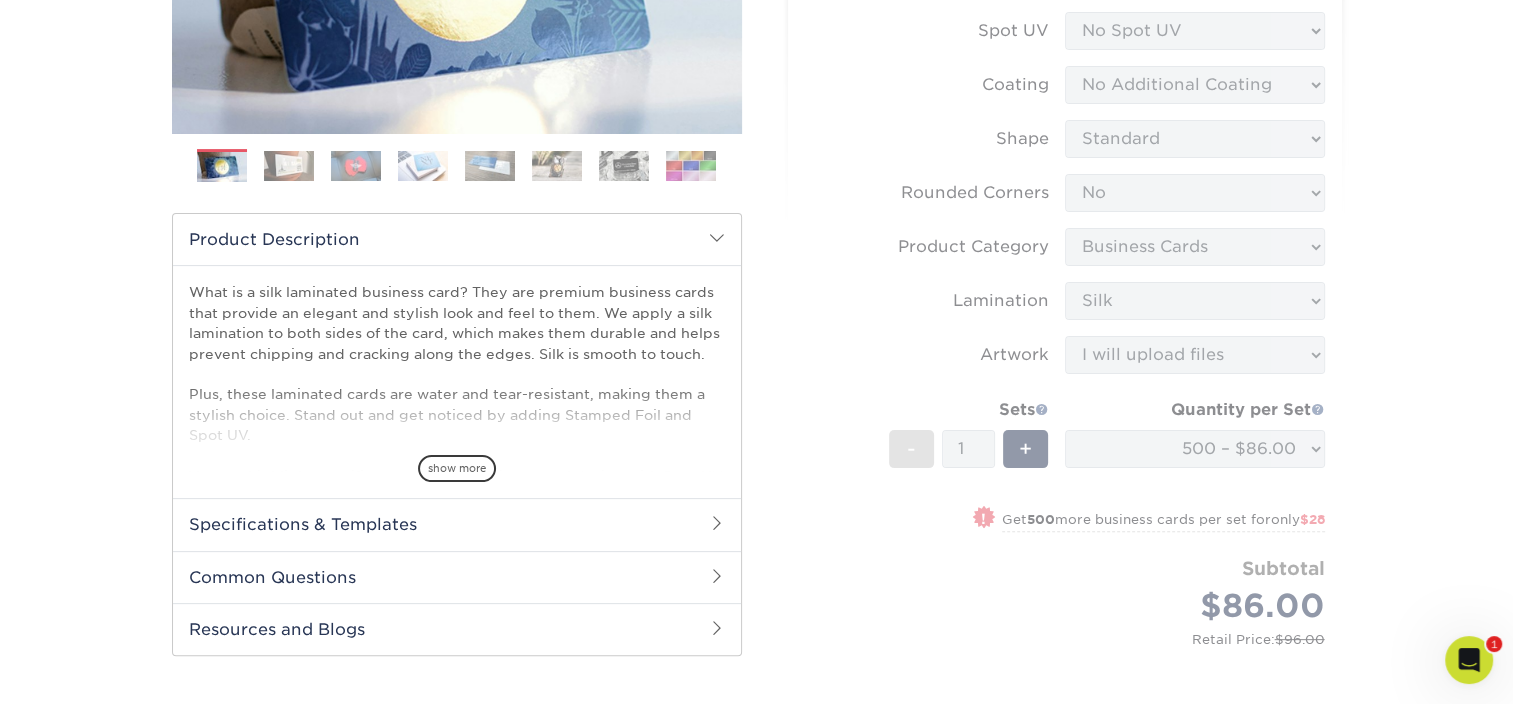 scroll, scrollTop: 258, scrollLeft: 0, axis: vertical 